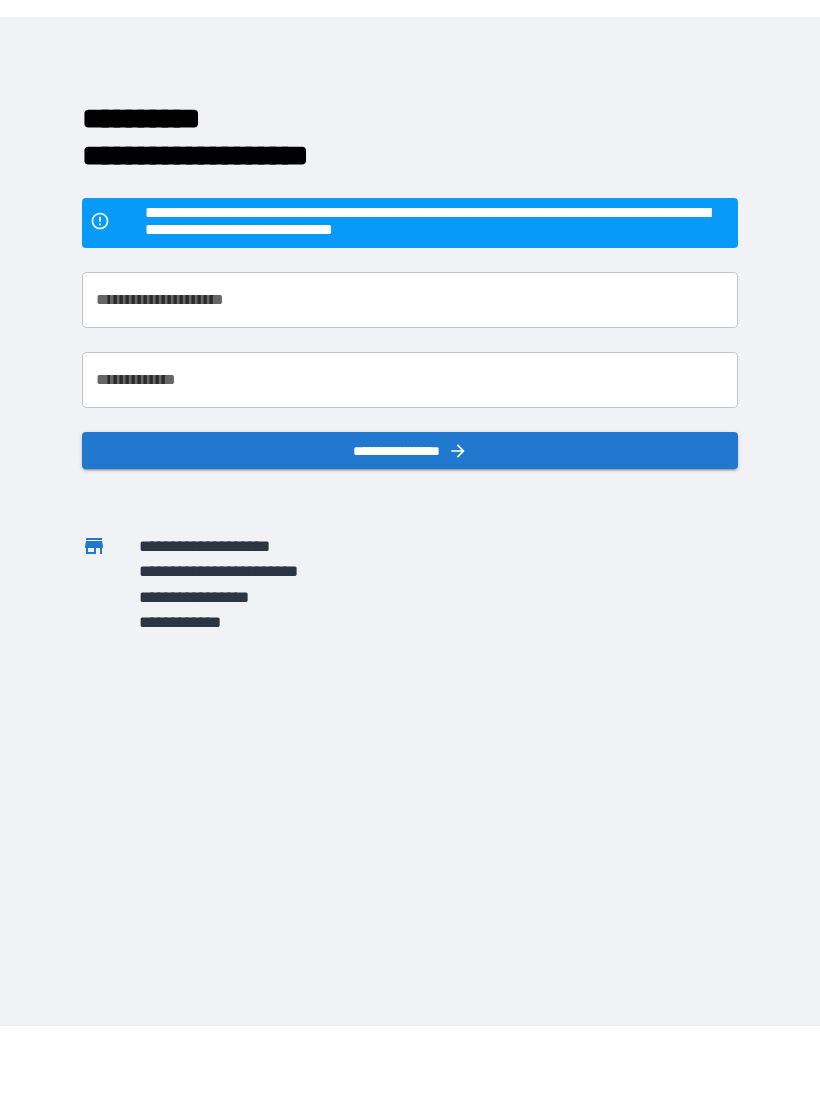 scroll, scrollTop: 31, scrollLeft: 0, axis: vertical 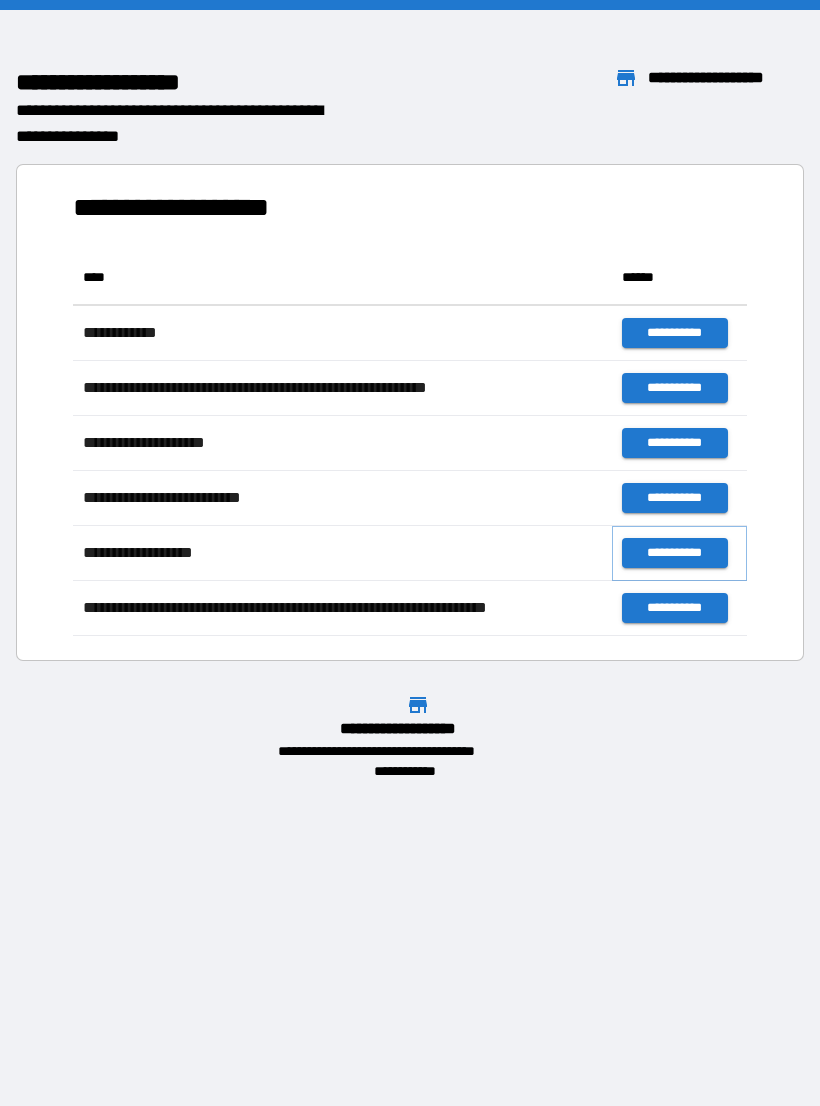 click on "**********" at bounding box center (674, 553) 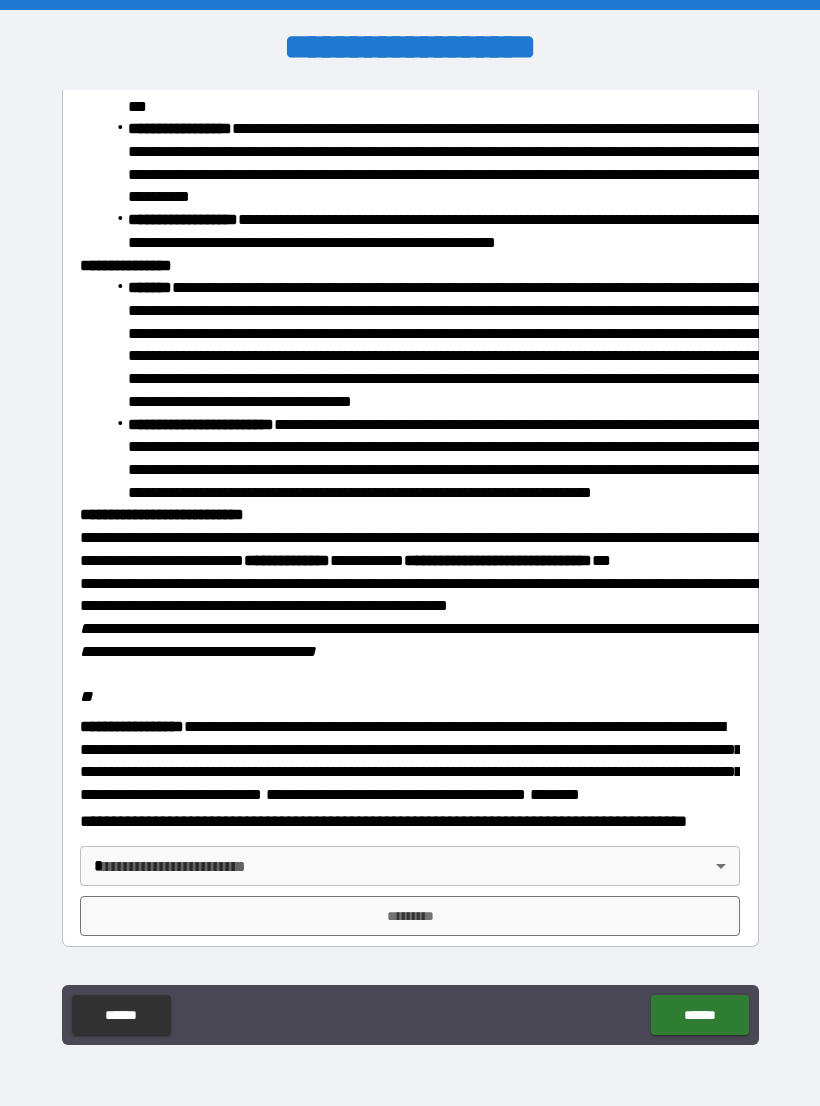 click on "******" at bounding box center (699, 1015) 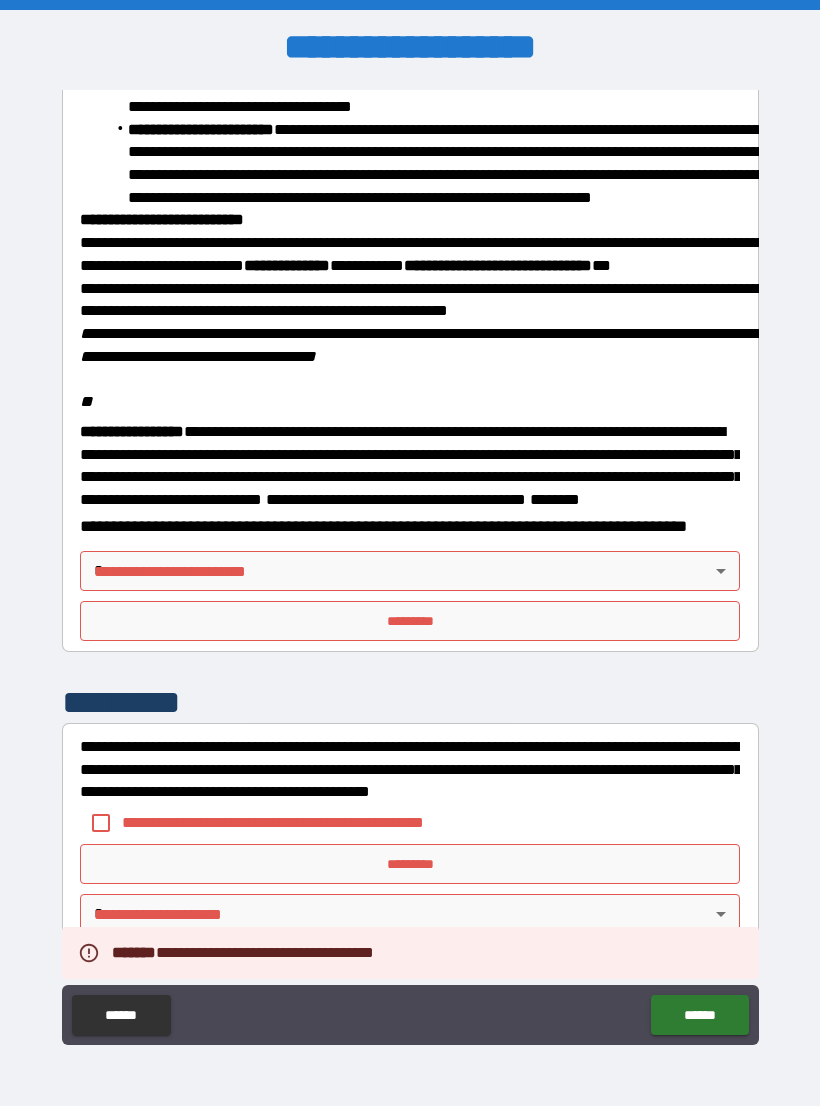 scroll, scrollTop: 2234, scrollLeft: 0, axis: vertical 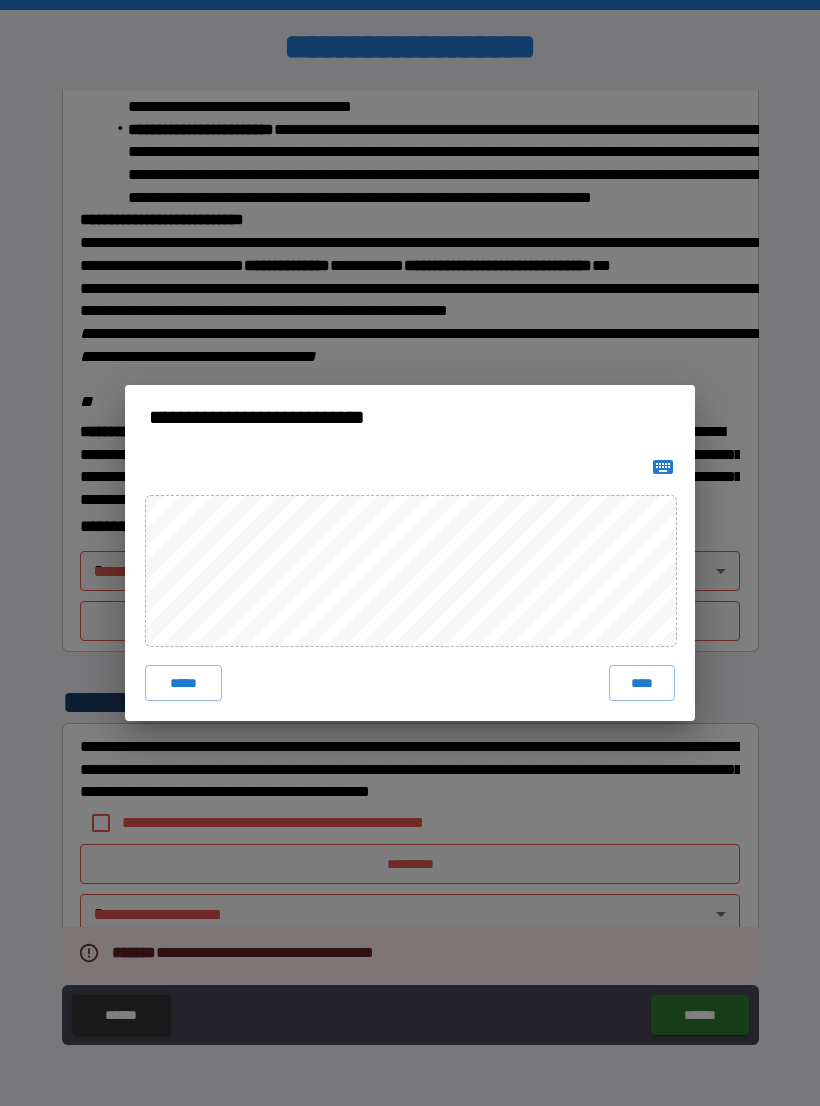 click on "****" at bounding box center (642, 683) 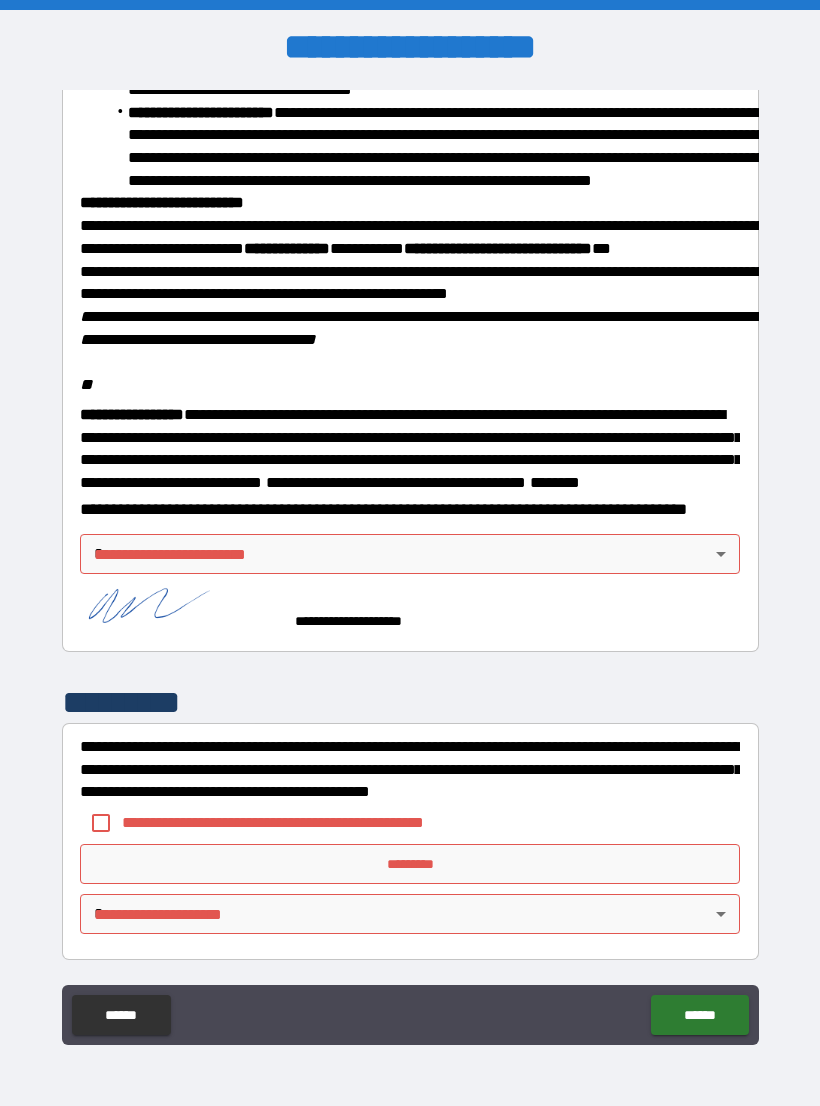 click on "**********" at bounding box center (410, 568) 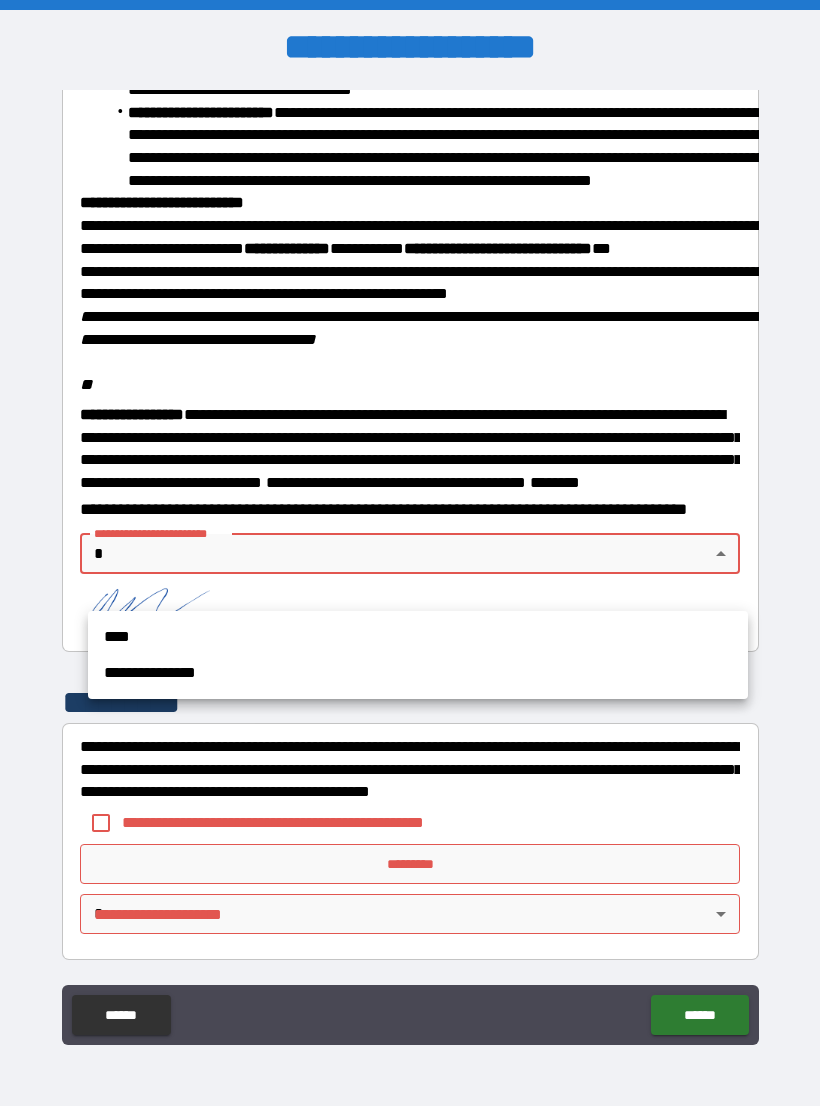 click on "****" at bounding box center [418, 637] 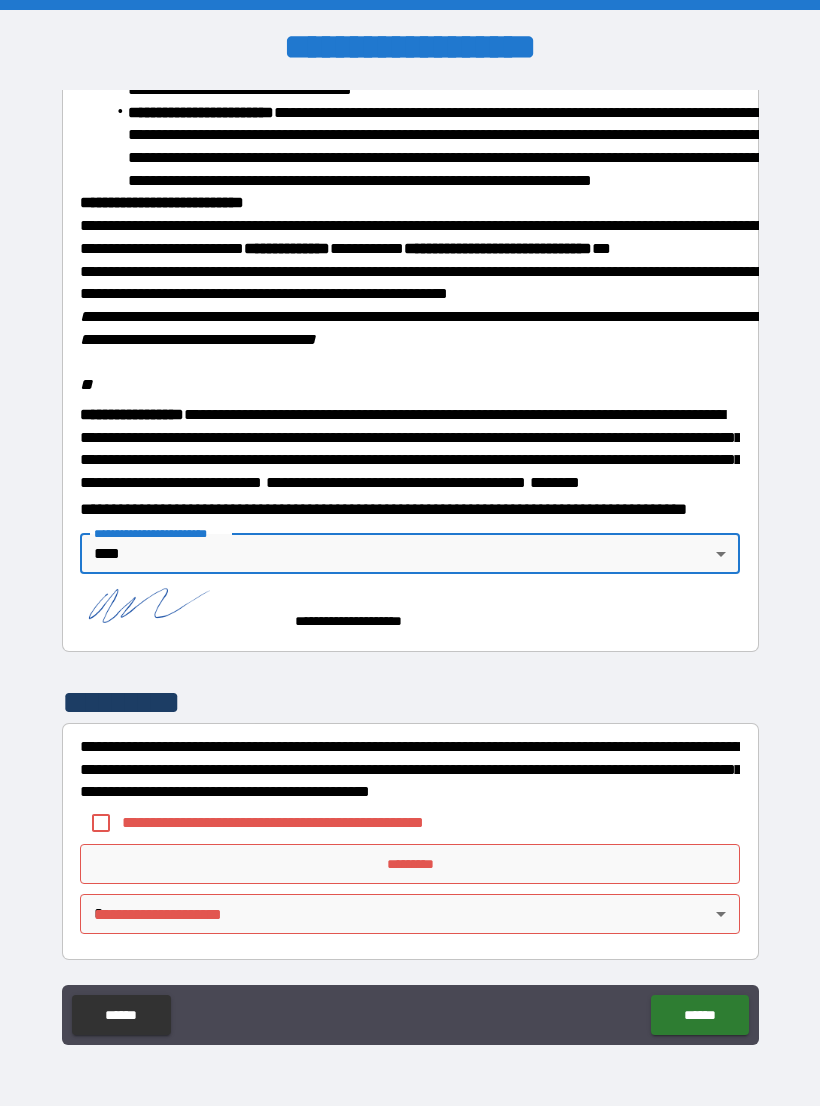 click on "**********" at bounding box center [410, 769] 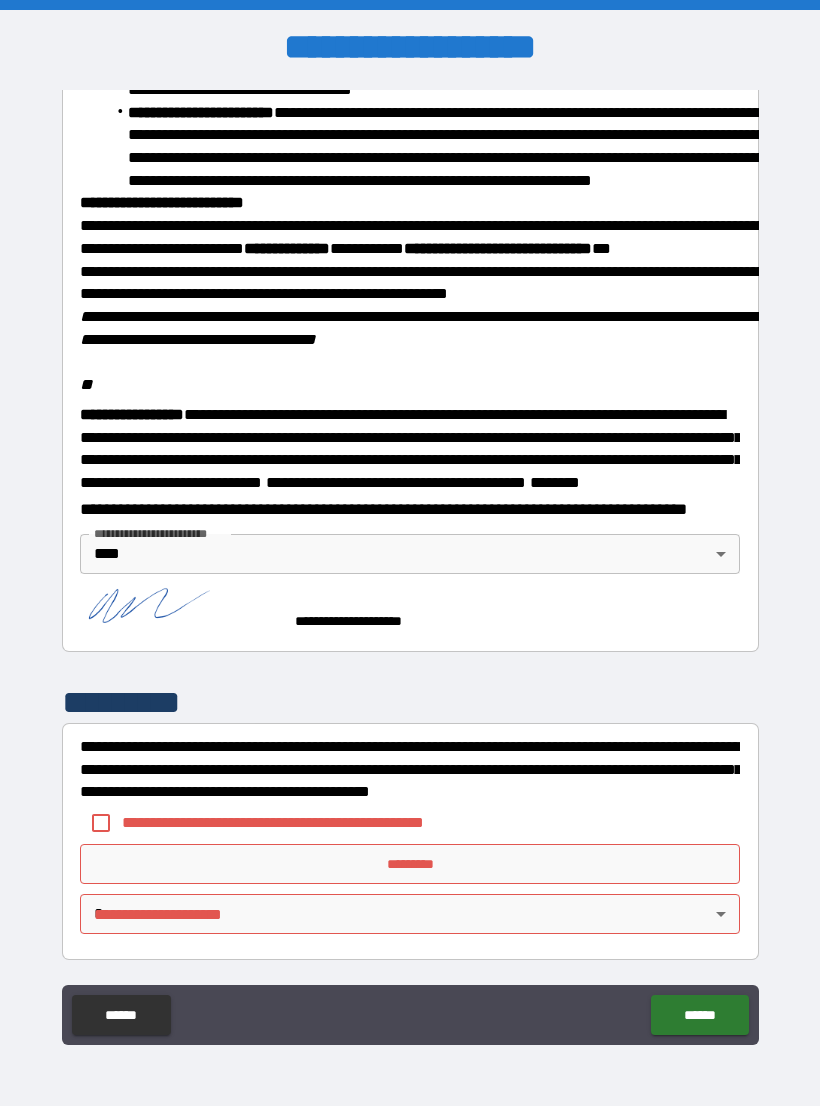 click on "**********" at bounding box center (285, 823) 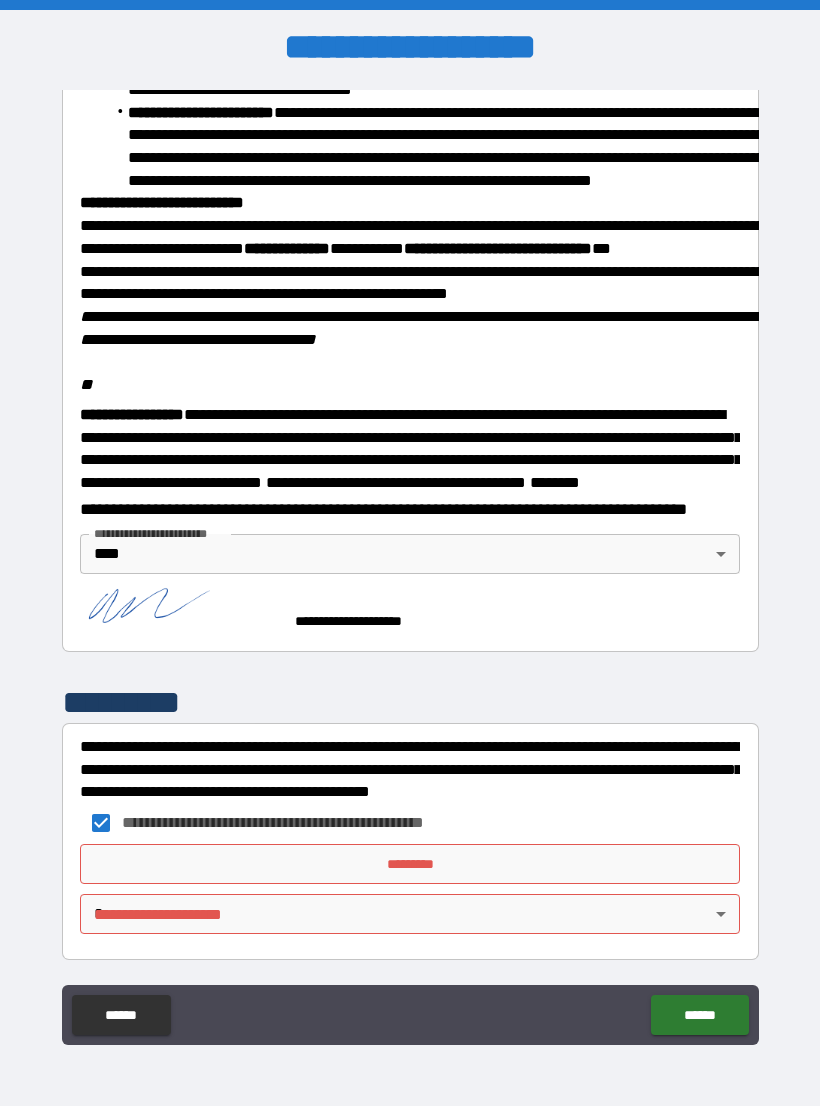click on "**********" at bounding box center [410, 568] 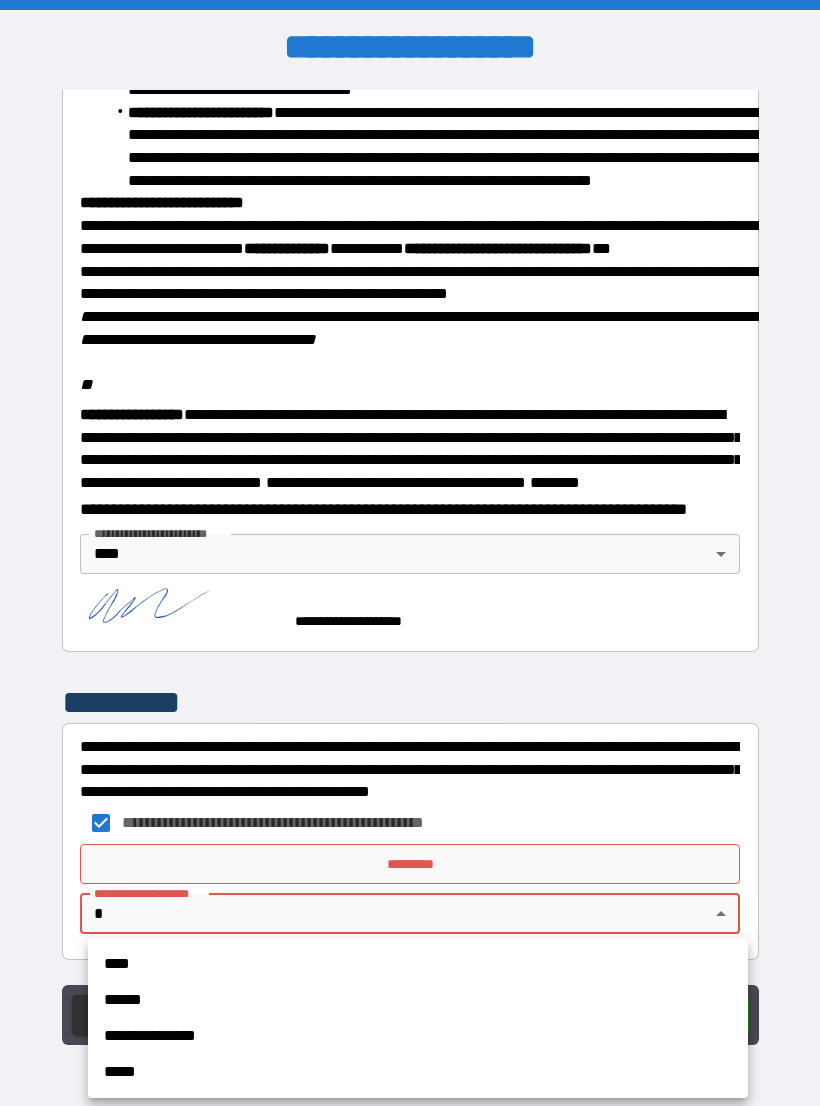click on "****" at bounding box center [418, 964] 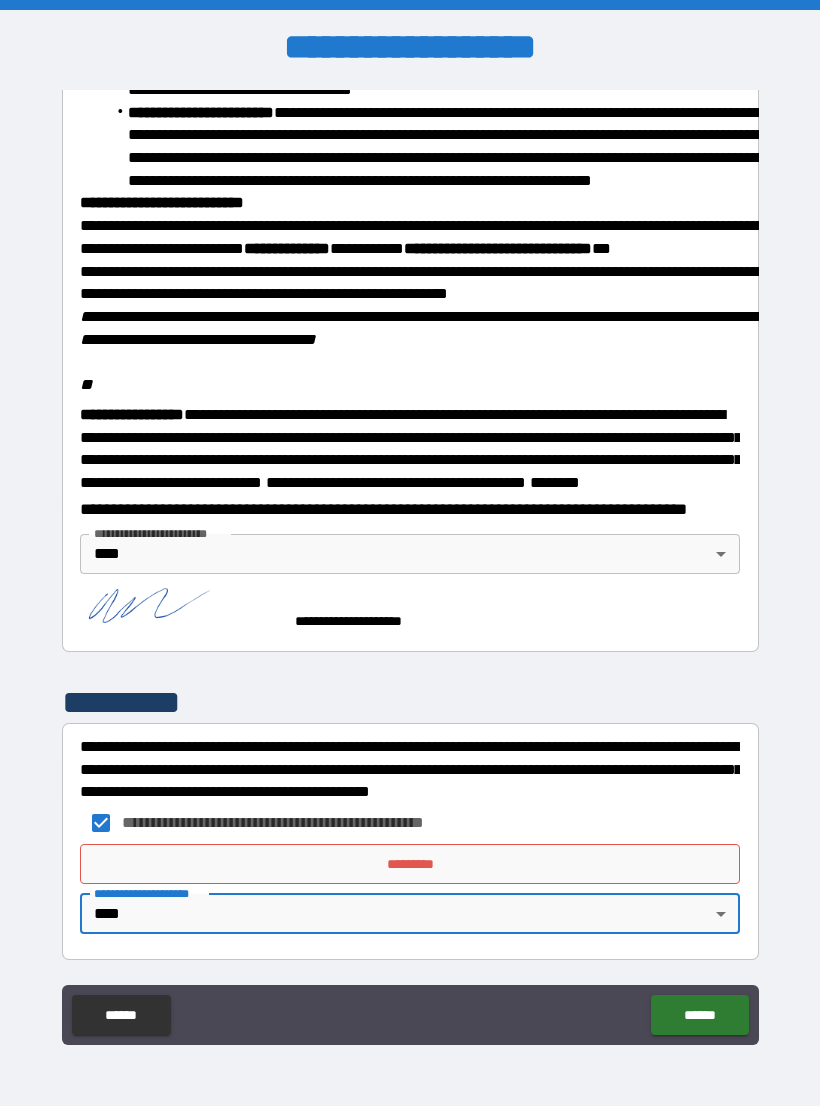 scroll, scrollTop: 2251, scrollLeft: 0, axis: vertical 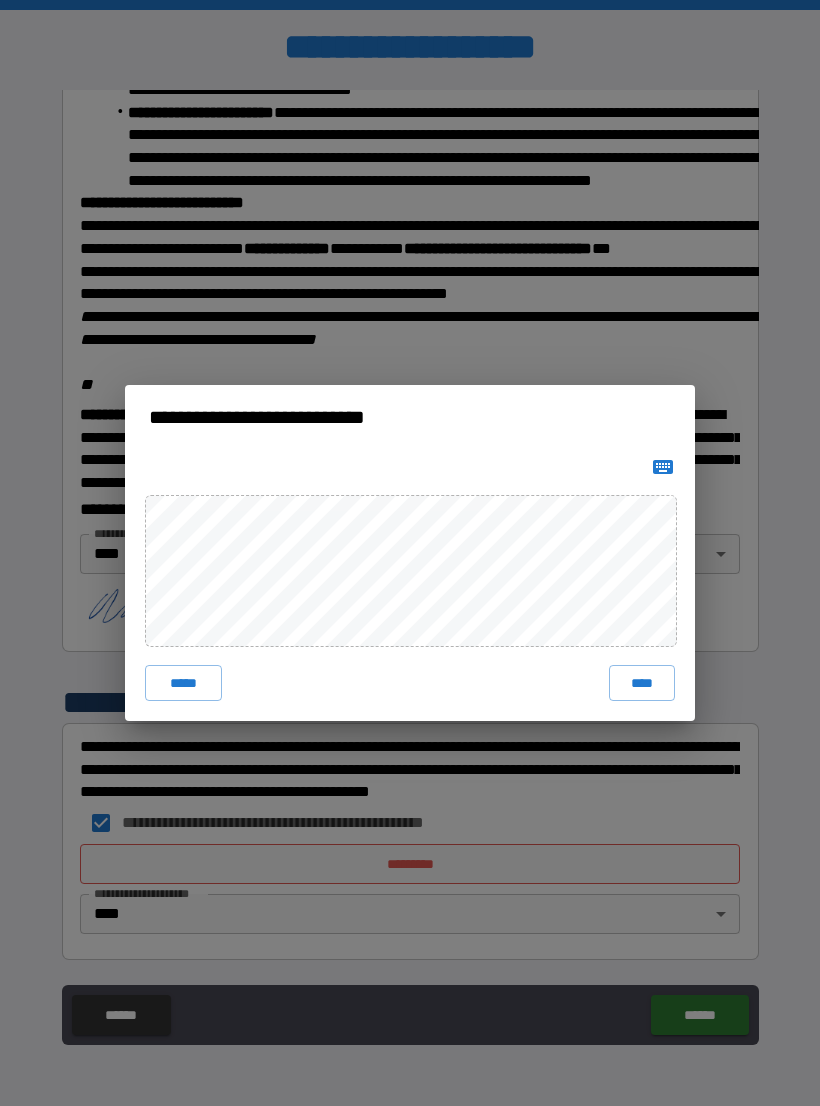click on "****" at bounding box center [642, 683] 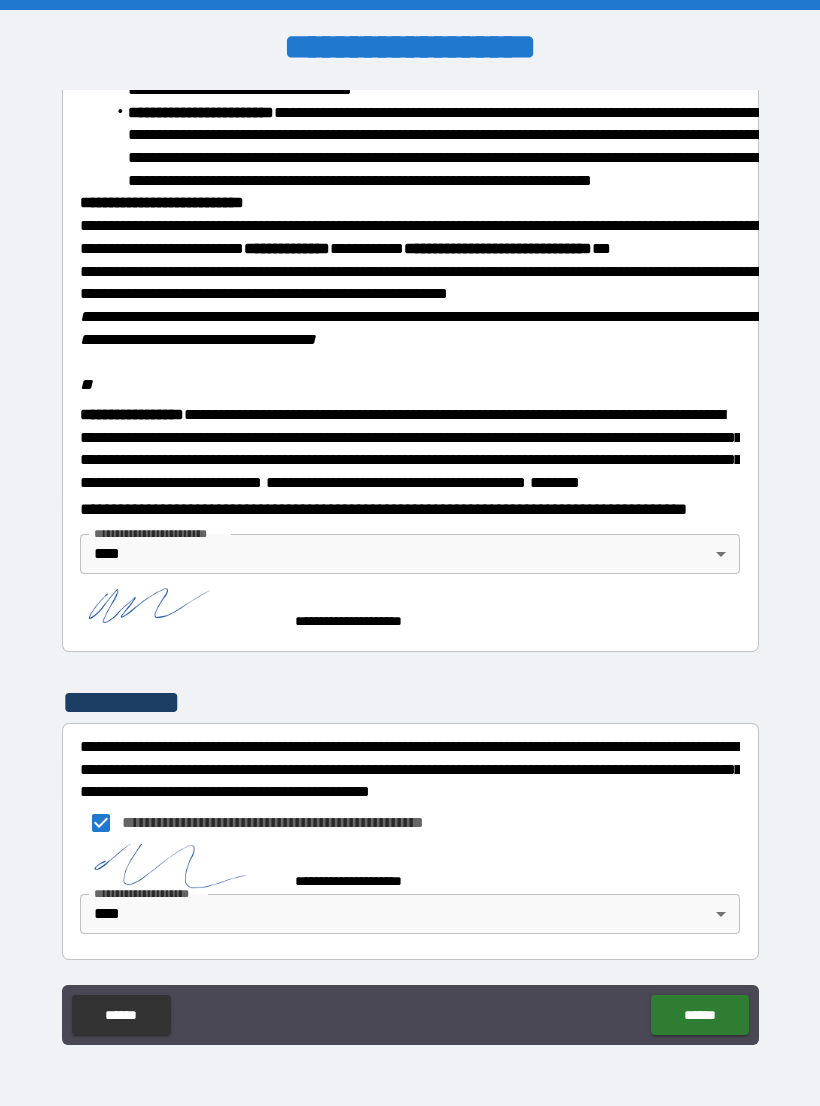 scroll, scrollTop: 2241, scrollLeft: 0, axis: vertical 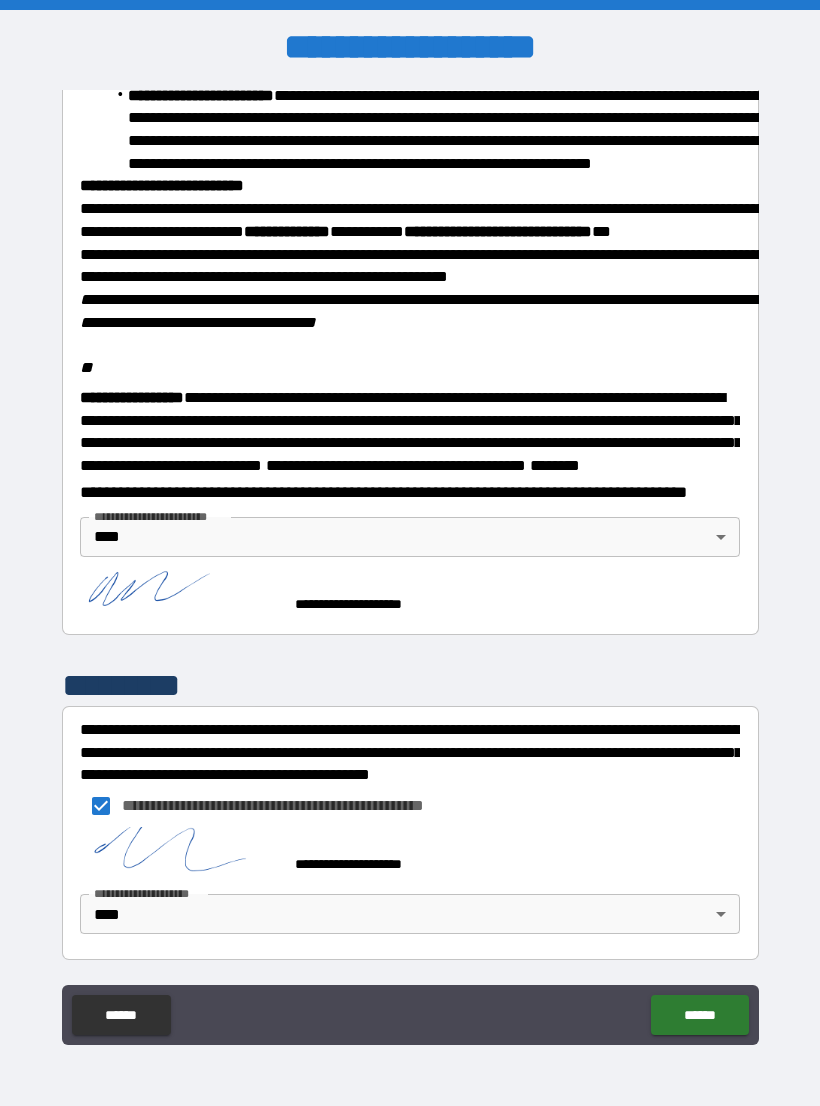 click on "******" at bounding box center (699, 1015) 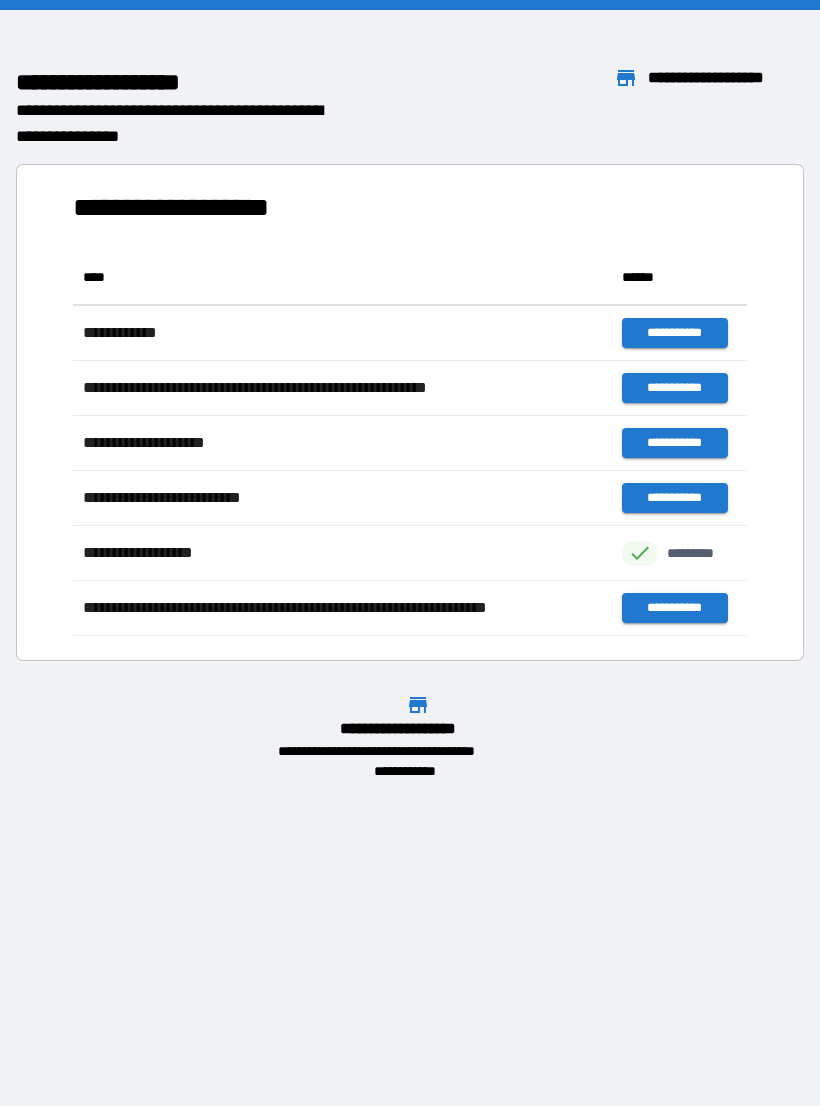 scroll, scrollTop: 386, scrollLeft: 674, axis: both 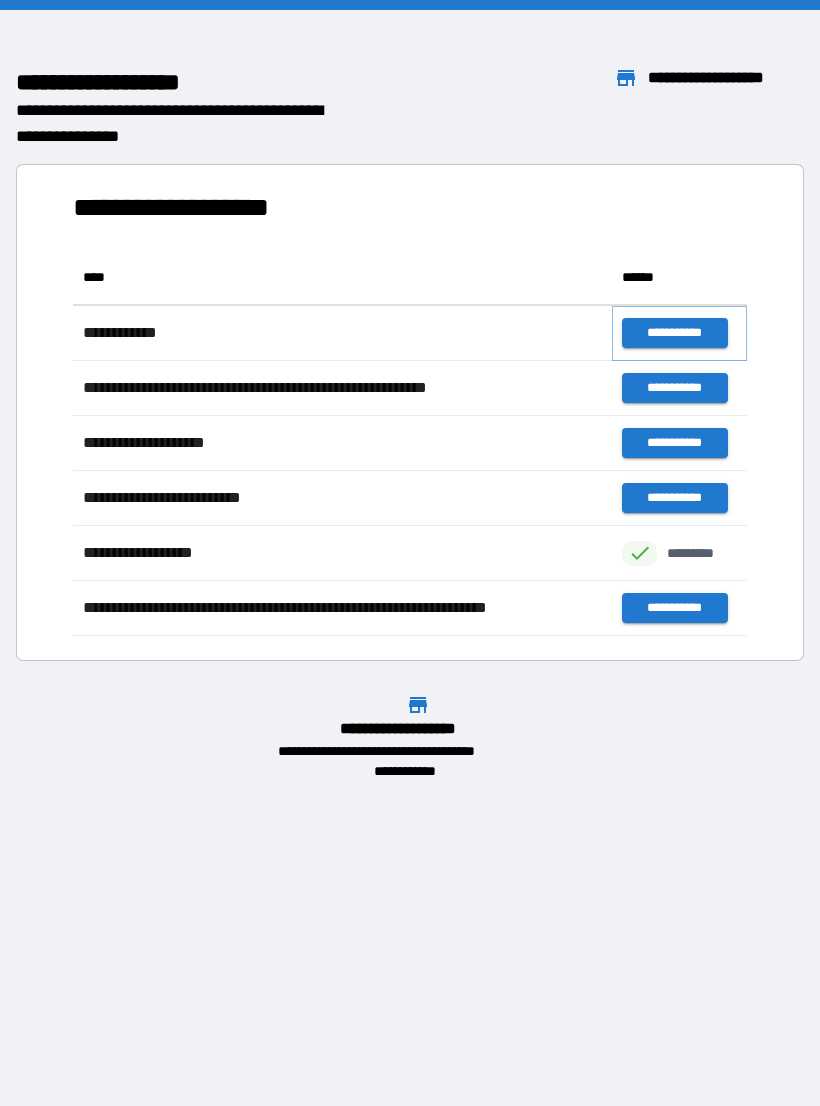 click on "**********" at bounding box center (674, 333) 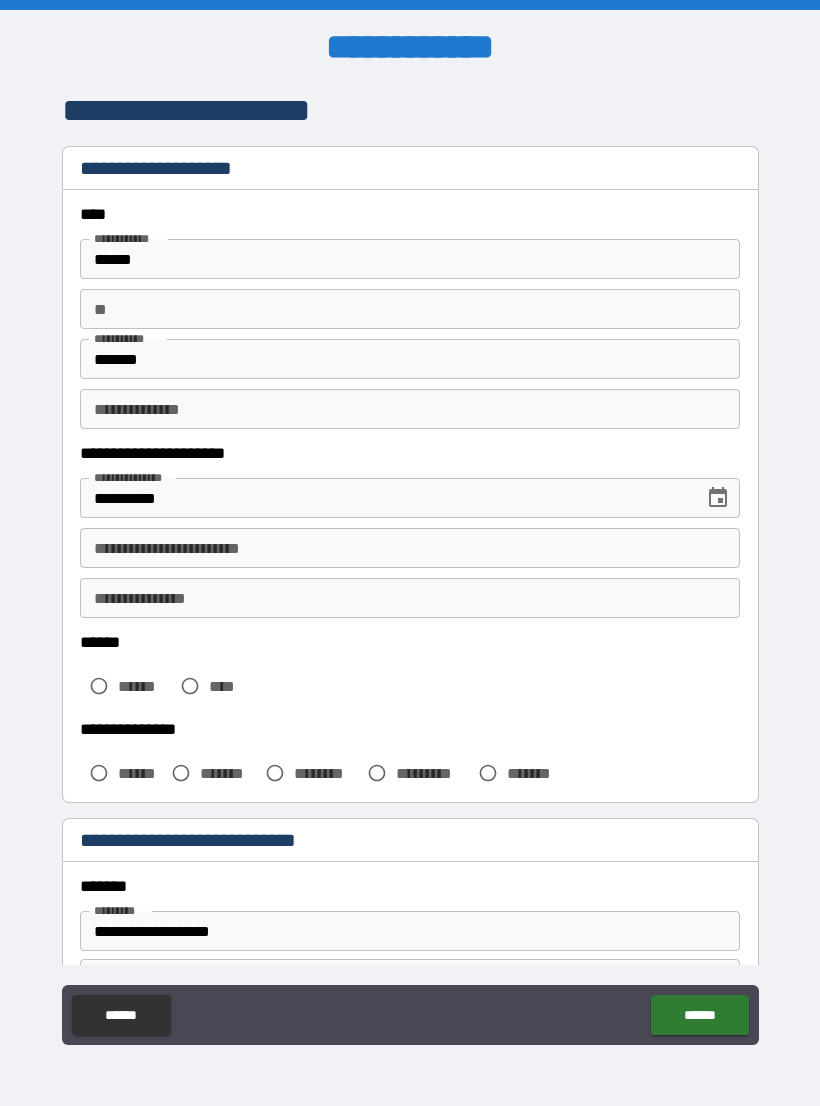 click on "**" at bounding box center (410, 309) 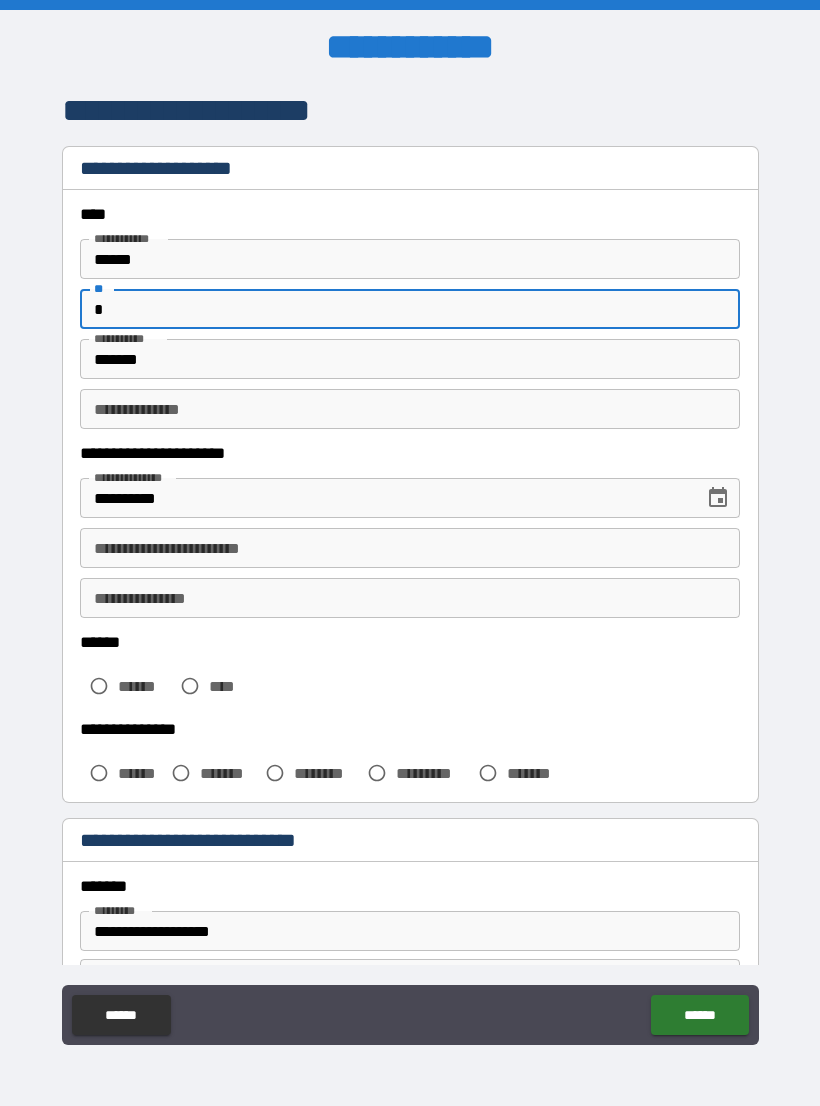 type on "*" 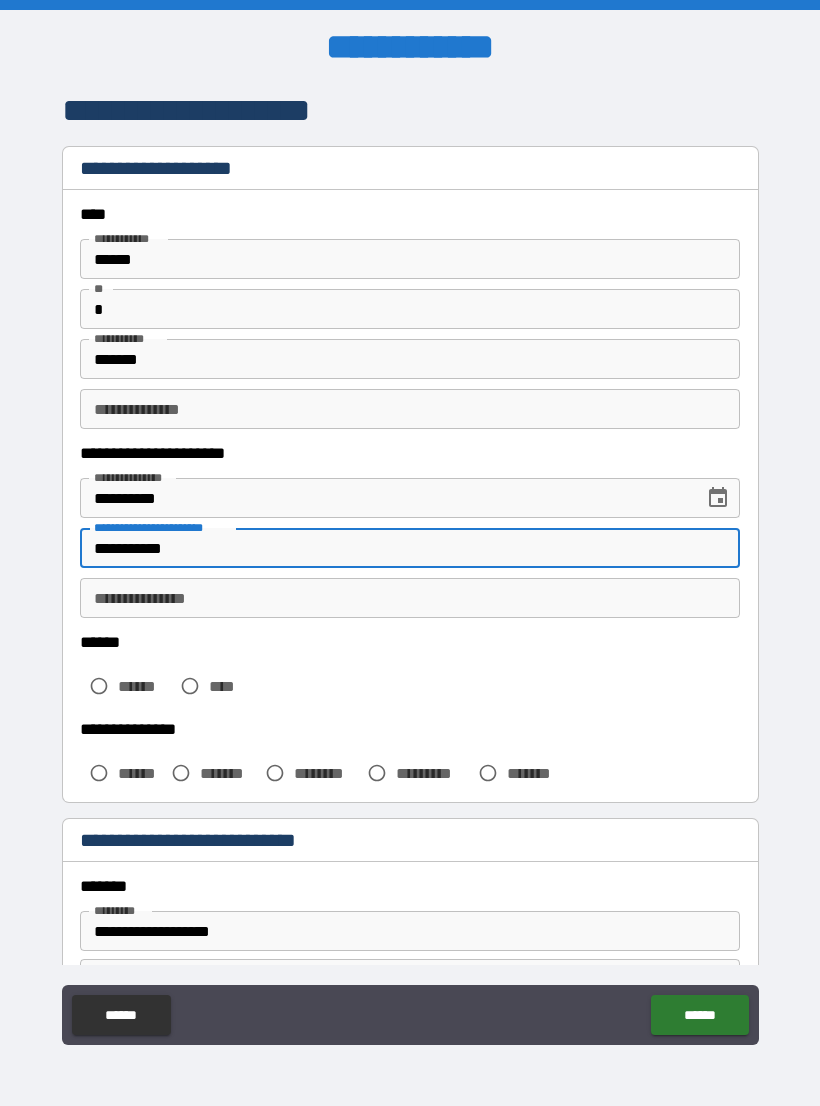 type on "**********" 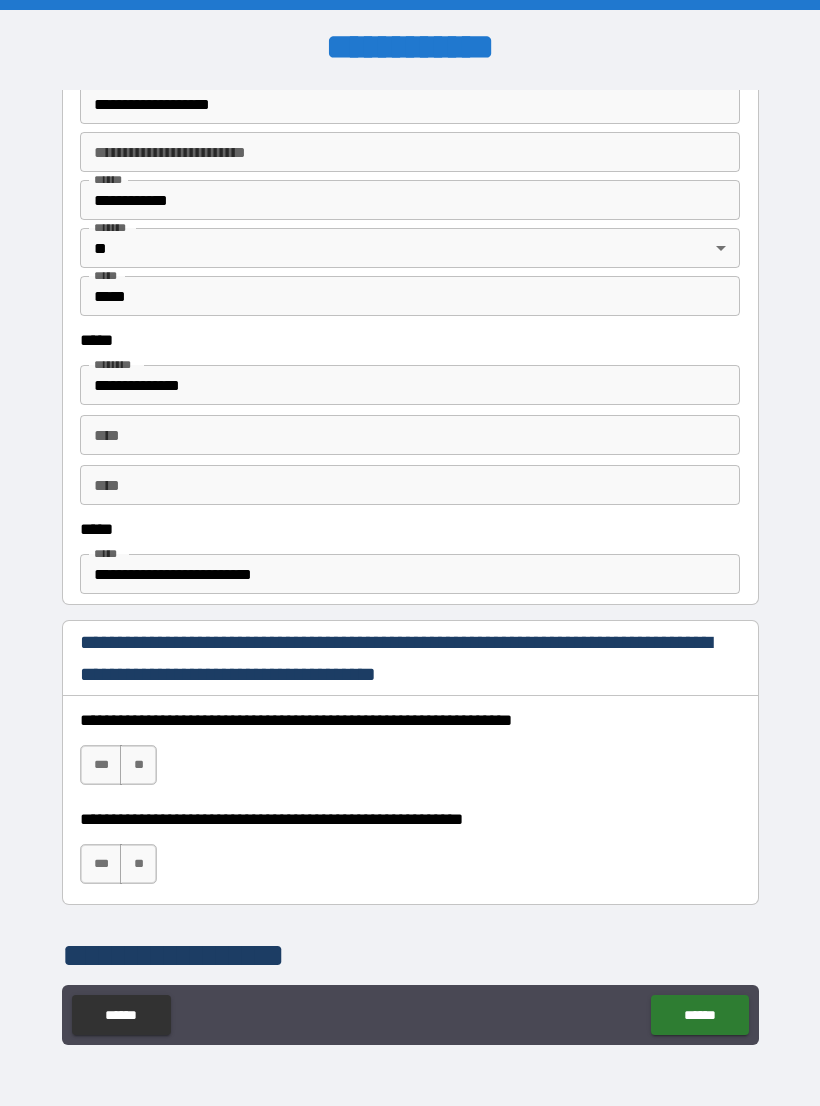 scroll, scrollTop: 729, scrollLeft: 0, axis: vertical 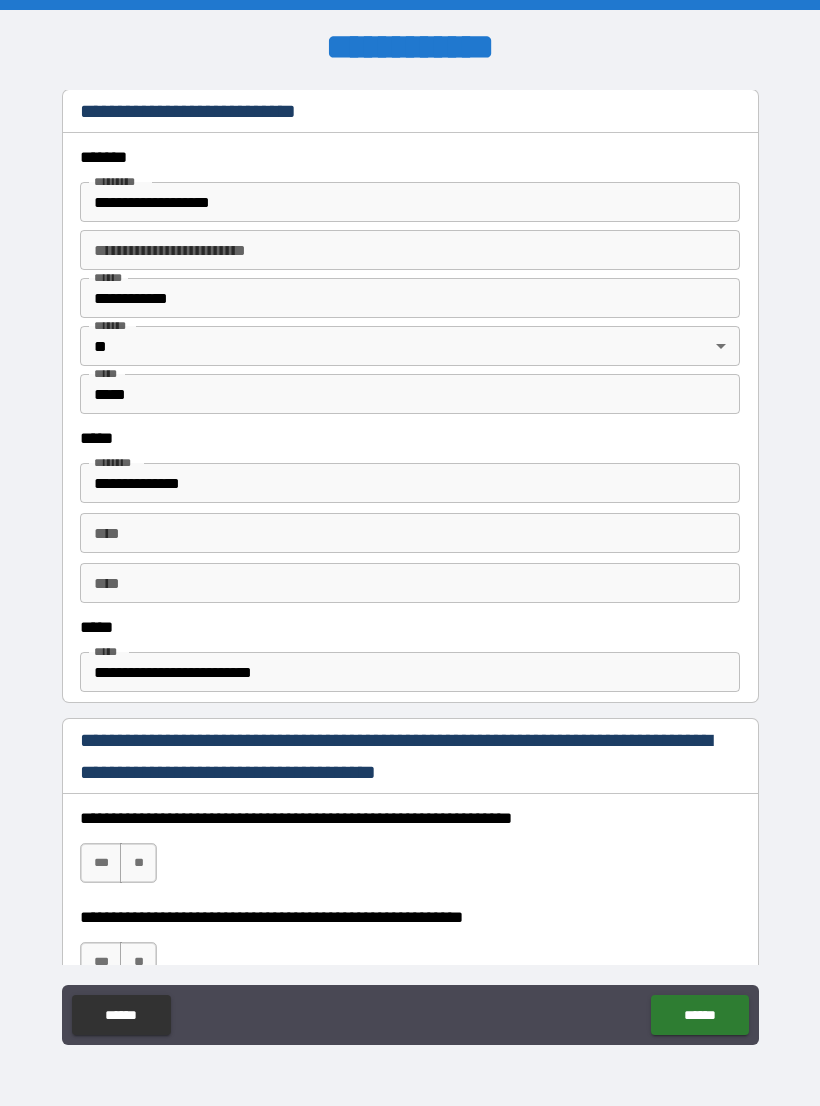 click on "*****" at bounding box center [410, 394] 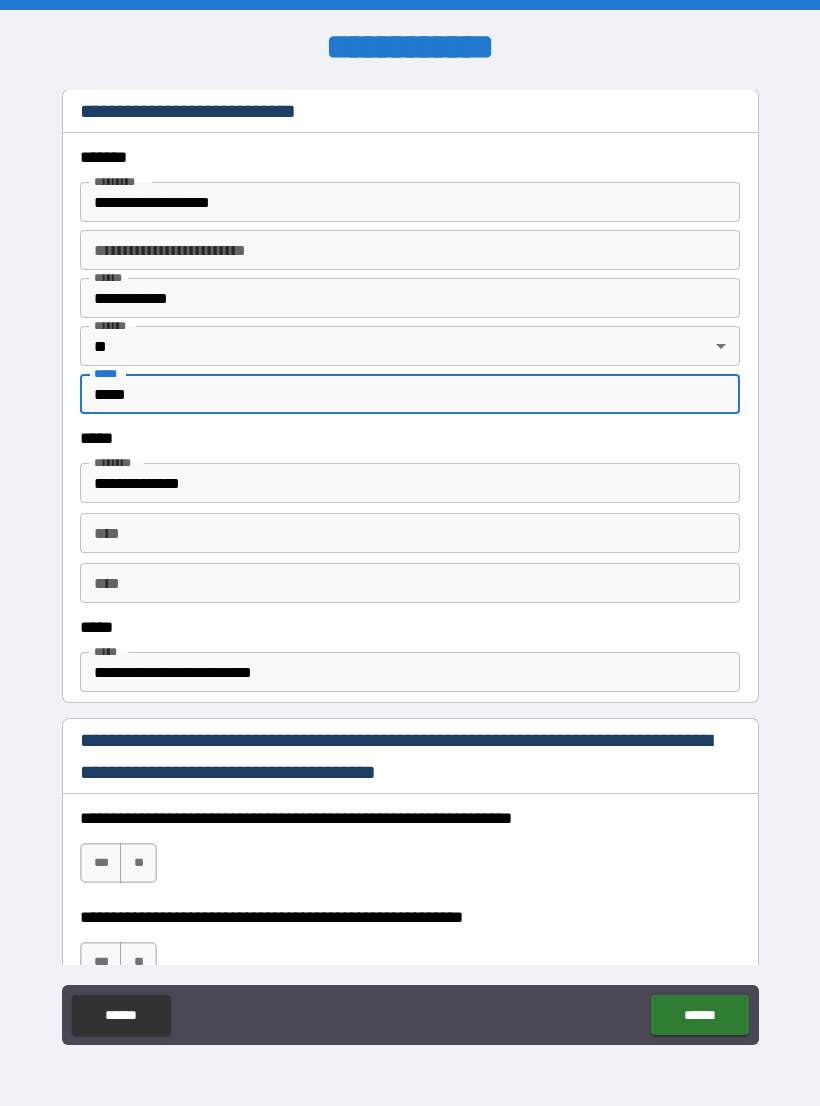 click on "*****" at bounding box center [410, 394] 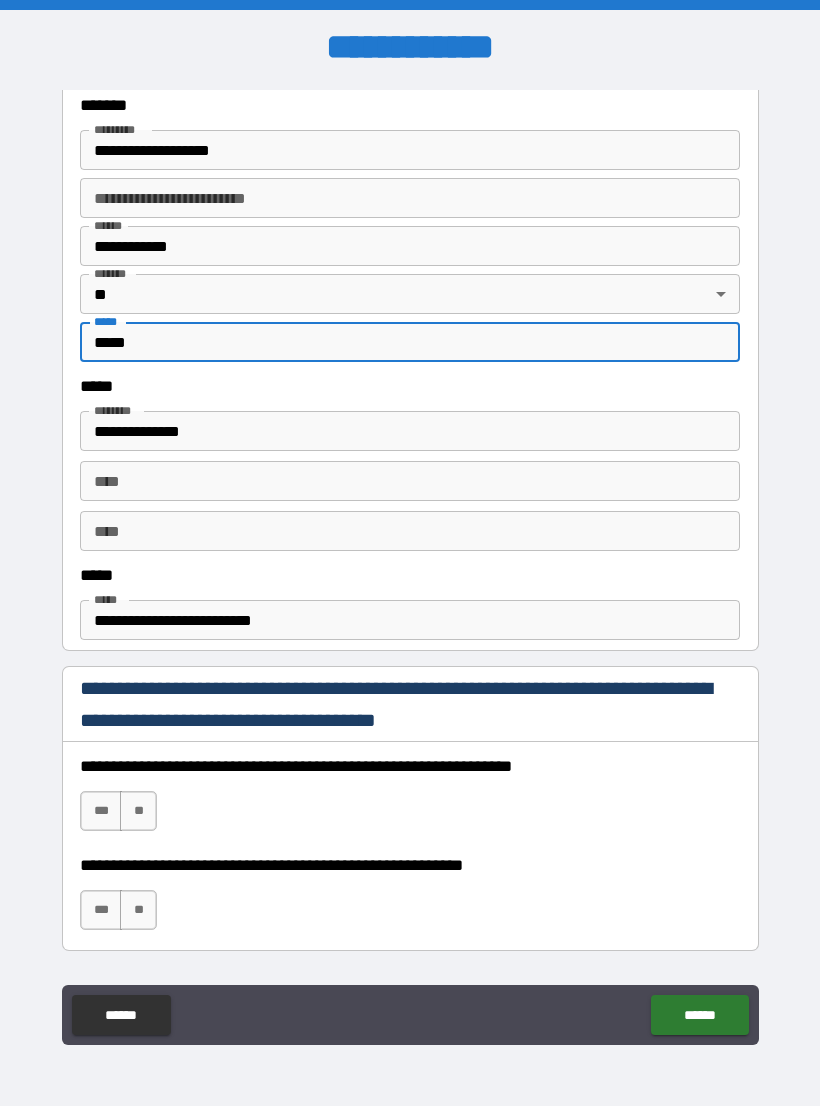scroll, scrollTop: 779, scrollLeft: 0, axis: vertical 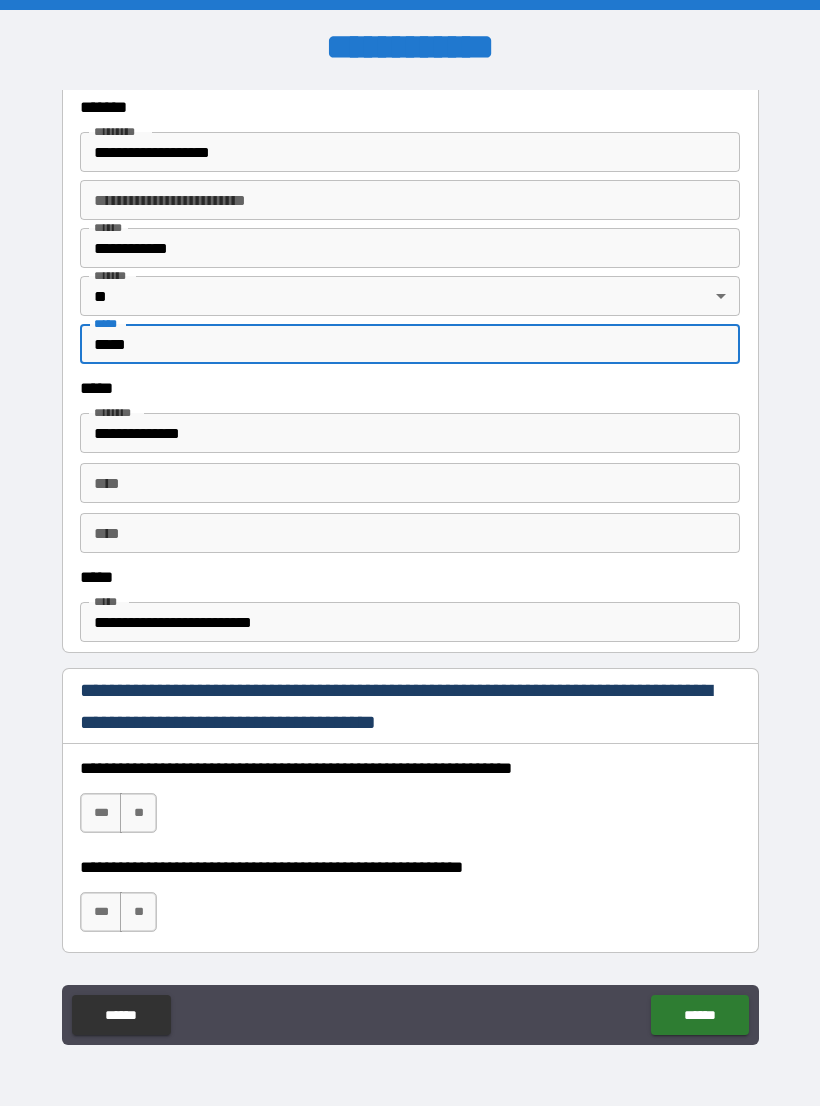 type on "*****" 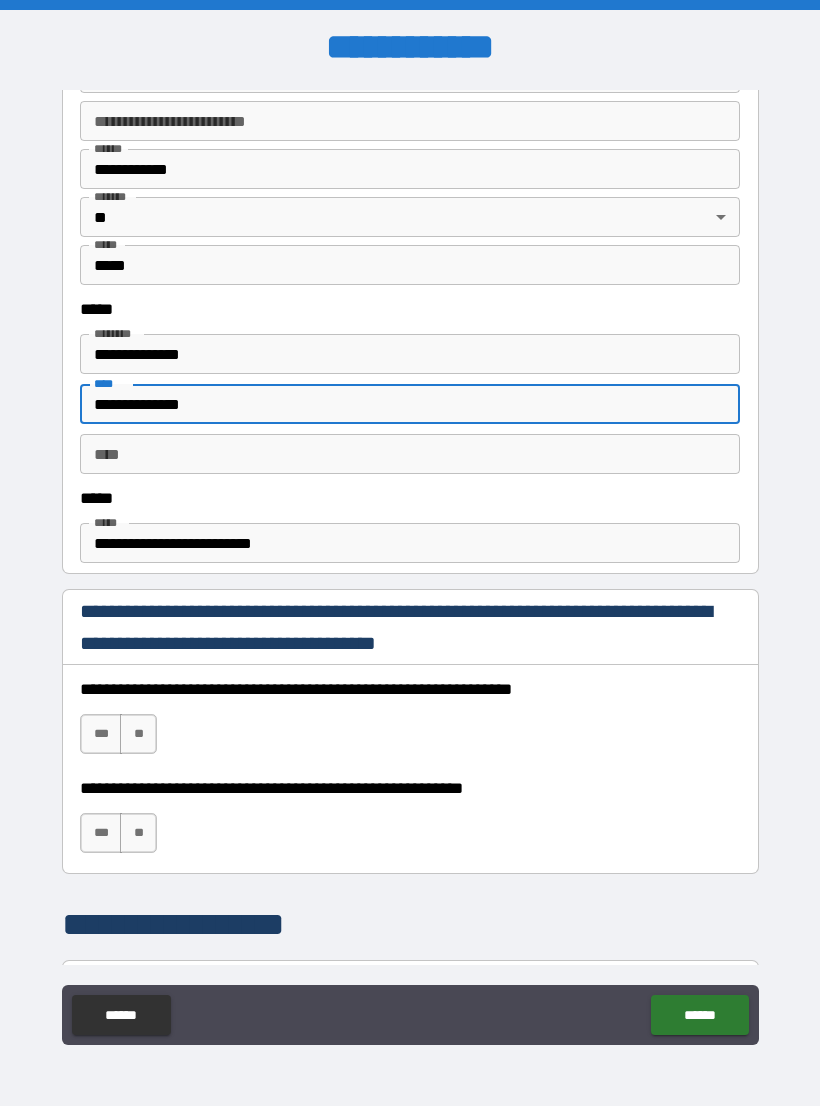scroll, scrollTop: 861, scrollLeft: 0, axis: vertical 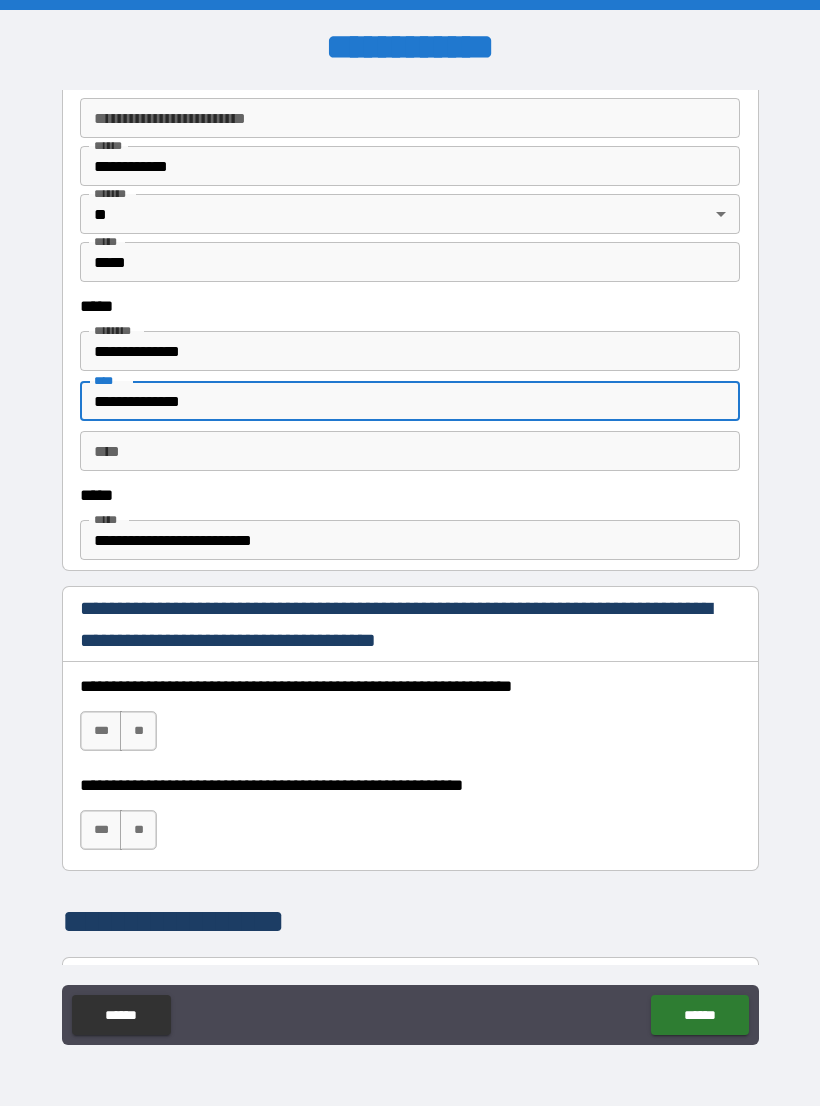 type on "**********" 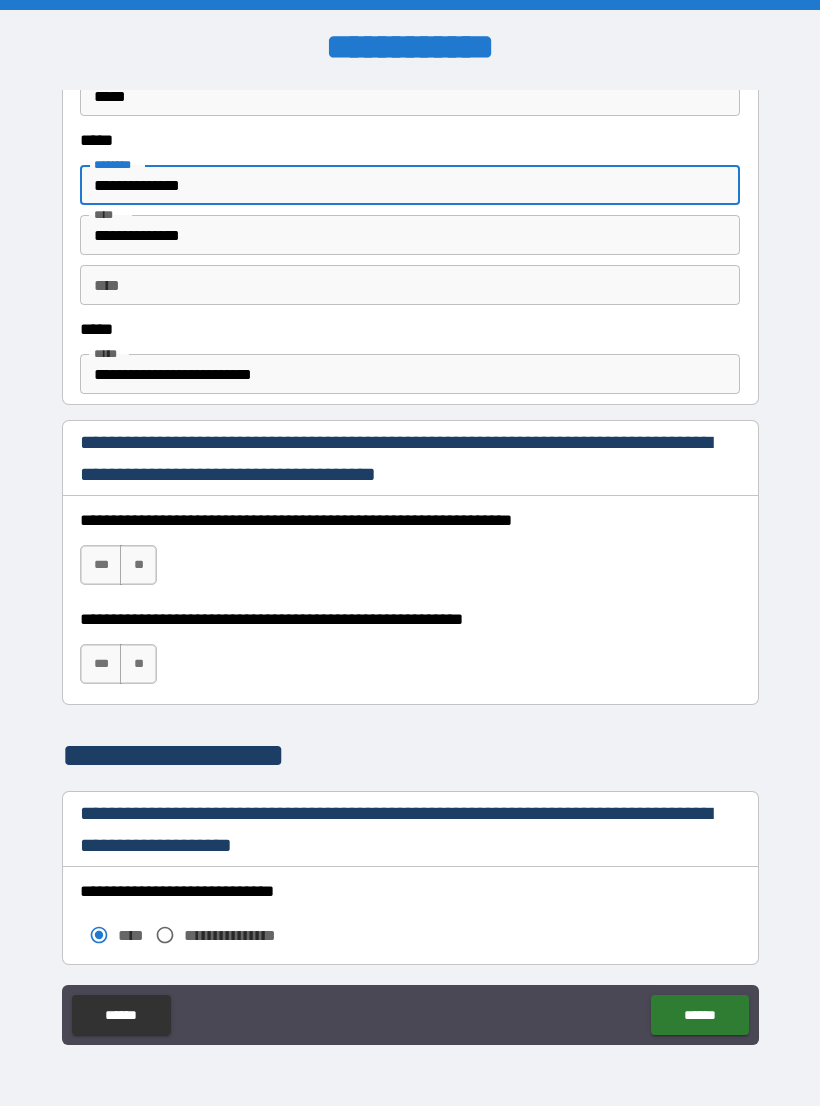 scroll, scrollTop: 1028, scrollLeft: 0, axis: vertical 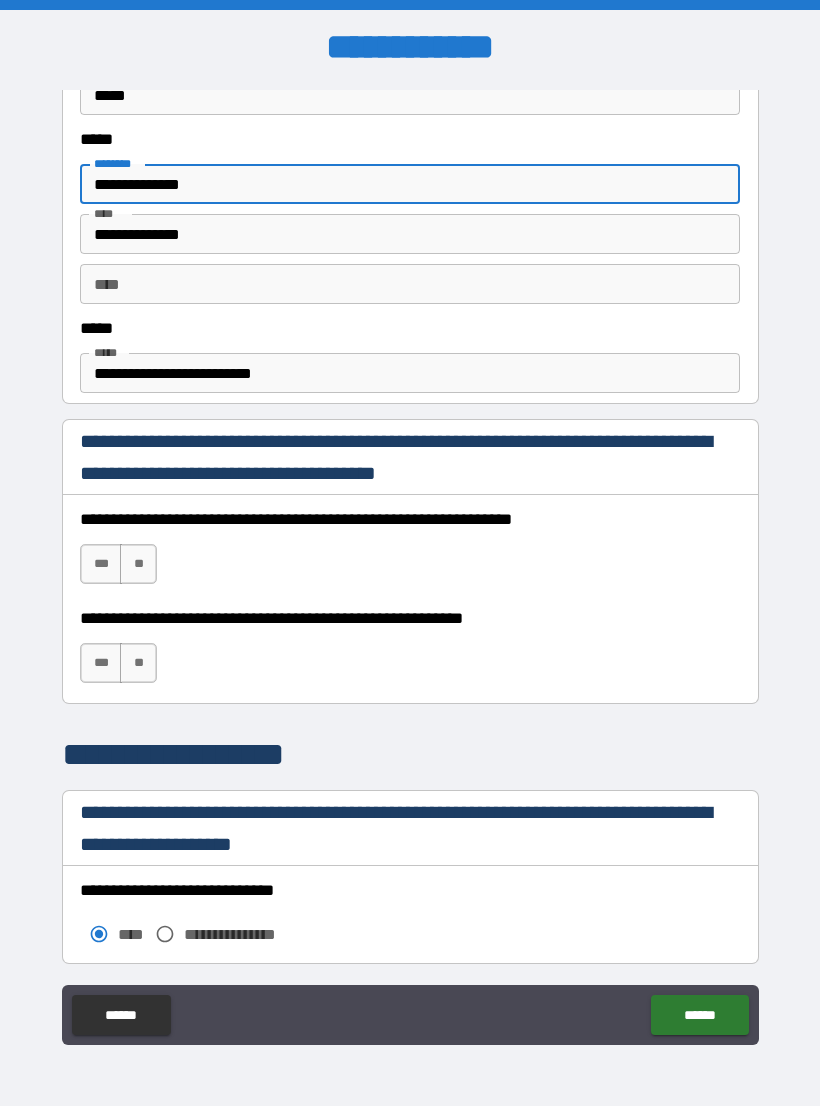 type on "**********" 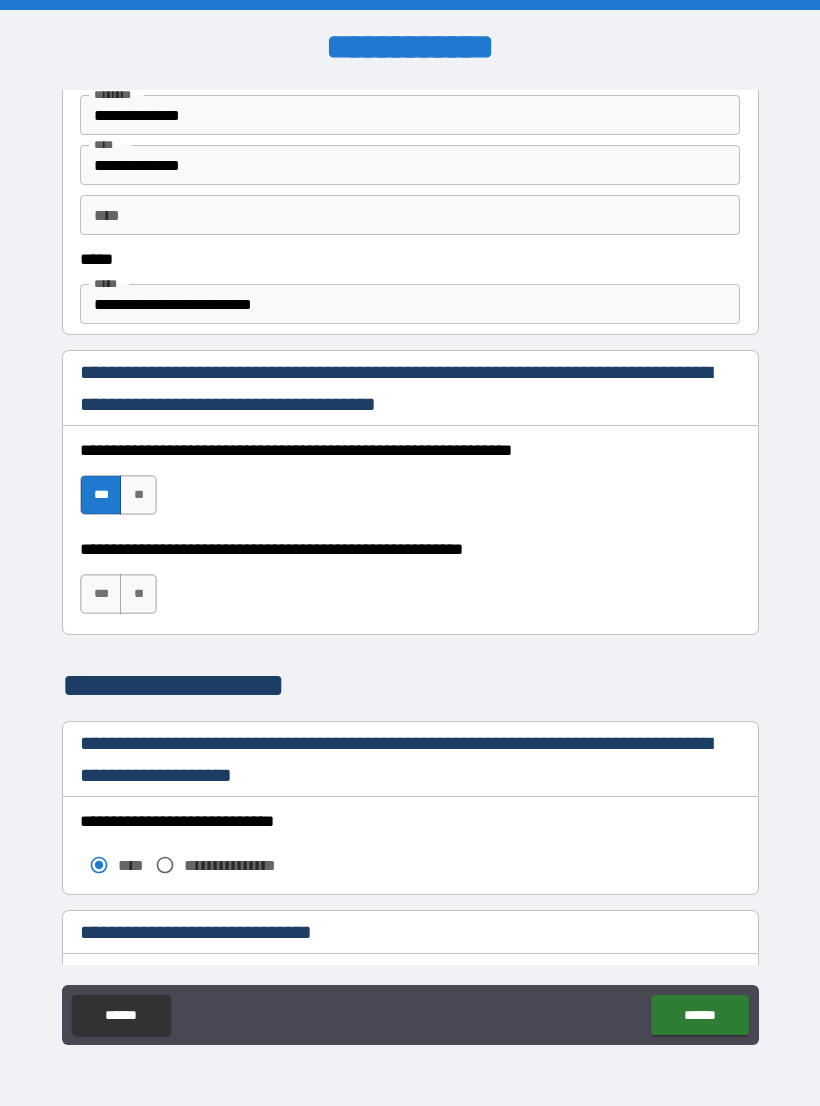 scroll, scrollTop: 1099, scrollLeft: 0, axis: vertical 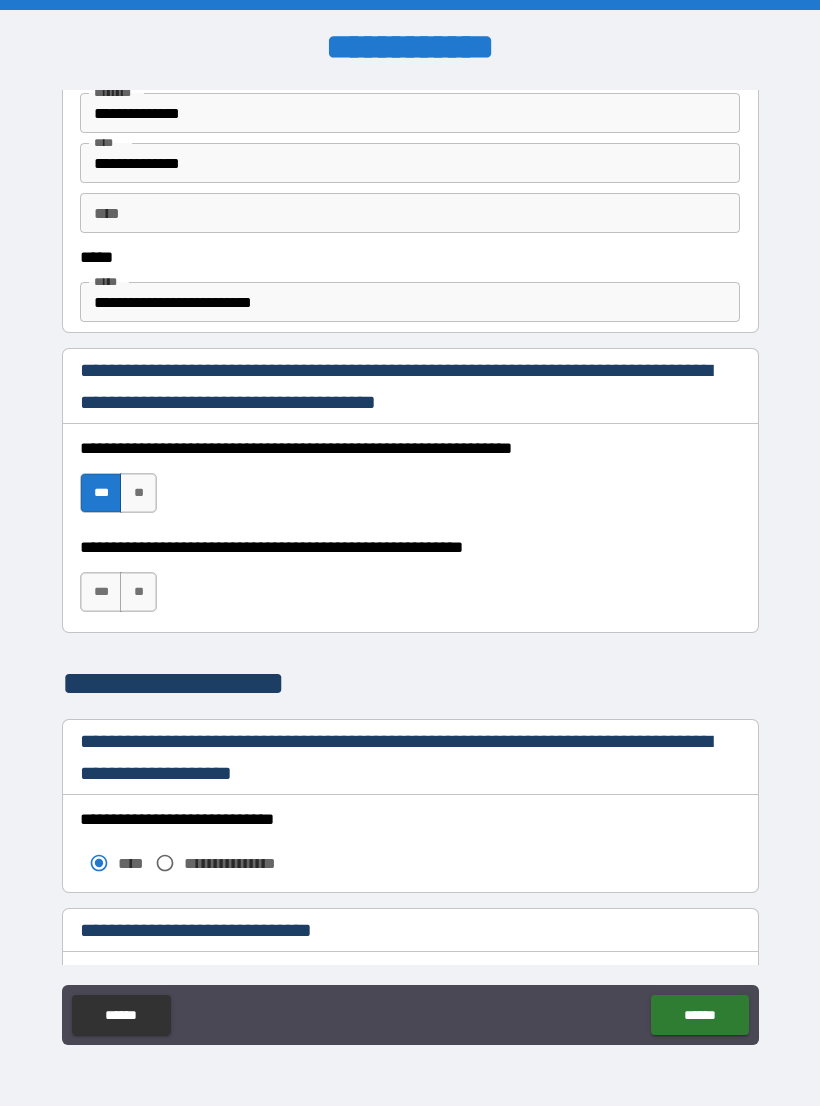 click on "***" at bounding box center [101, 592] 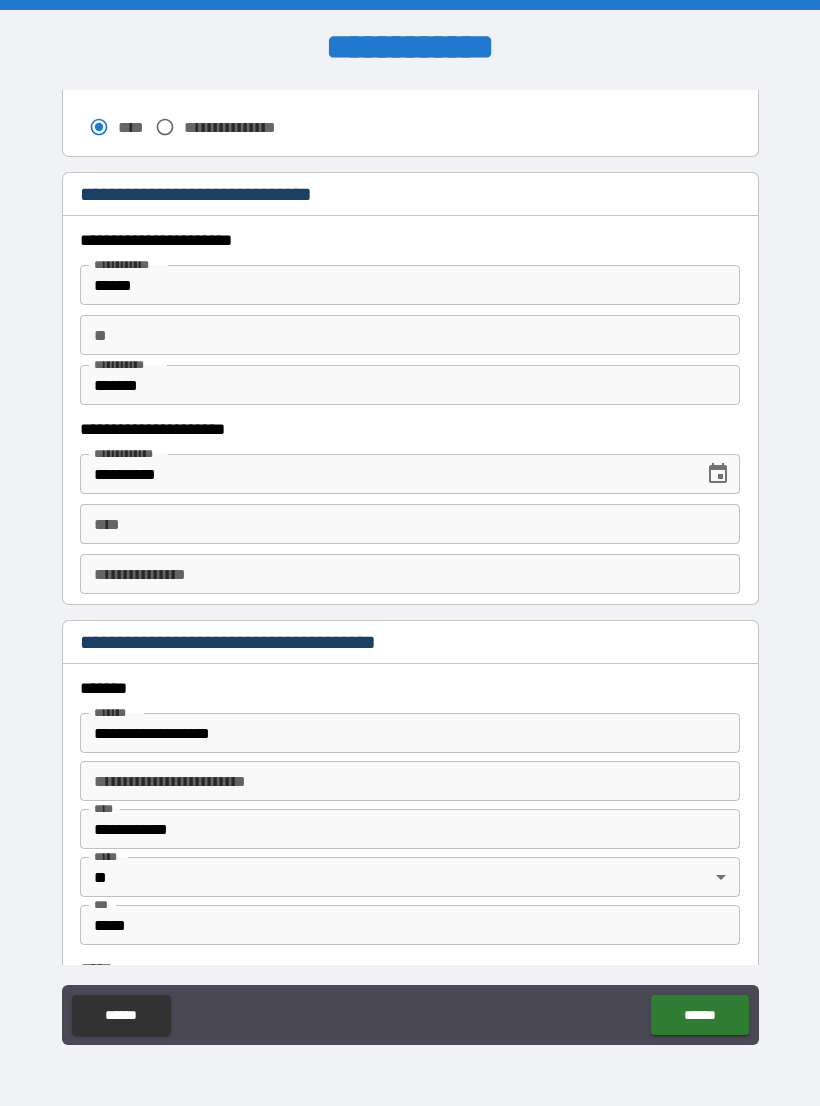 scroll, scrollTop: 1836, scrollLeft: 0, axis: vertical 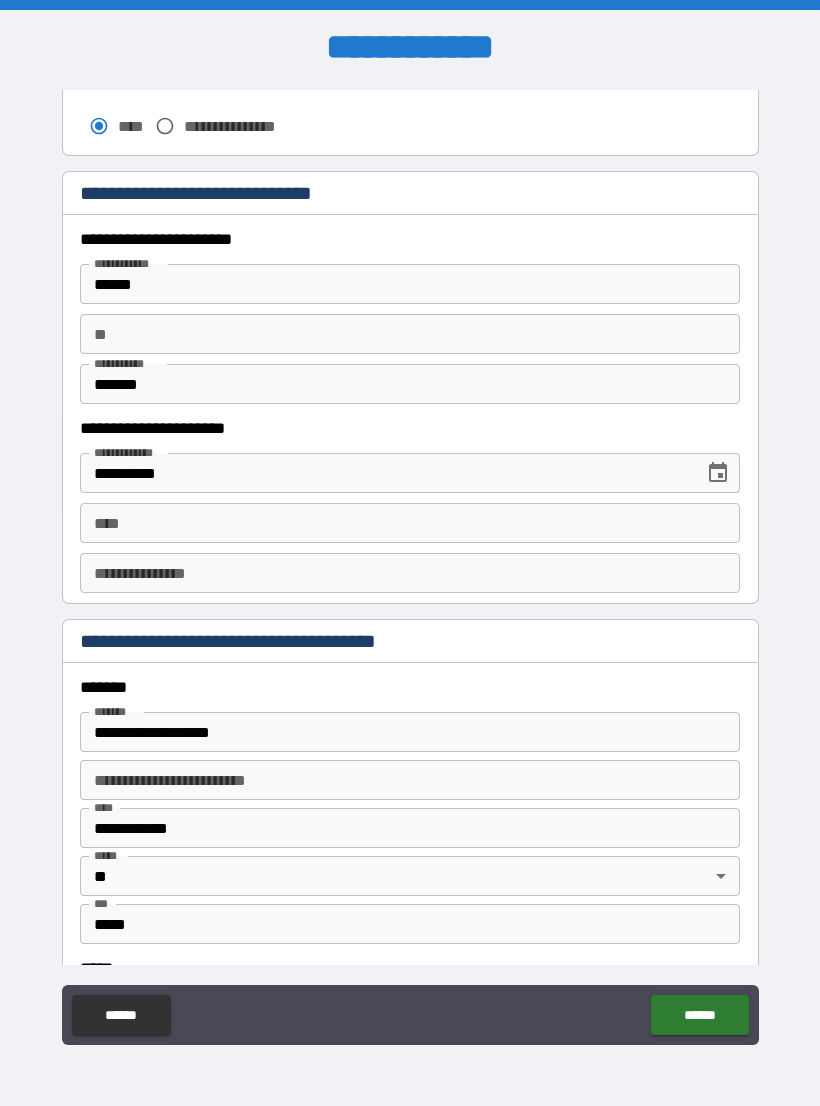 click on "****" at bounding box center [410, 523] 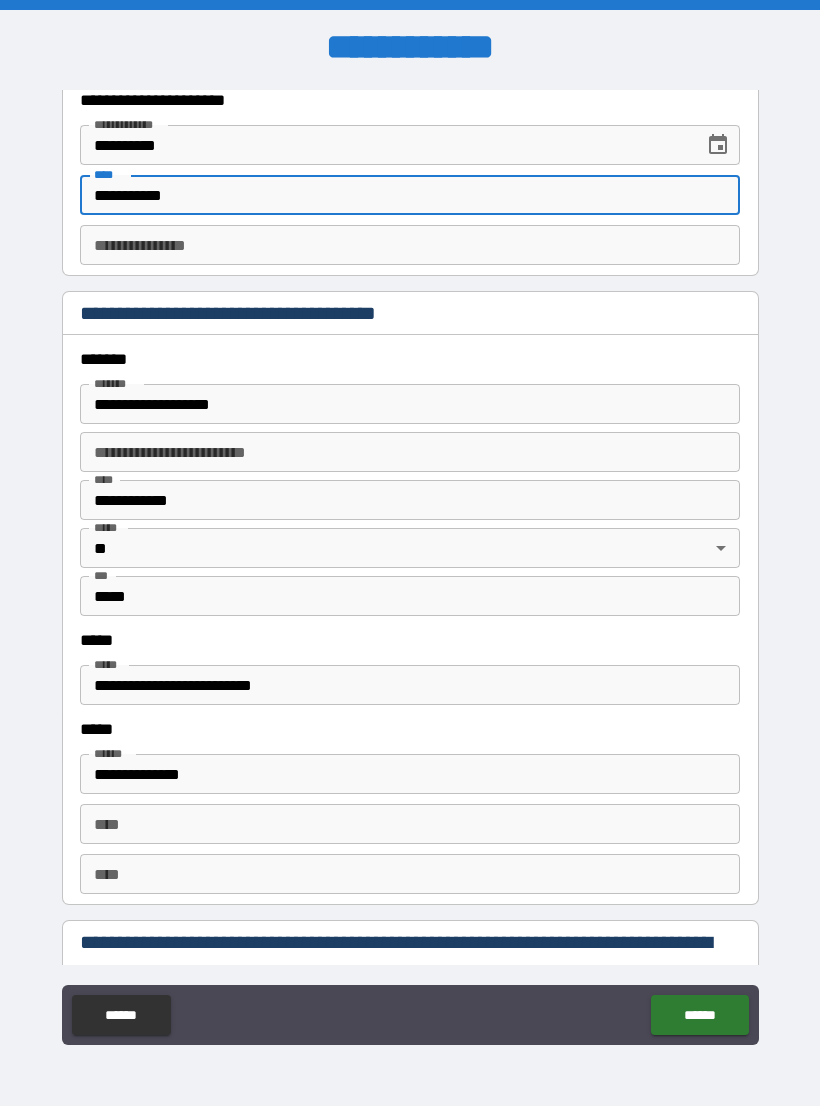 scroll, scrollTop: 2172, scrollLeft: 0, axis: vertical 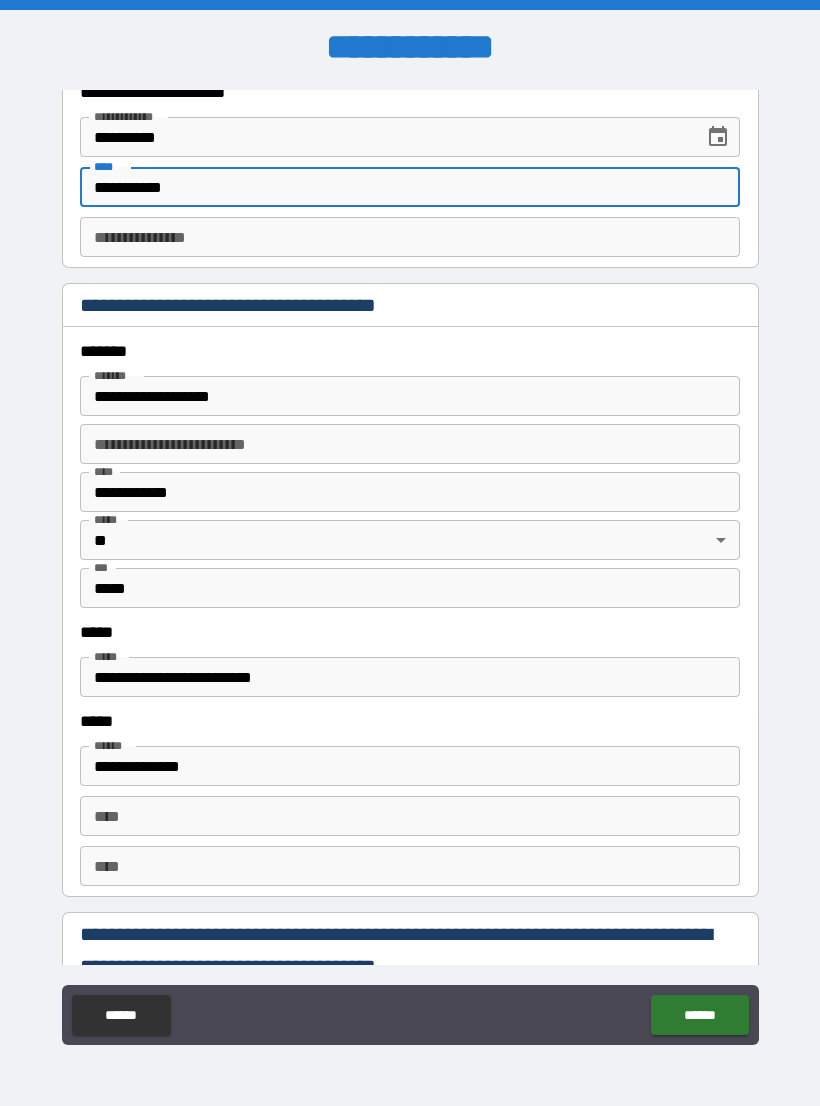 type on "**********" 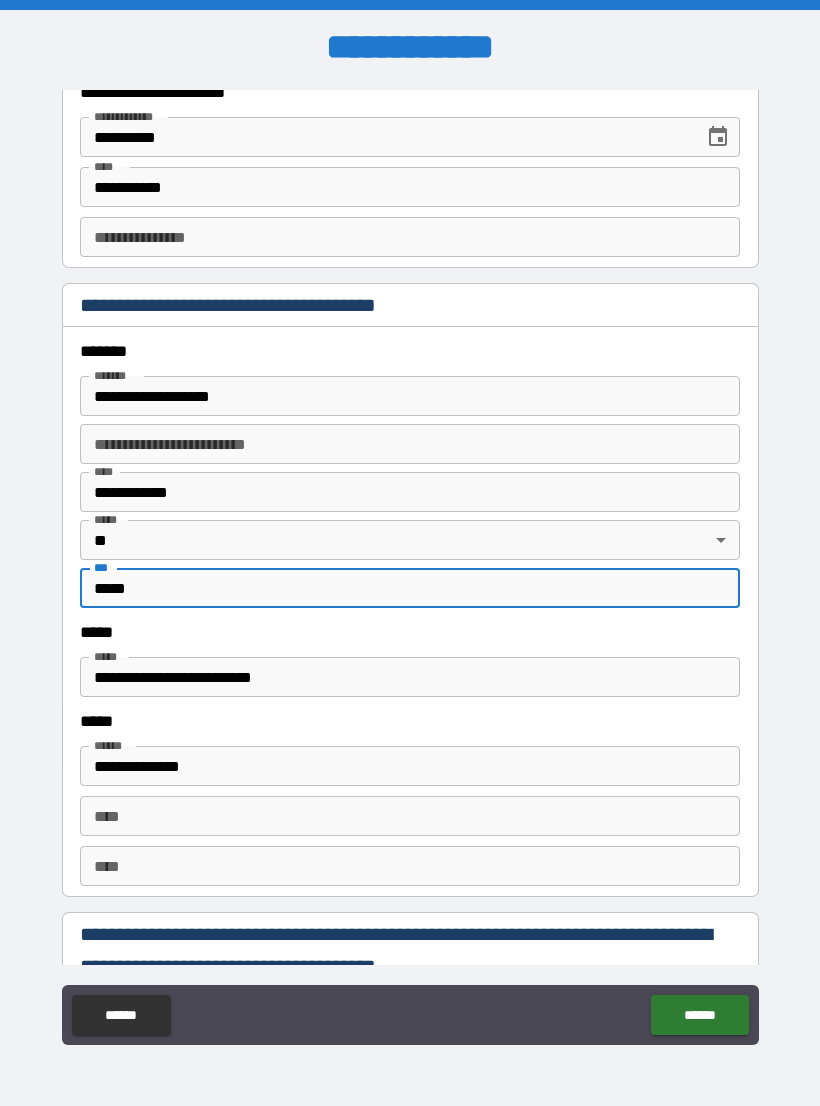 click on "*****" at bounding box center (410, 588) 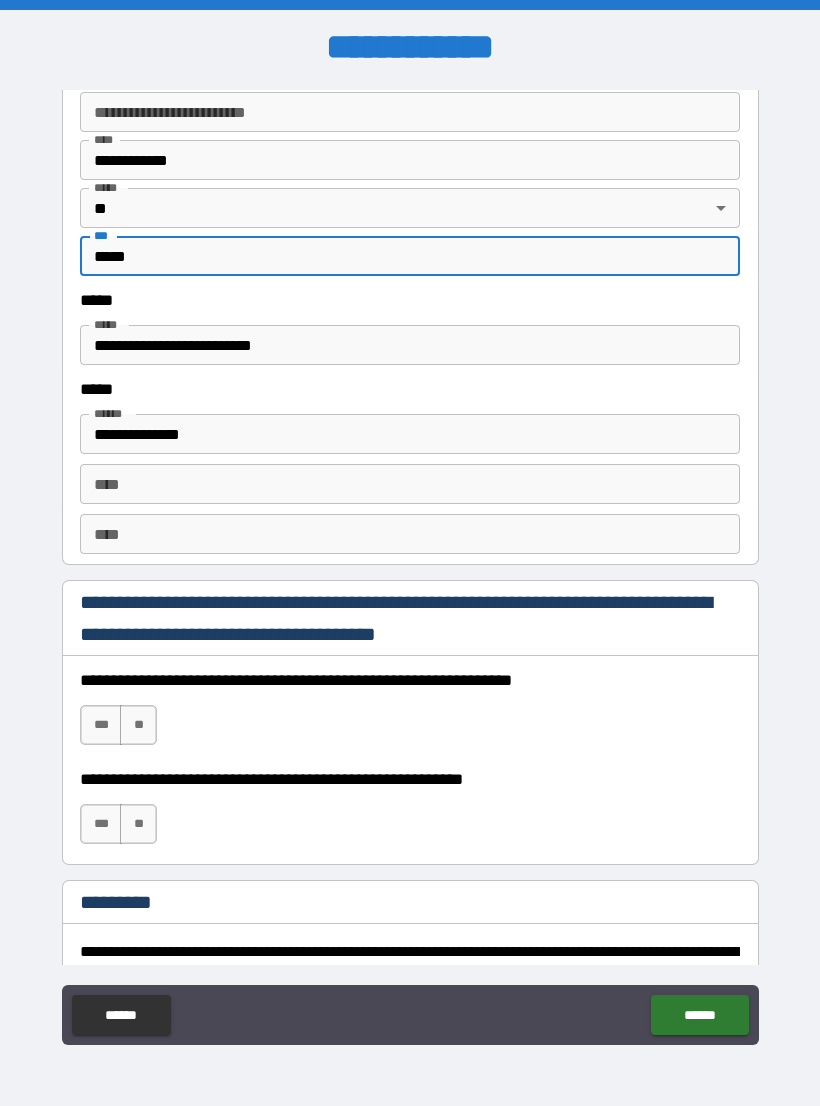 scroll, scrollTop: 2562, scrollLeft: 0, axis: vertical 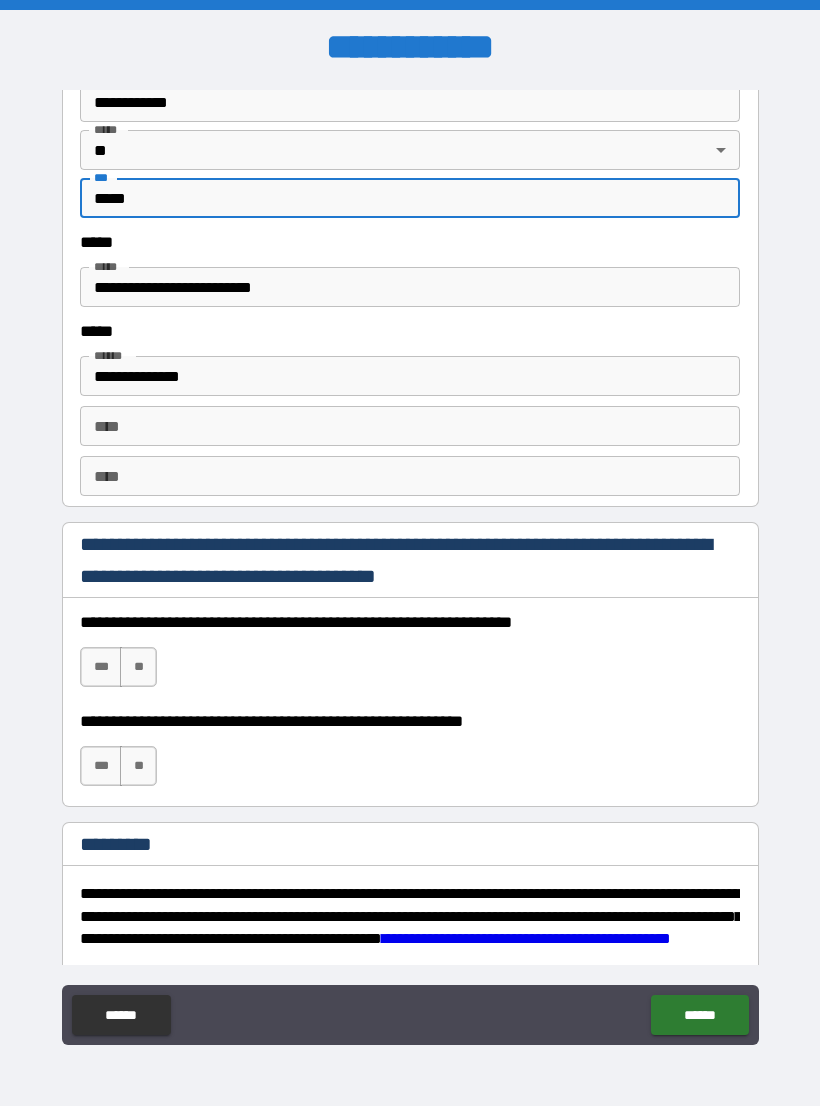 type on "*****" 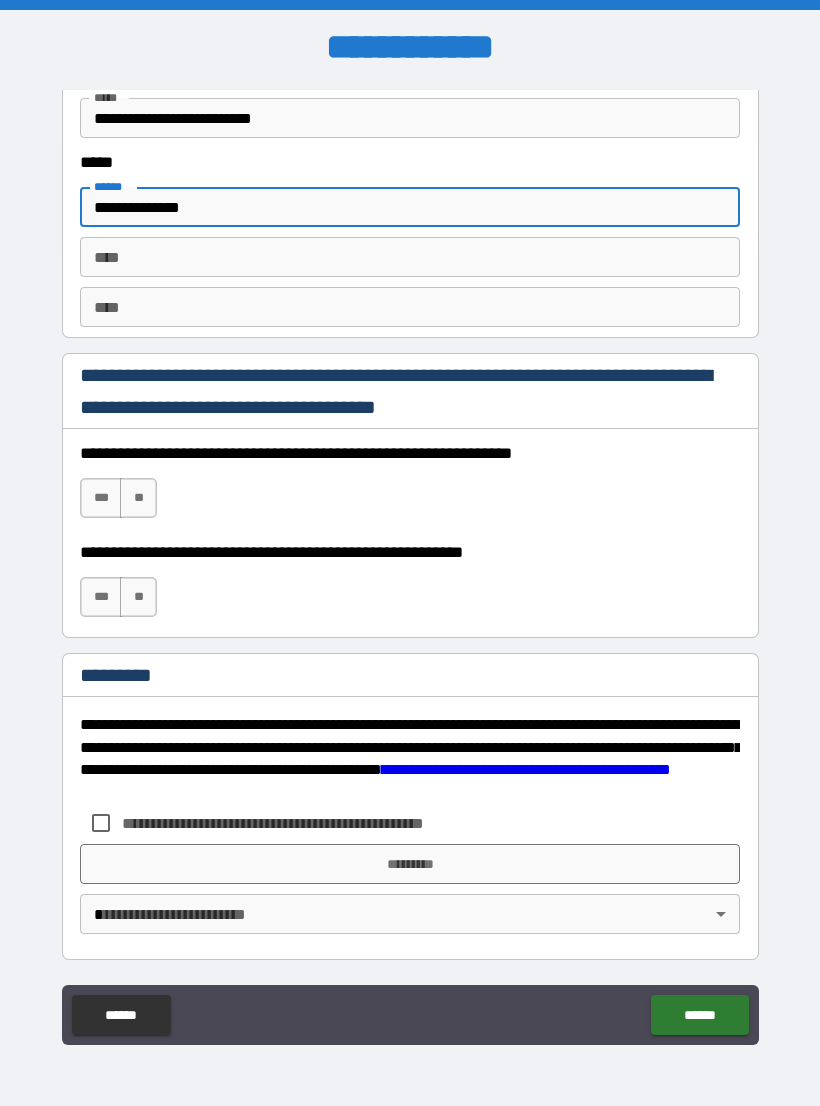 scroll, scrollTop: 2731, scrollLeft: 0, axis: vertical 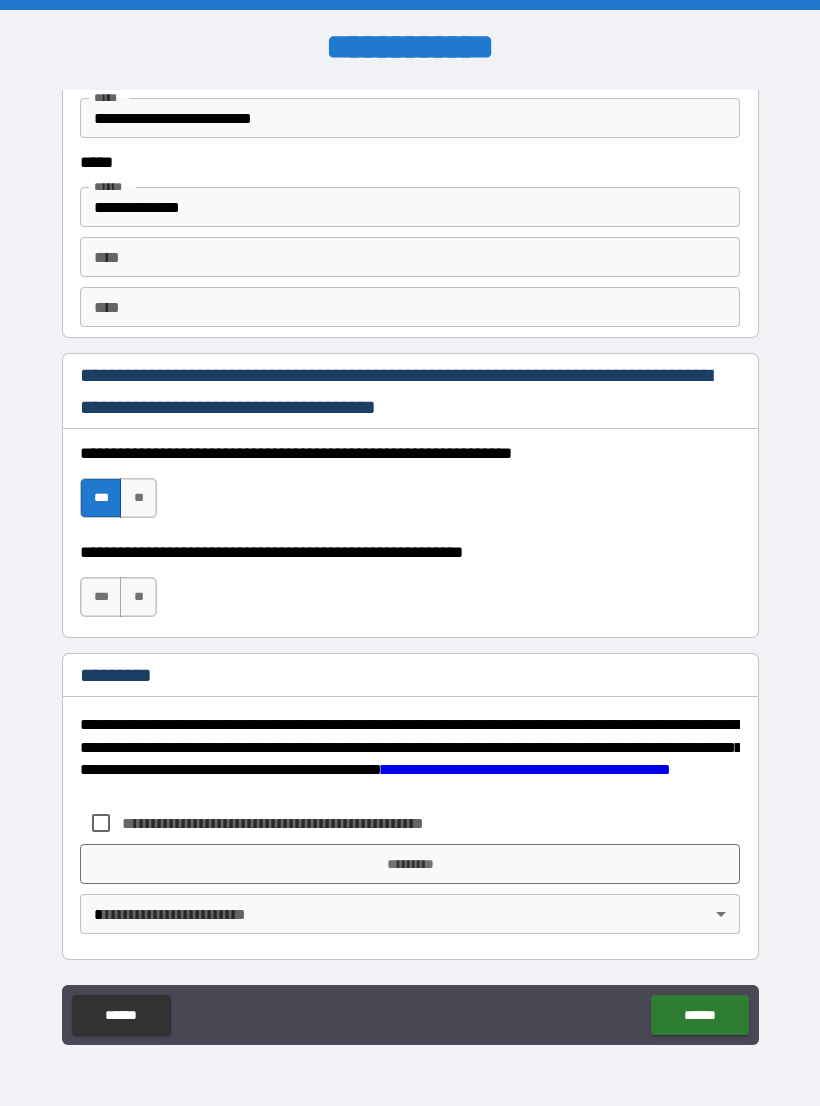 click on "***" at bounding box center (101, 597) 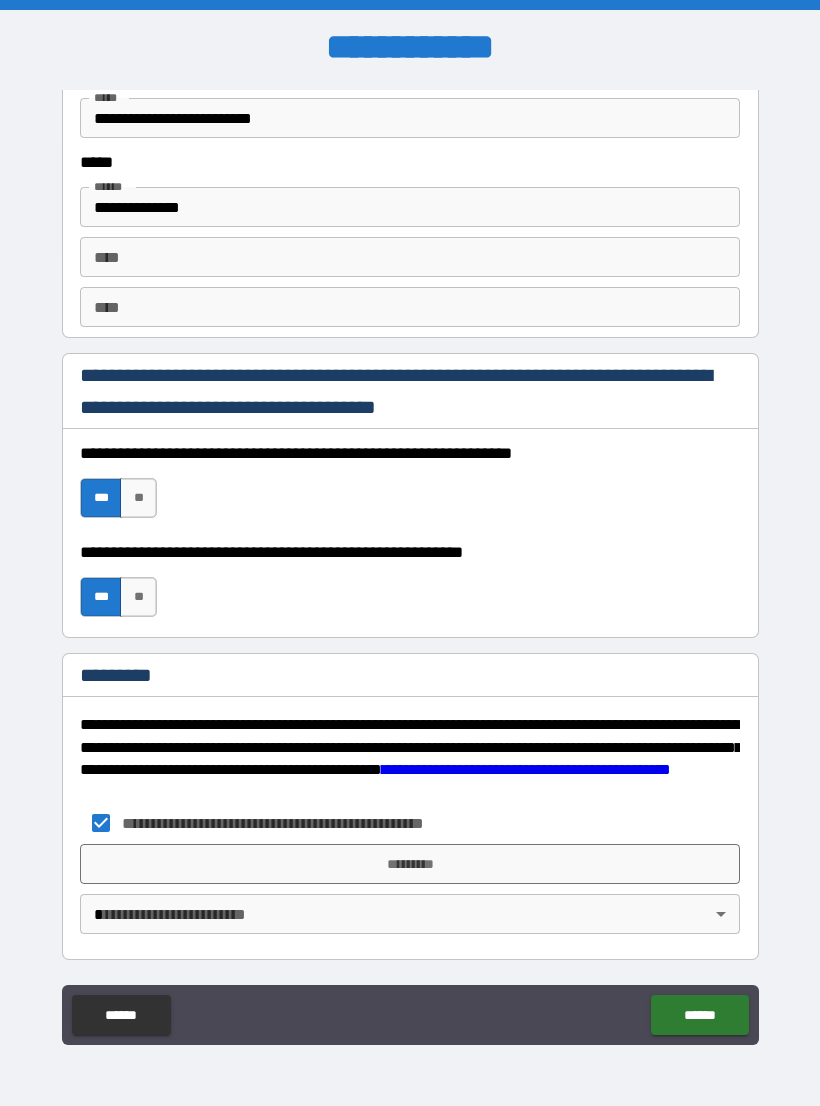 click on "*********" at bounding box center [410, 864] 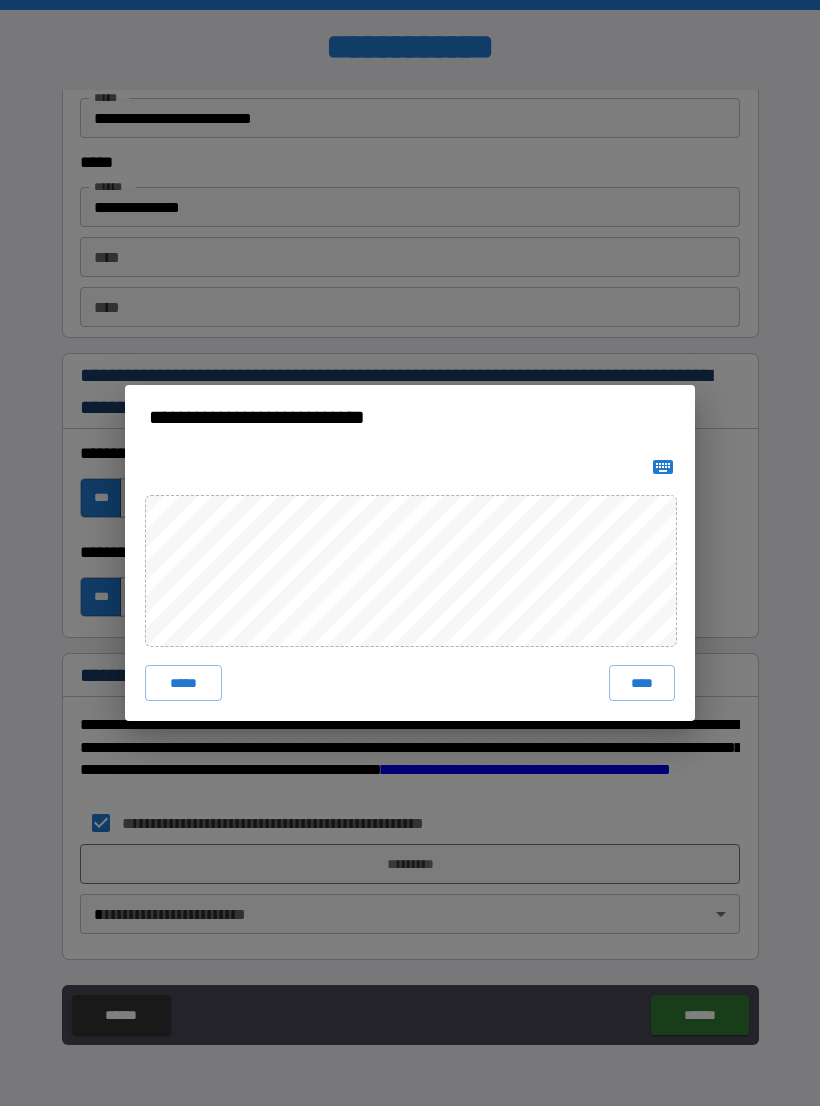click on "****" at bounding box center [642, 683] 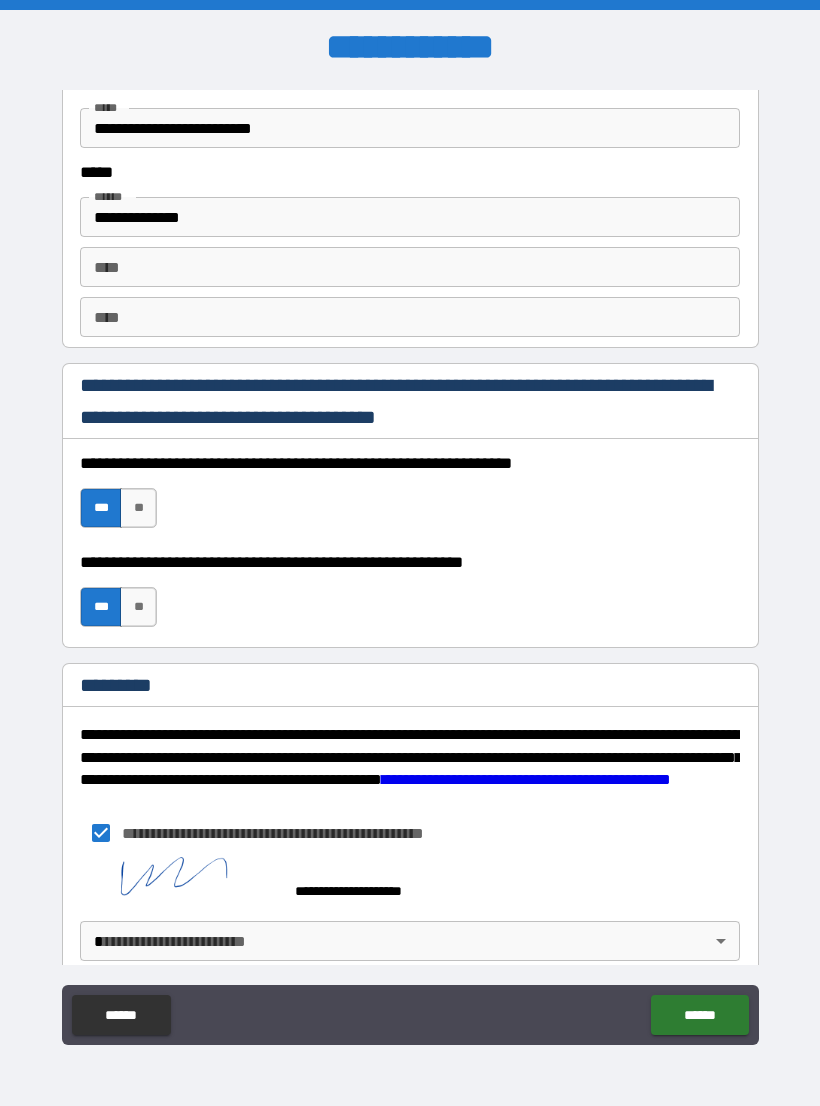 click on "**********" at bounding box center (410, 568) 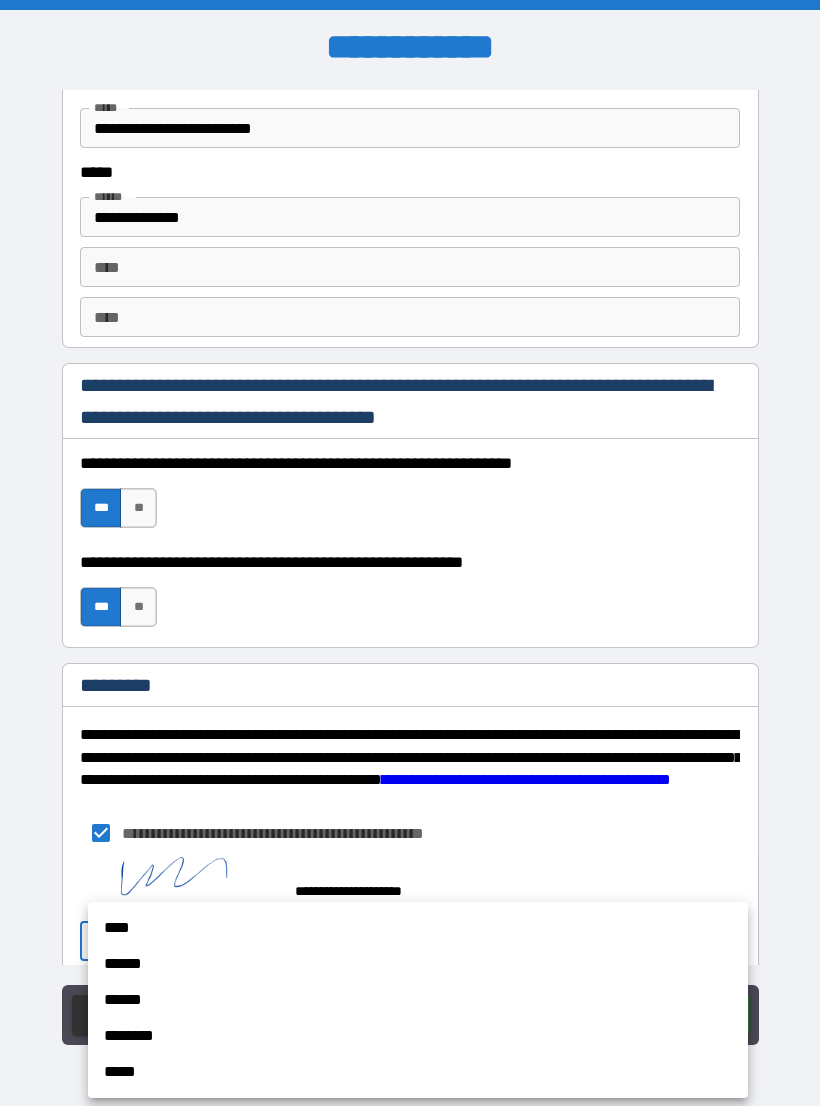click on "****" at bounding box center (418, 928) 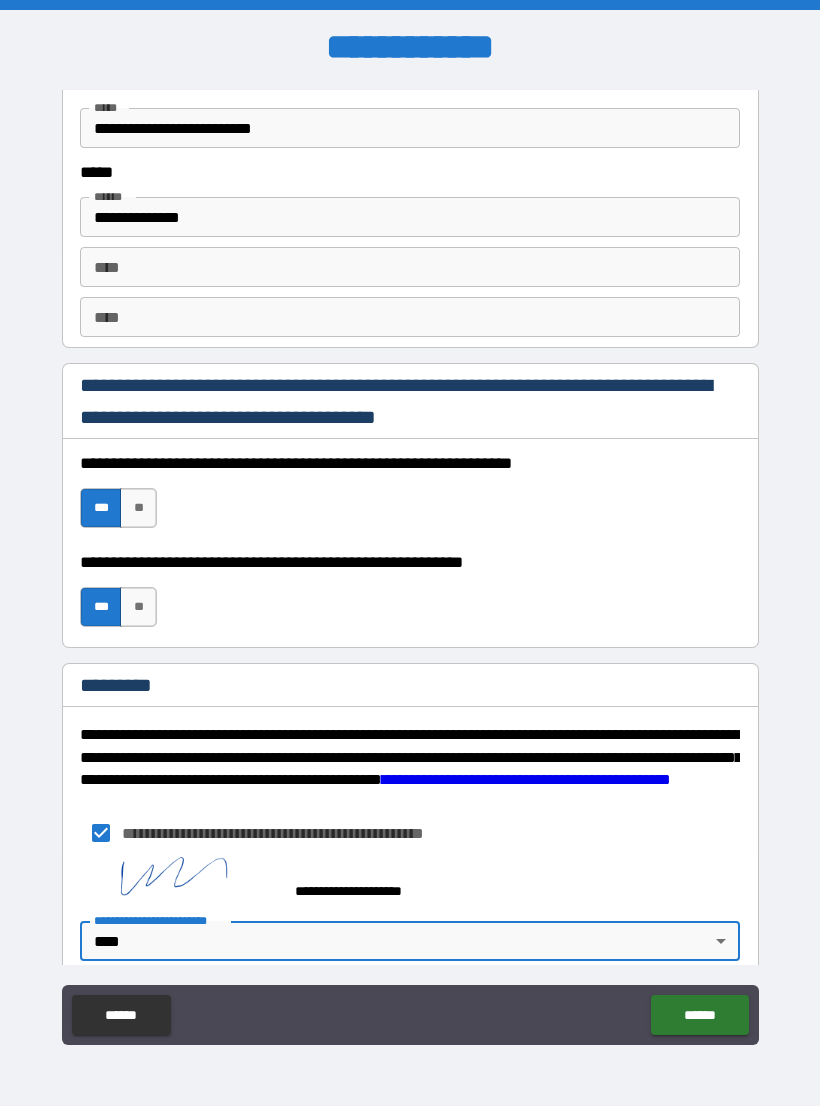 click on "******" at bounding box center [699, 1015] 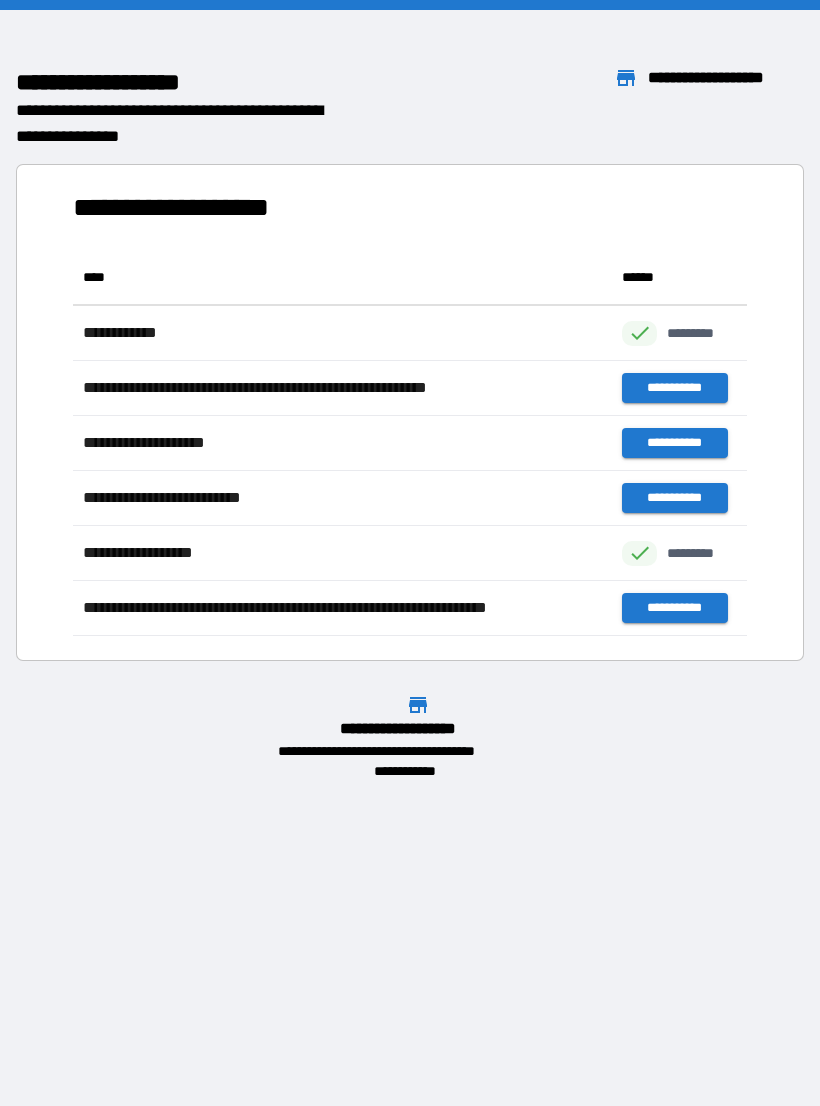 scroll, scrollTop: 1, scrollLeft: 1, axis: both 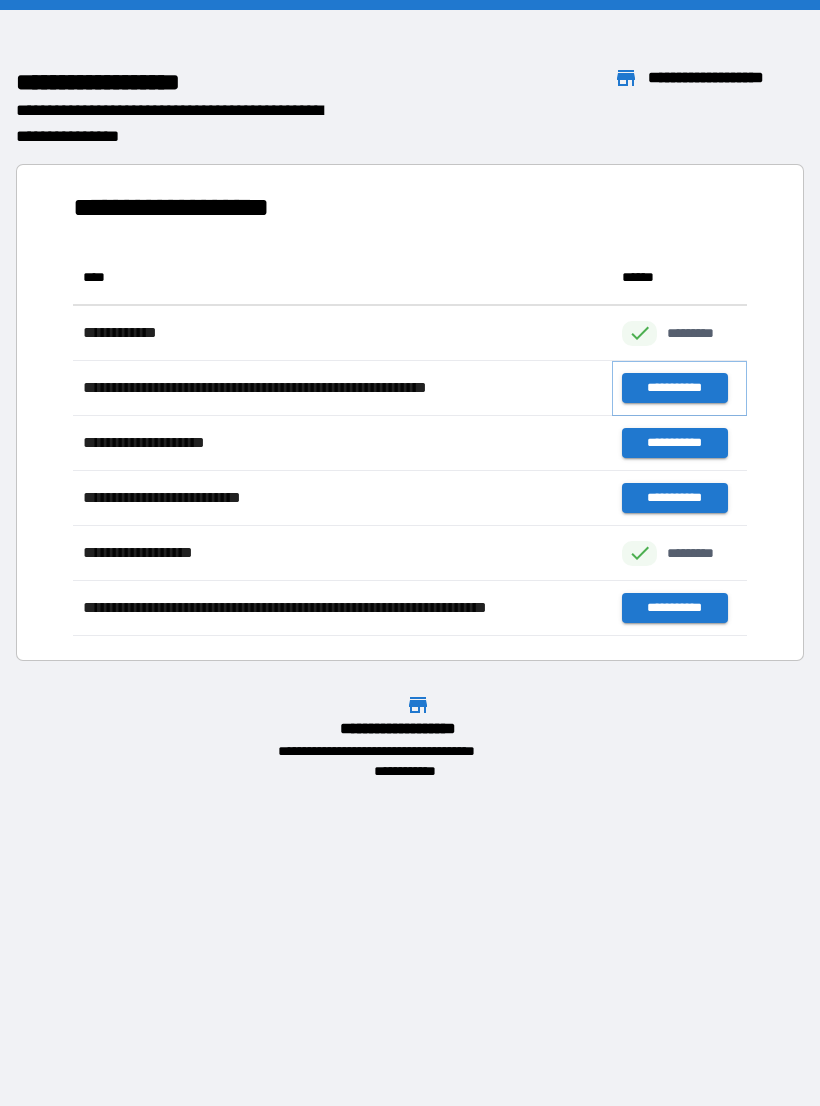 click on "**********" at bounding box center (674, 388) 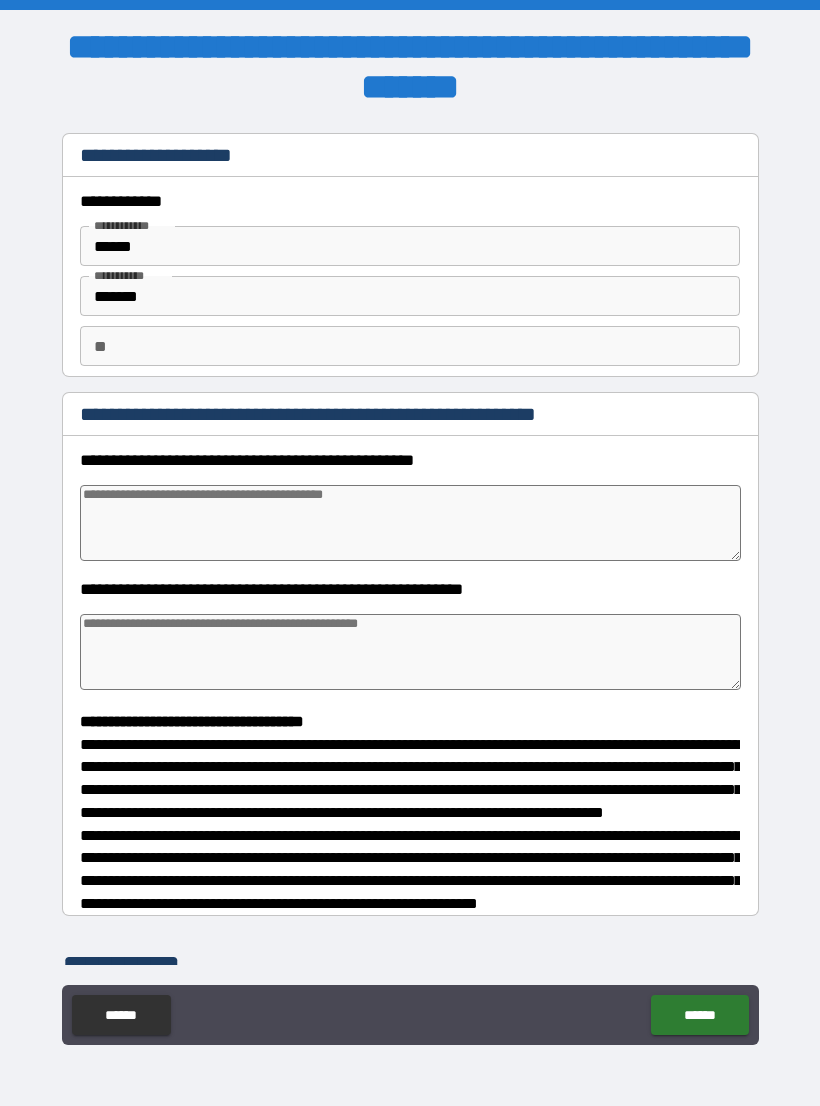 type on "*" 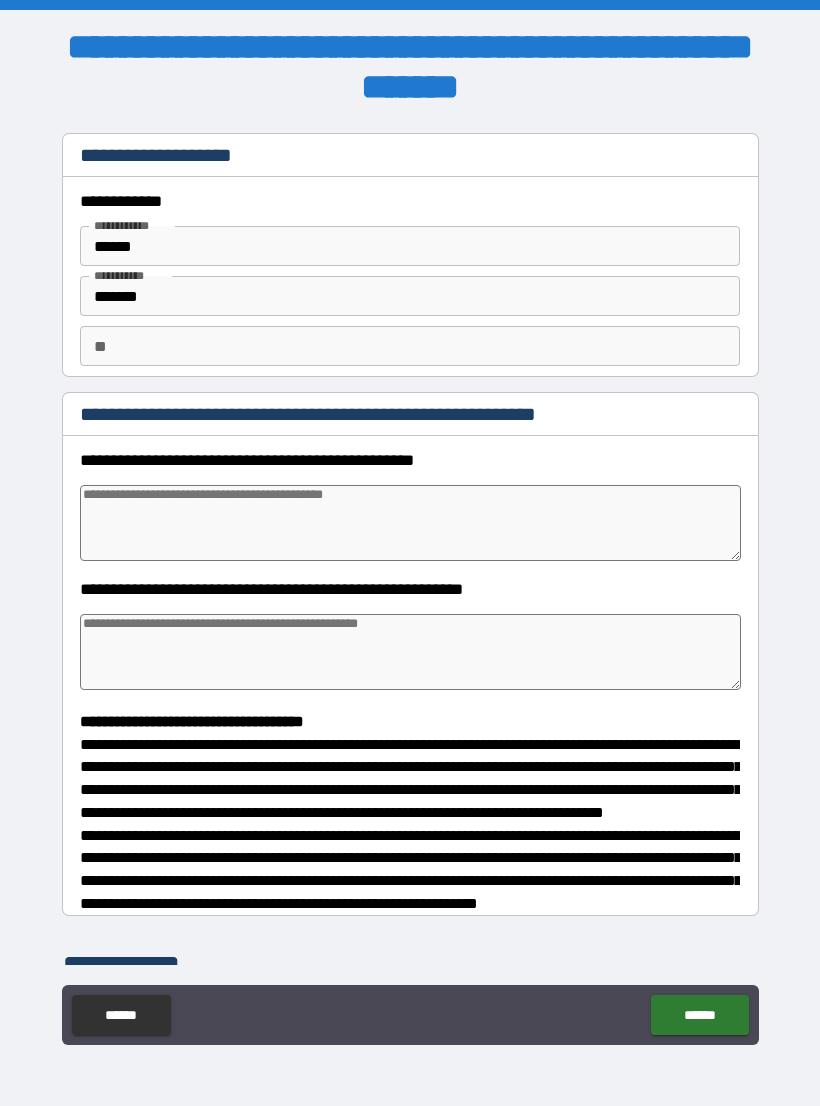 type on "*" 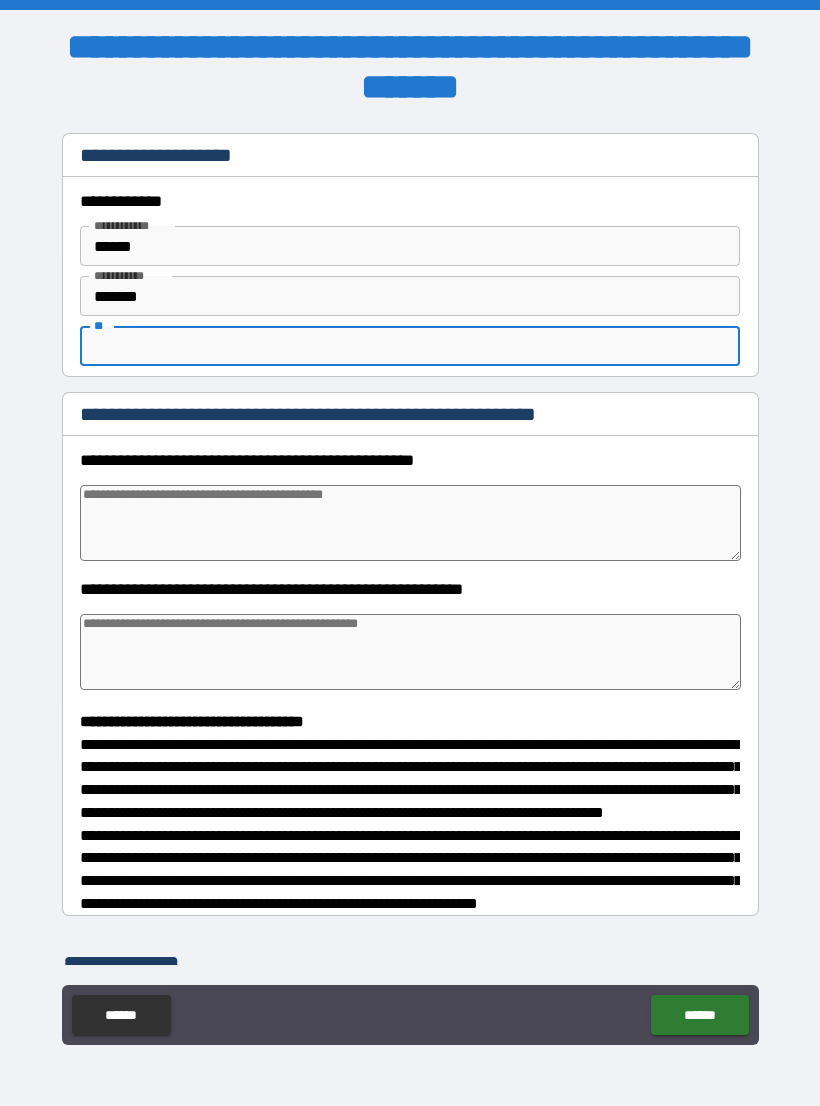type on "*" 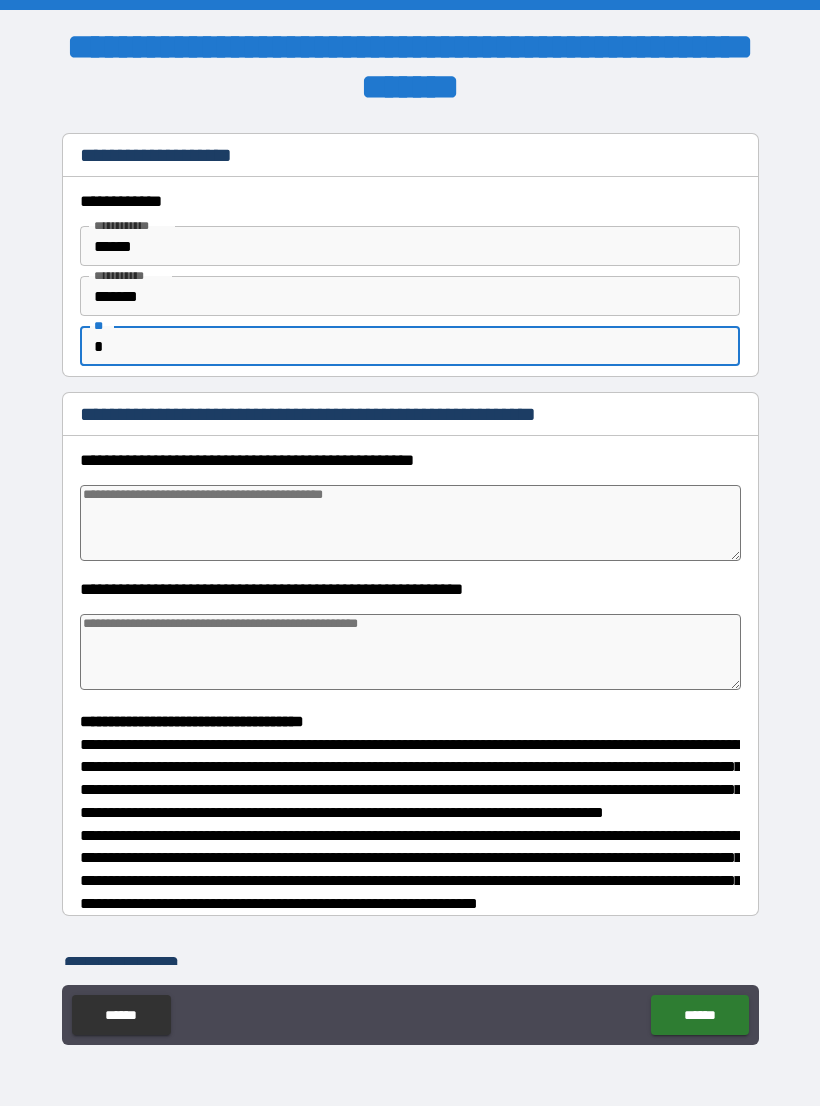 type on "*" 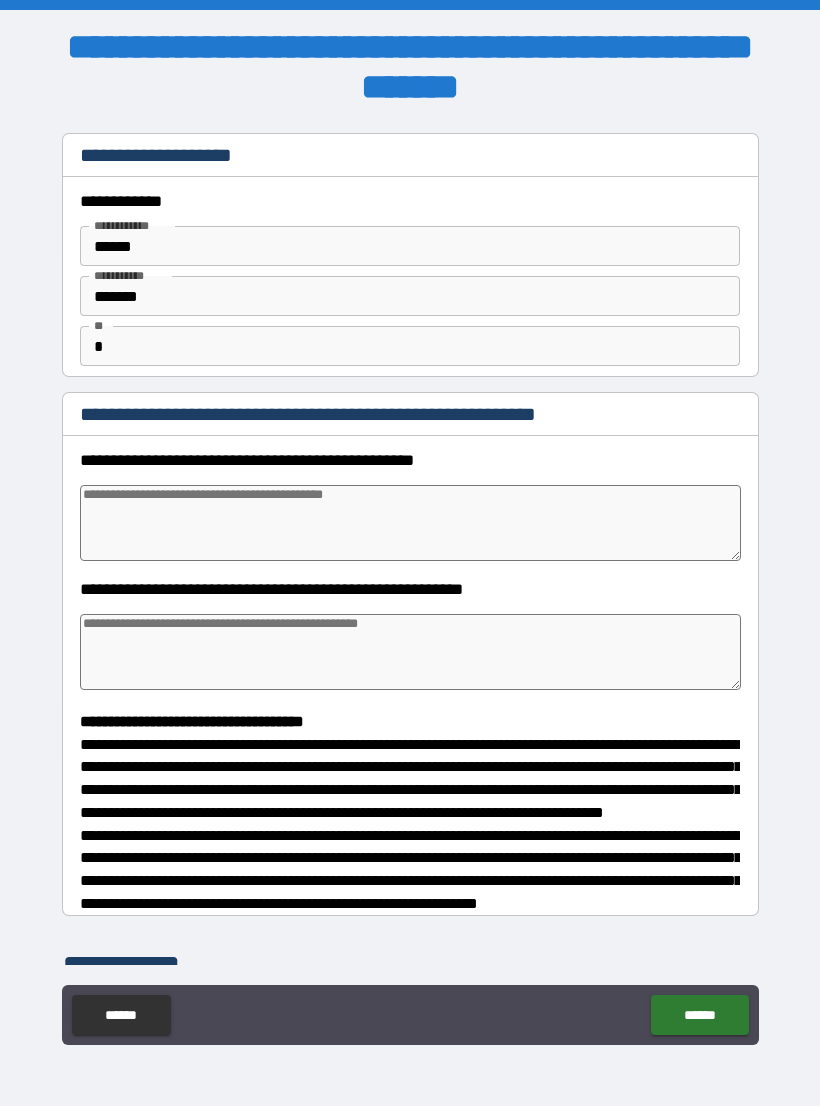 type on "*" 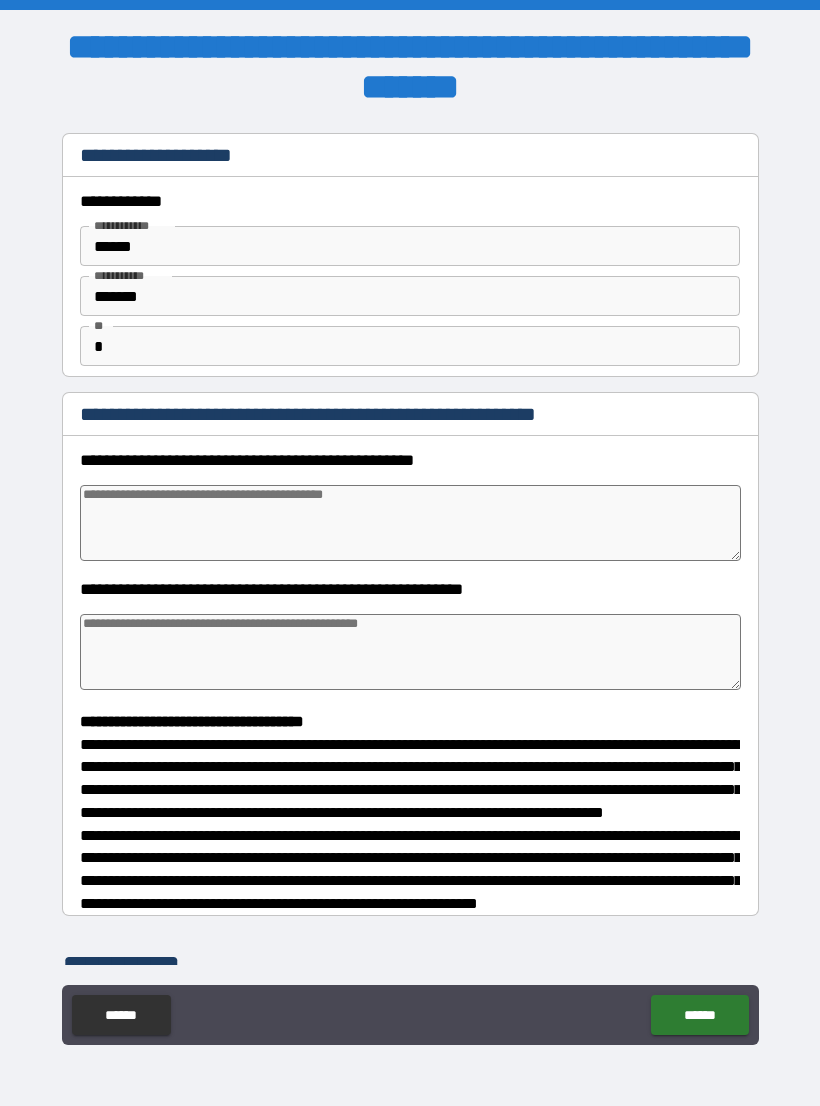 type on "*" 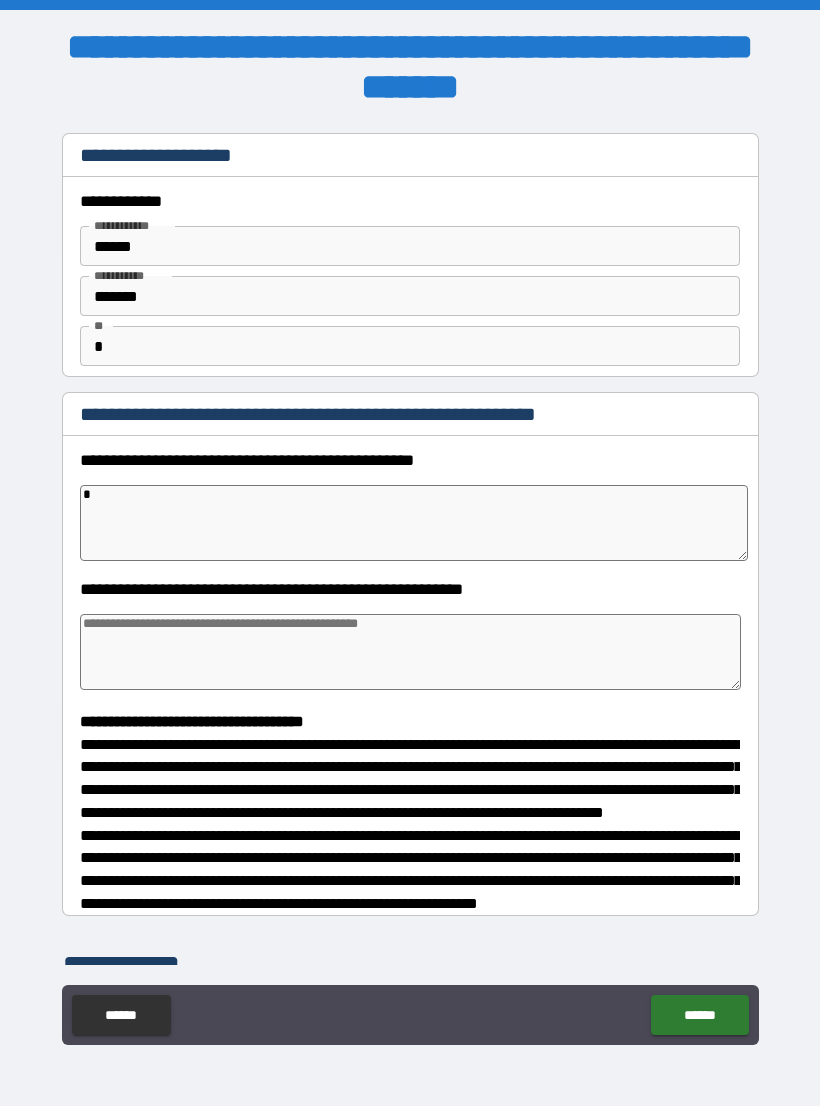 type on "*" 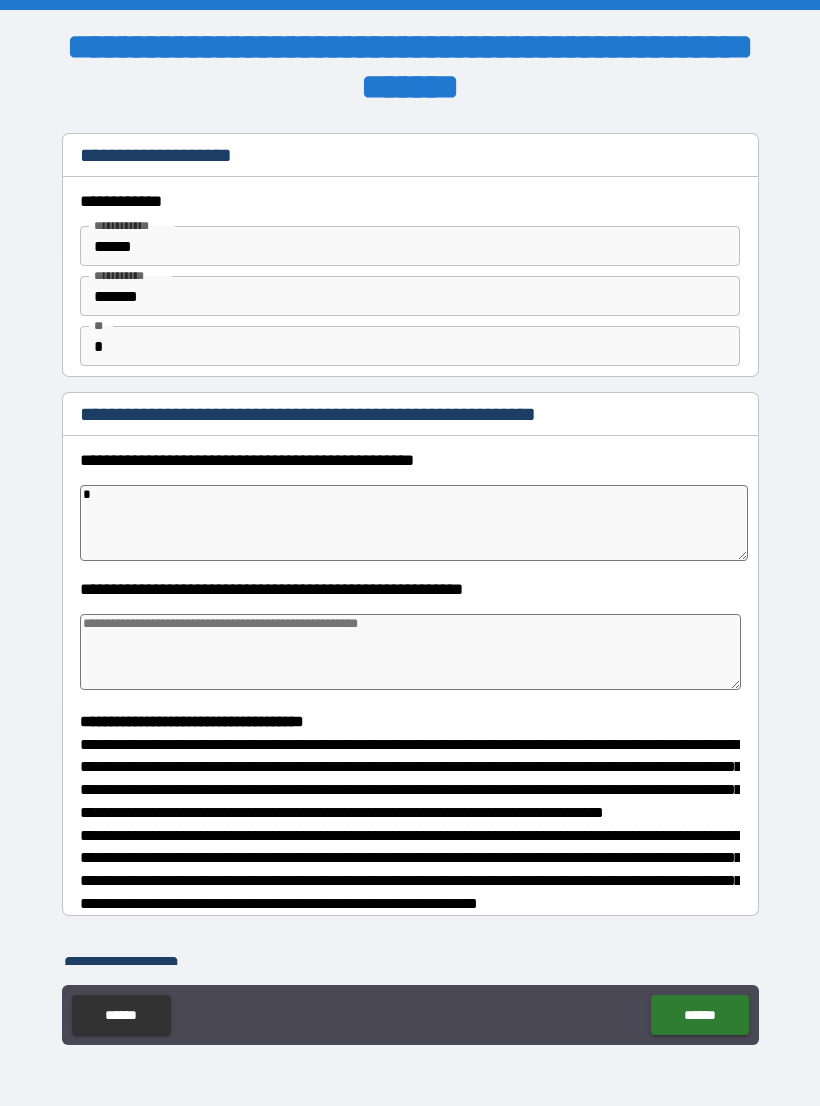 type on "*" 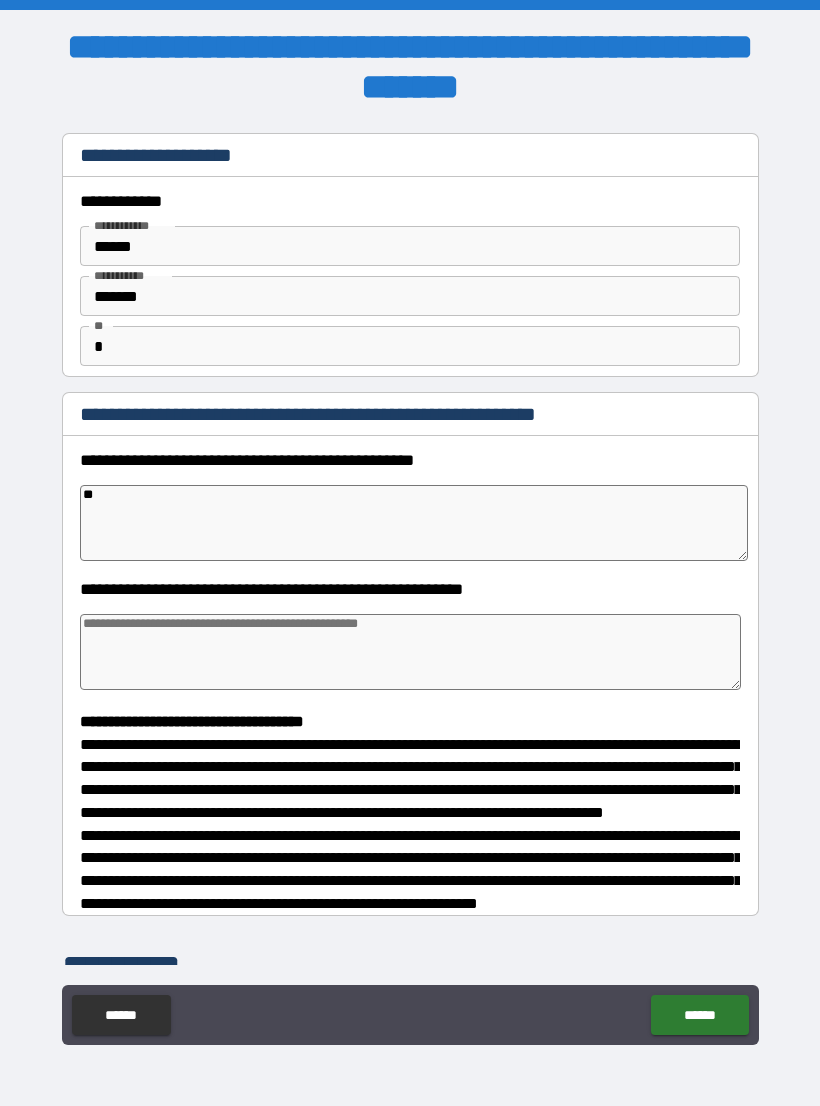 type on "*" 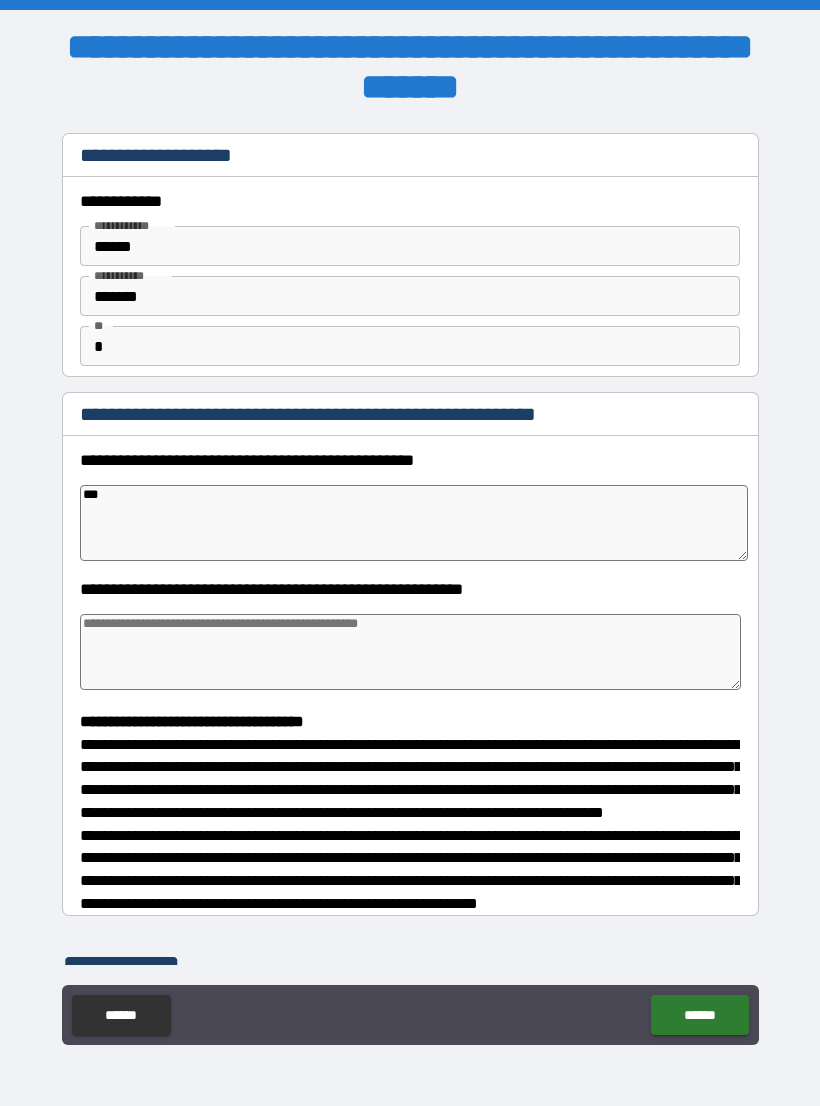 type on "*" 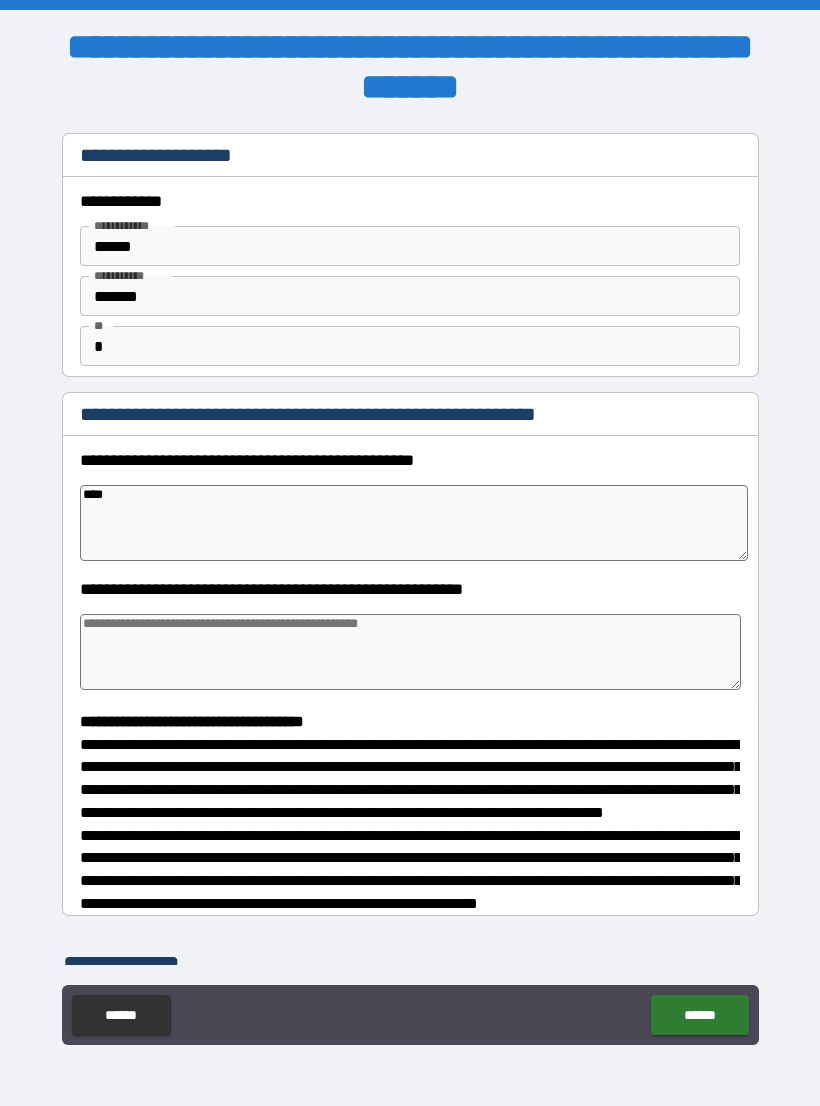 type on "*" 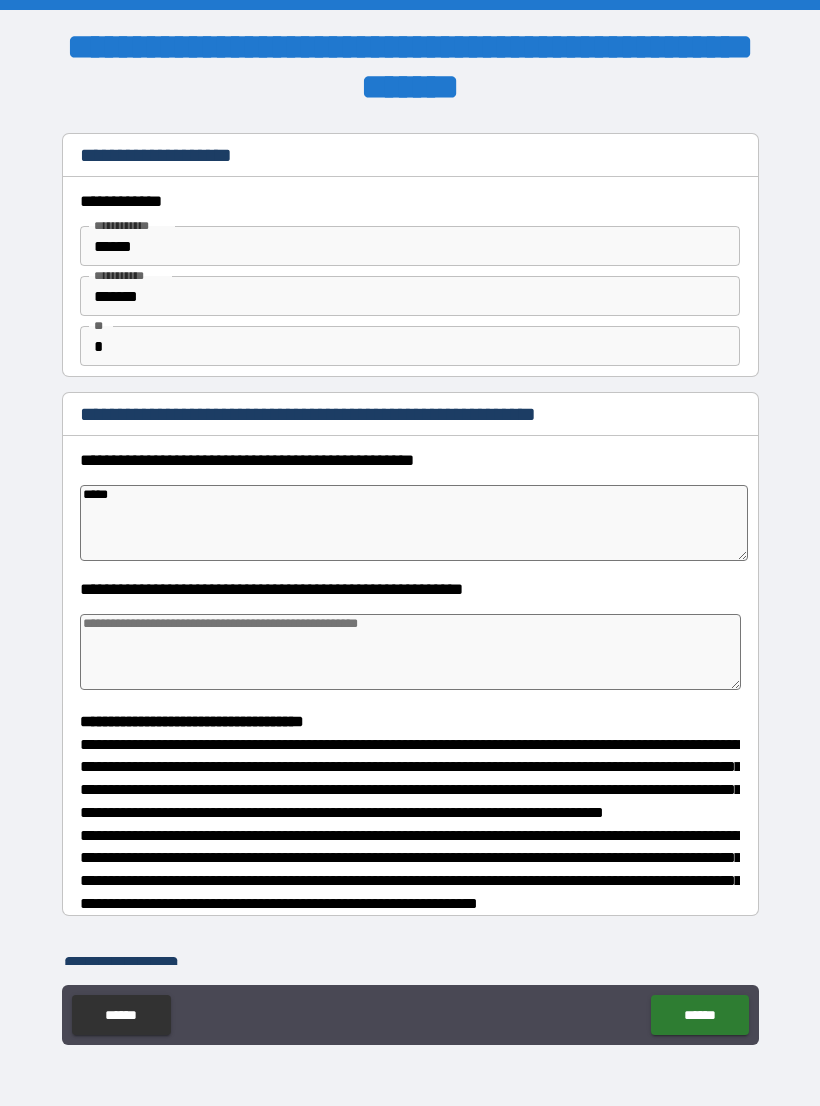 type on "*" 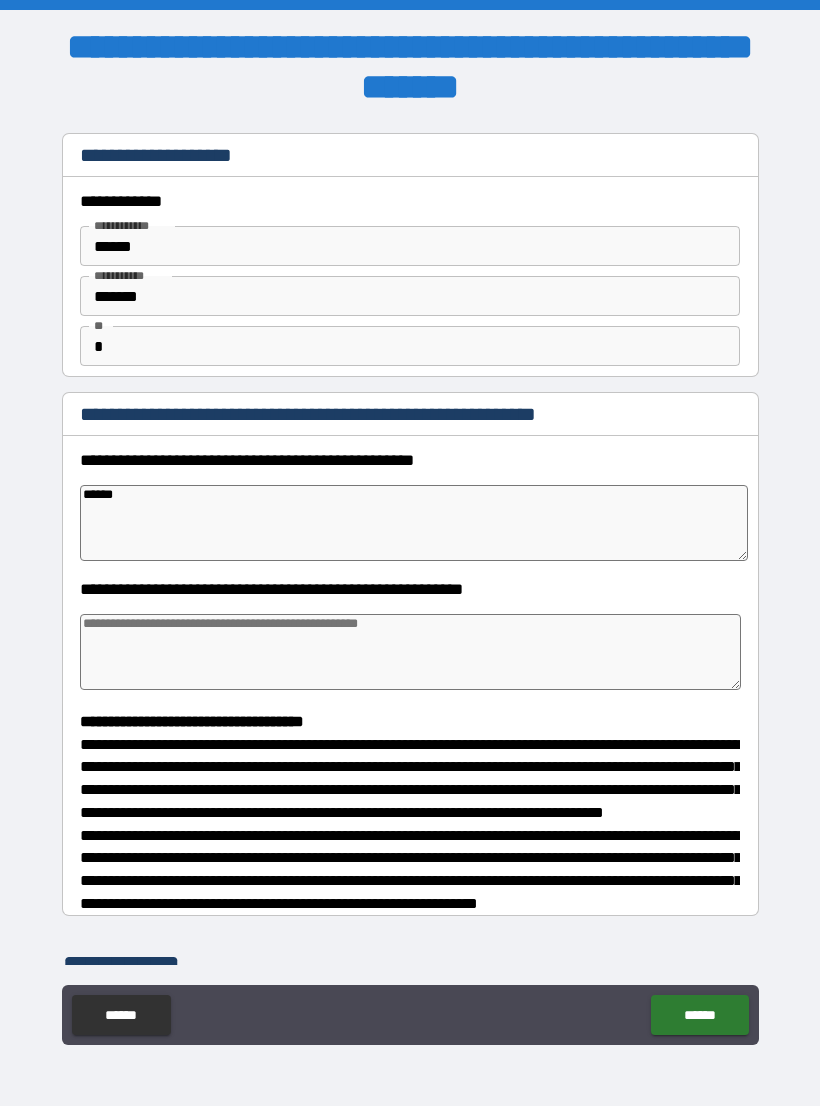 type on "*" 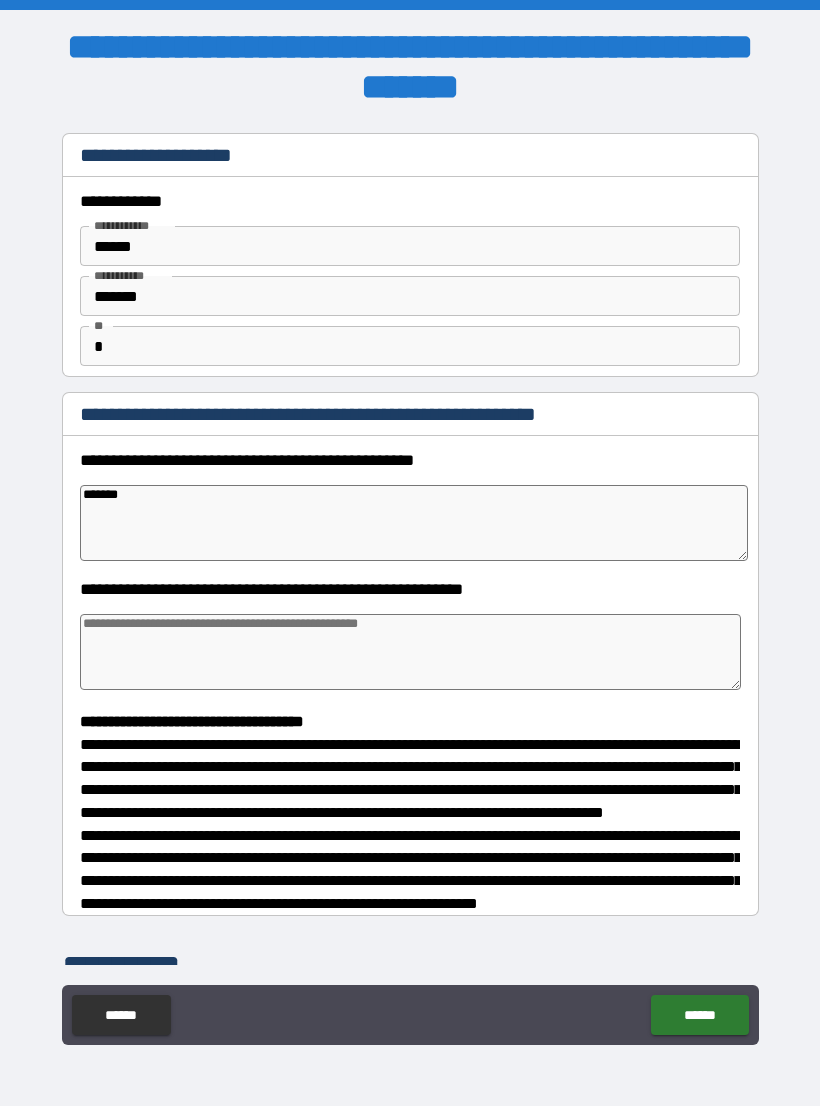 type on "*" 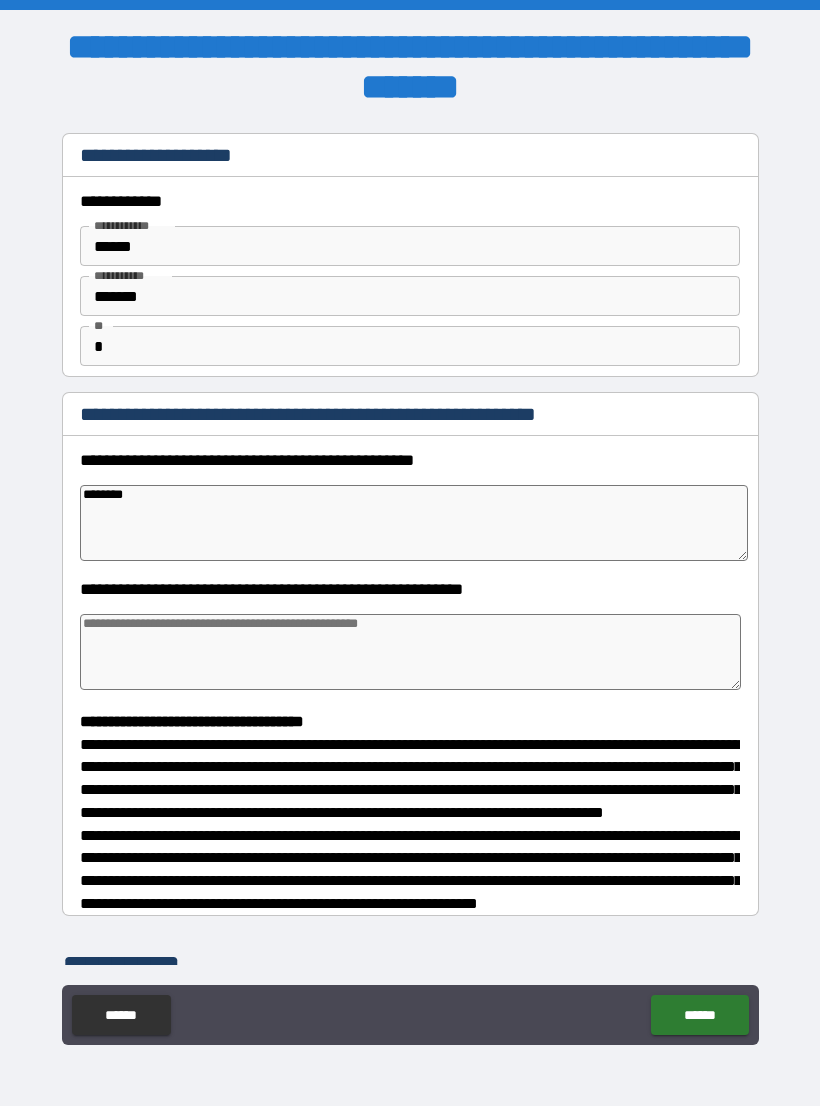 type on "*" 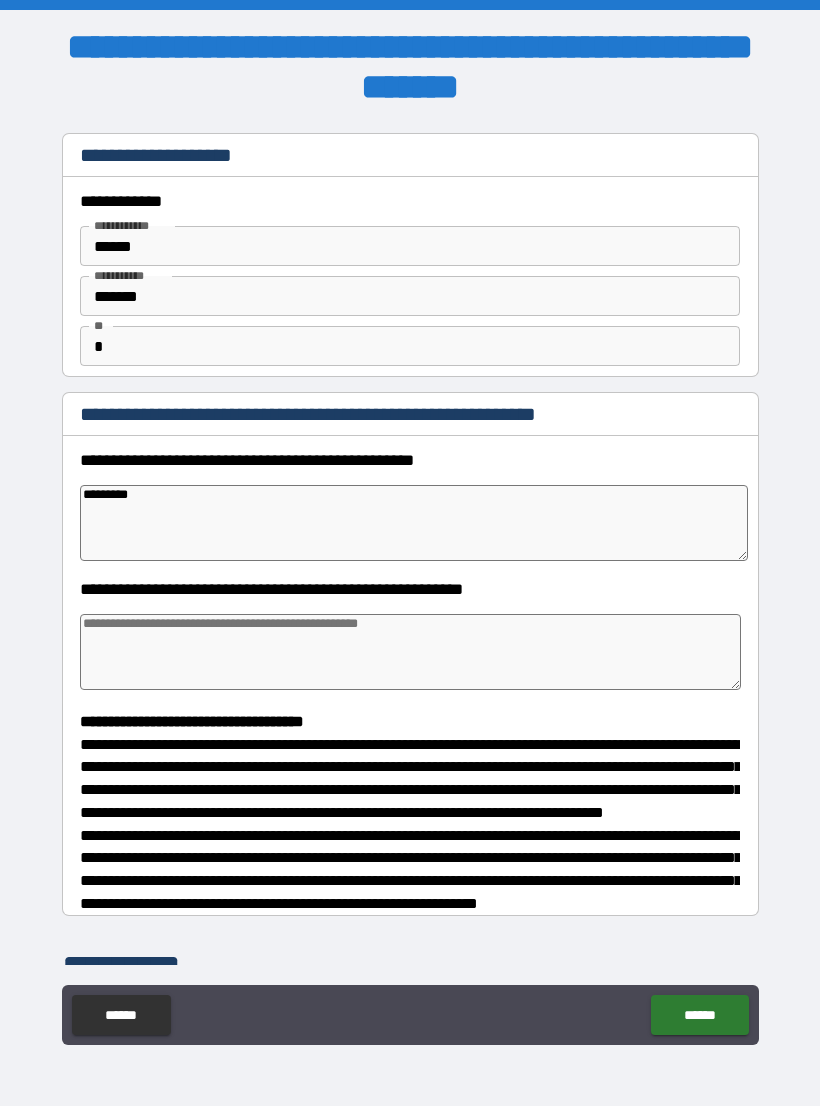 type on "*" 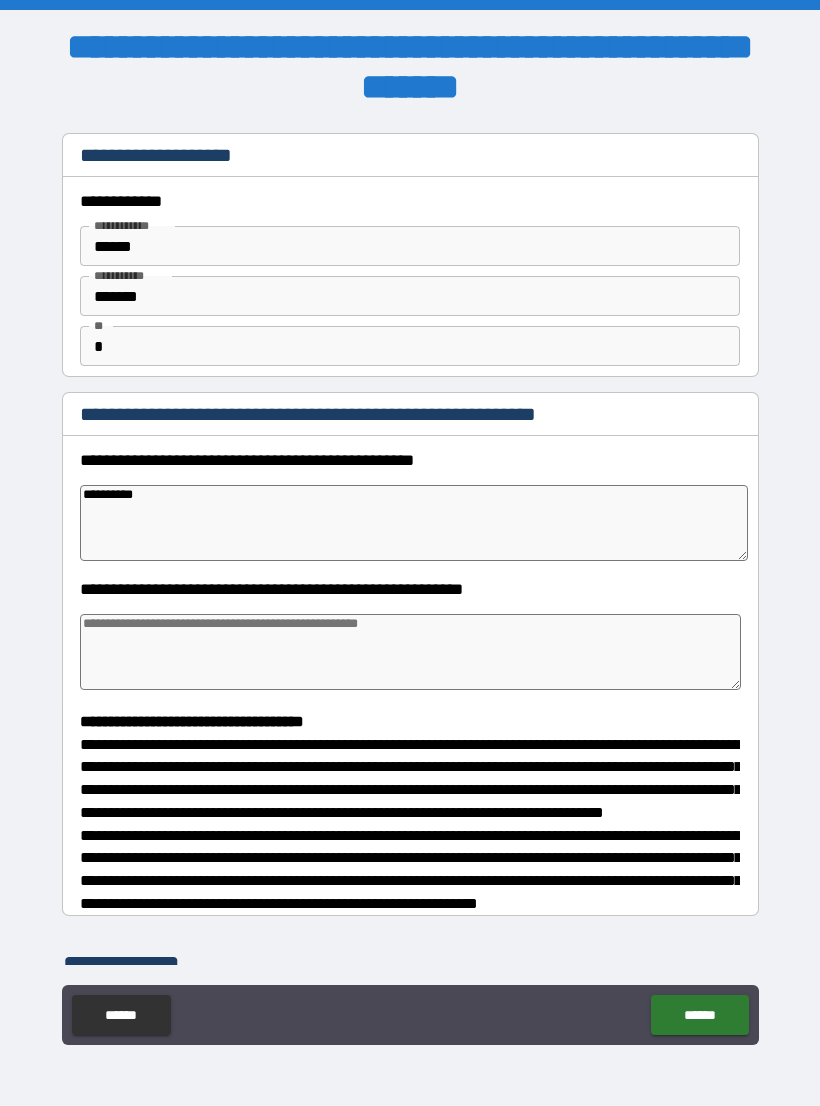 type on "*" 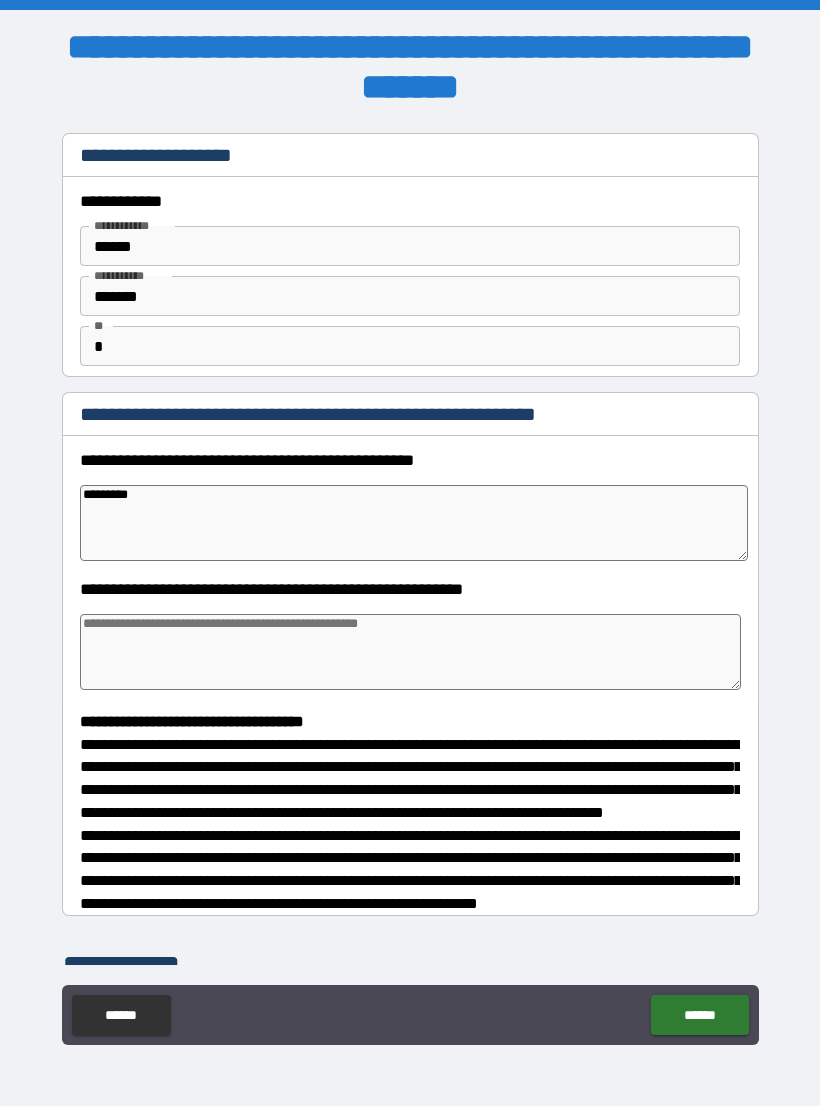 type on "*" 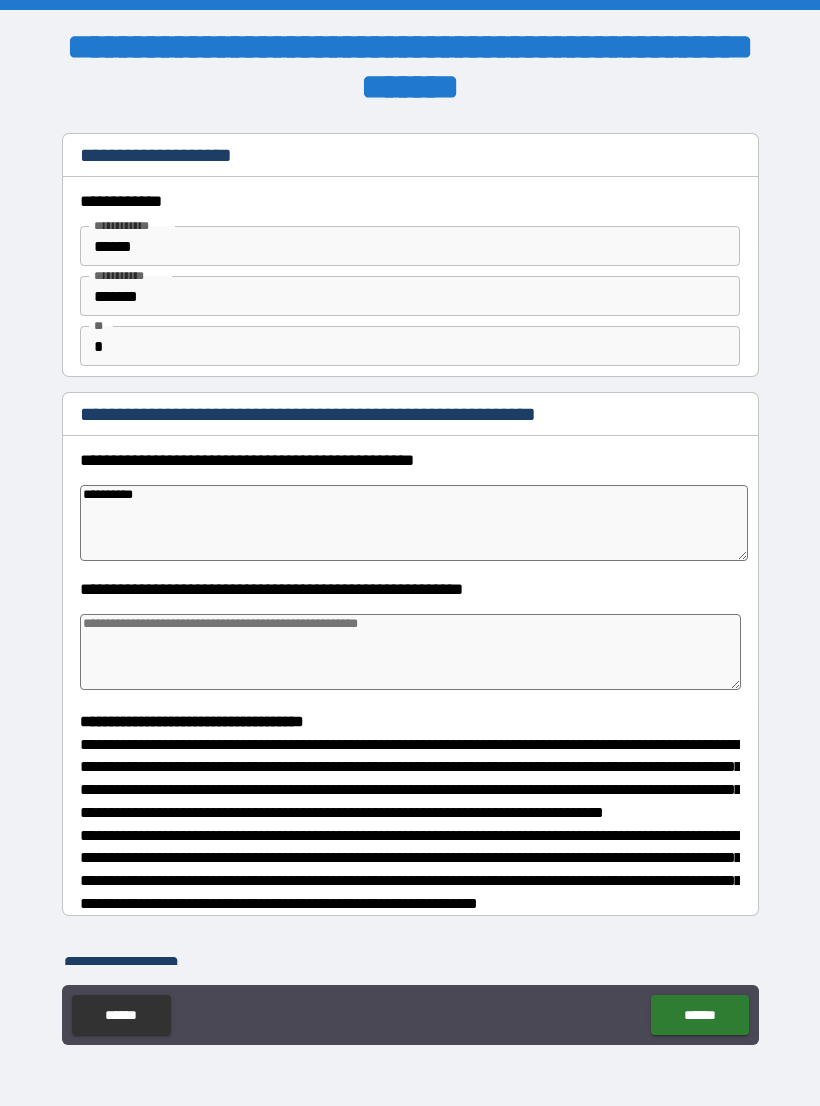 type on "*" 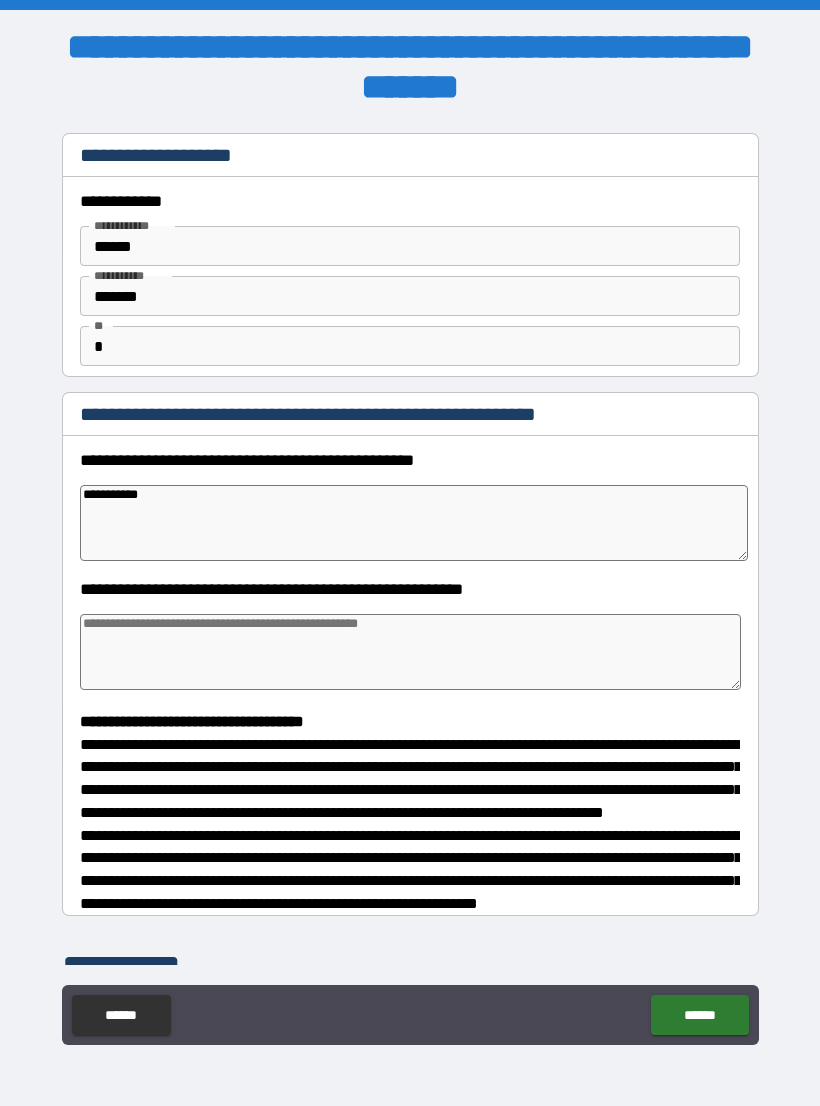 type on "*" 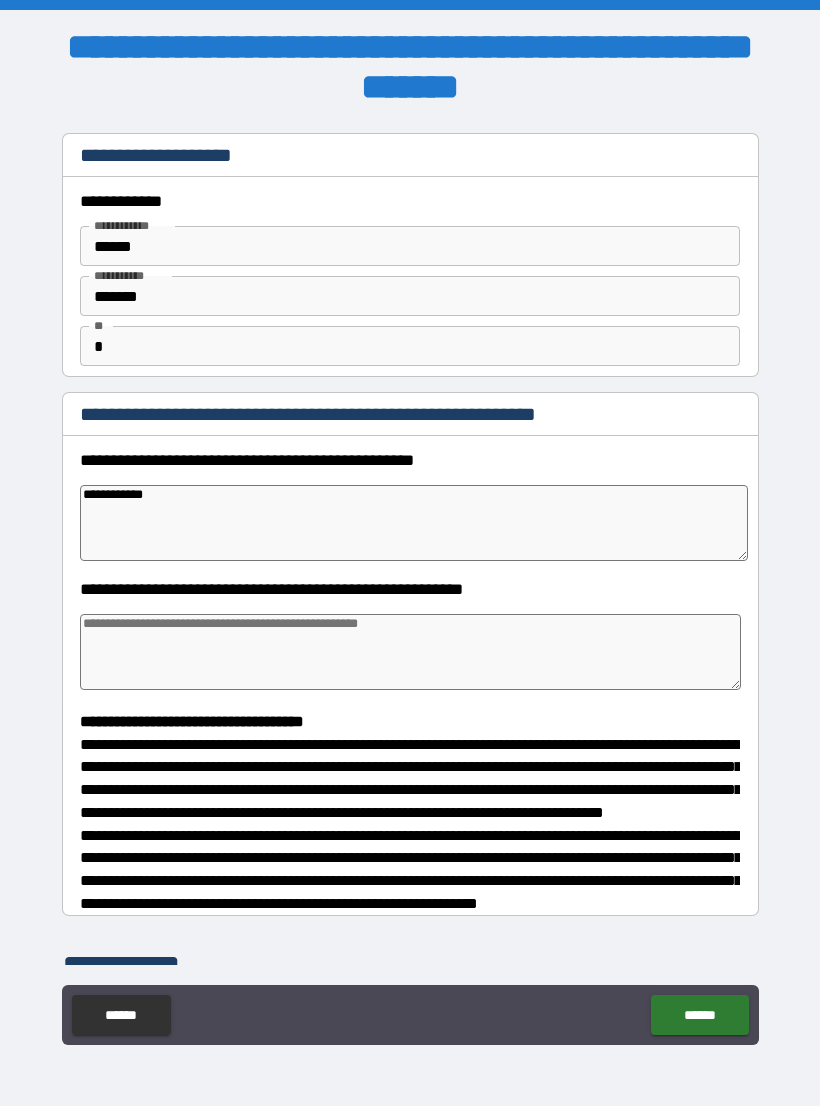 type on "*" 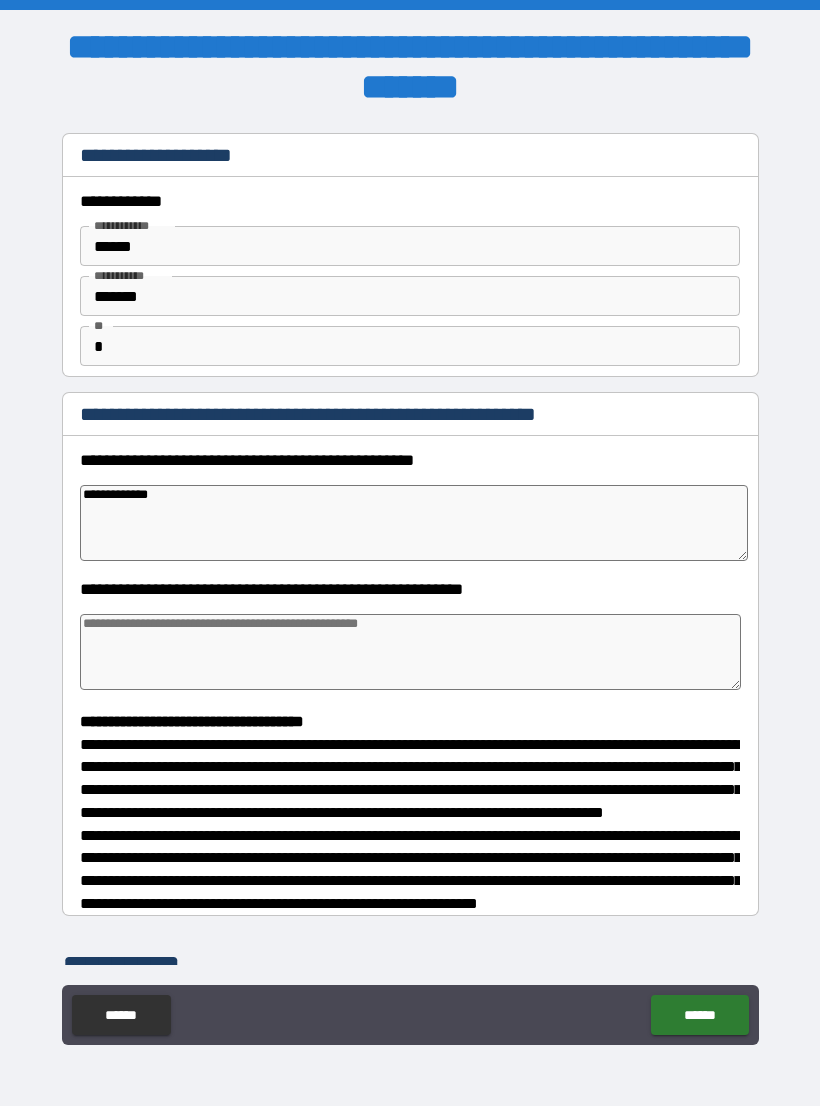 type on "*" 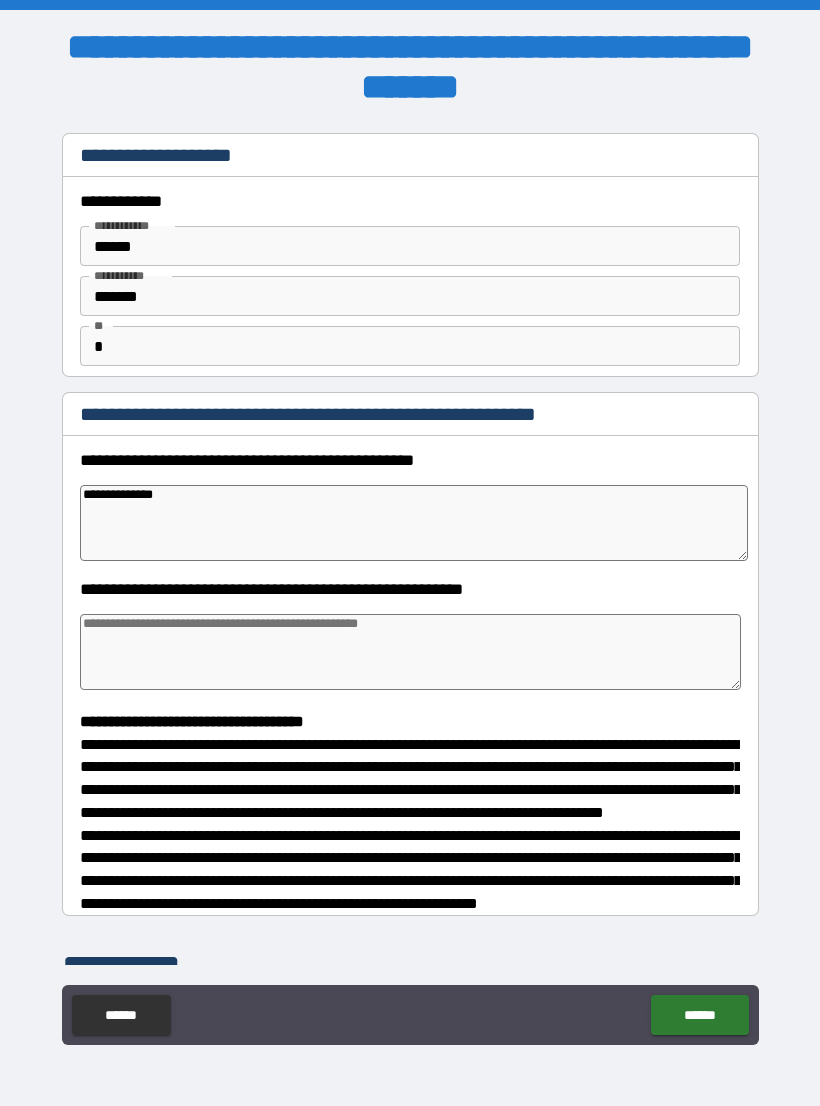 type on "**********" 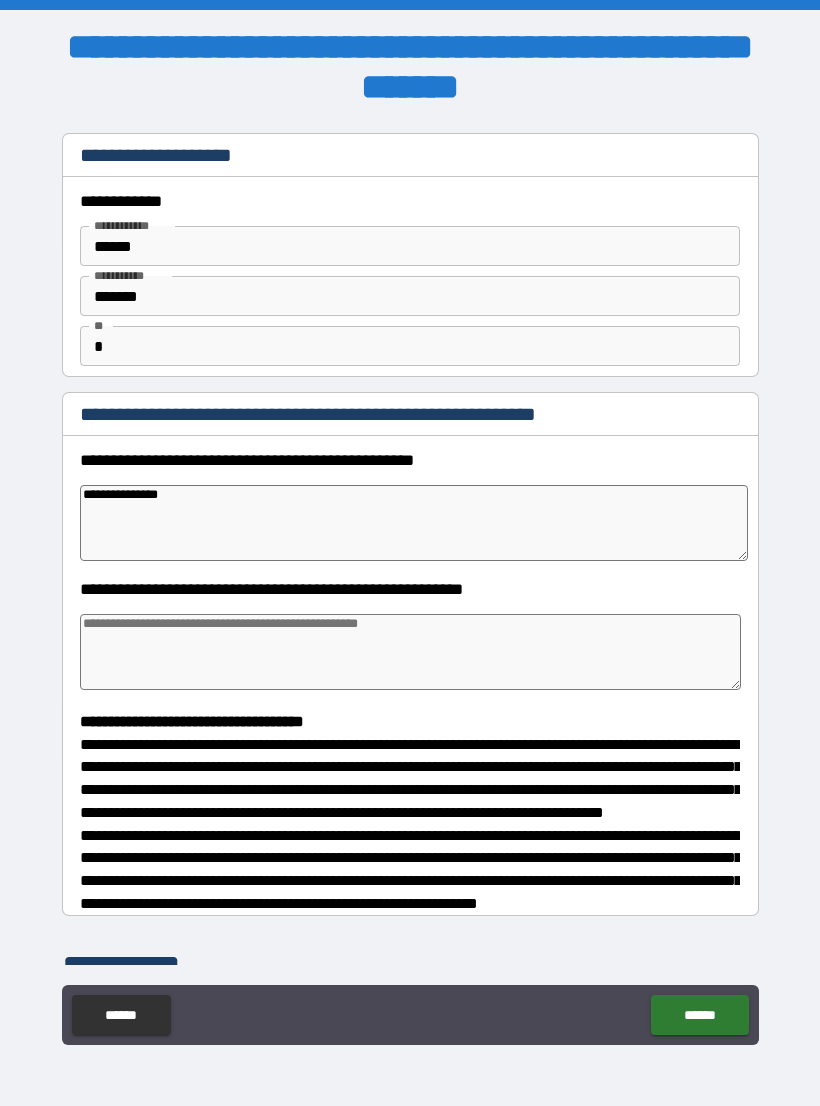 type on "*" 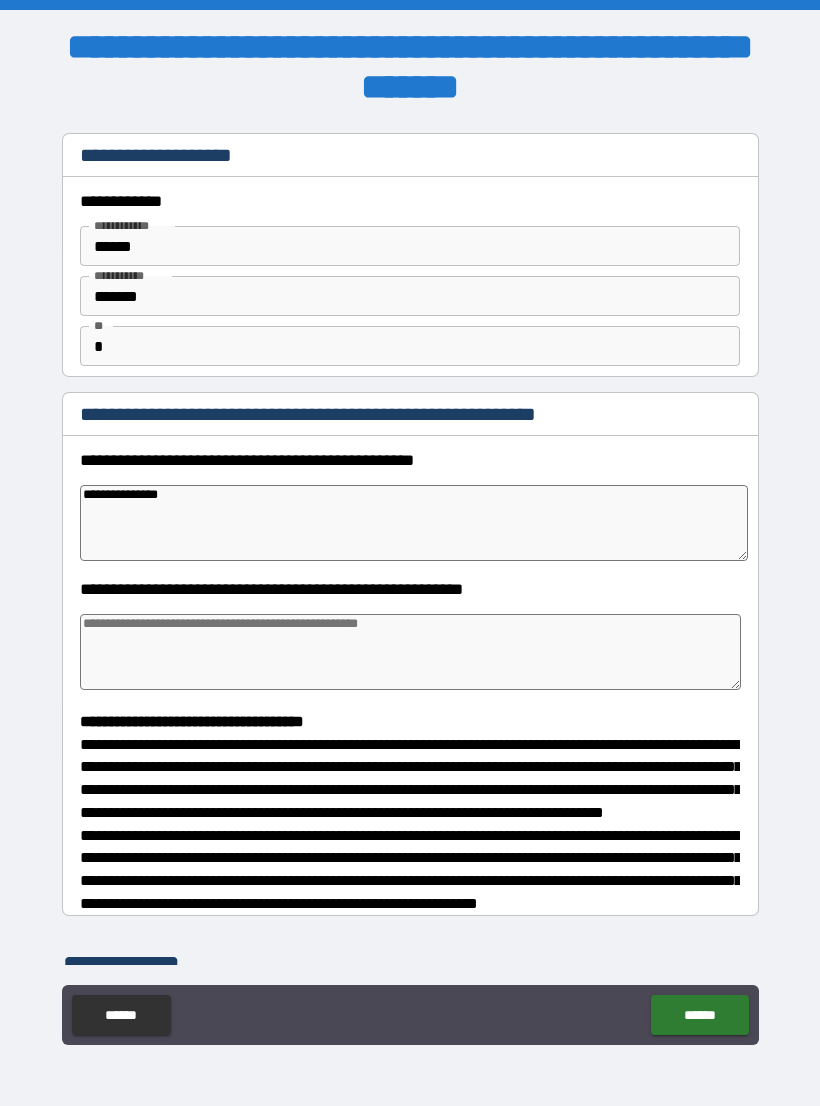 type on "**********" 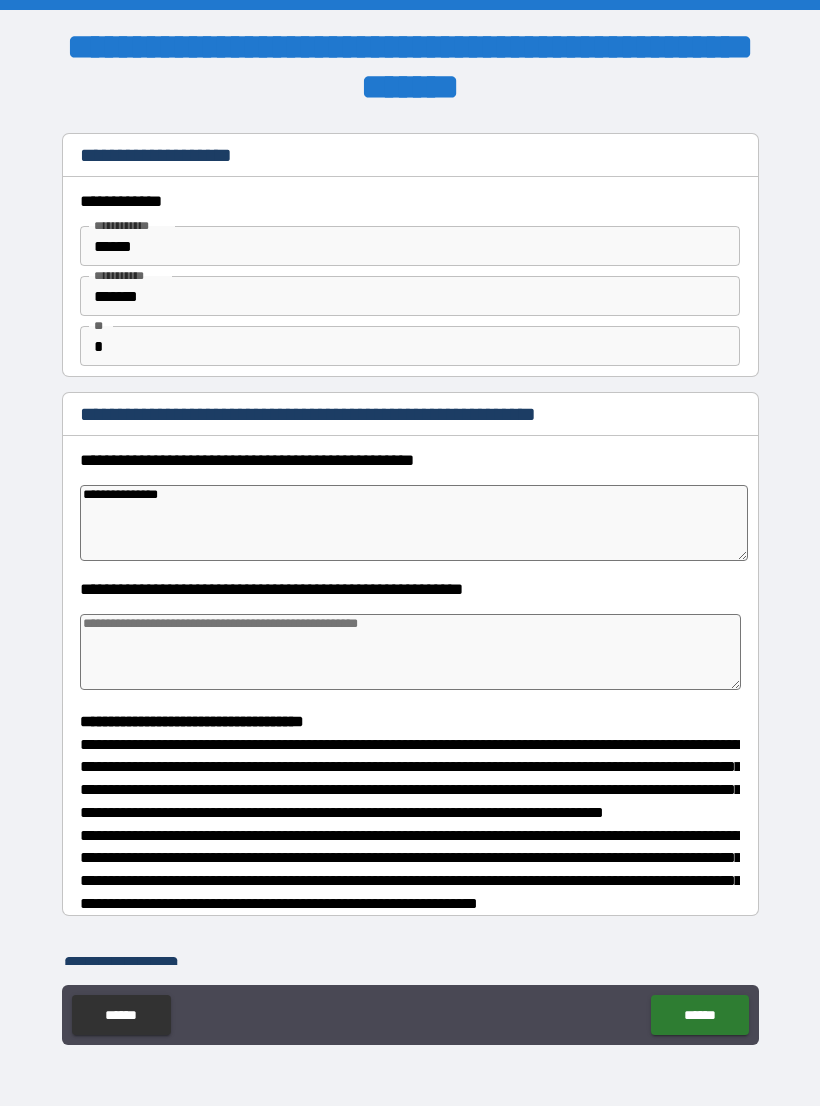 type on "*" 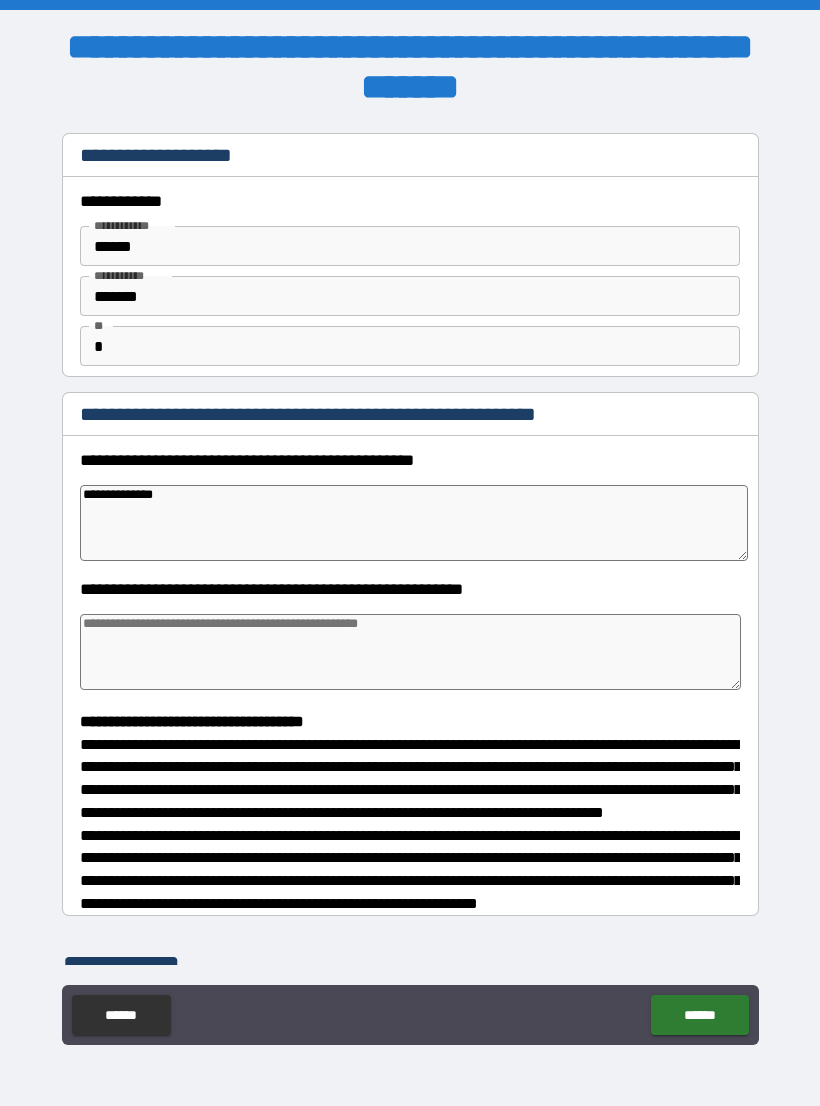 type on "**********" 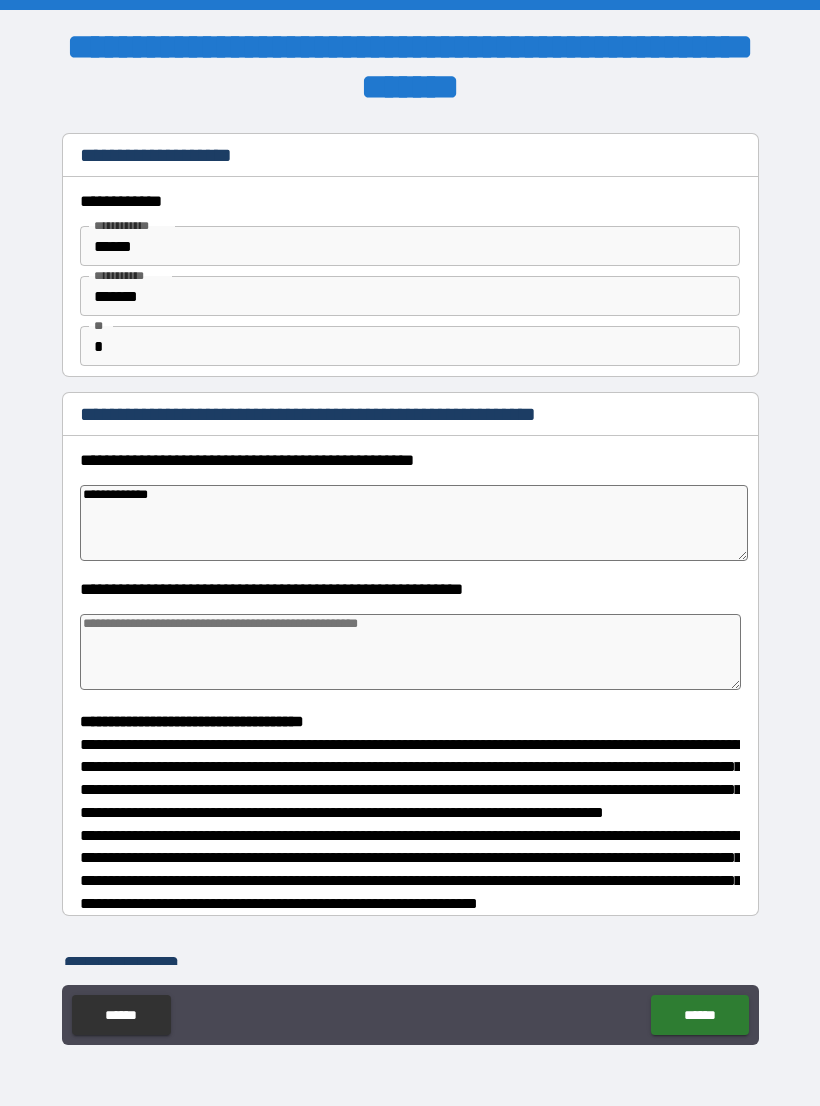 type on "*" 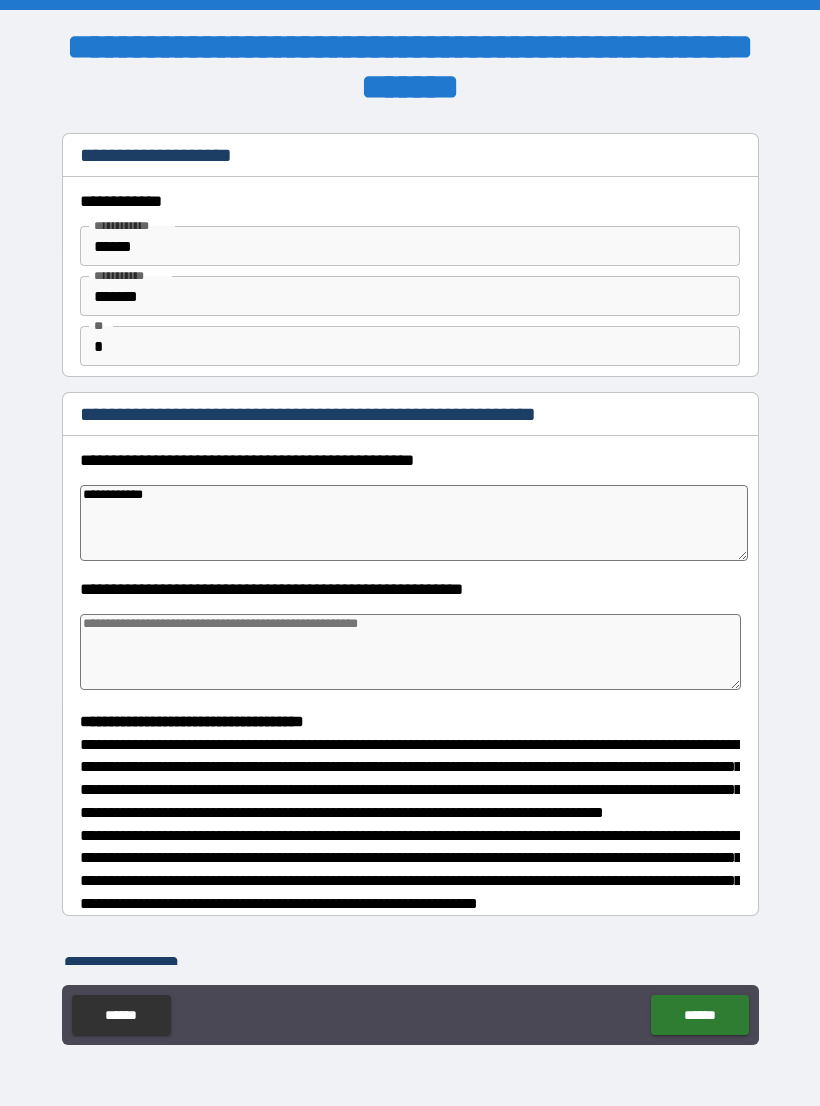 type on "*" 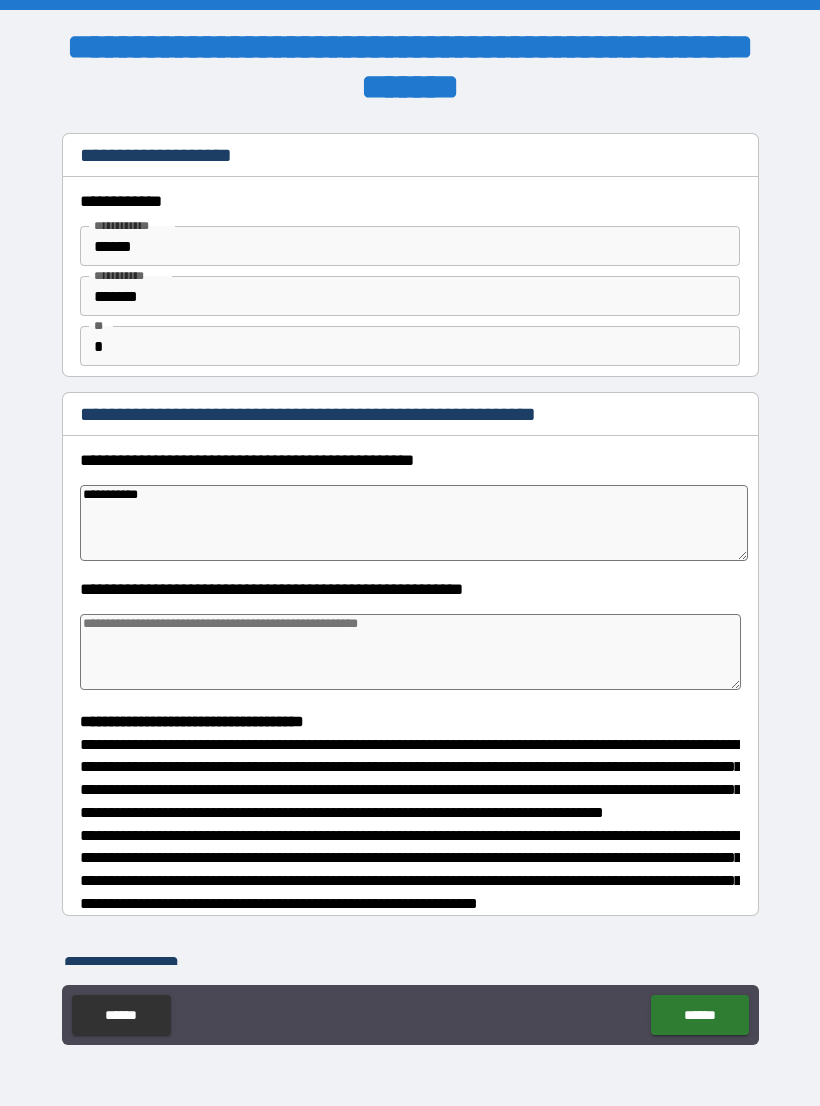 type on "**********" 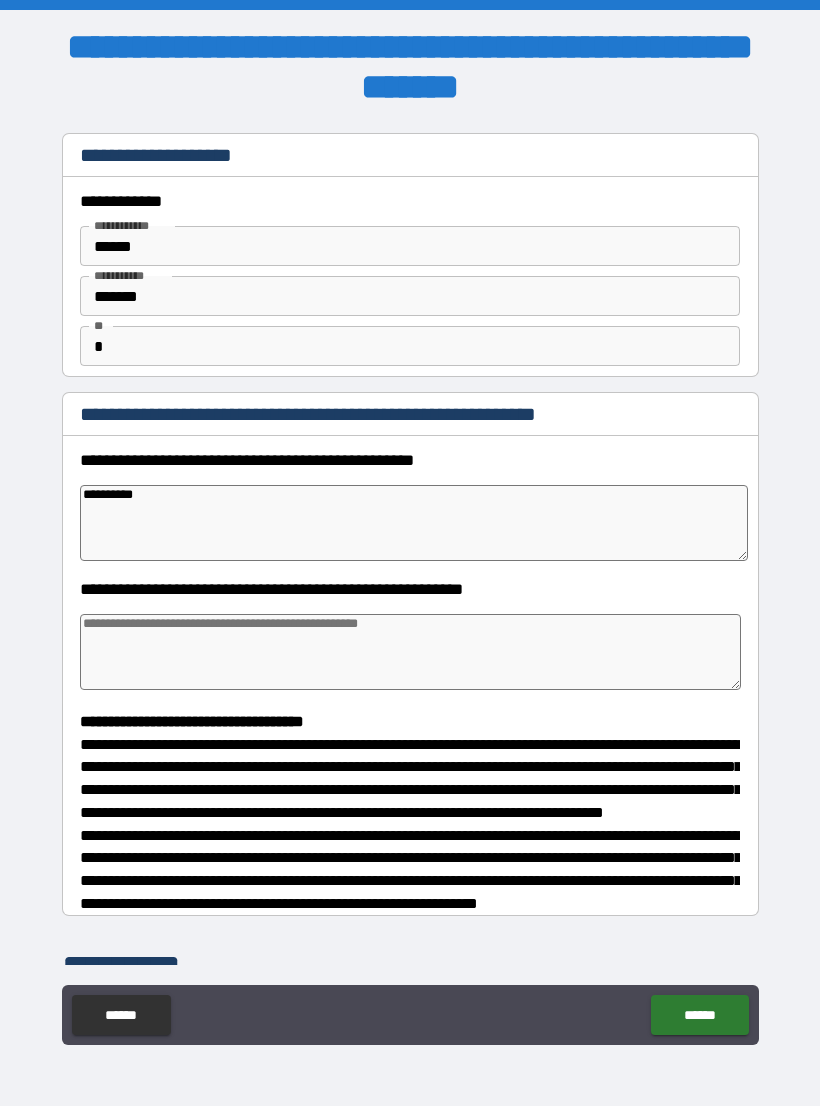 type on "*" 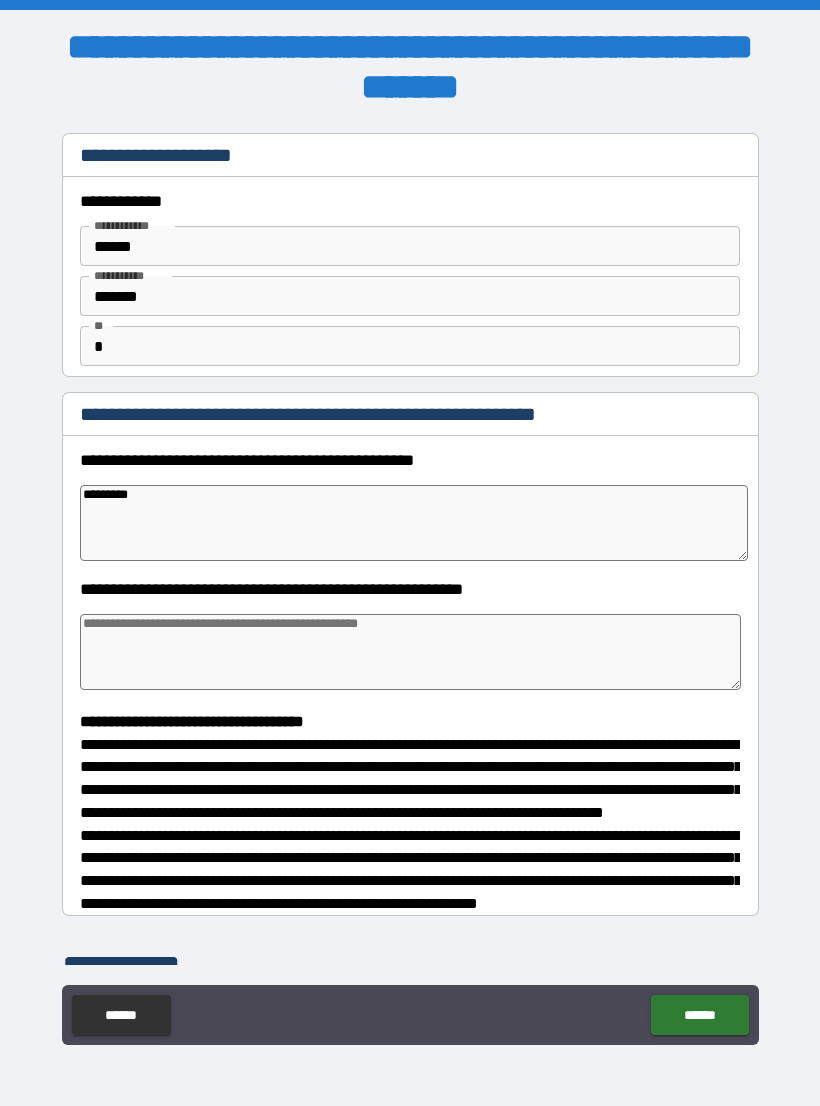 type on "*" 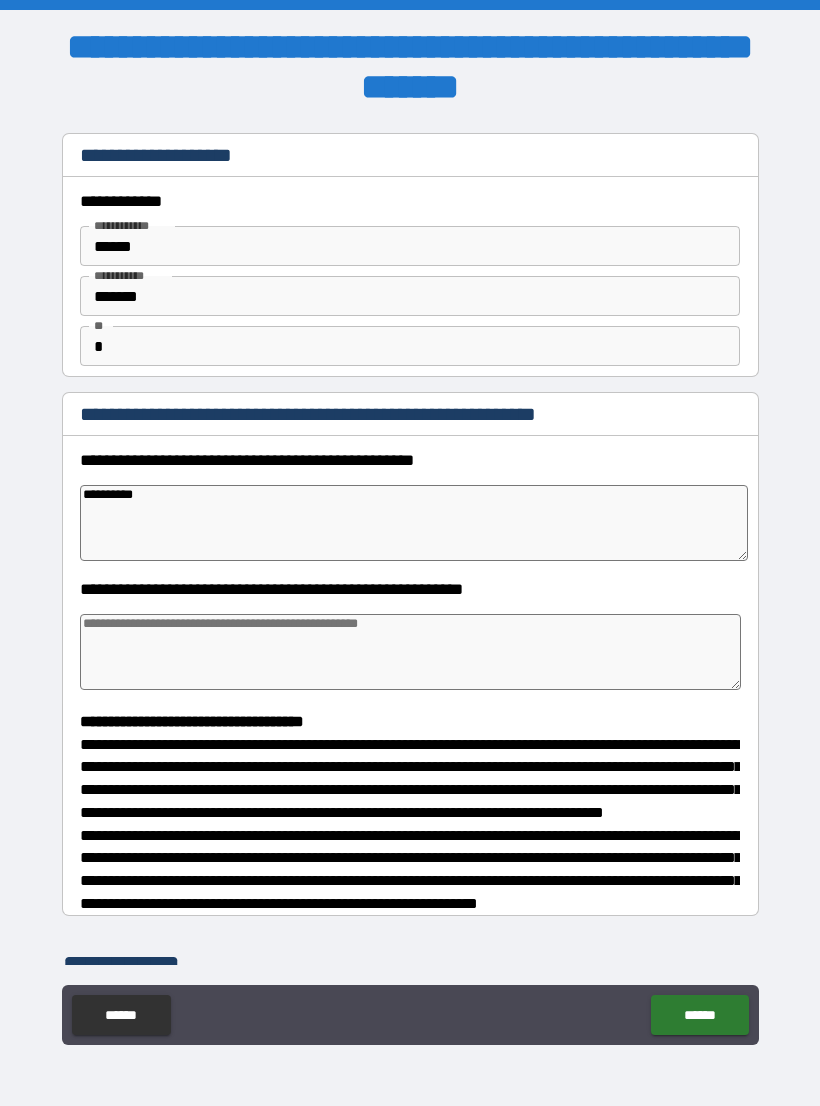 type on "*" 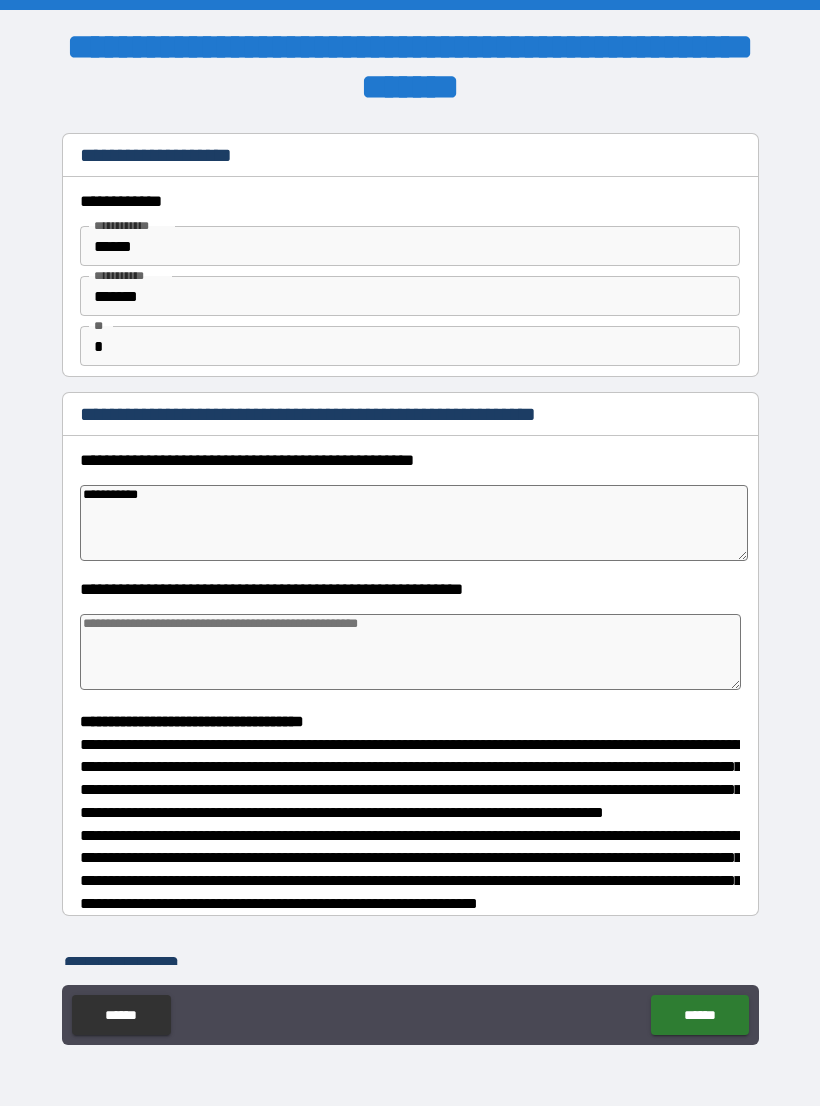 type on "*" 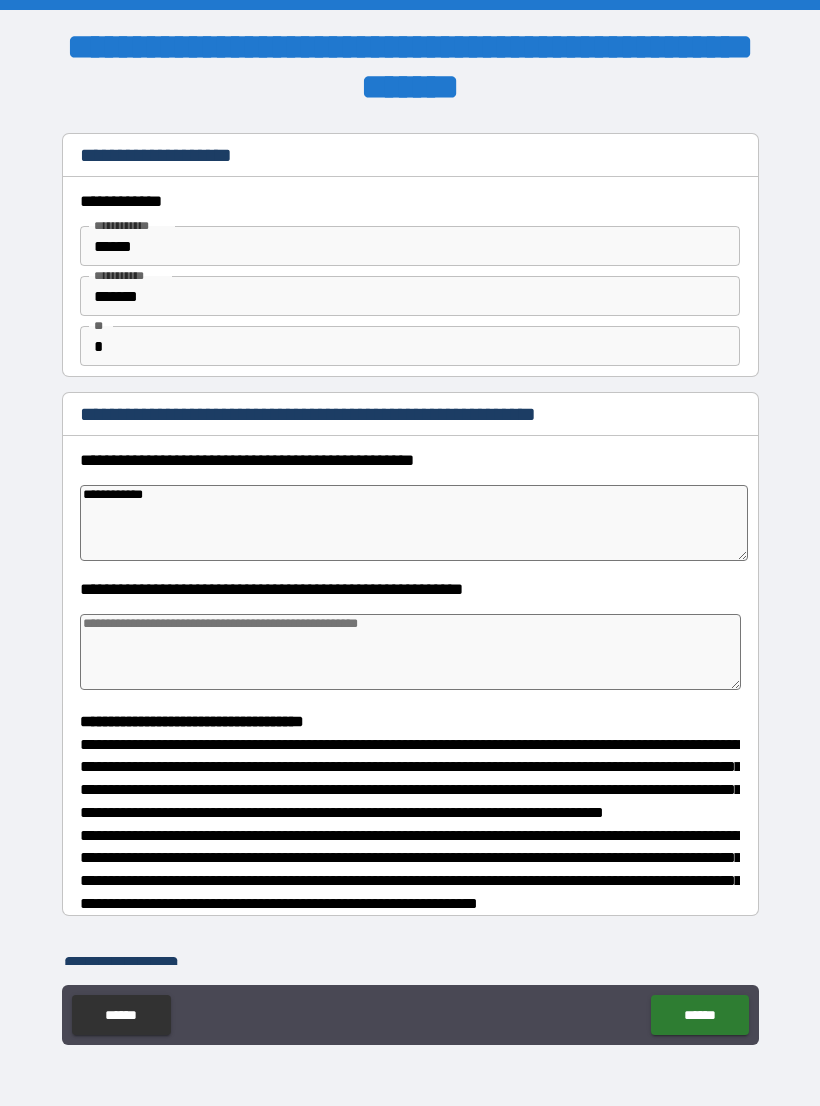 type on "*" 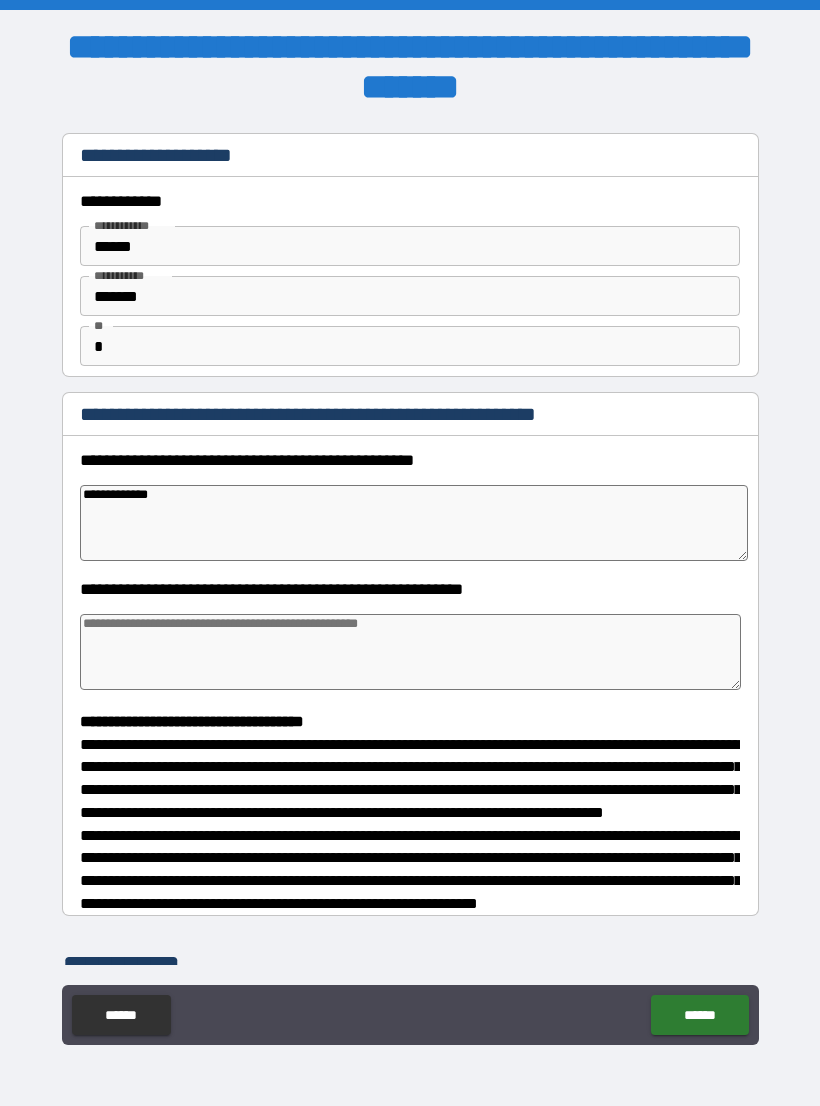 type on "*" 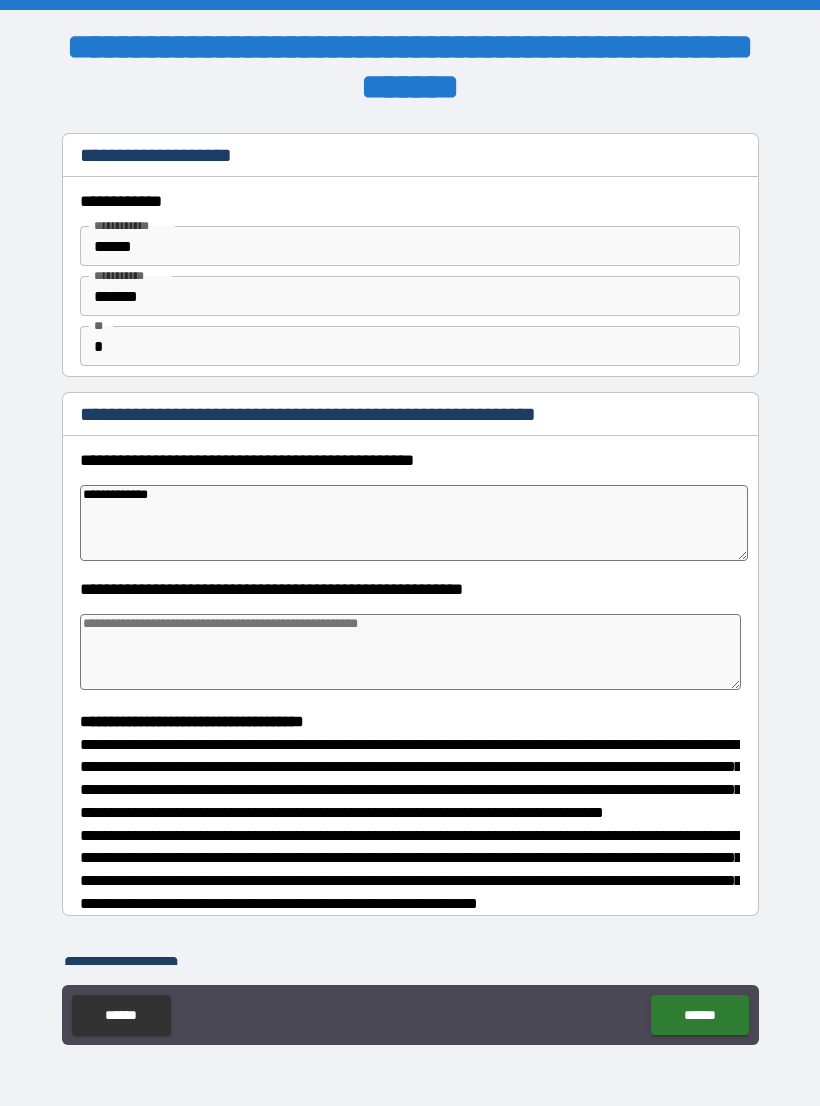 type on "**********" 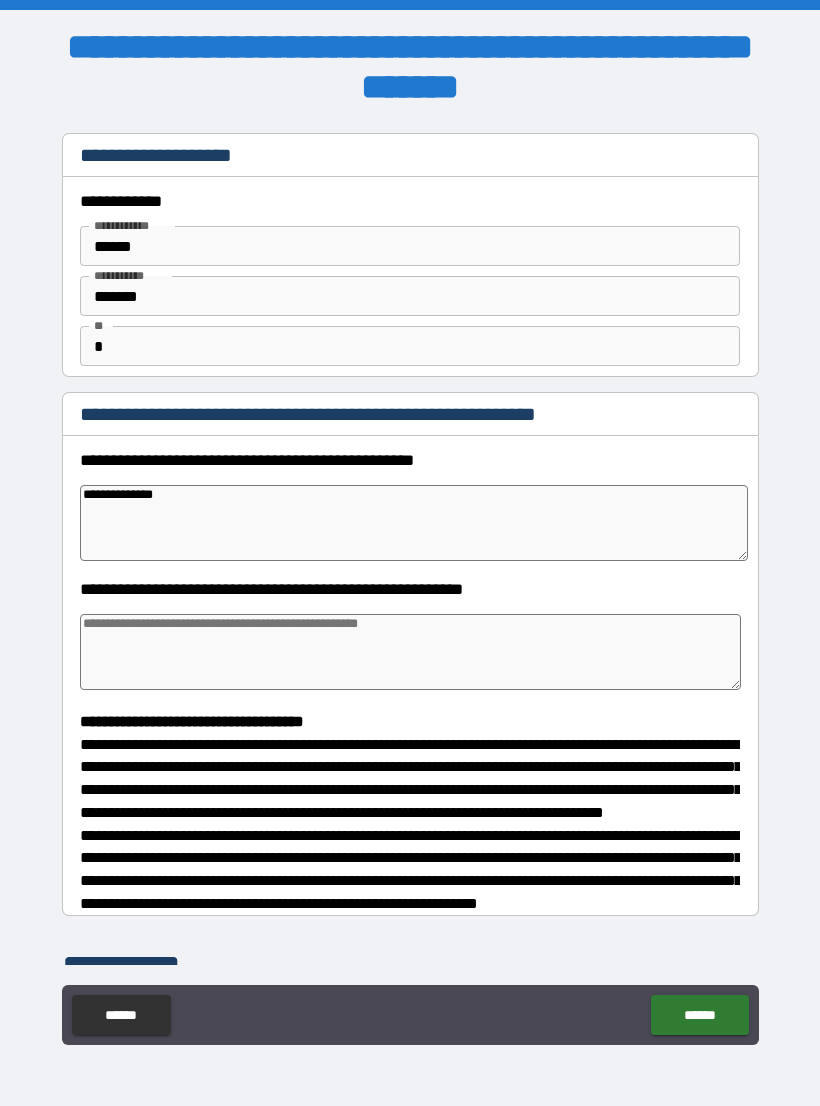 type on "*" 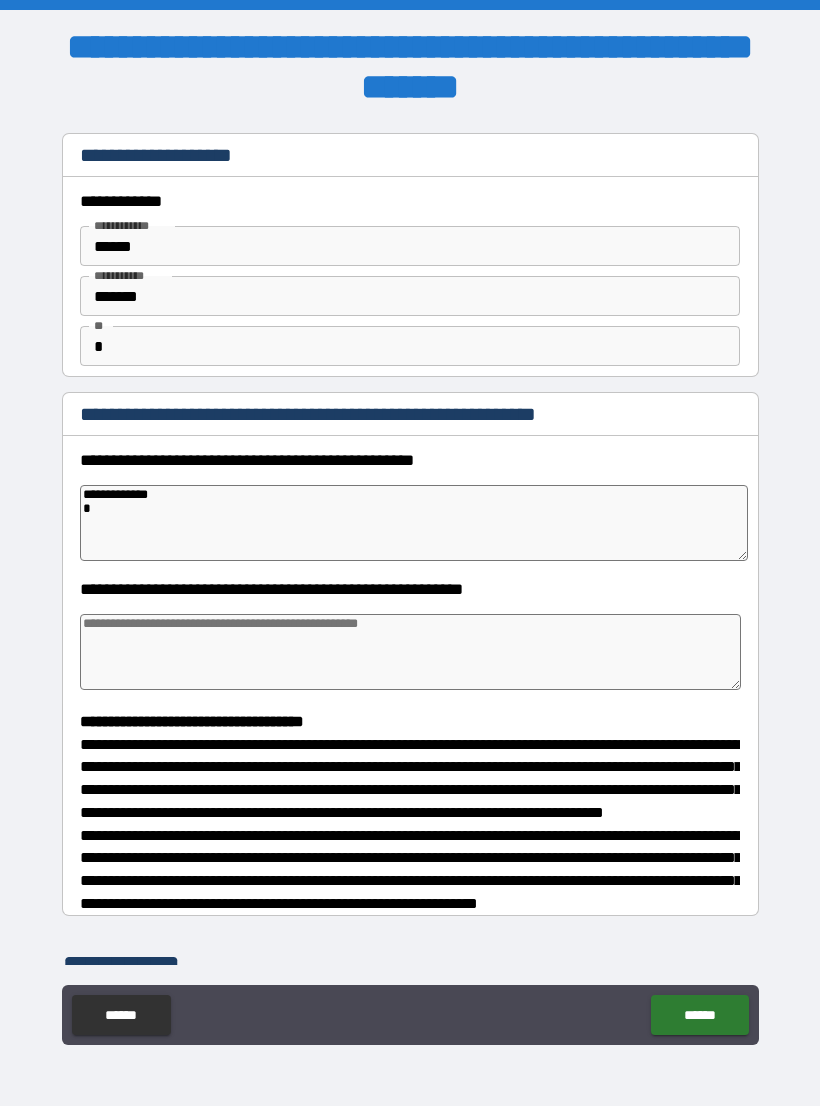 type on "*" 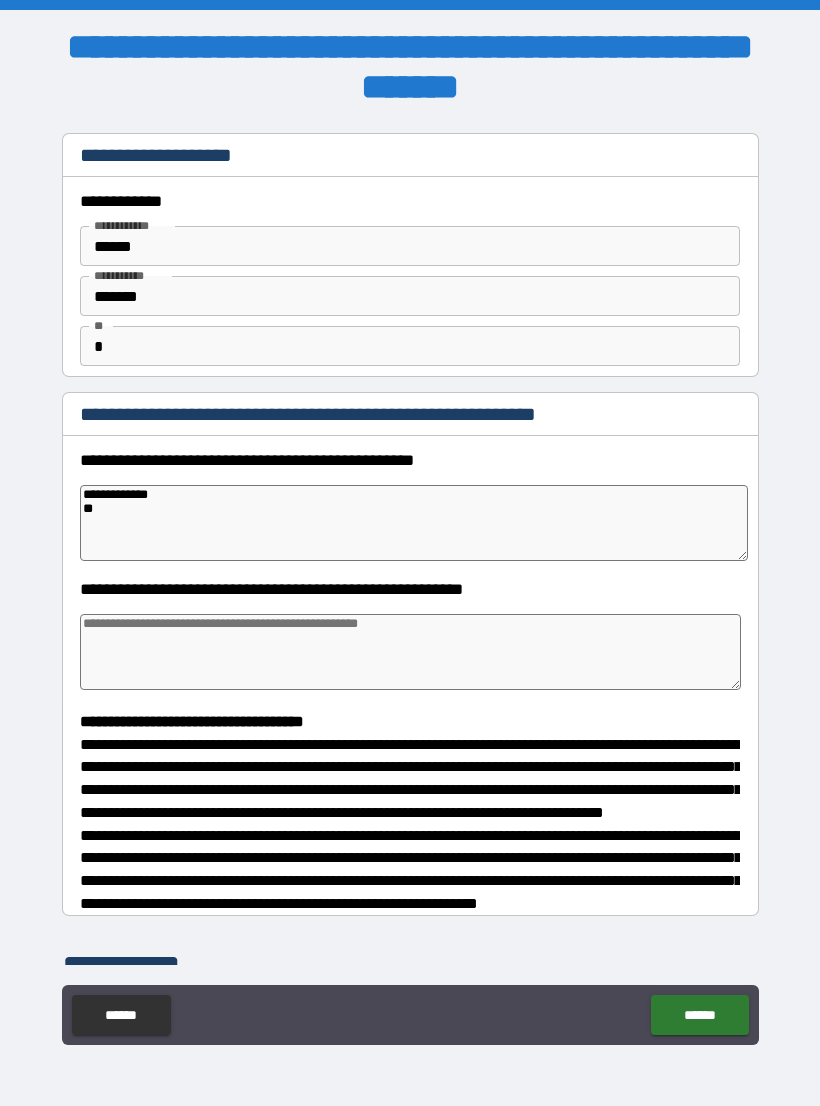 type on "*" 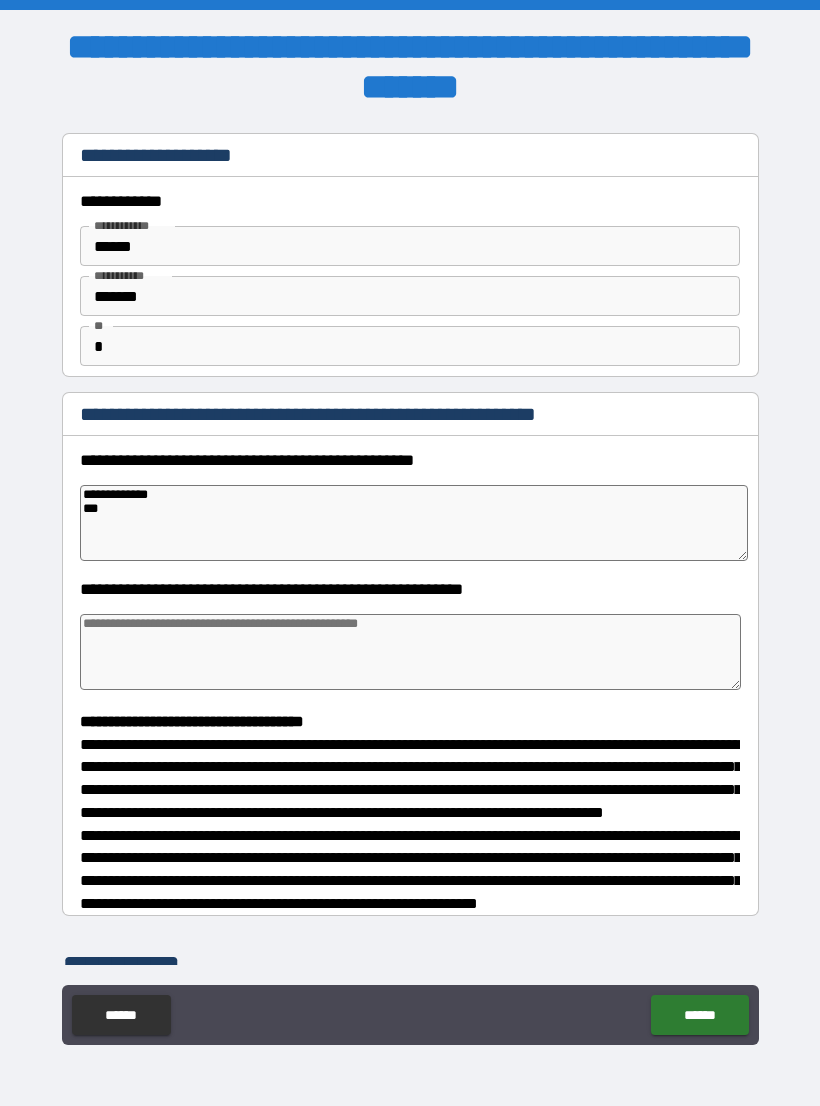 type on "**********" 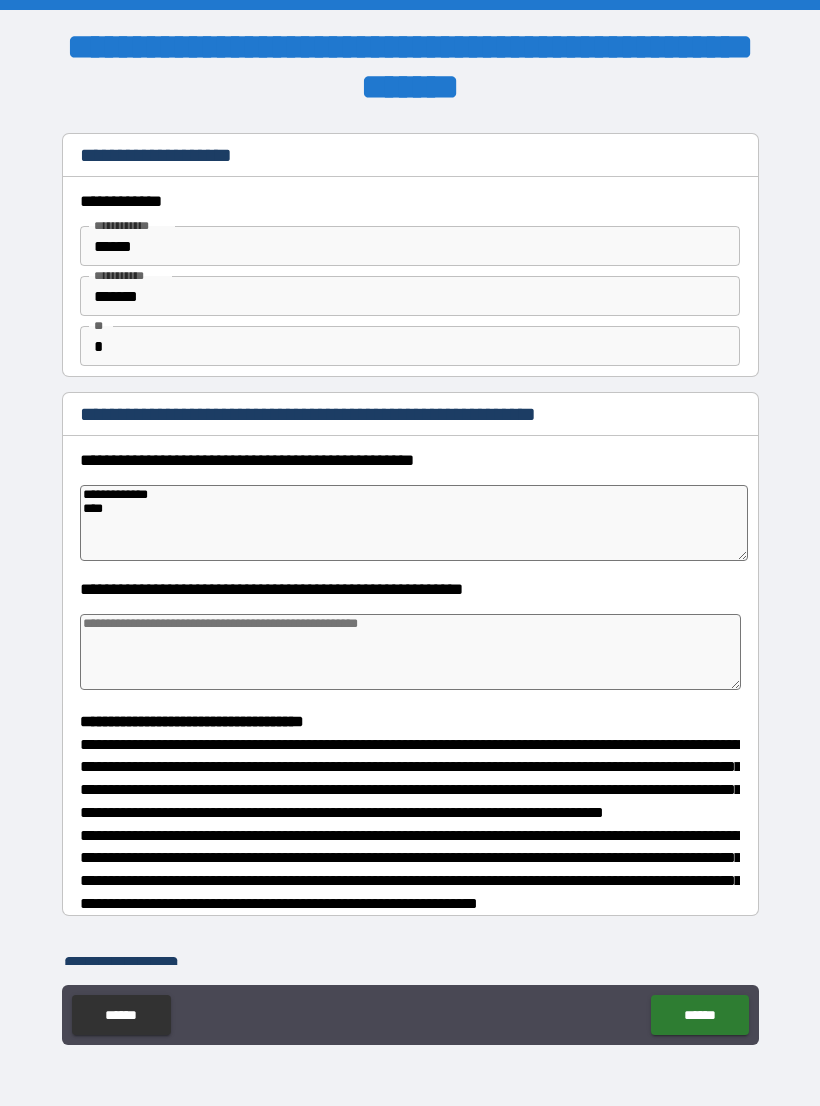 type on "*" 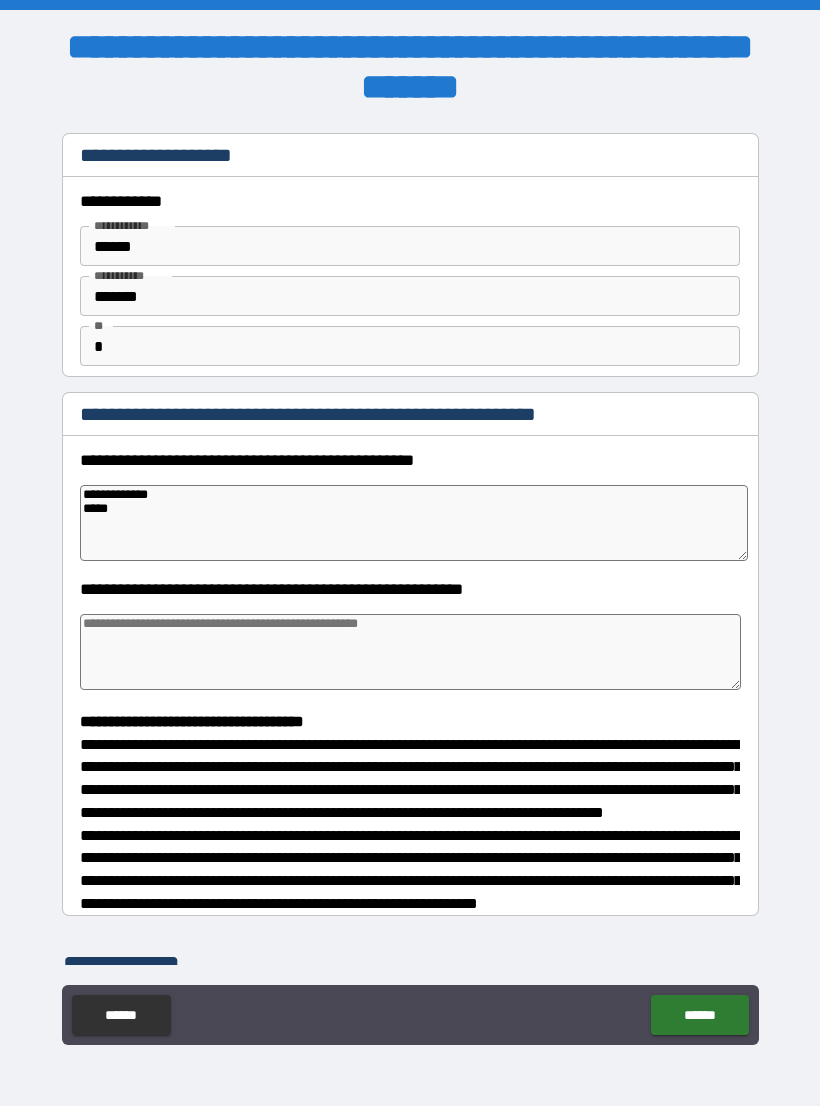 type on "*" 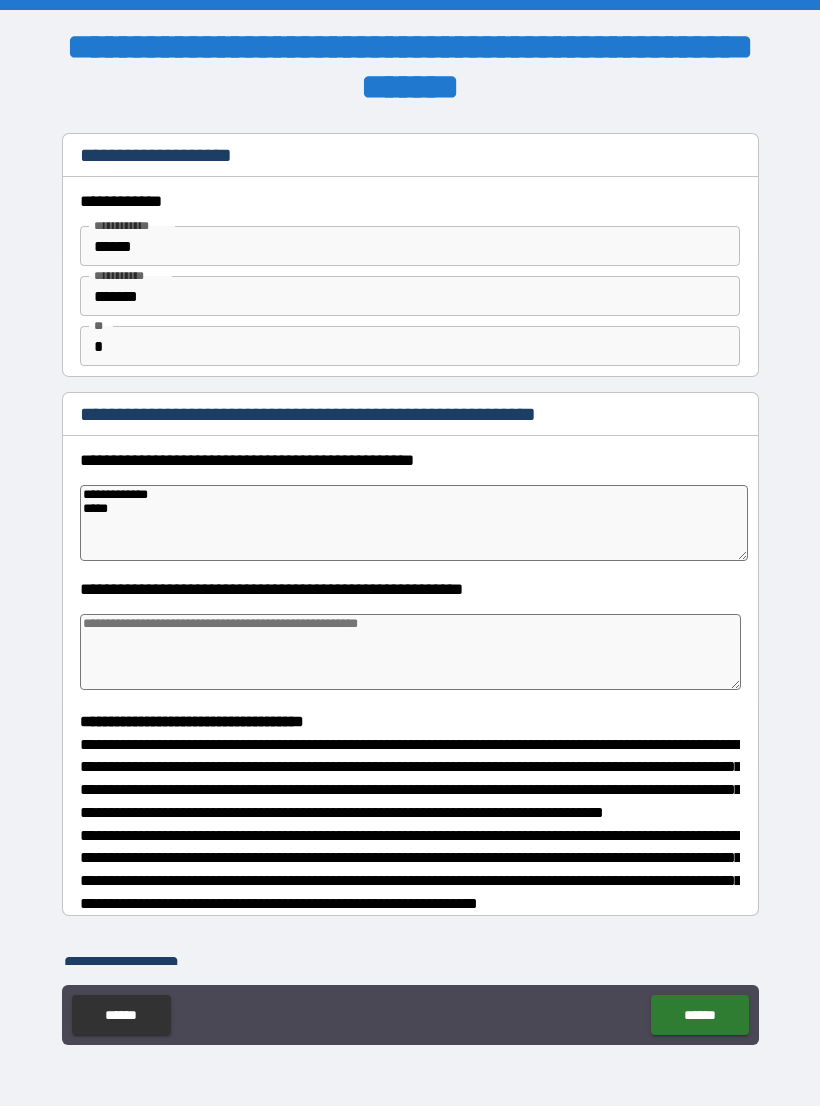 type on "**********" 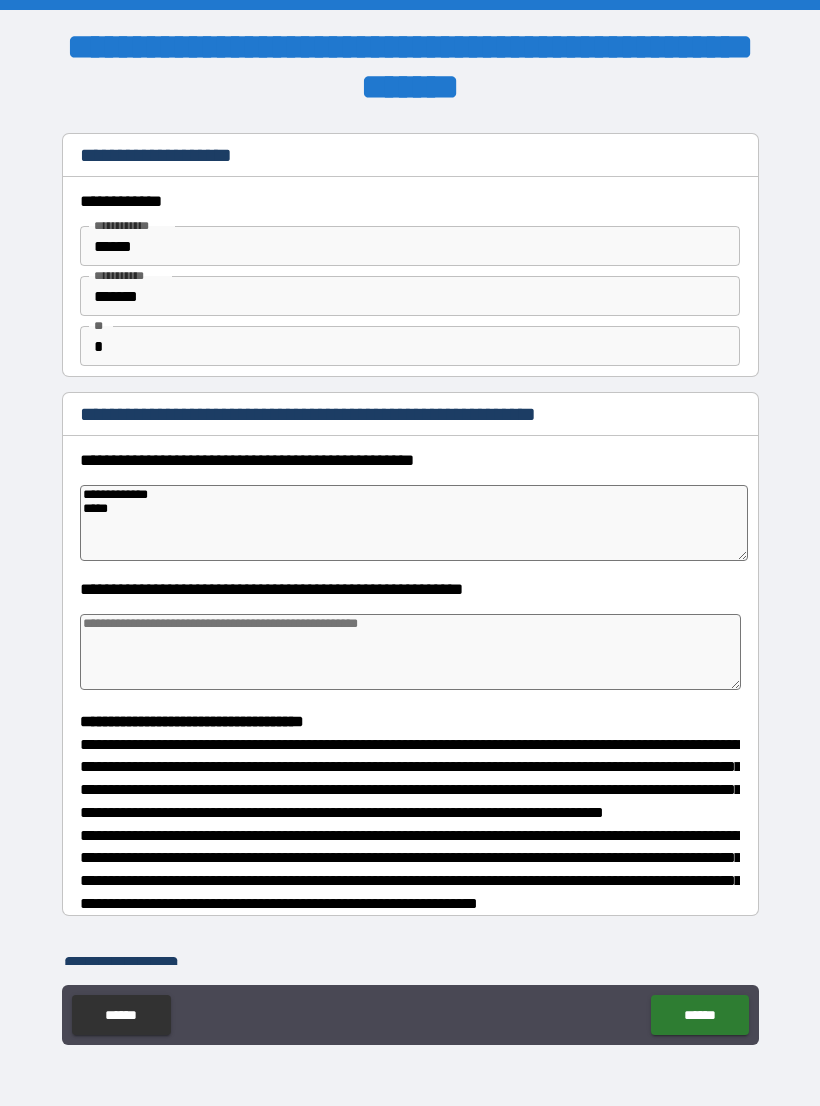 type on "*" 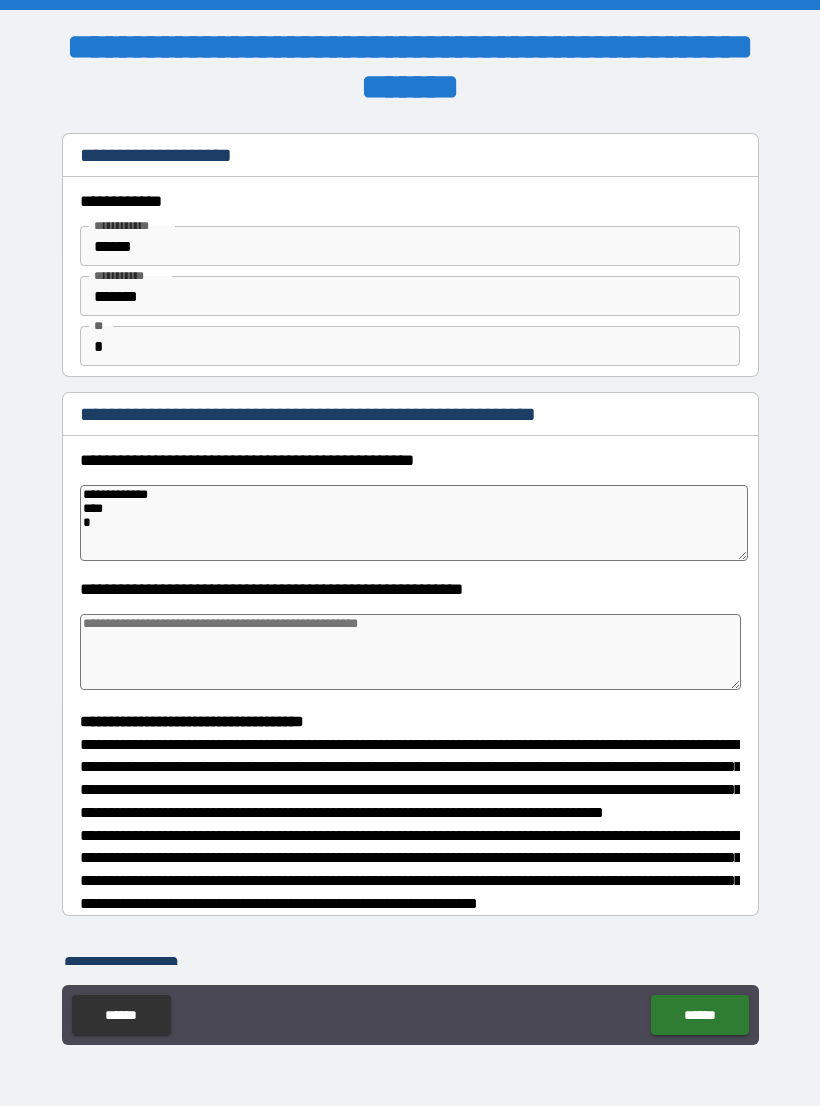 type on "*" 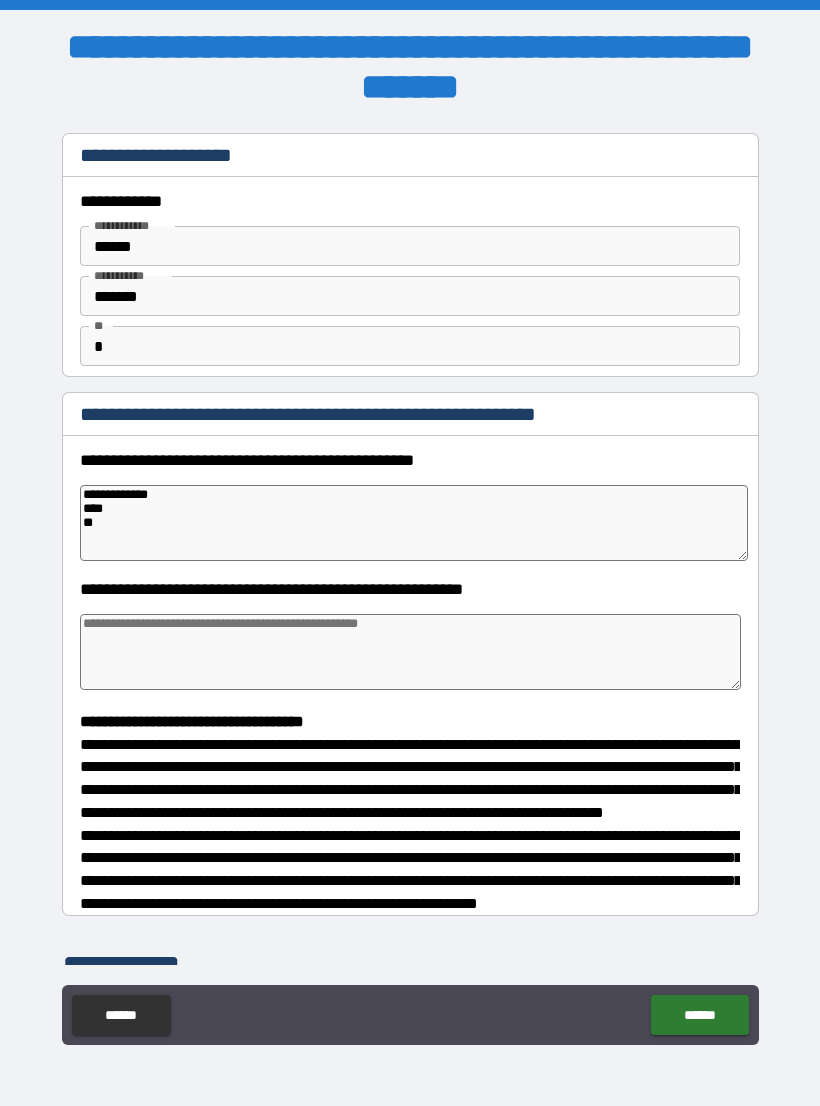 type on "*" 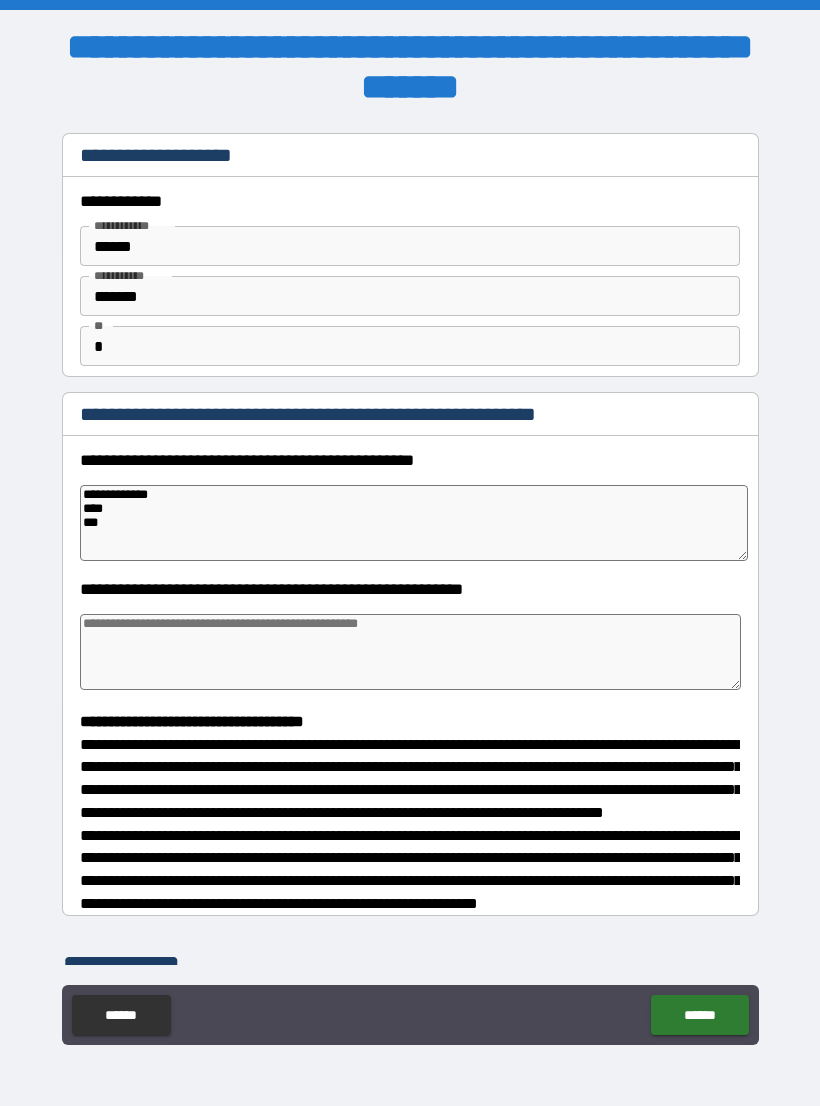 type on "*" 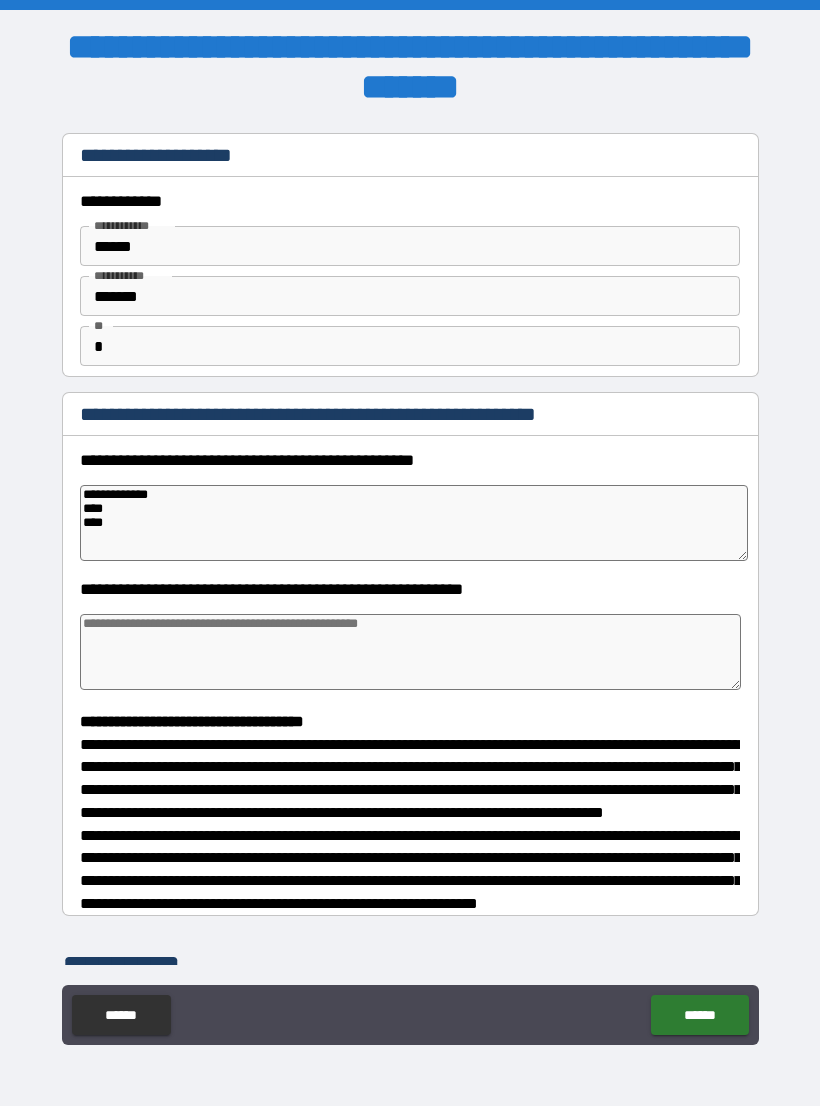 type on "*" 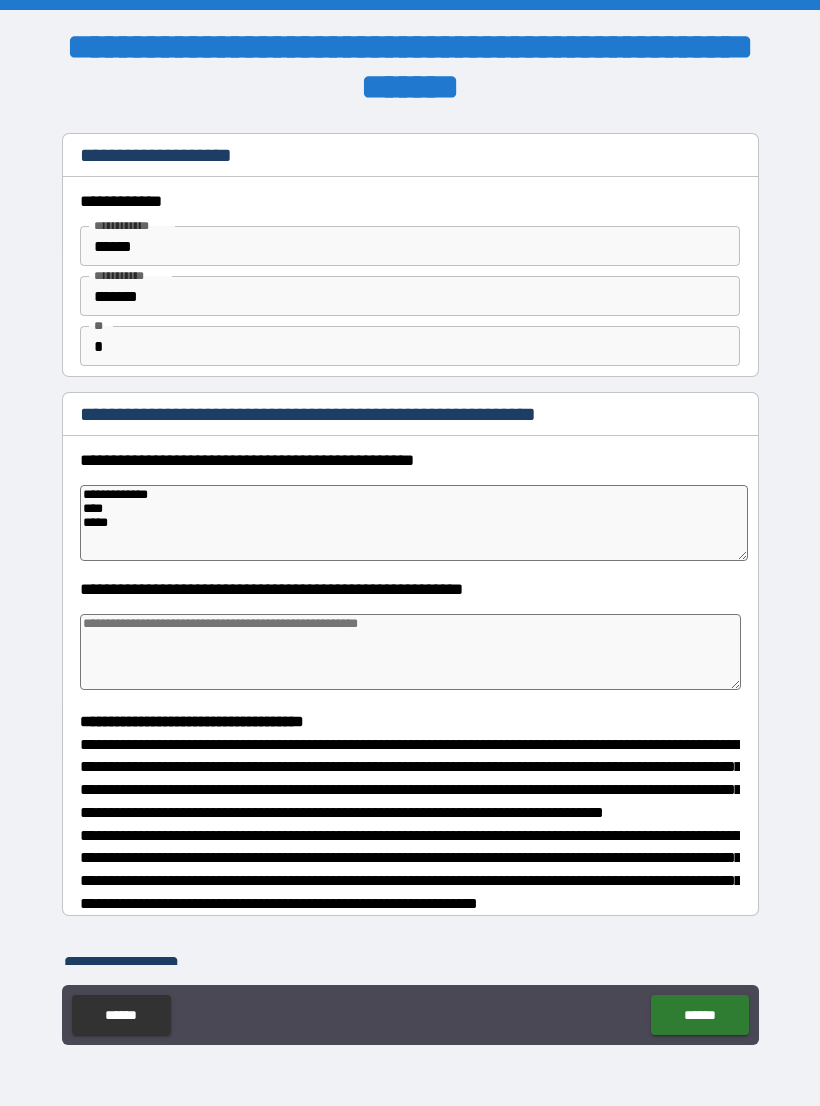 type on "*" 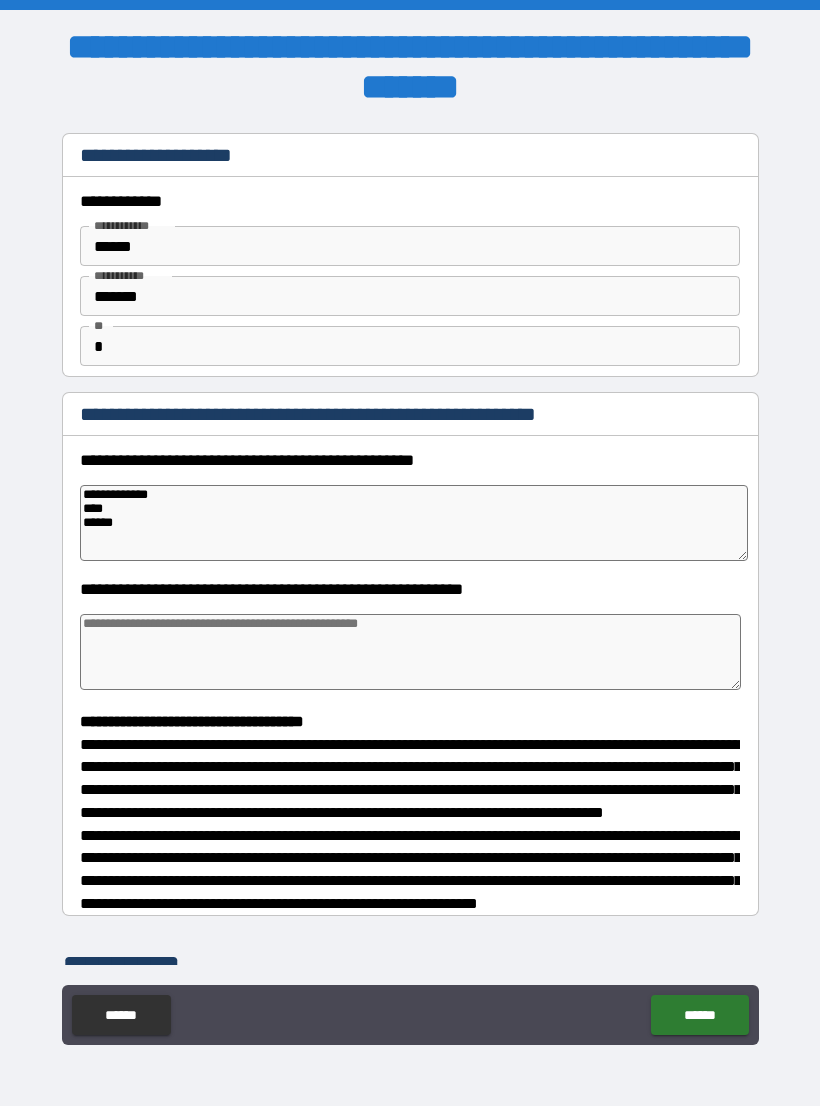 type on "*" 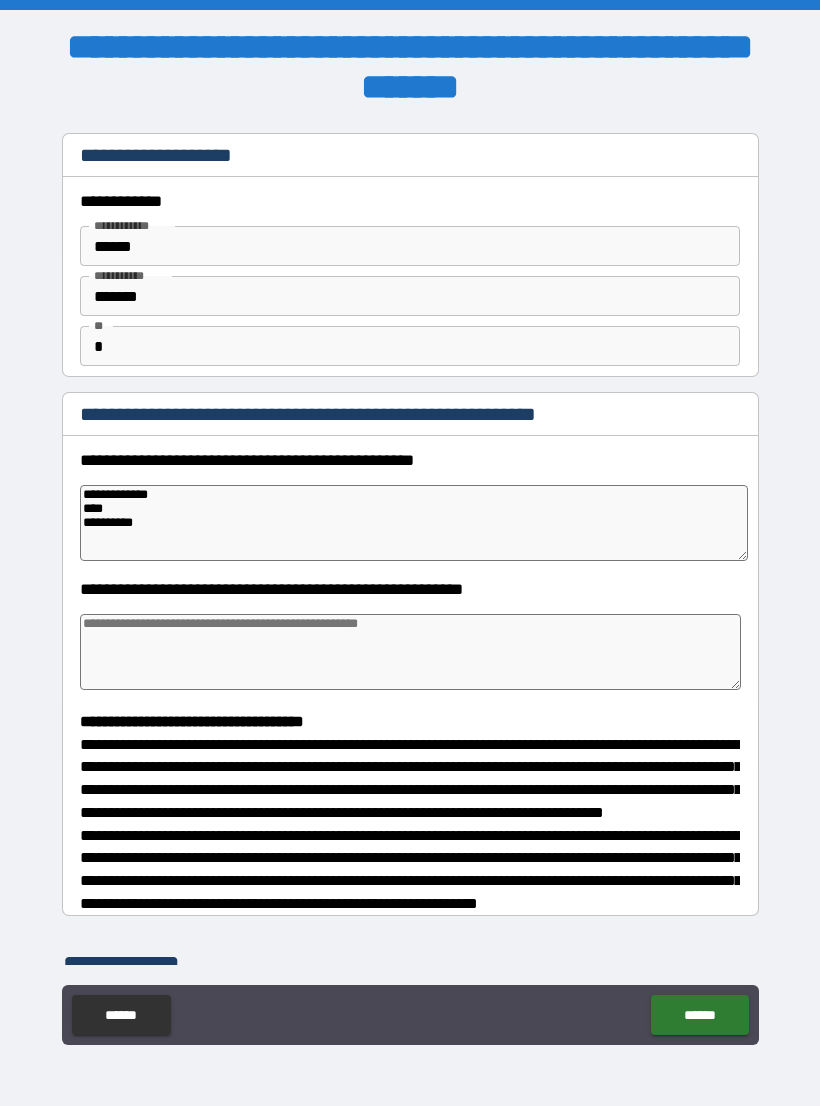 click at bounding box center [410, 652] 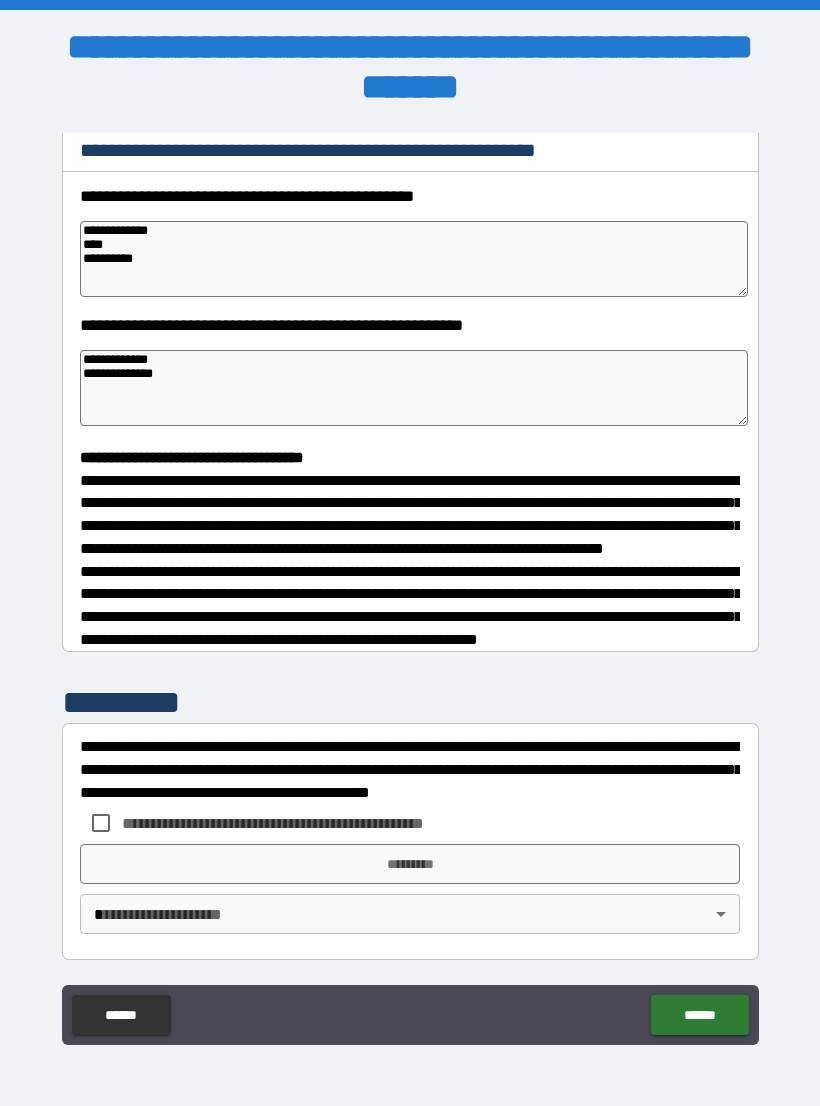 scroll, scrollTop: 302, scrollLeft: 0, axis: vertical 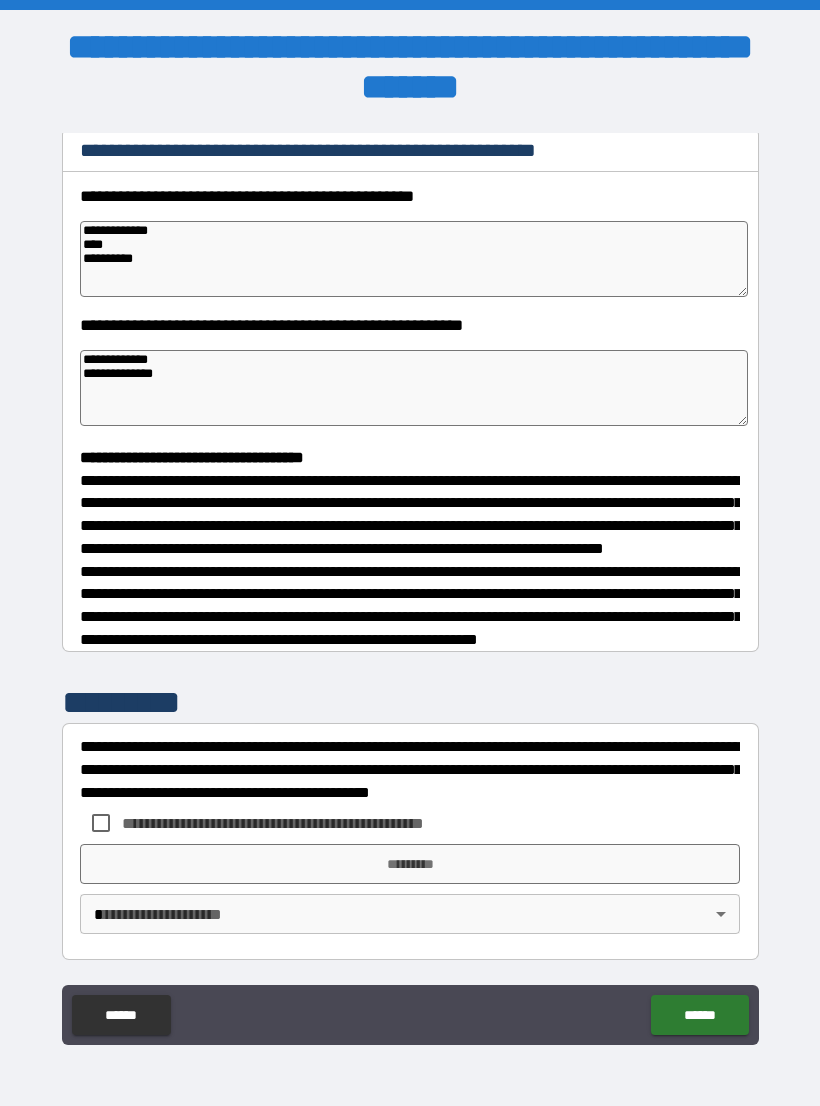 click on "**********" at bounding box center (411, 605) 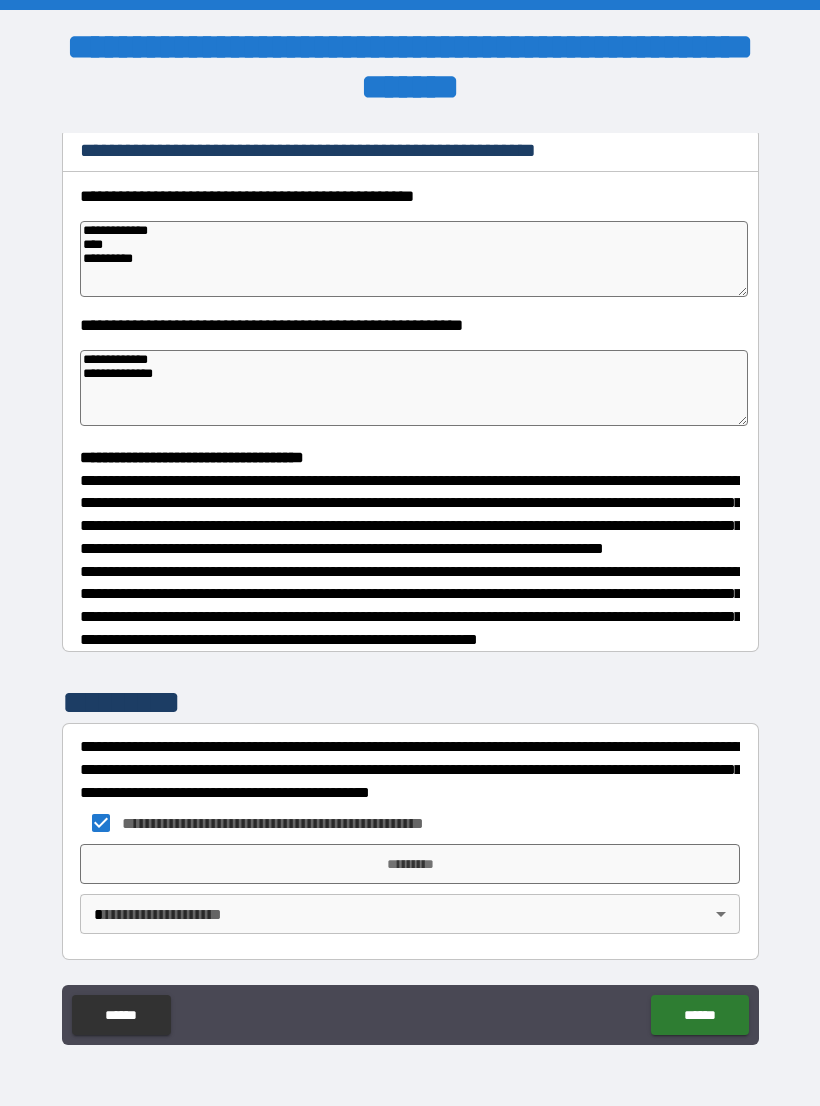 click on "*********" at bounding box center (410, 864) 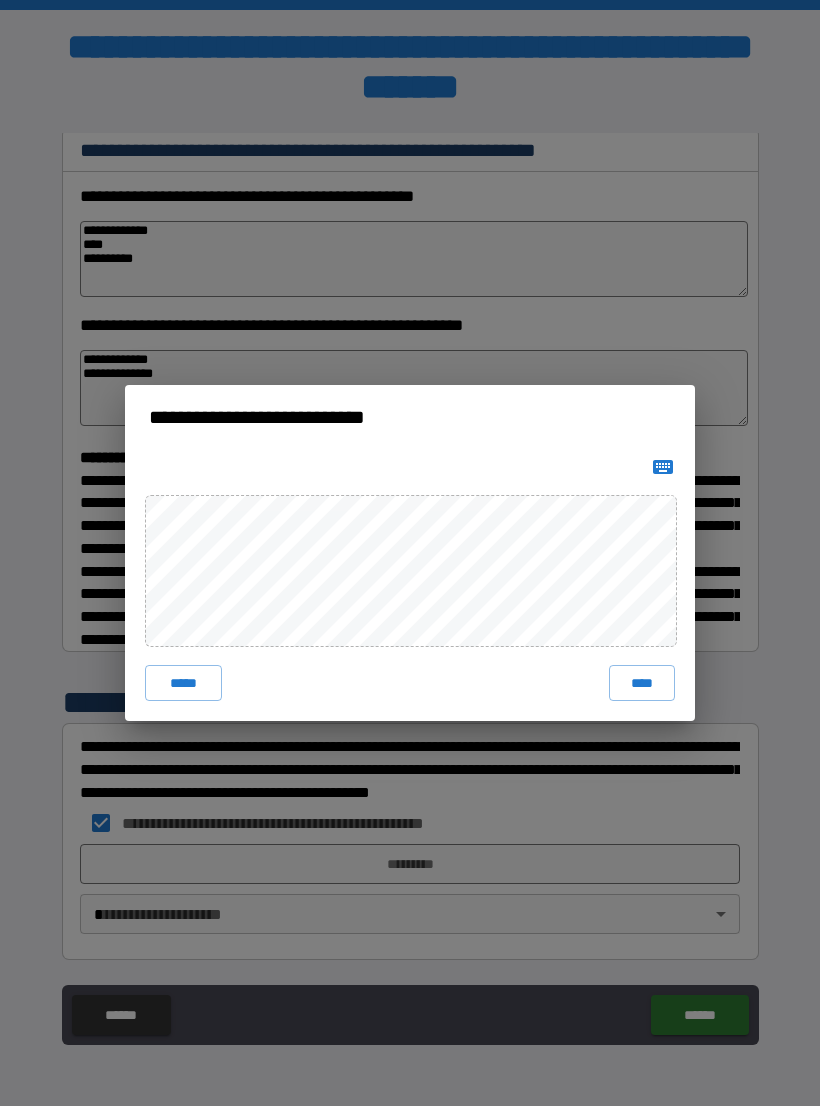 click on "****" at bounding box center [642, 683] 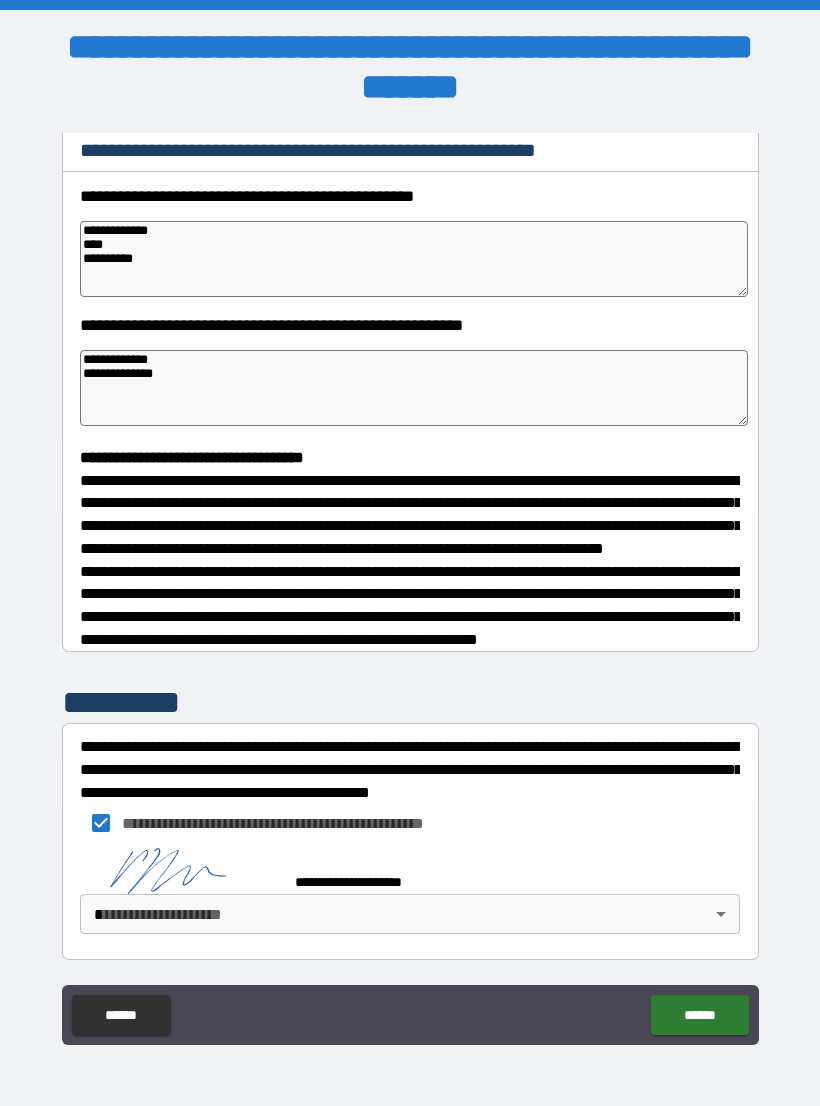 scroll, scrollTop: 292, scrollLeft: 0, axis: vertical 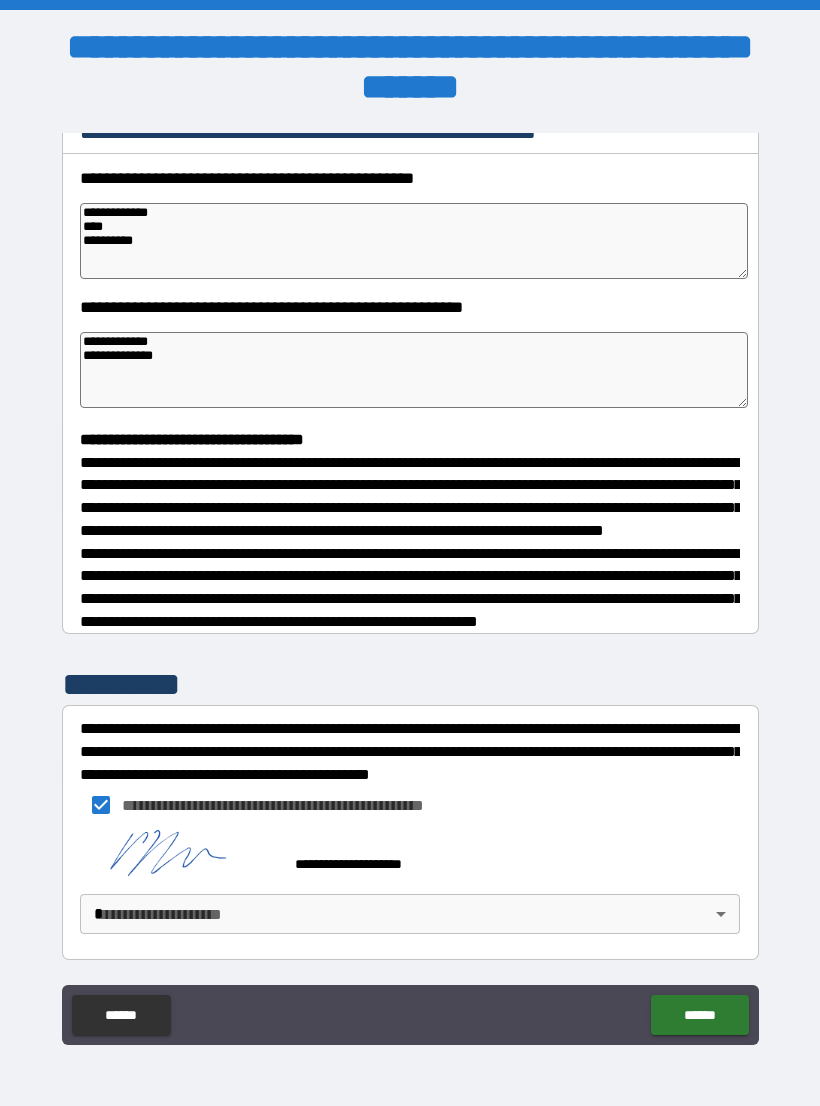 click on "**********" at bounding box center [410, 568] 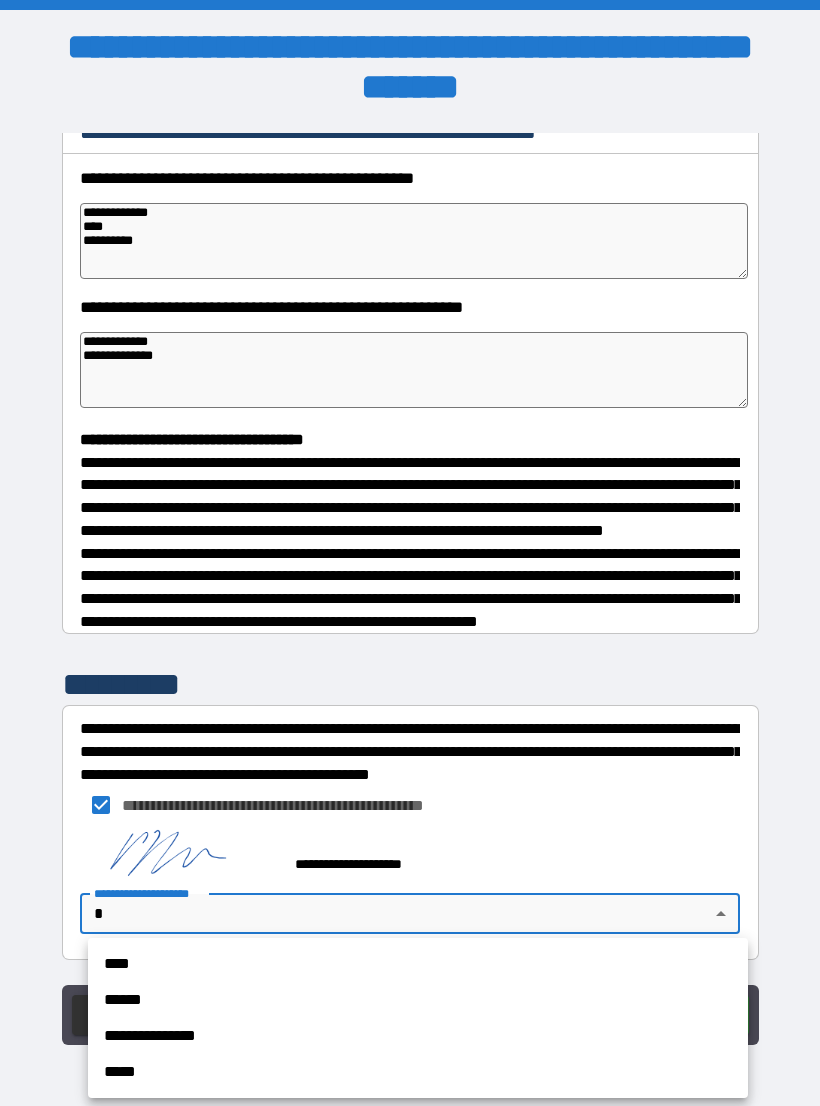 click on "****" at bounding box center [418, 964] 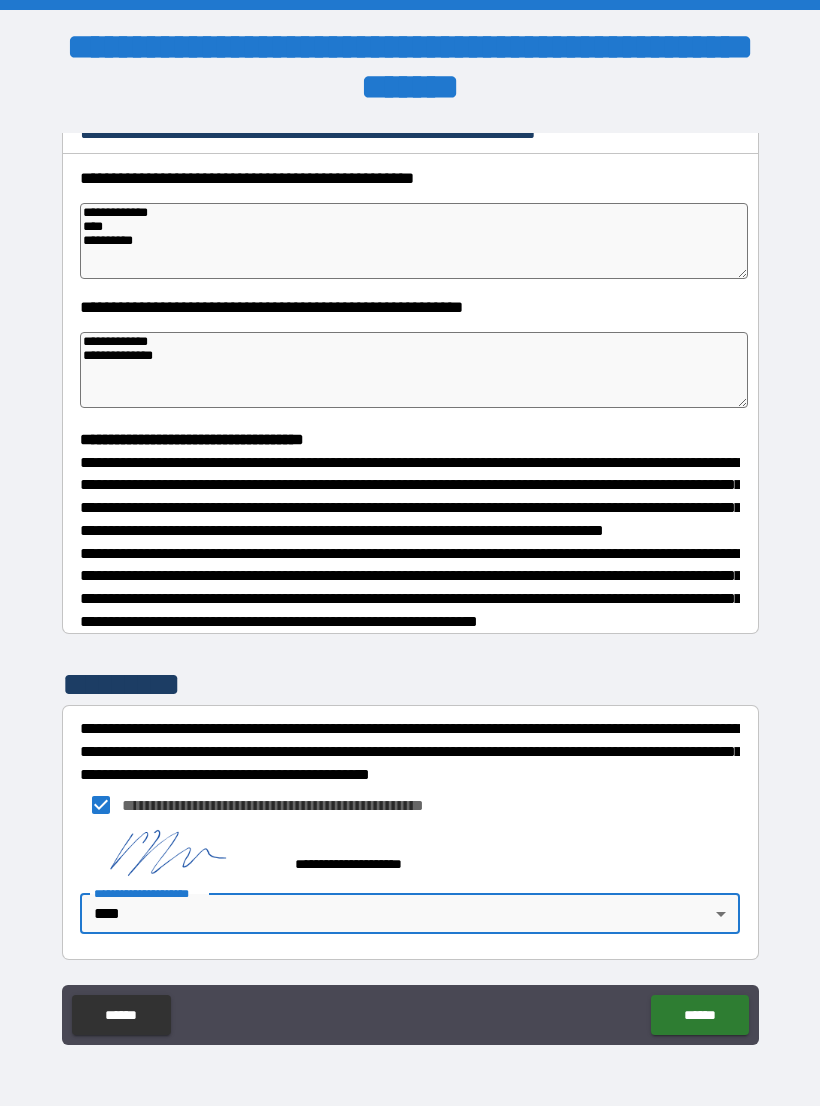 click on "******" at bounding box center [699, 1015] 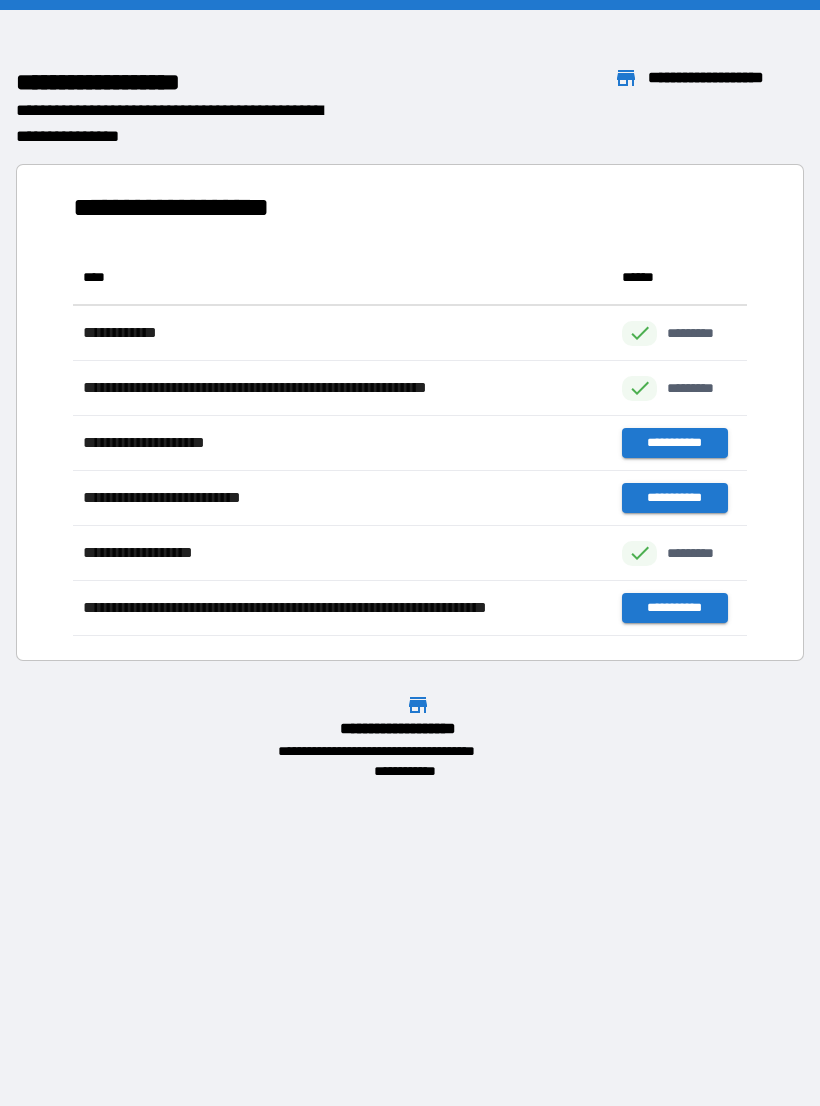scroll, scrollTop: 1, scrollLeft: 1, axis: both 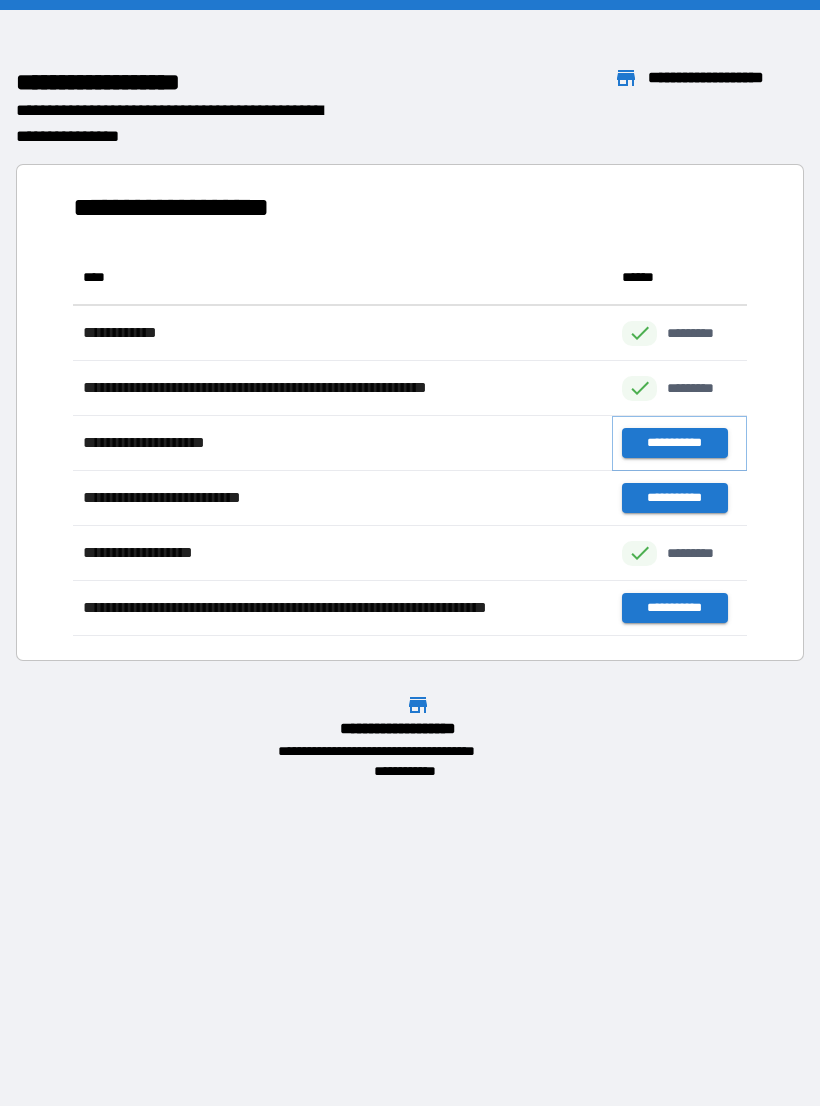 click on "**********" at bounding box center [674, 443] 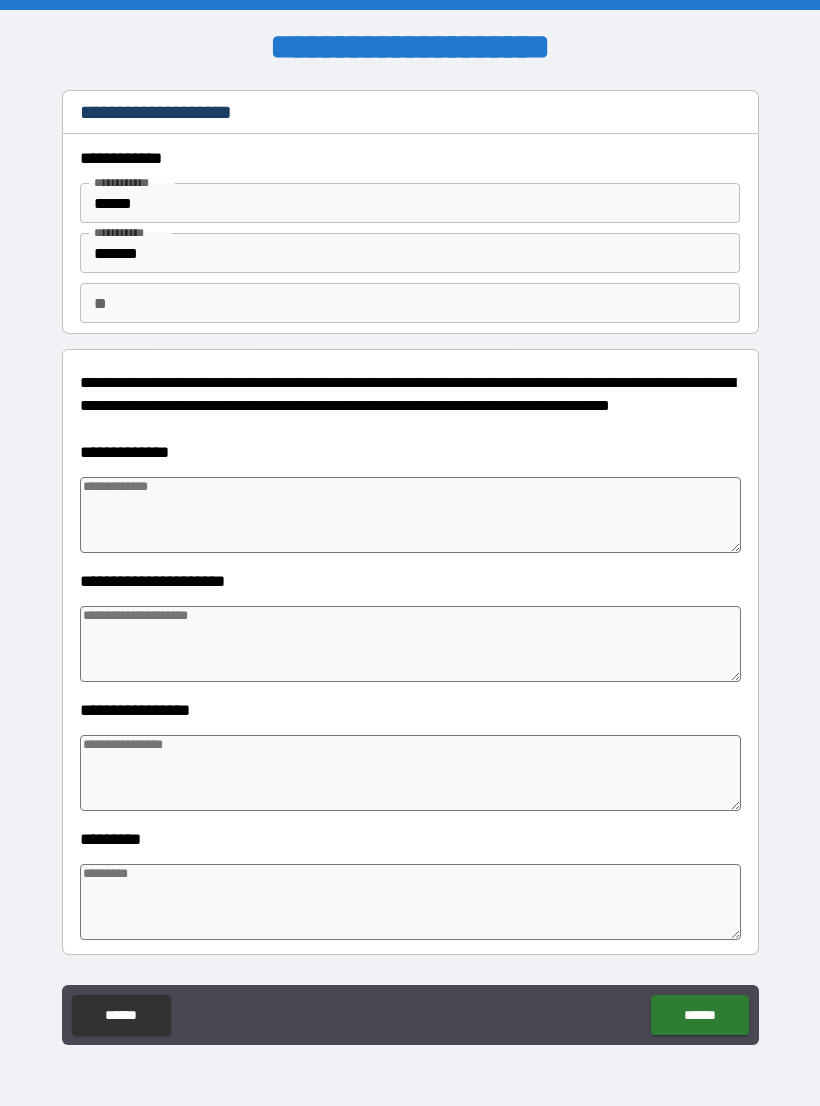 click at bounding box center [410, 515] 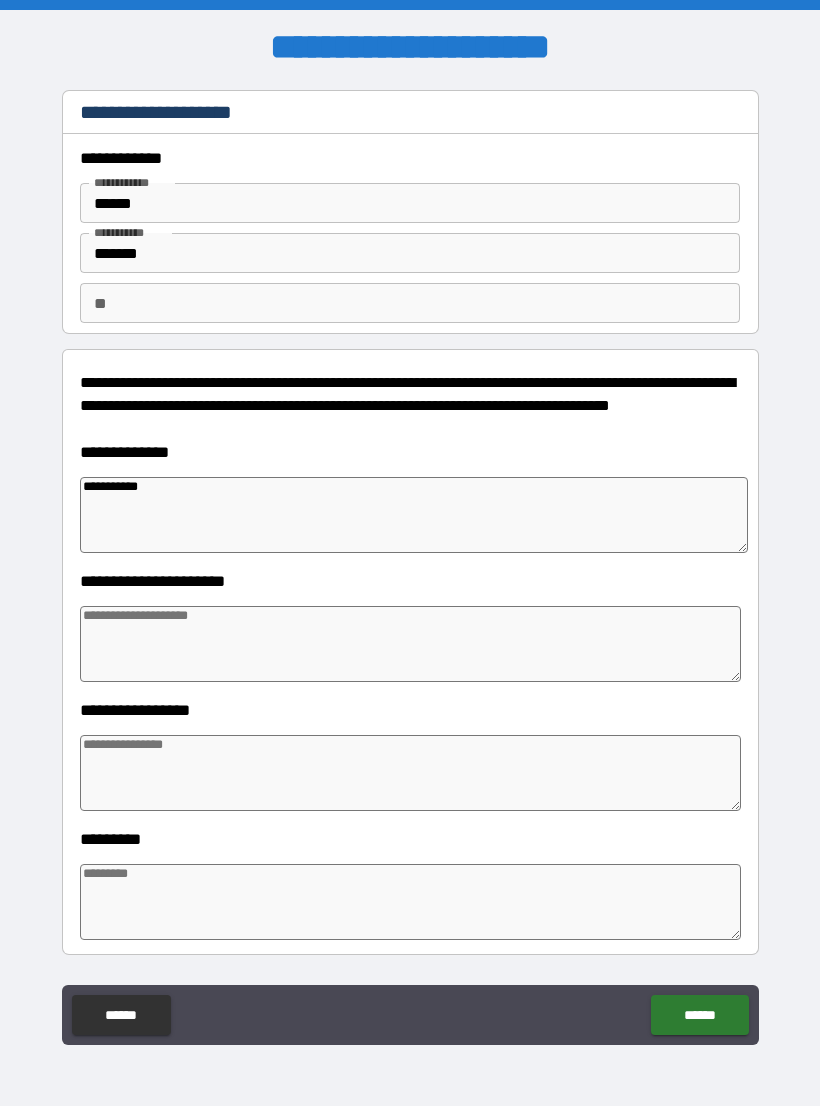 click at bounding box center [410, 644] 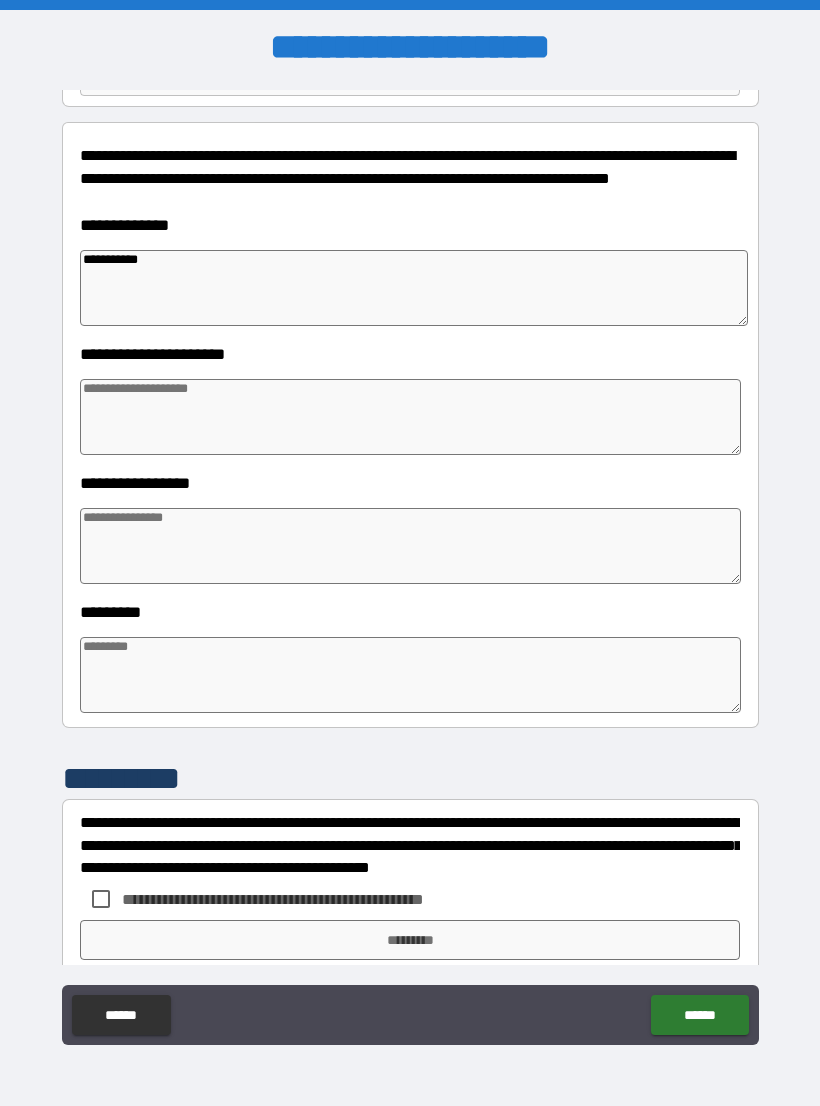 scroll, scrollTop: 251, scrollLeft: 0, axis: vertical 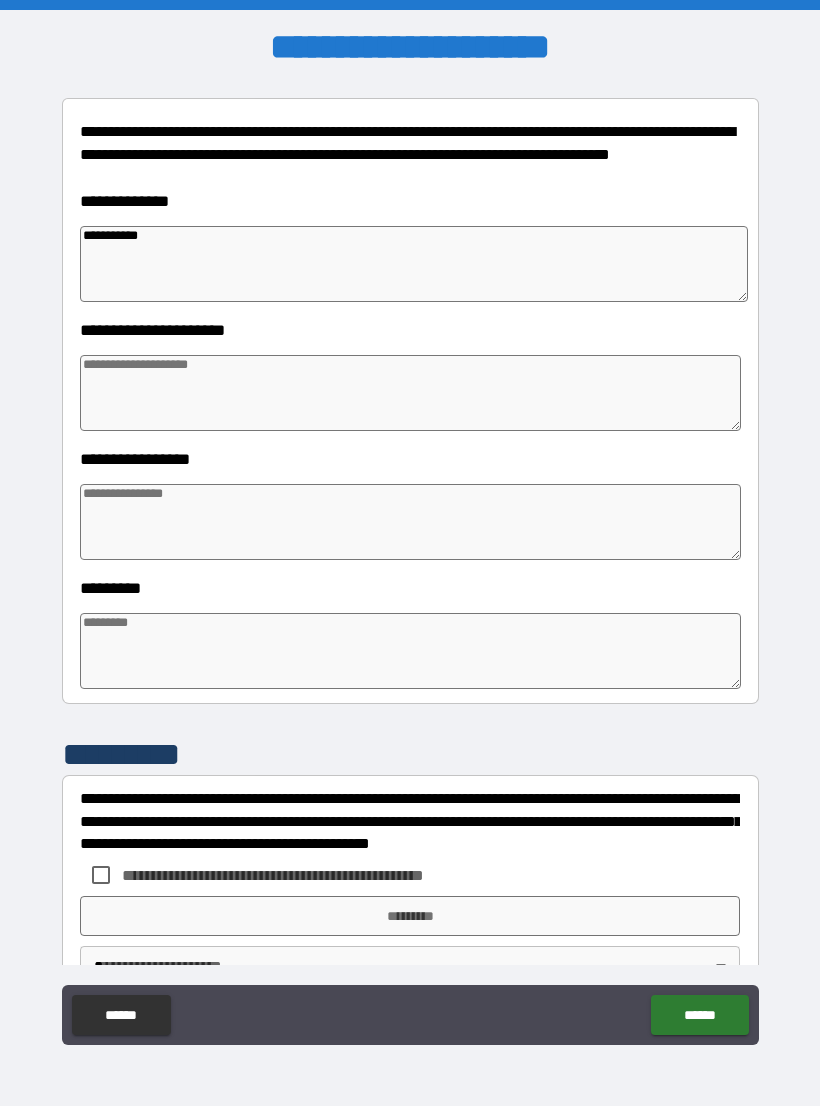 click at bounding box center [410, 651] 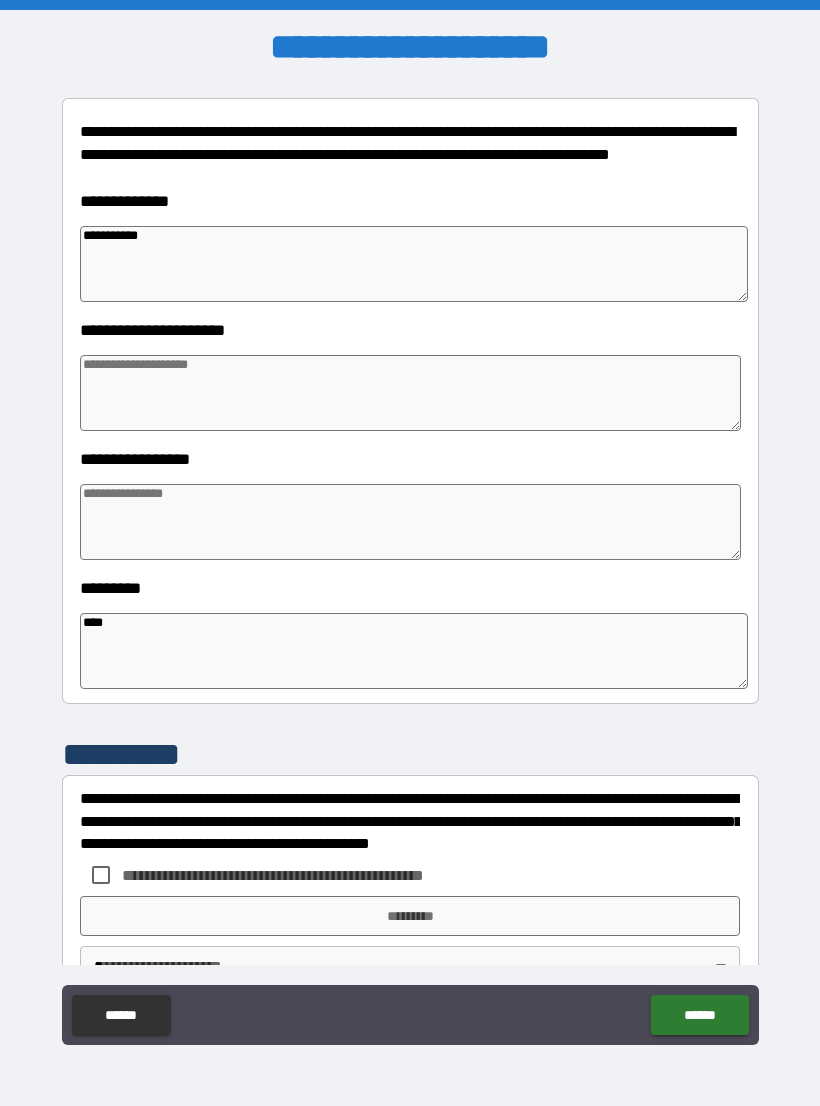 click at bounding box center [410, 393] 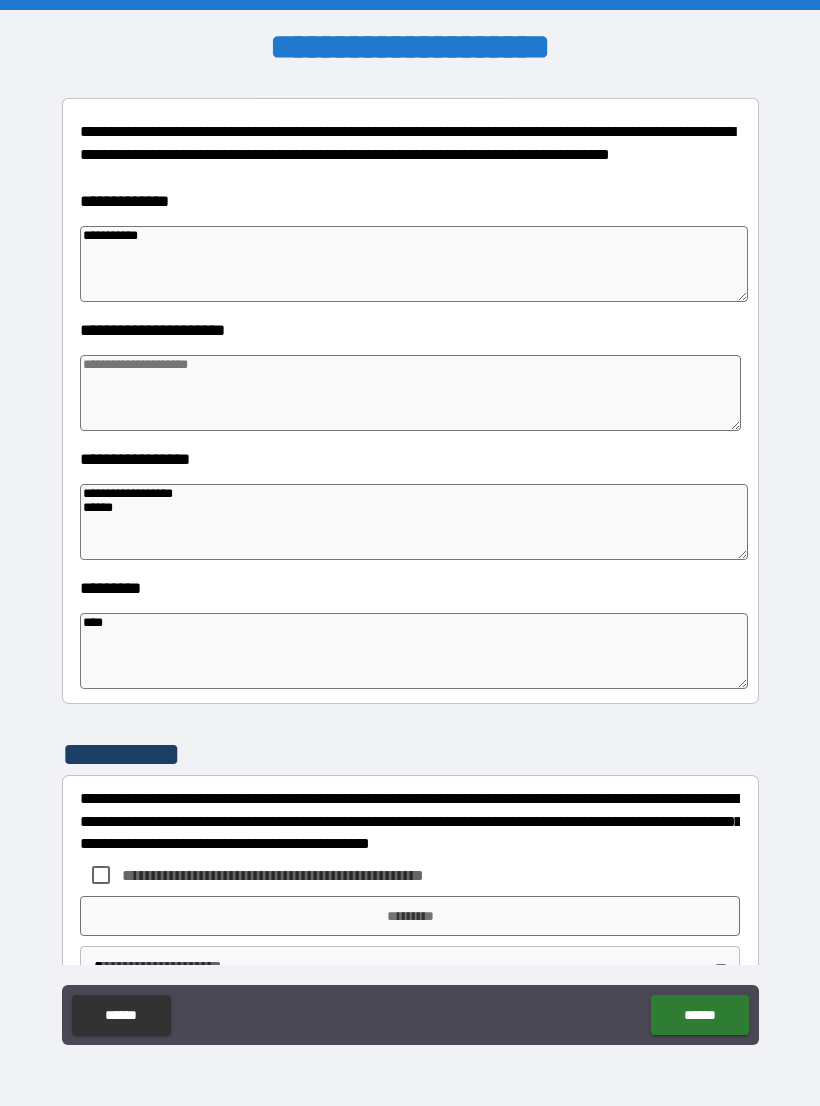 click at bounding box center (410, 393) 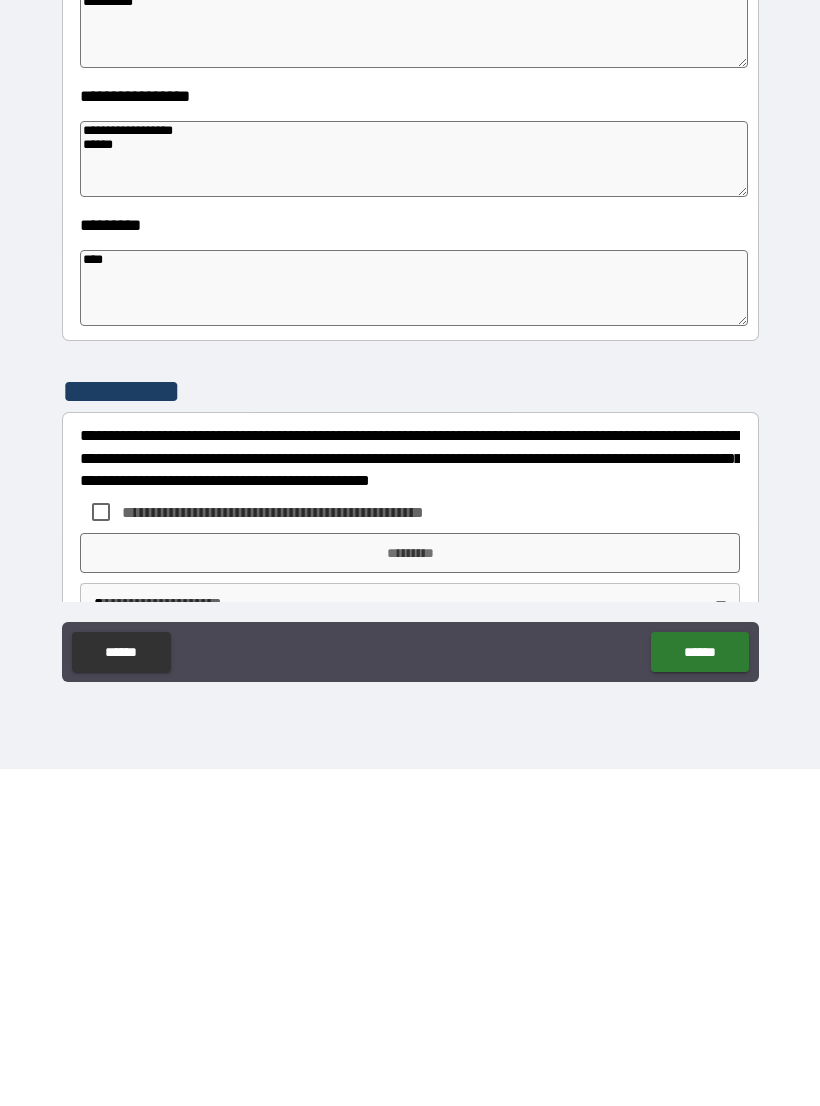 scroll, scrollTop: 31, scrollLeft: 0, axis: vertical 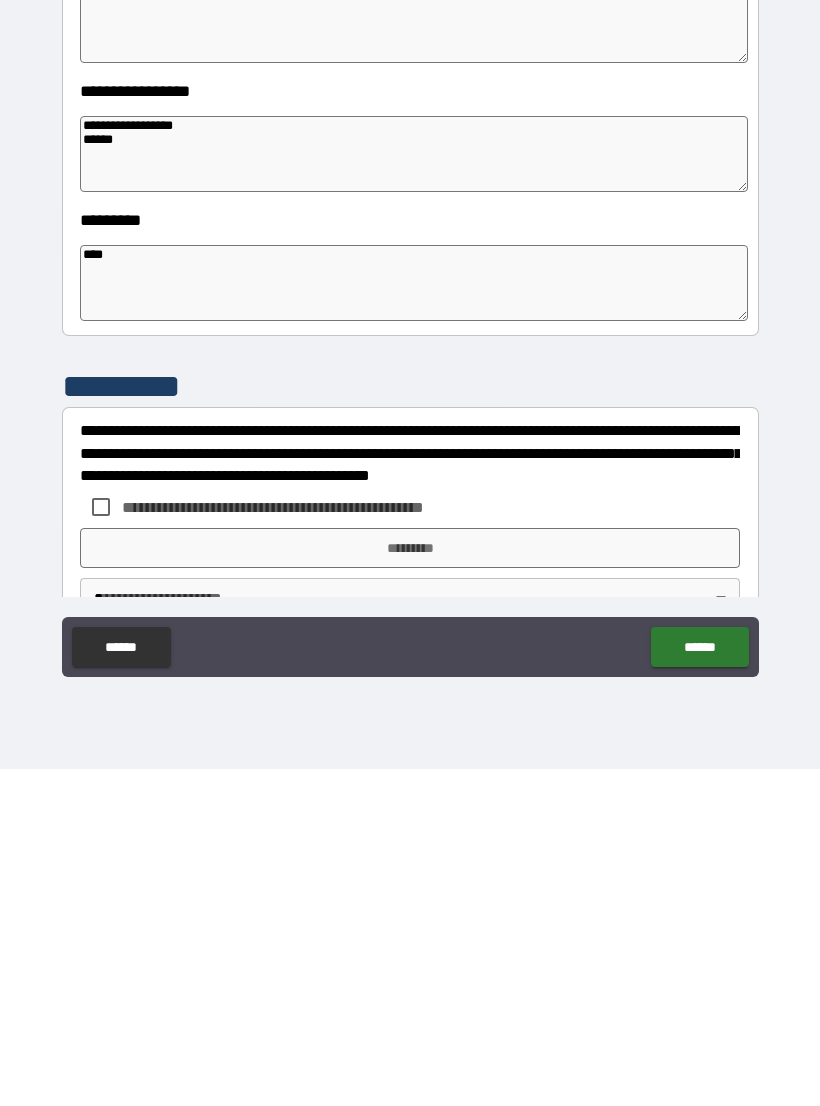 click on "**********" at bounding box center (285, 844) 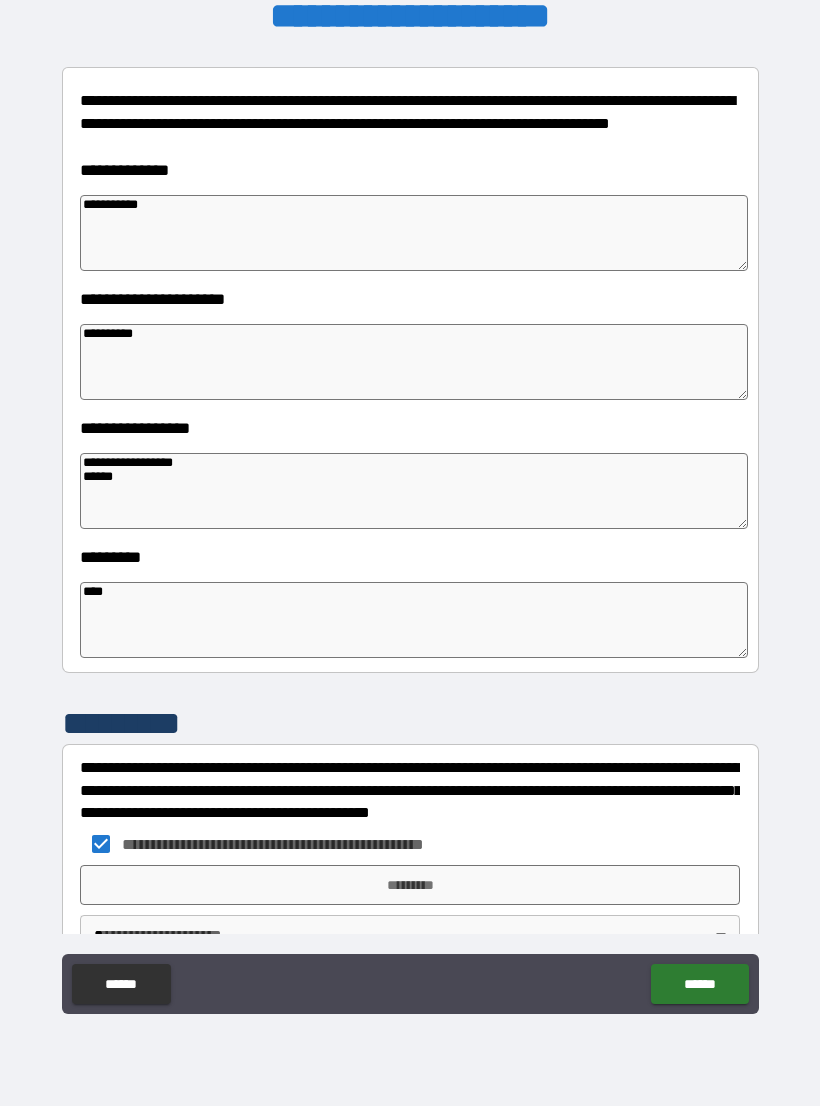 click on "*********" at bounding box center [410, 885] 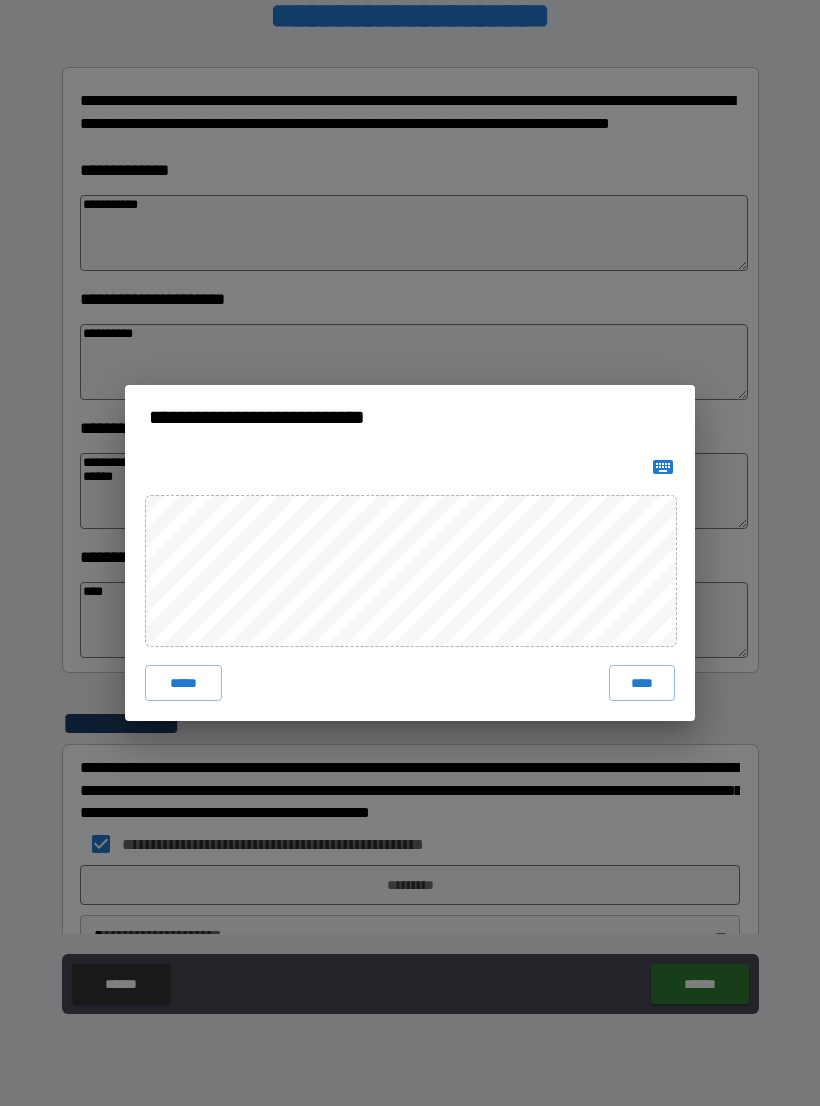 click on "****" at bounding box center (642, 683) 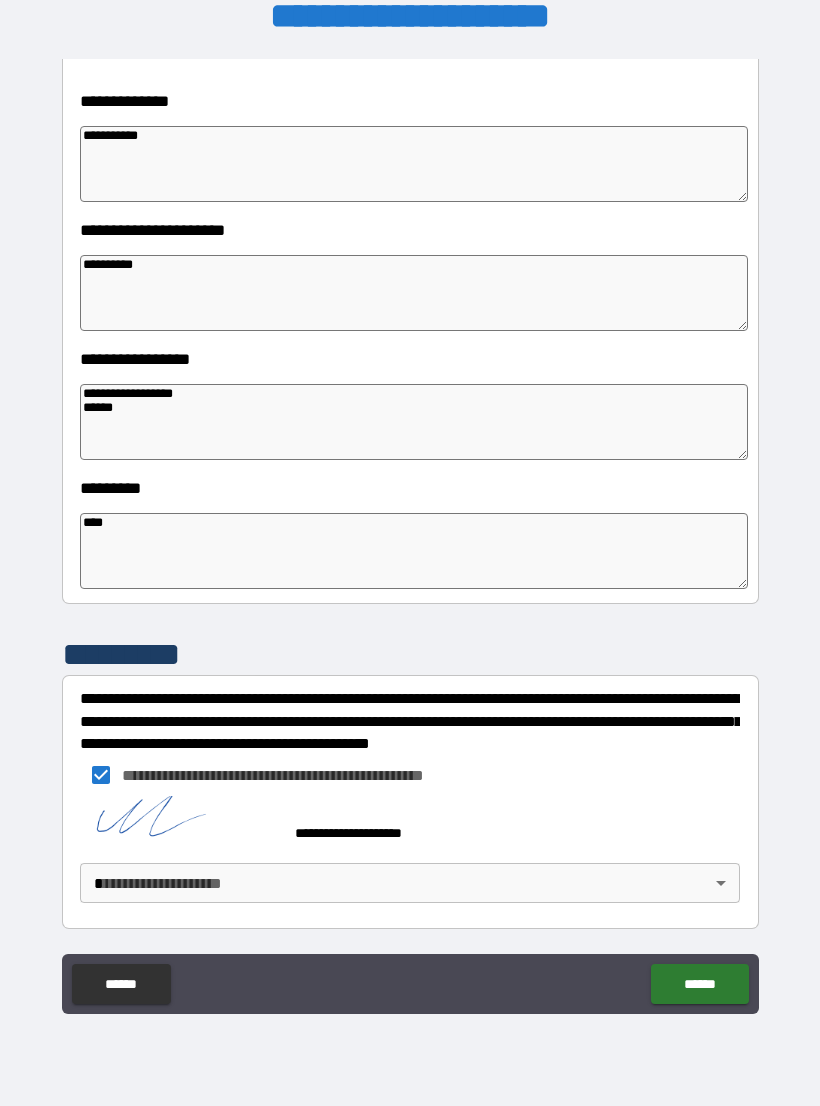 scroll, scrollTop: 320, scrollLeft: 0, axis: vertical 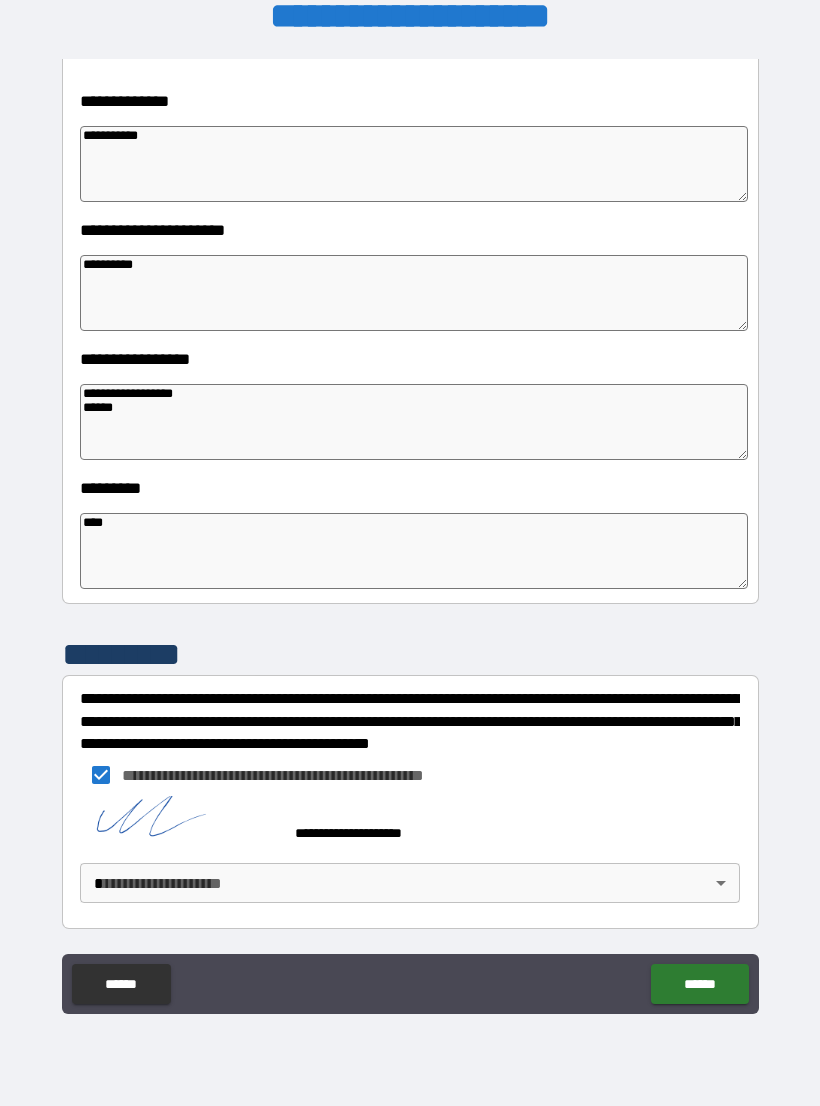 click on "**********" at bounding box center (410, 537) 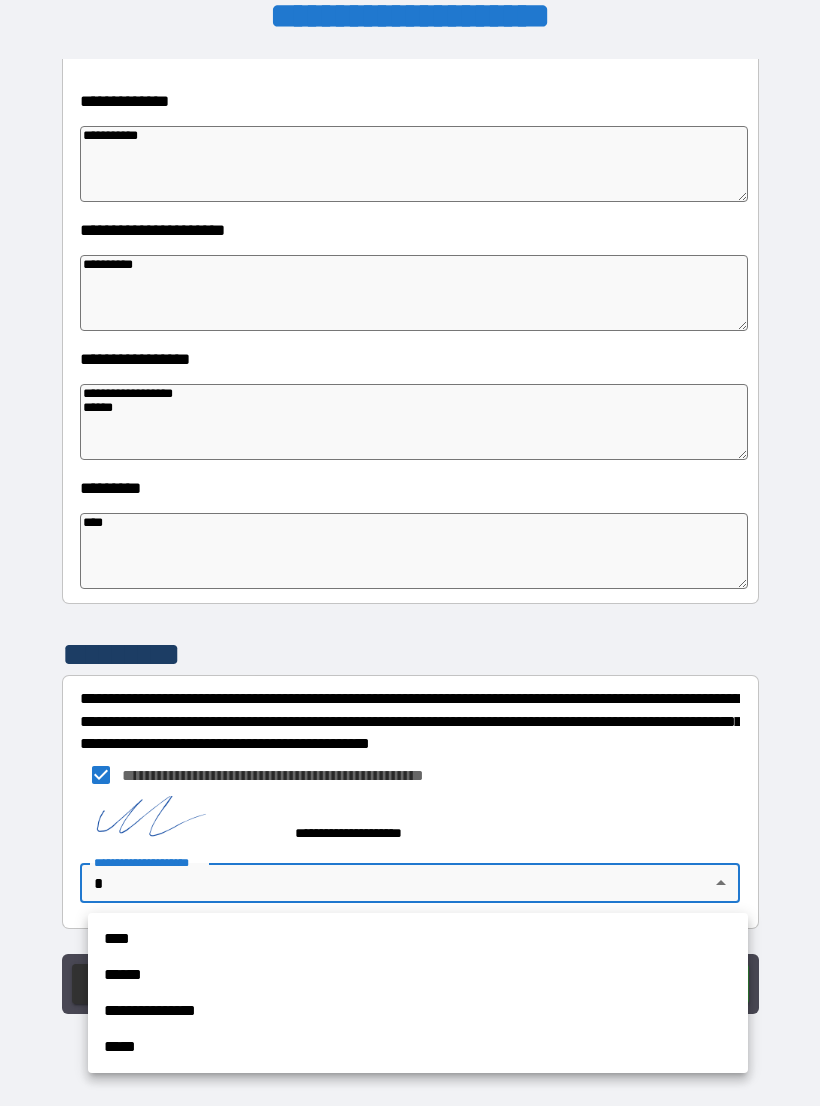 click on "****" at bounding box center (418, 939) 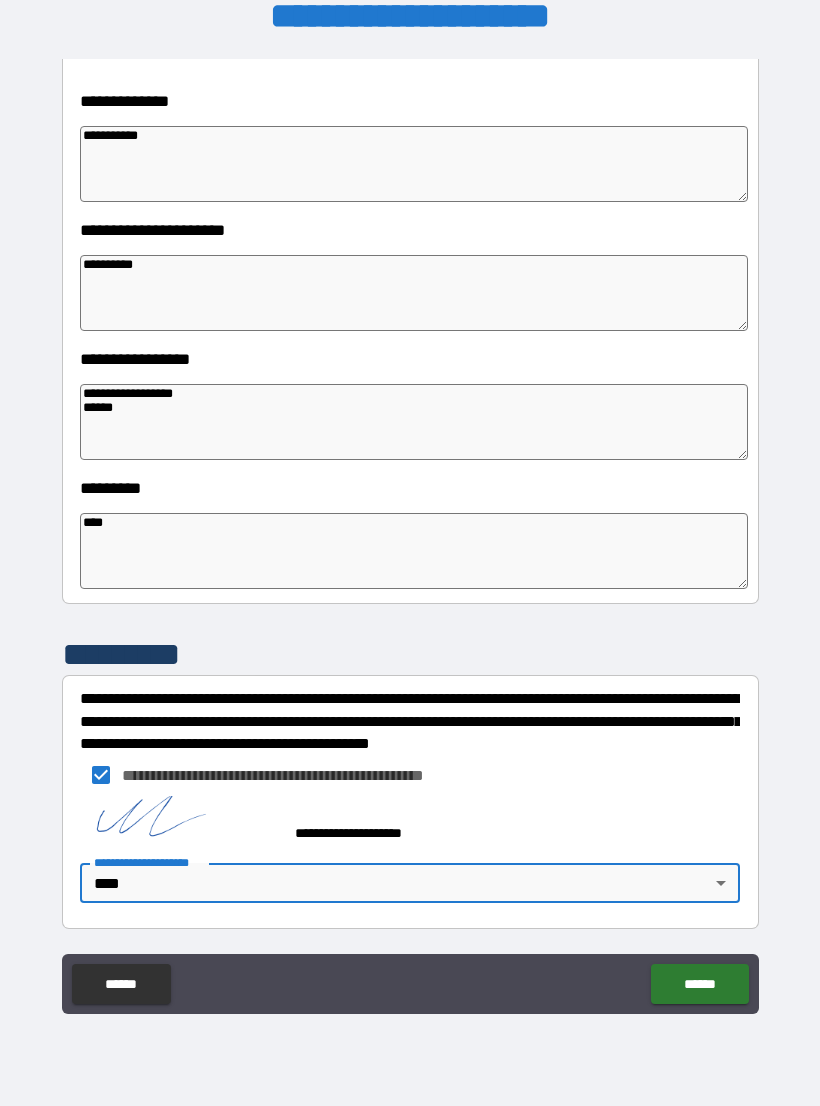 click on "******" at bounding box center [699, 984] 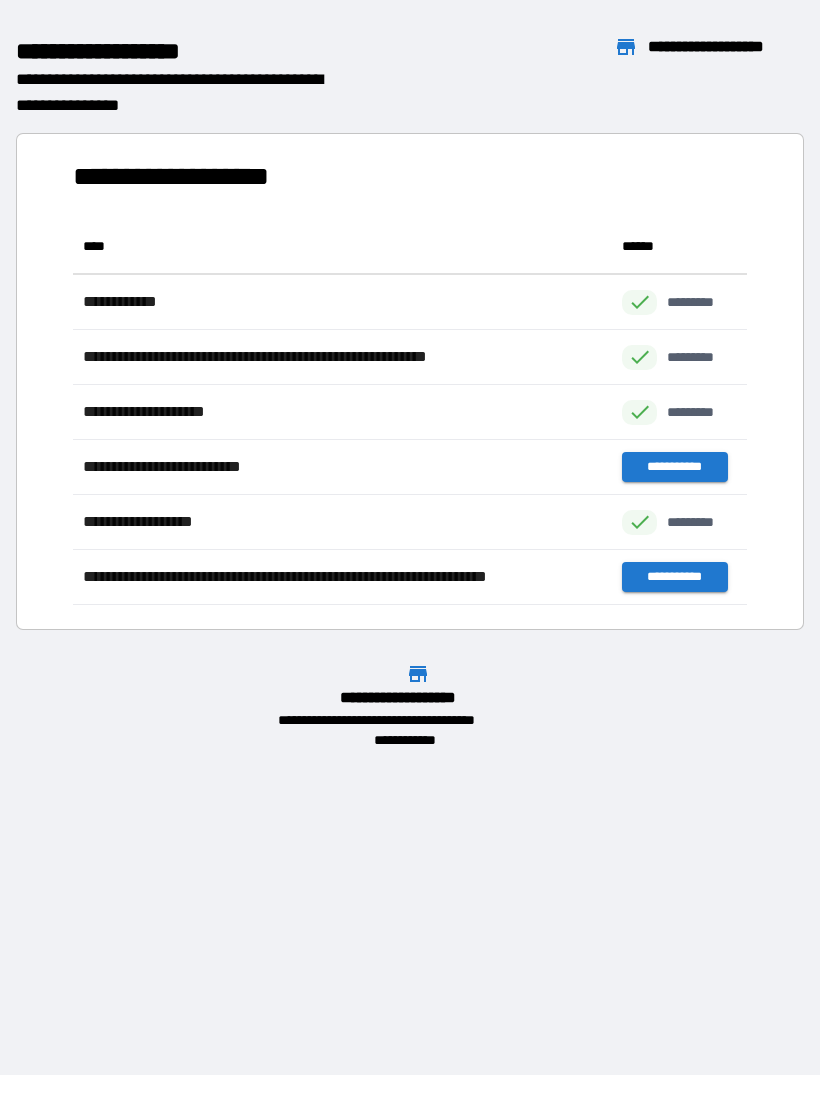 scroll, scrollTop: 386, scrollLeft: 674, axis: both 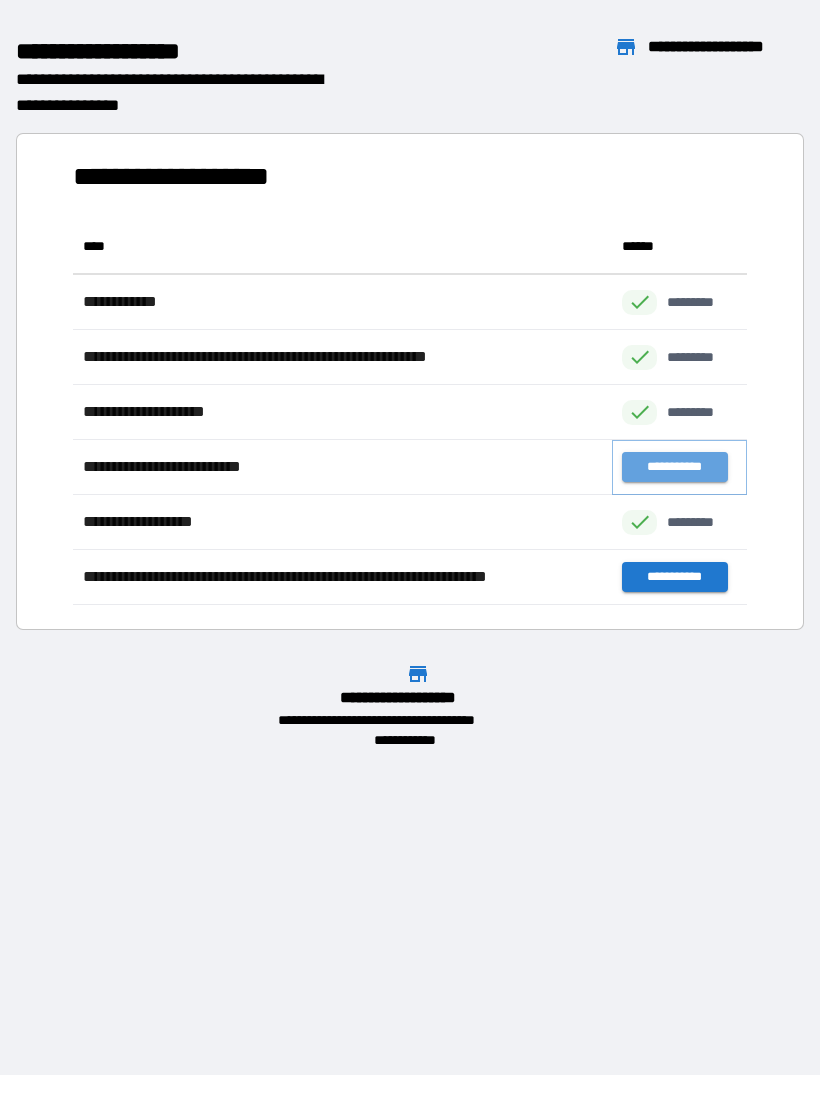 click on "**********" at bounding box center (674, 467) 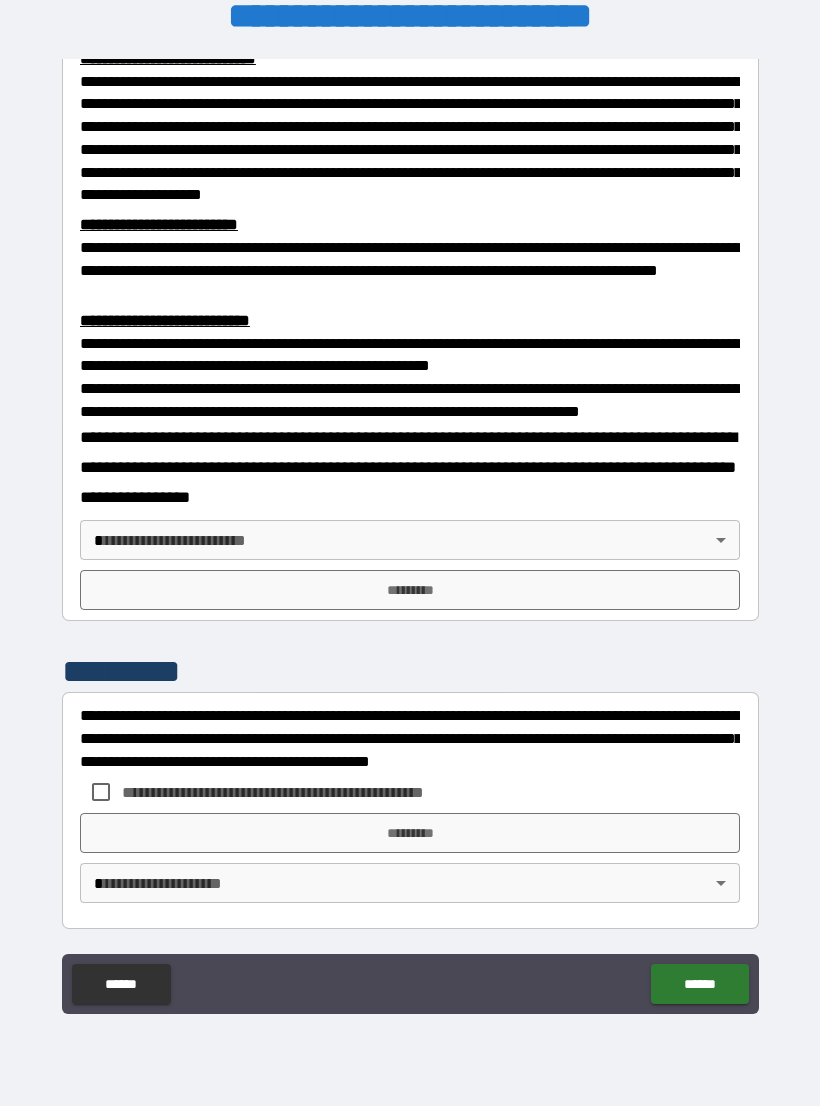 scroll, scrollTop: 549, scrollLeft: 0, axis: vertical 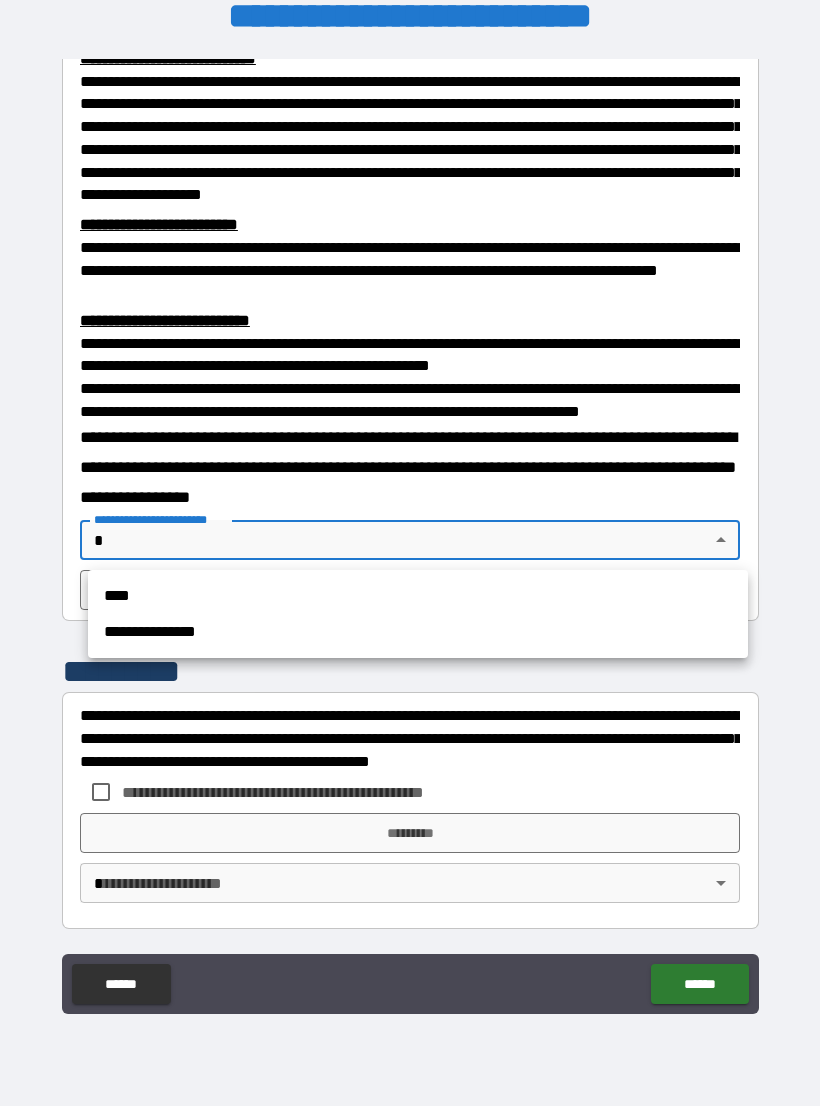 click on "****" at bounding box center [418, 596] 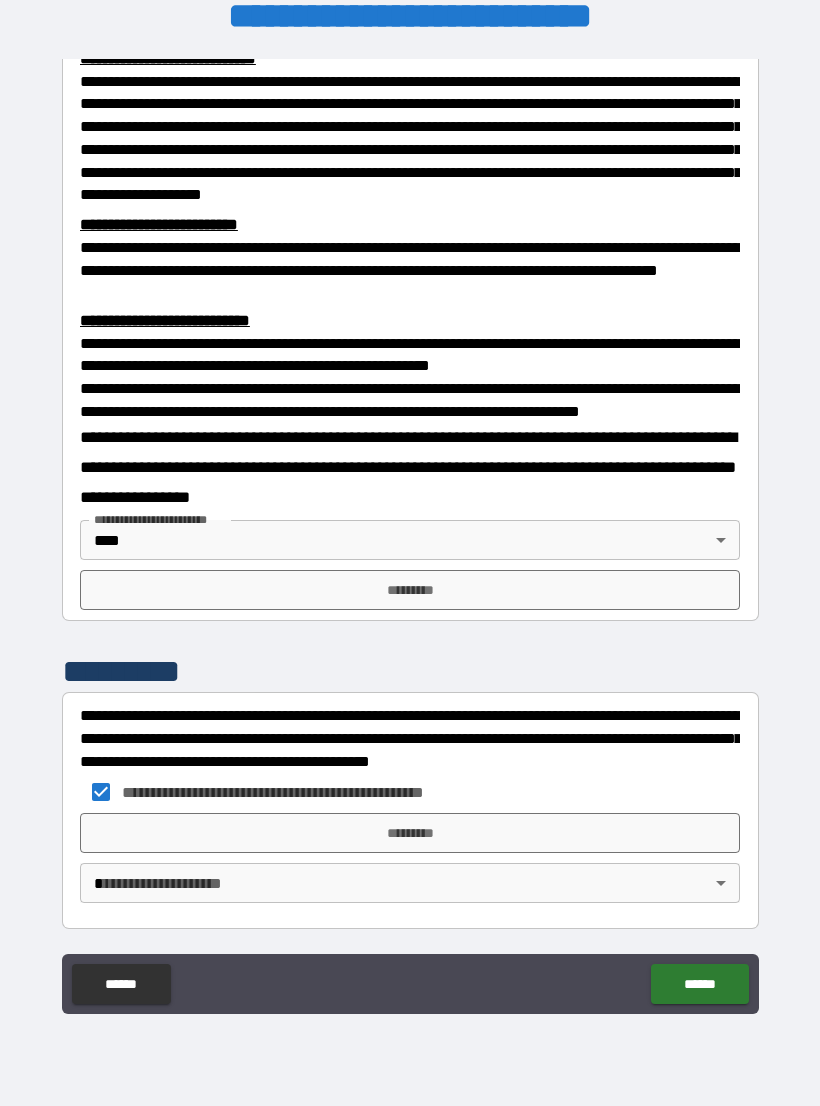 click on "*********" at bounding box center (410, 833) 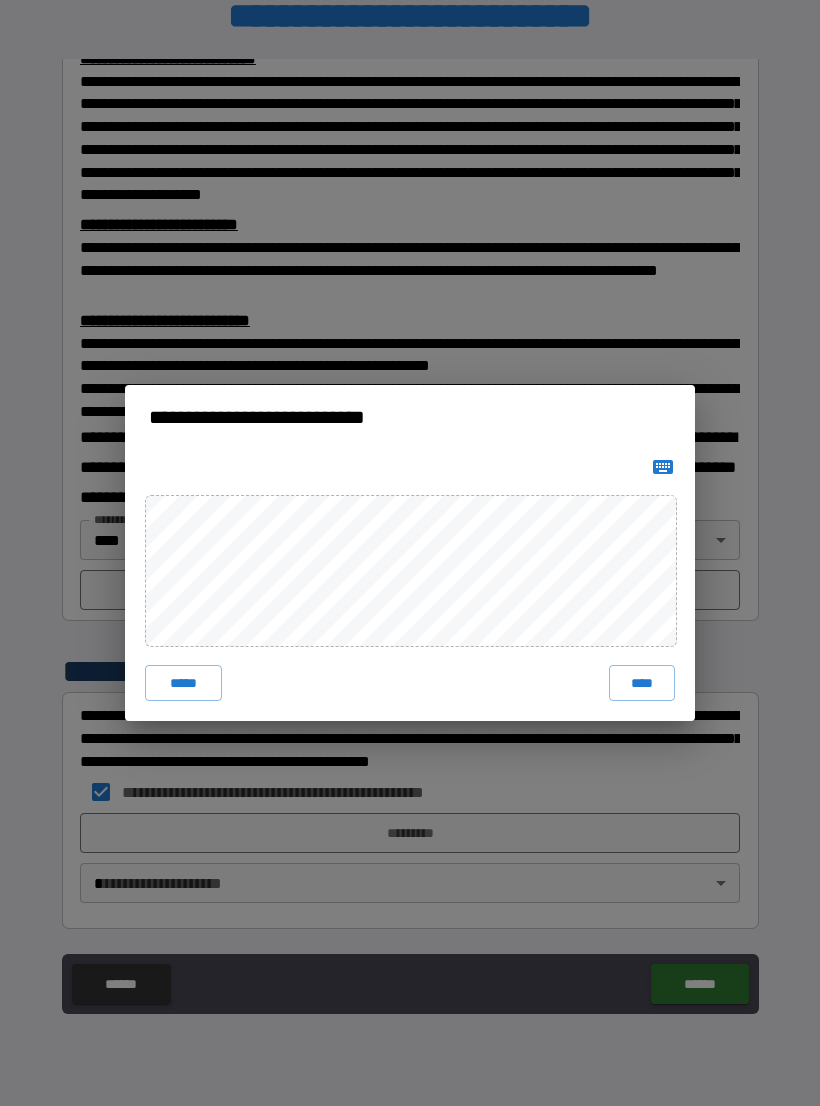 click on "****" at bounding box center [642, 683] 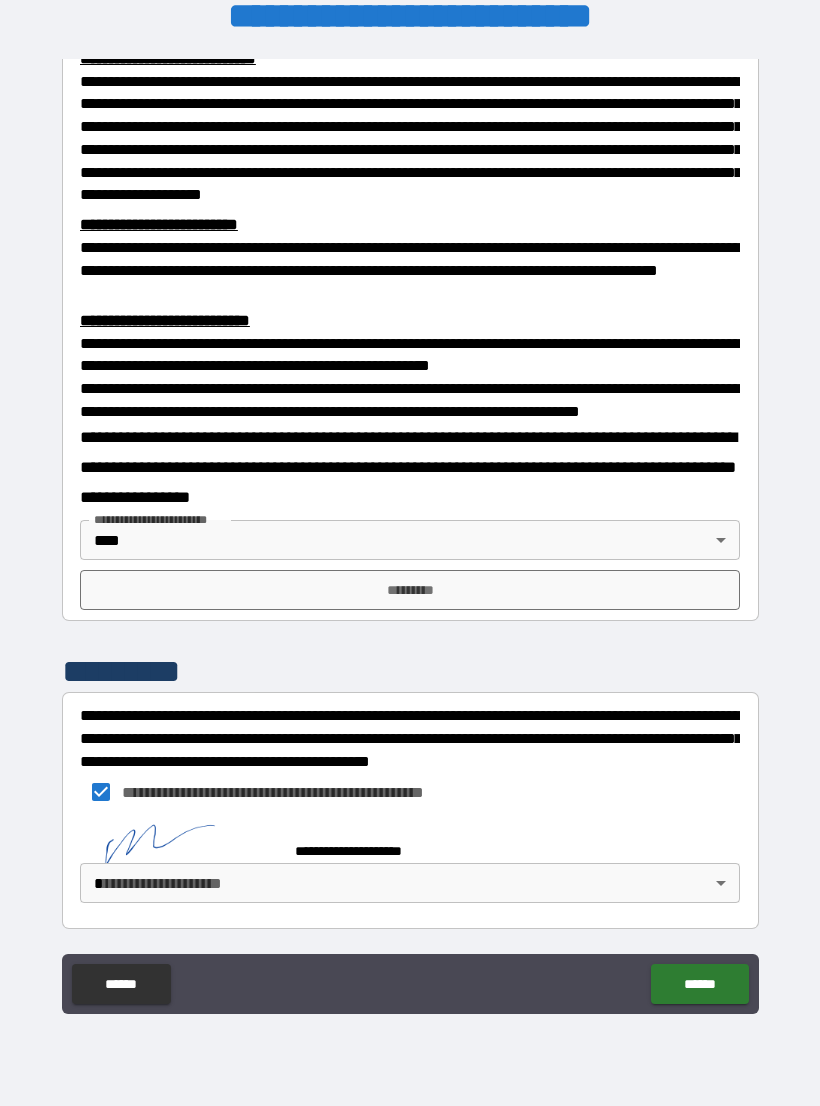 scroll, scrollTop: 539, scrollLeft: 0, axis: vertical 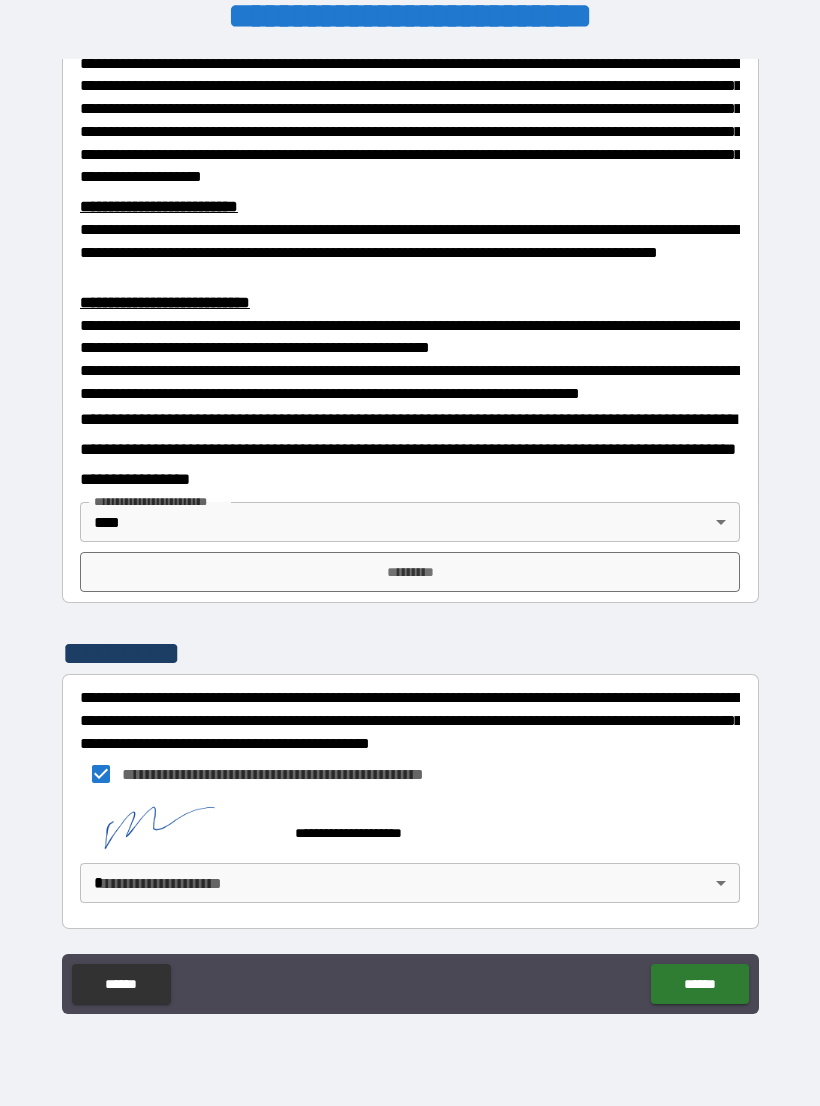 click on "**********" at bounding box center (410, 853) 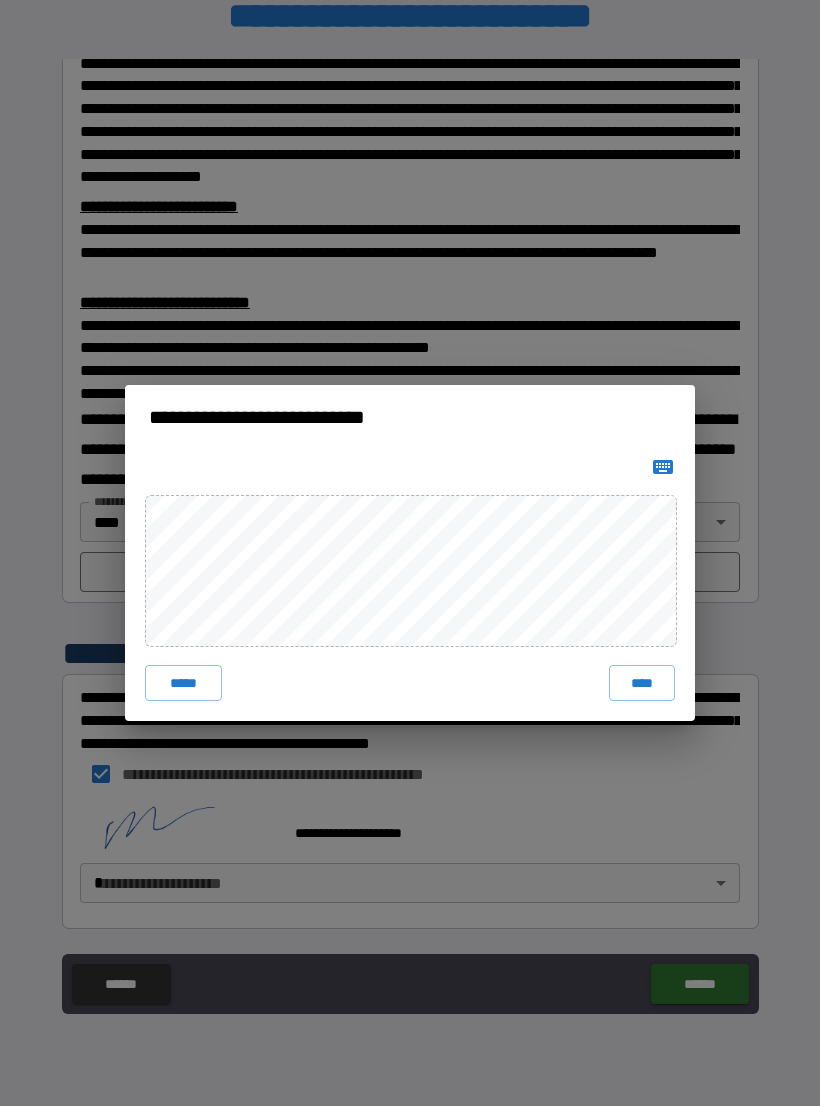 click on "***** ****" at bounding box center (410, 683) 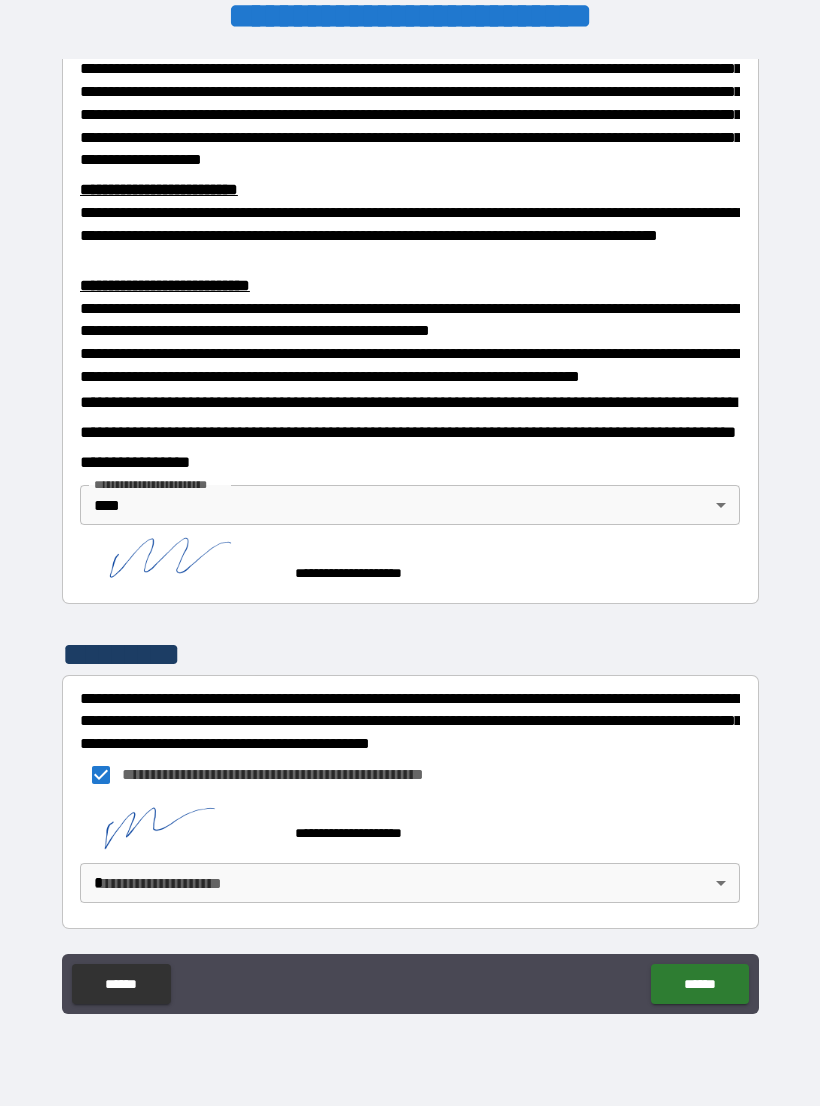 scroll, scrollTop: 583, scrollLeft: 0, axis: vertical 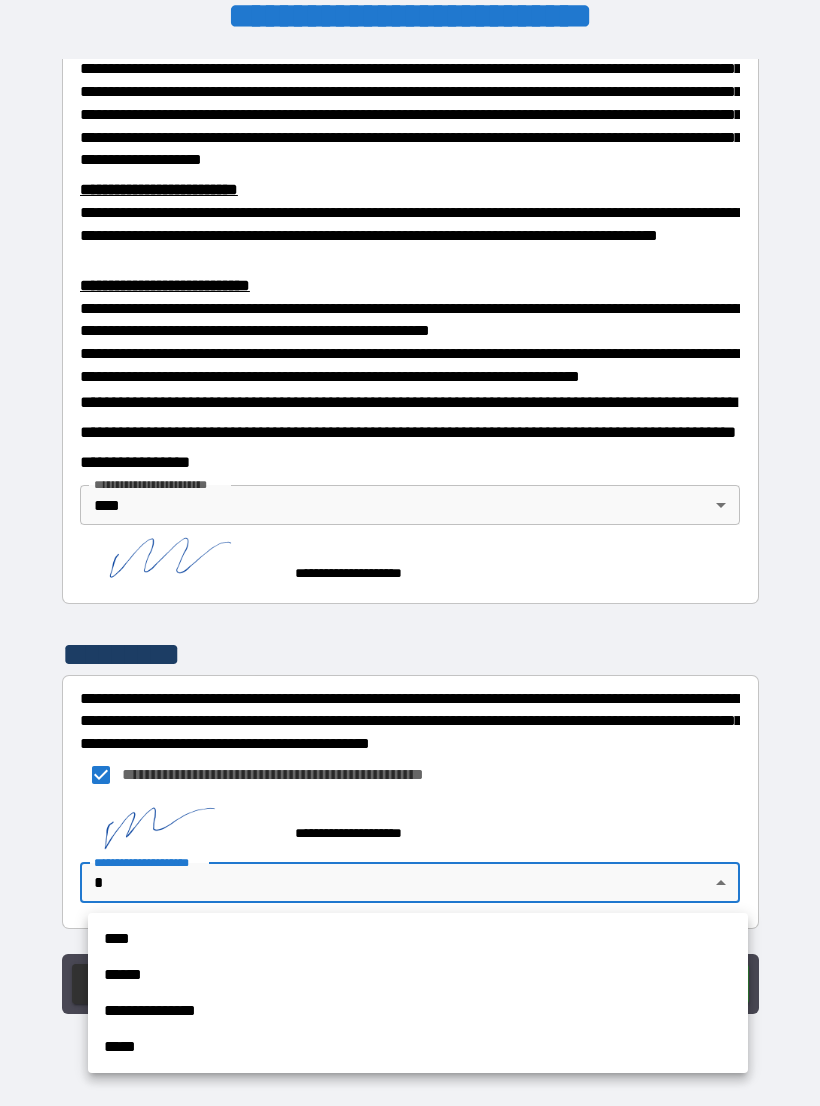 click on "****" at bounding box center [418, 939] 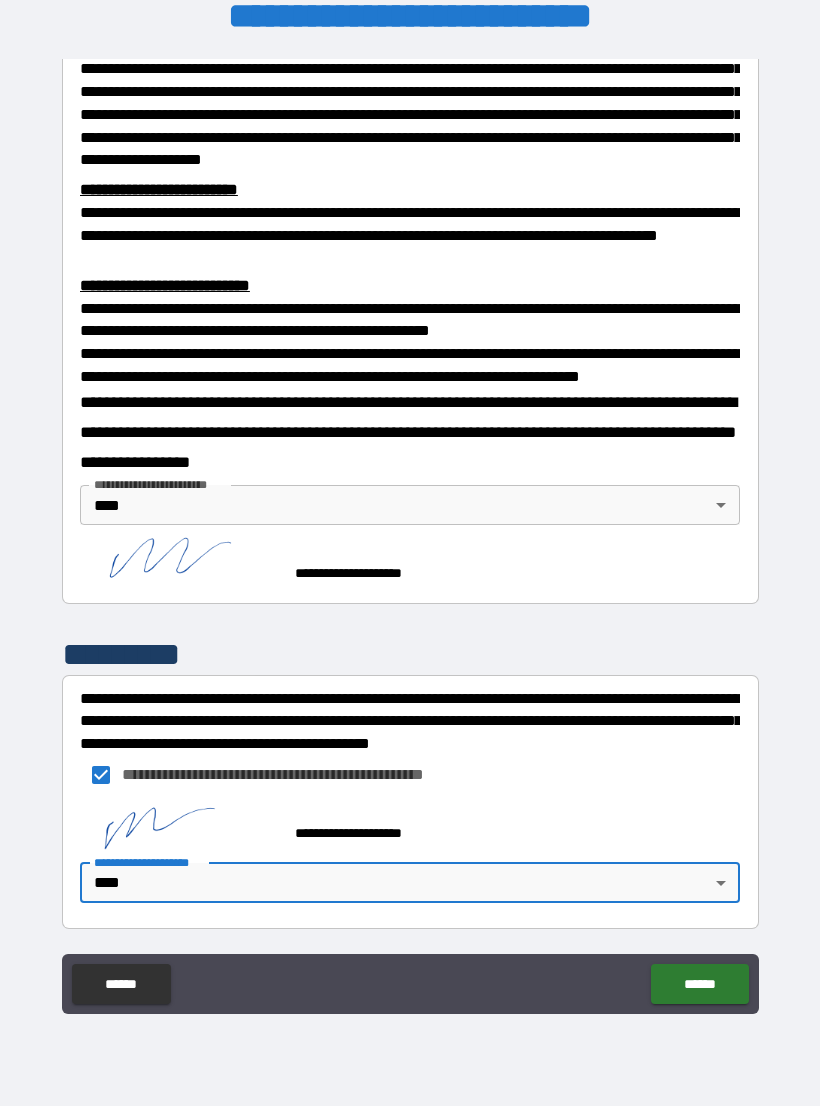 click on "******" at bounding box center (699, 984) 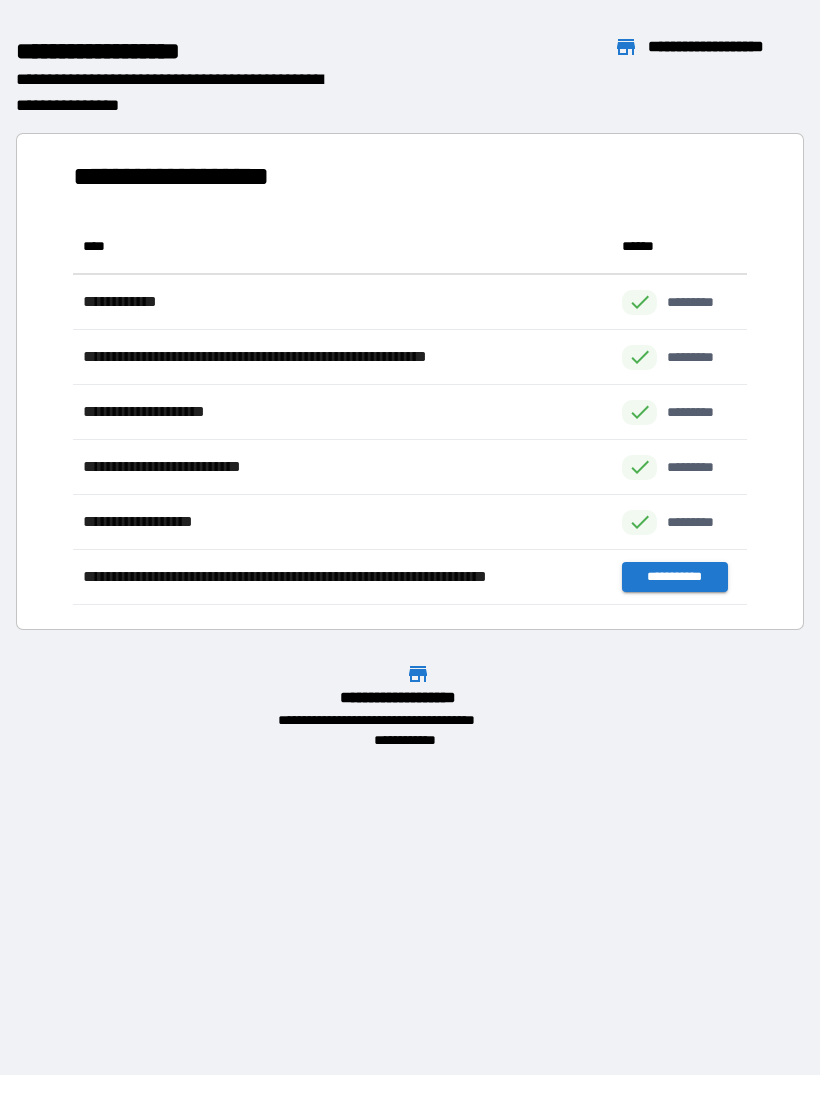 scroll, scrollTop: 386, scrollLeft: 674, axis: both 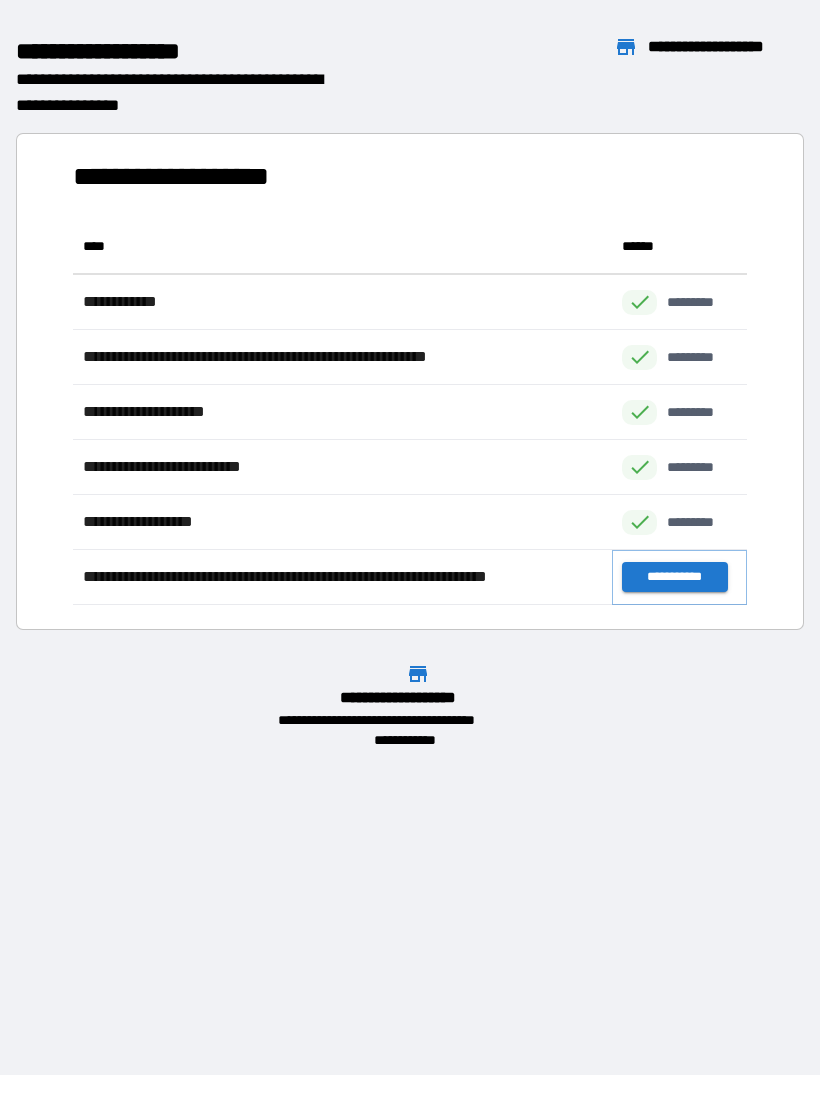 click on "**********" at bounding box center [674, 577] 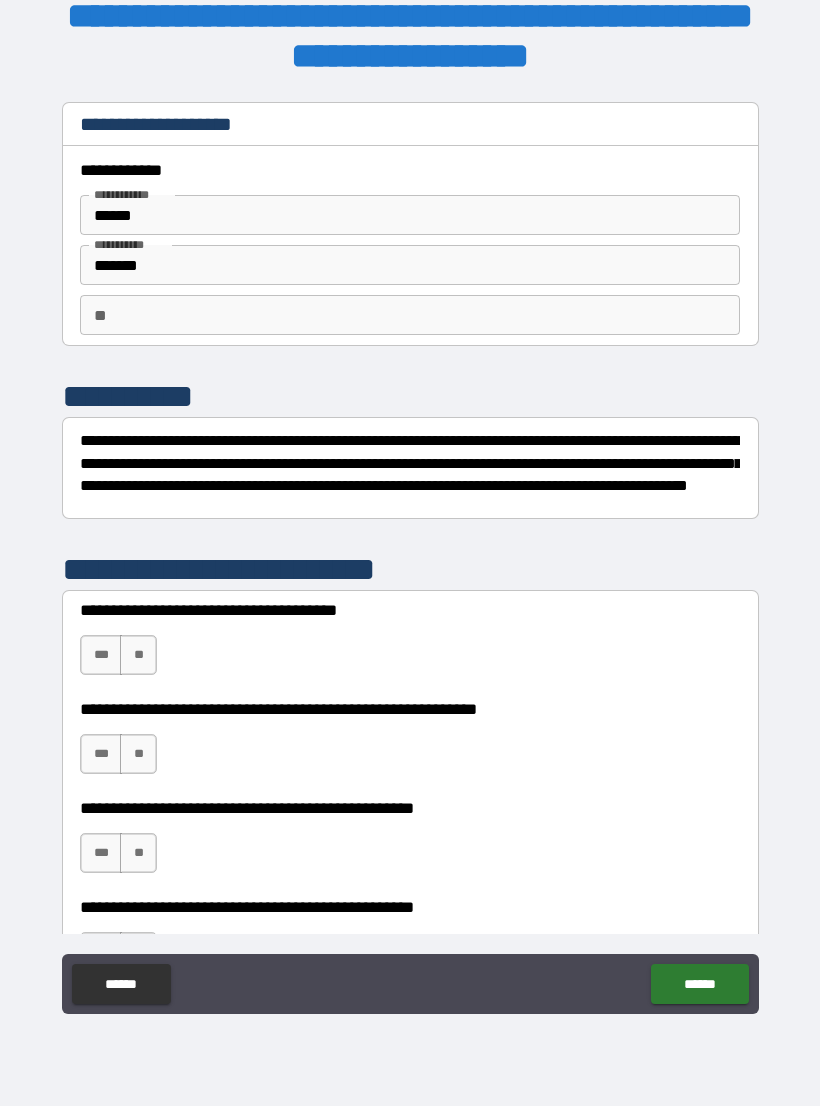click on "***" at bounding box center (101, 655) 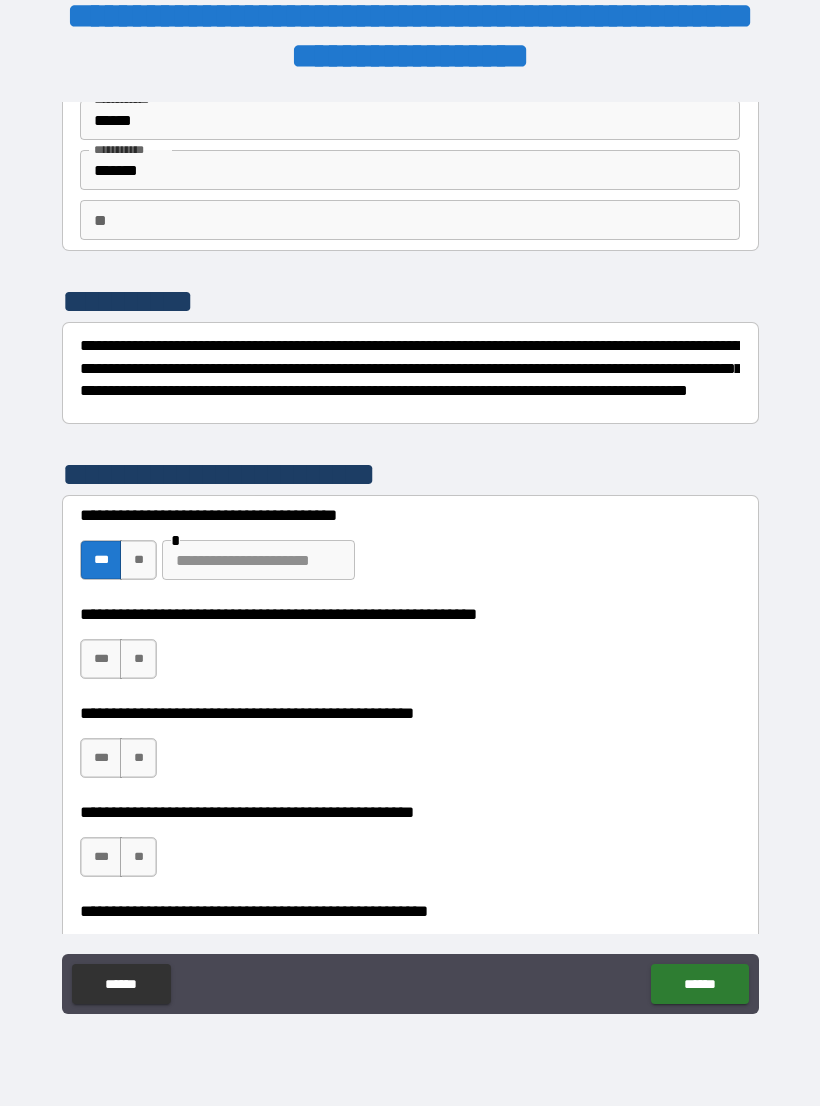scroll, scrollTop: 161, scrollLeft: 0, axis: vertical 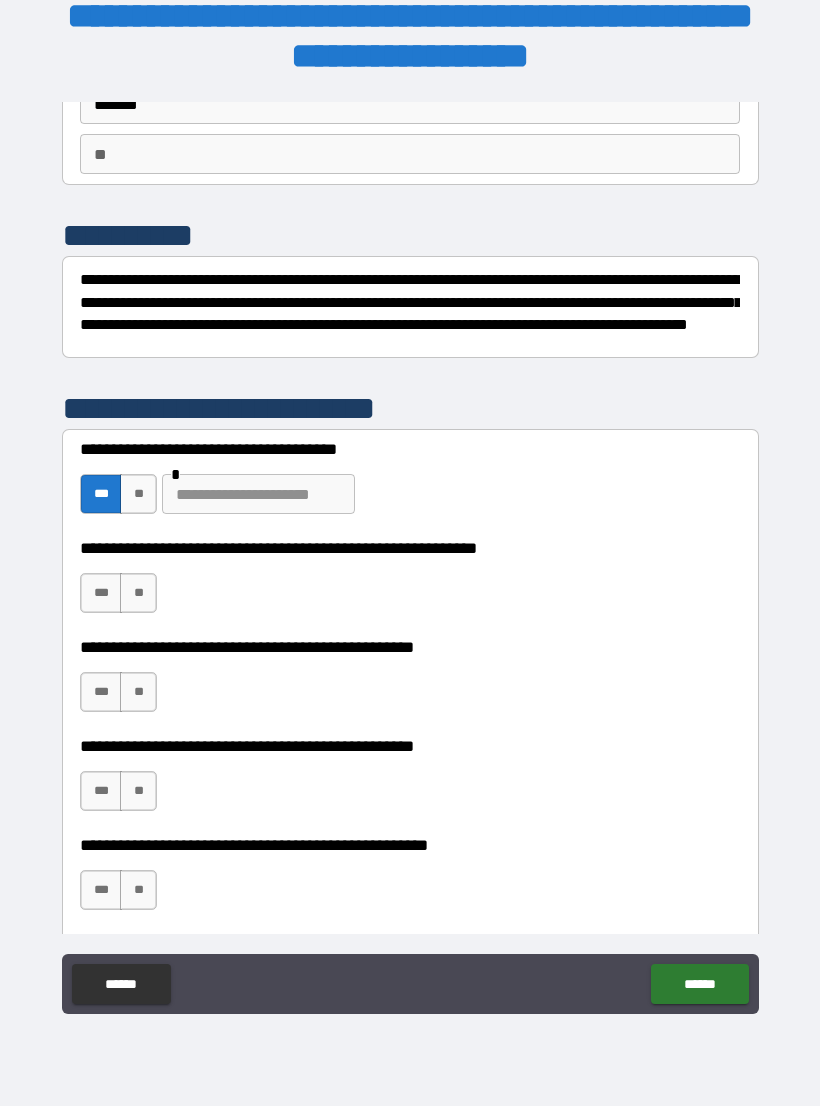 click on "**" at bounding box center (138, 494) 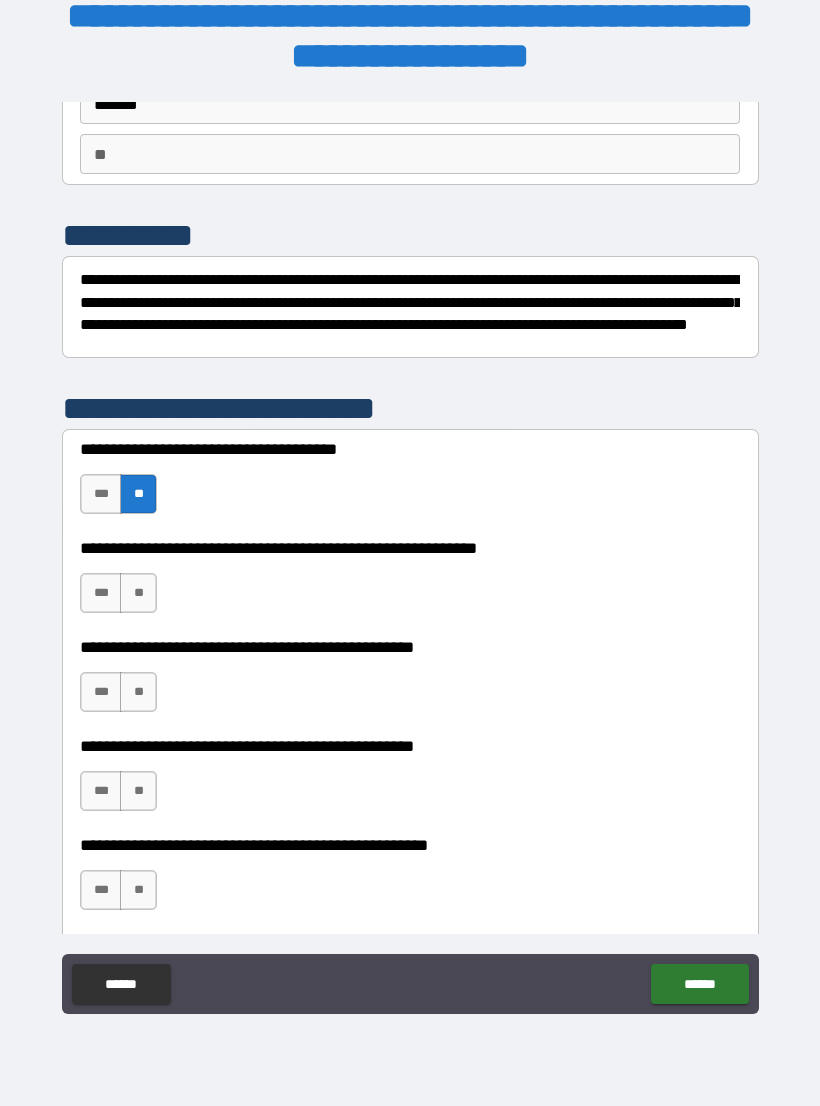 click on "***" at bounding box center (101, 494) 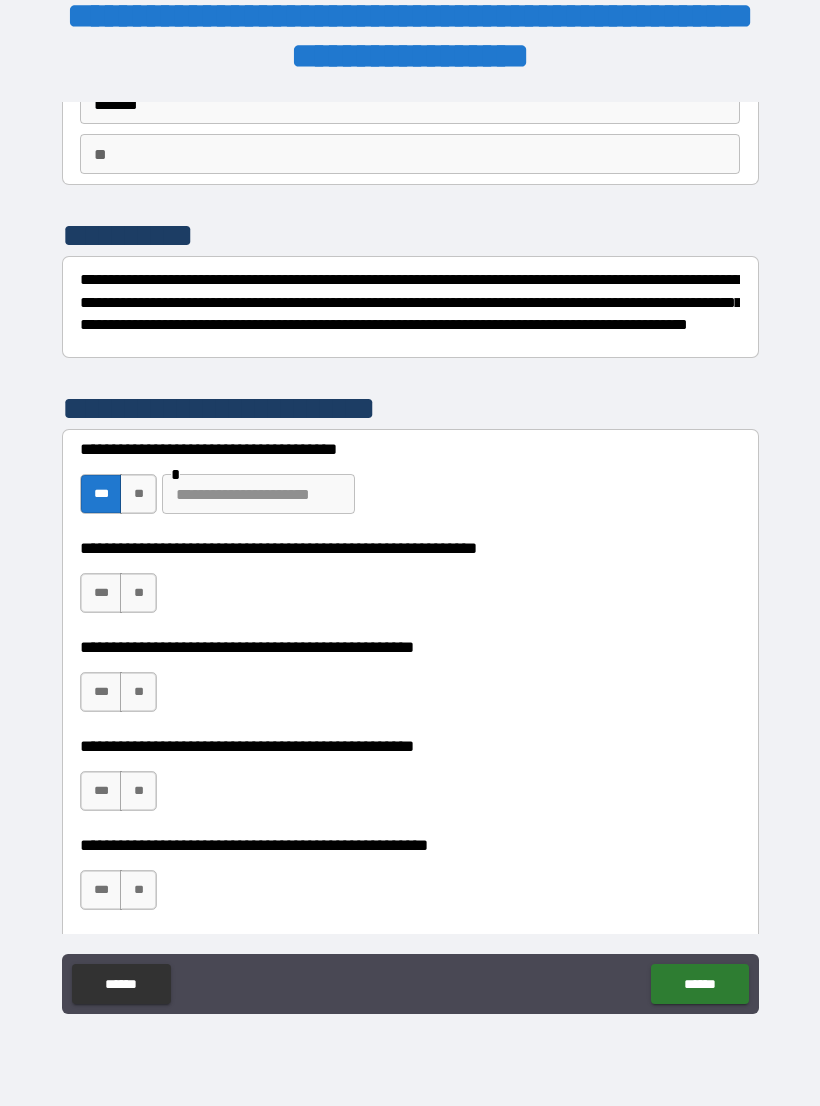 click at bounding box center [258, 494] 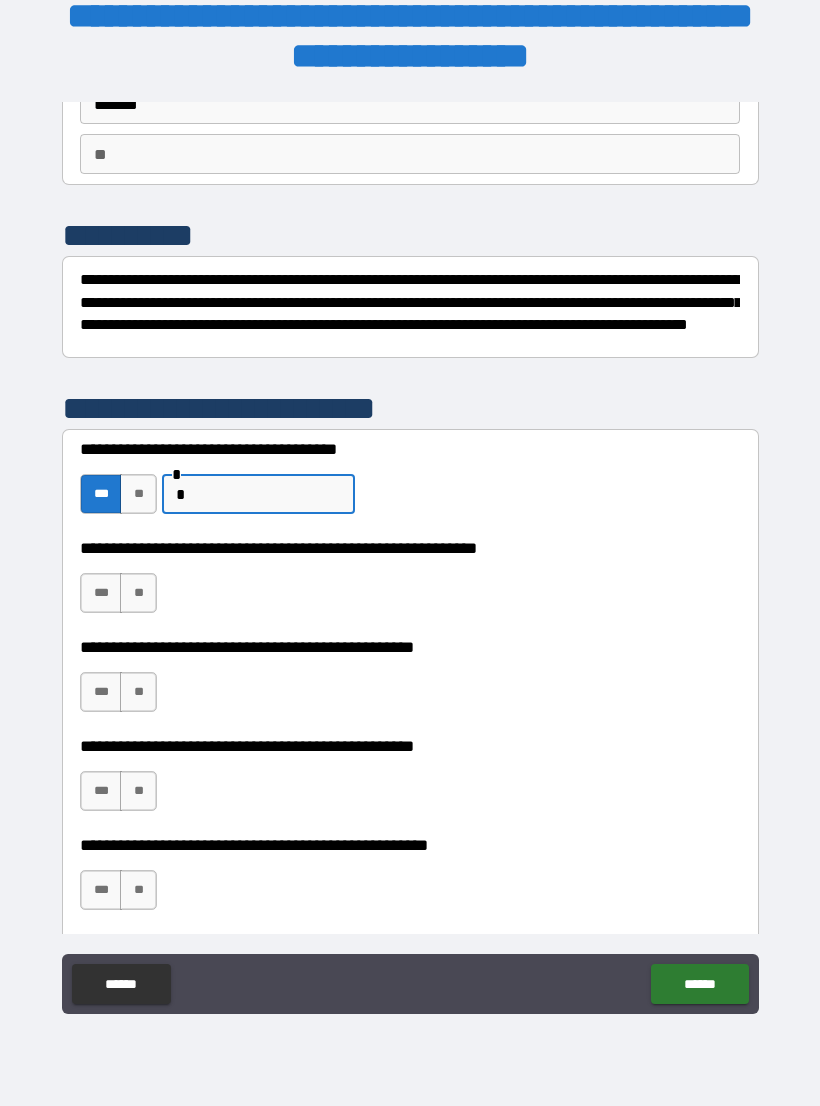 click on "**********" at bounding box center (410, 682) 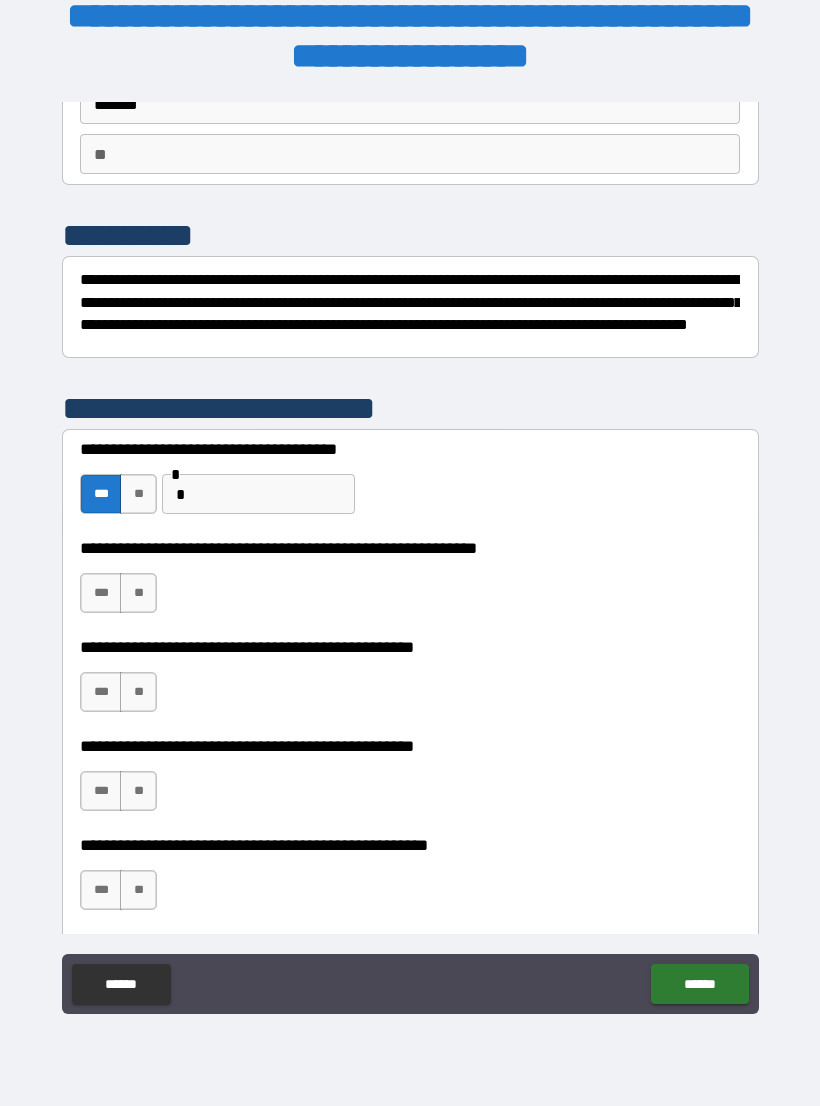 click on "***" at bounding box center (101, 593) 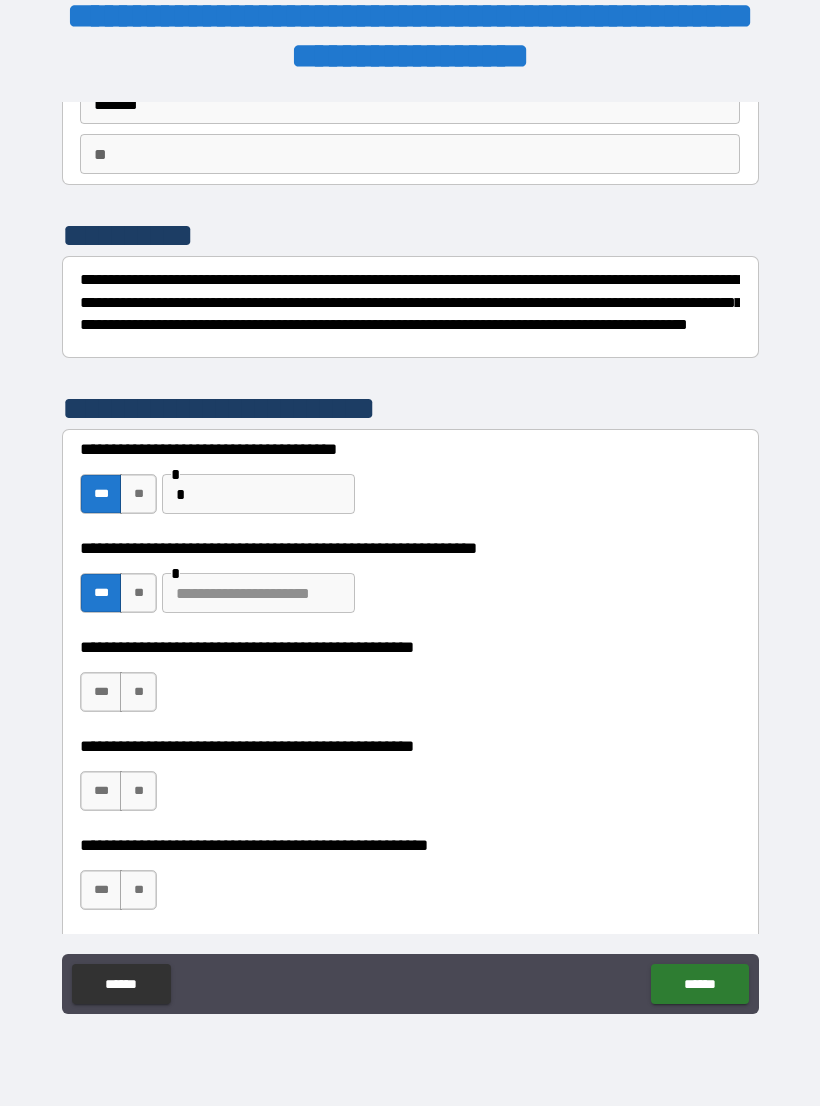 click at bounding box center [258, 593] 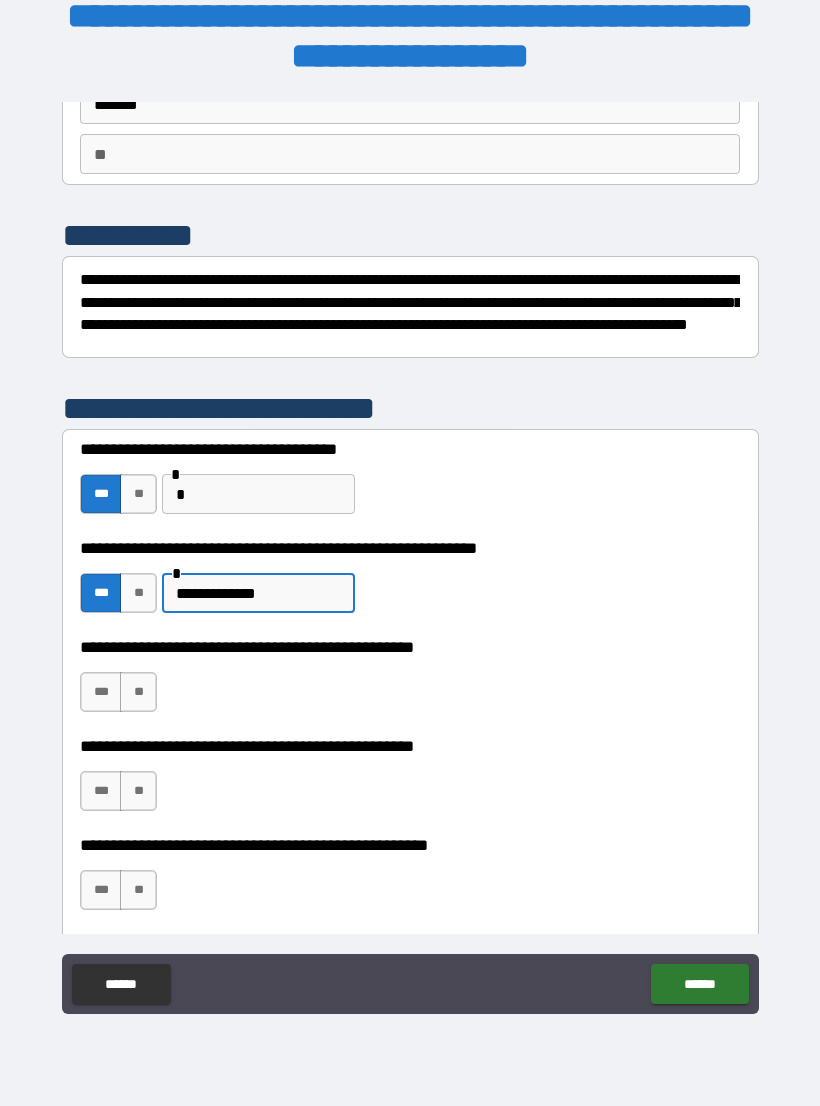 click on "*" at bounding box center (258, 494) 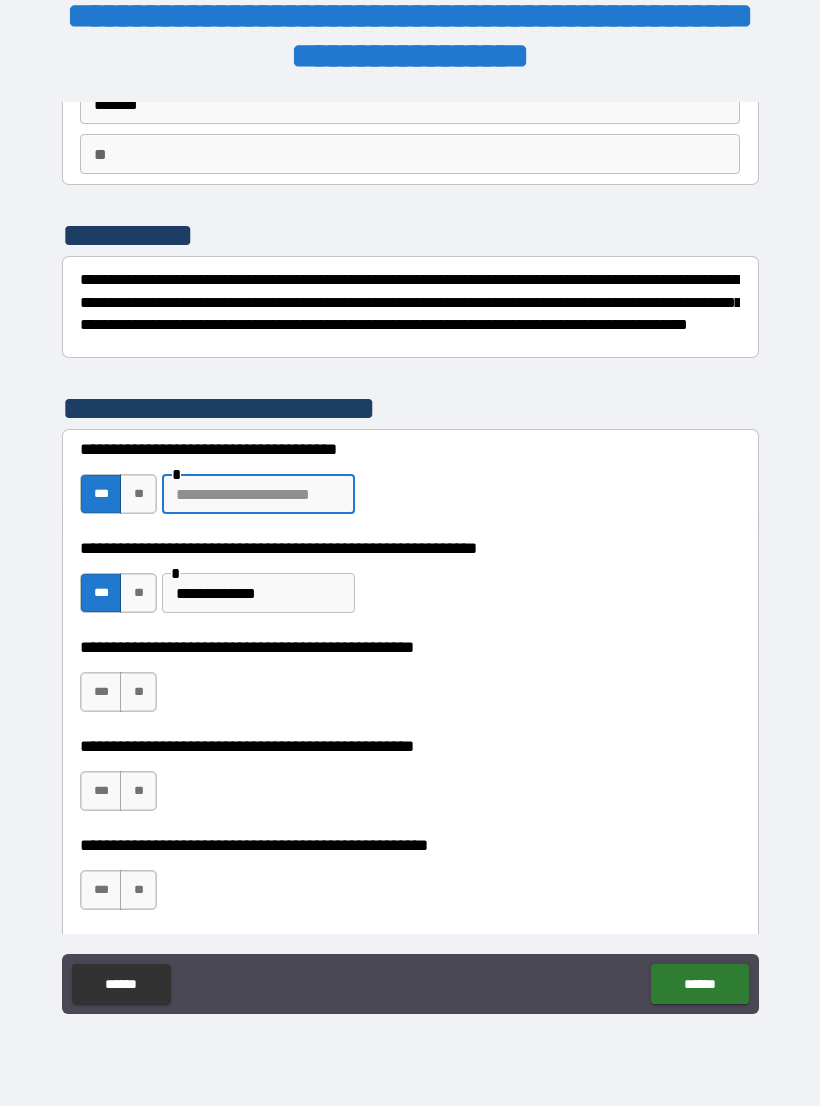 click on "**" at bounding box center [138, 494] 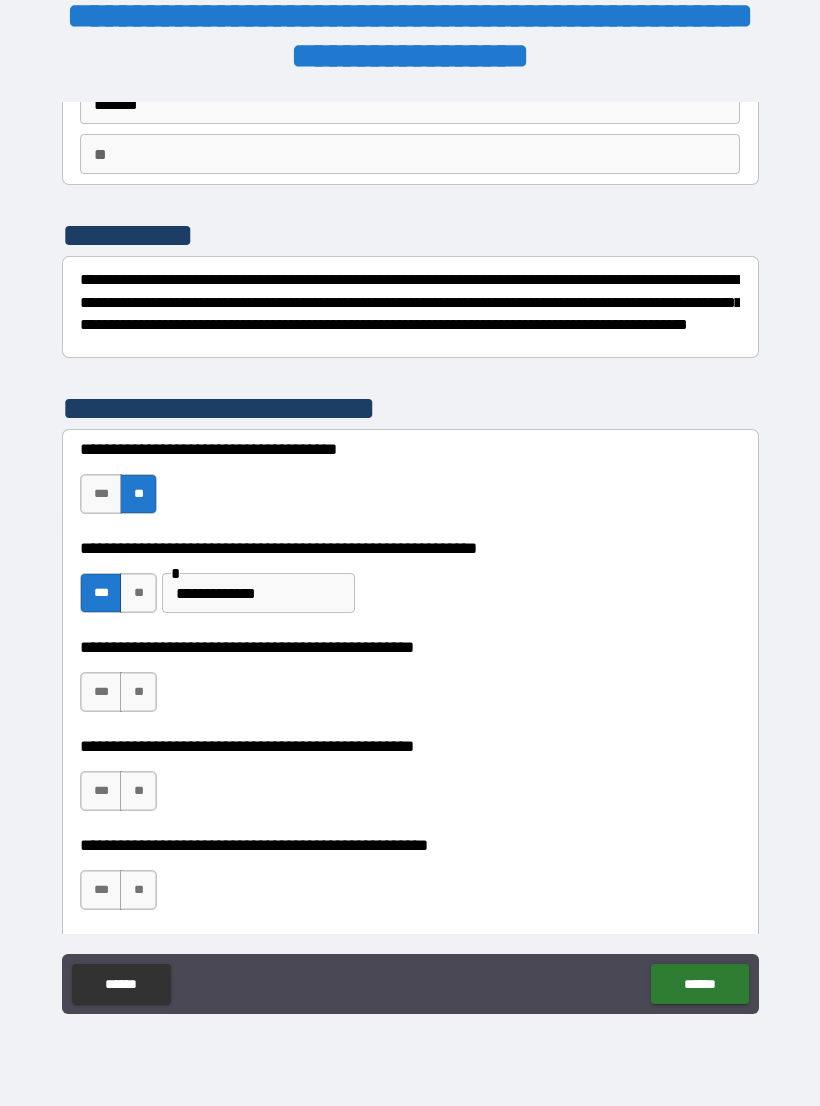 click on "**" at bounding box center [138, 692] 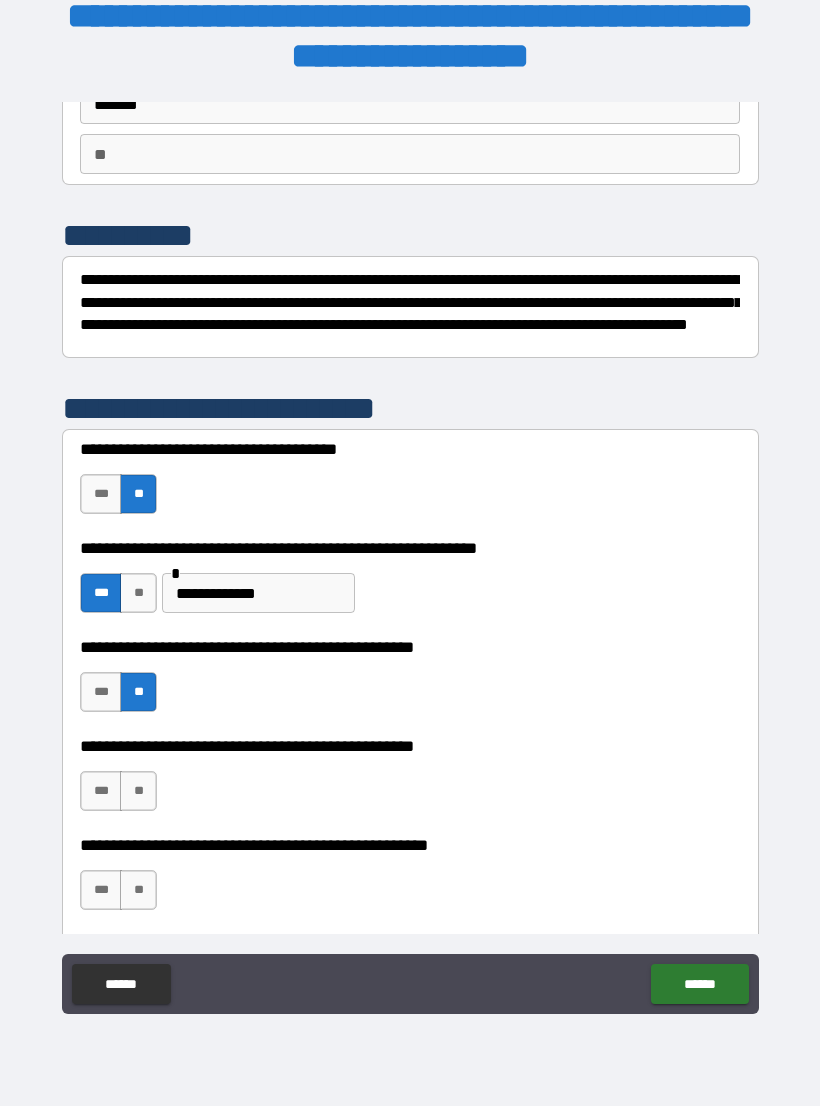 click on "**" at bounding box center [138, 791] 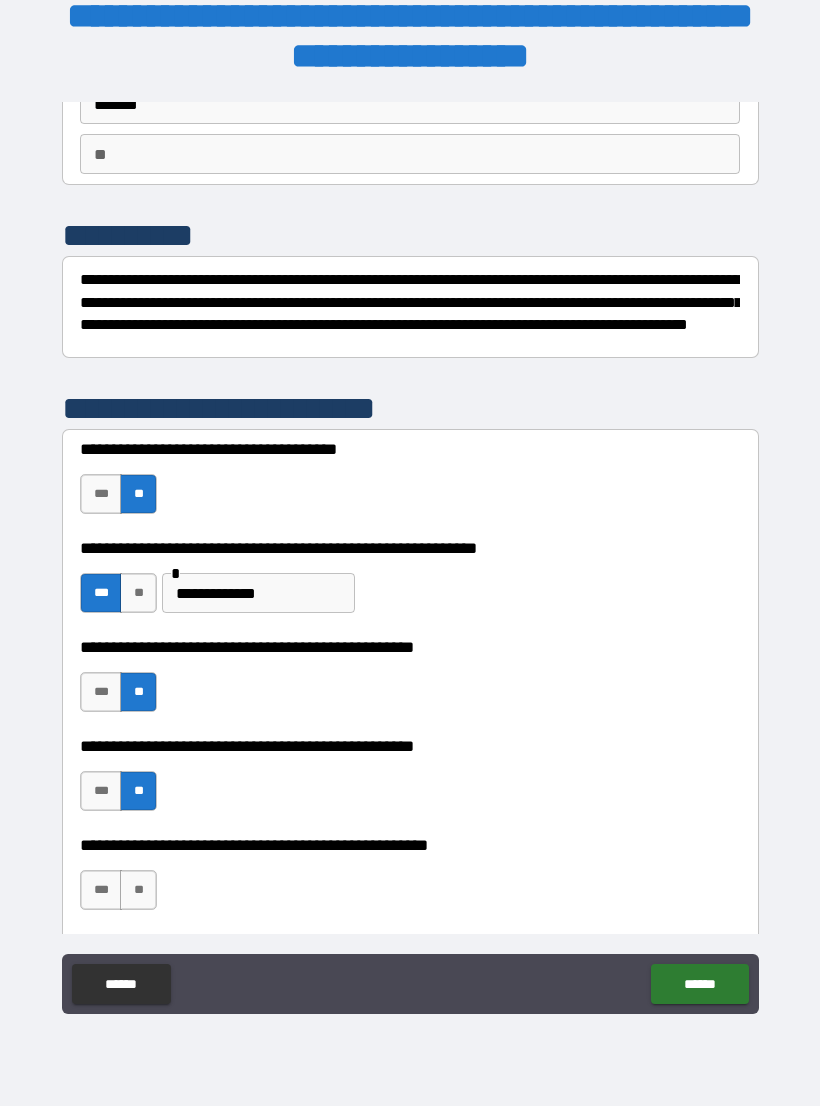 click on "**" at bounding box center (138, 890) 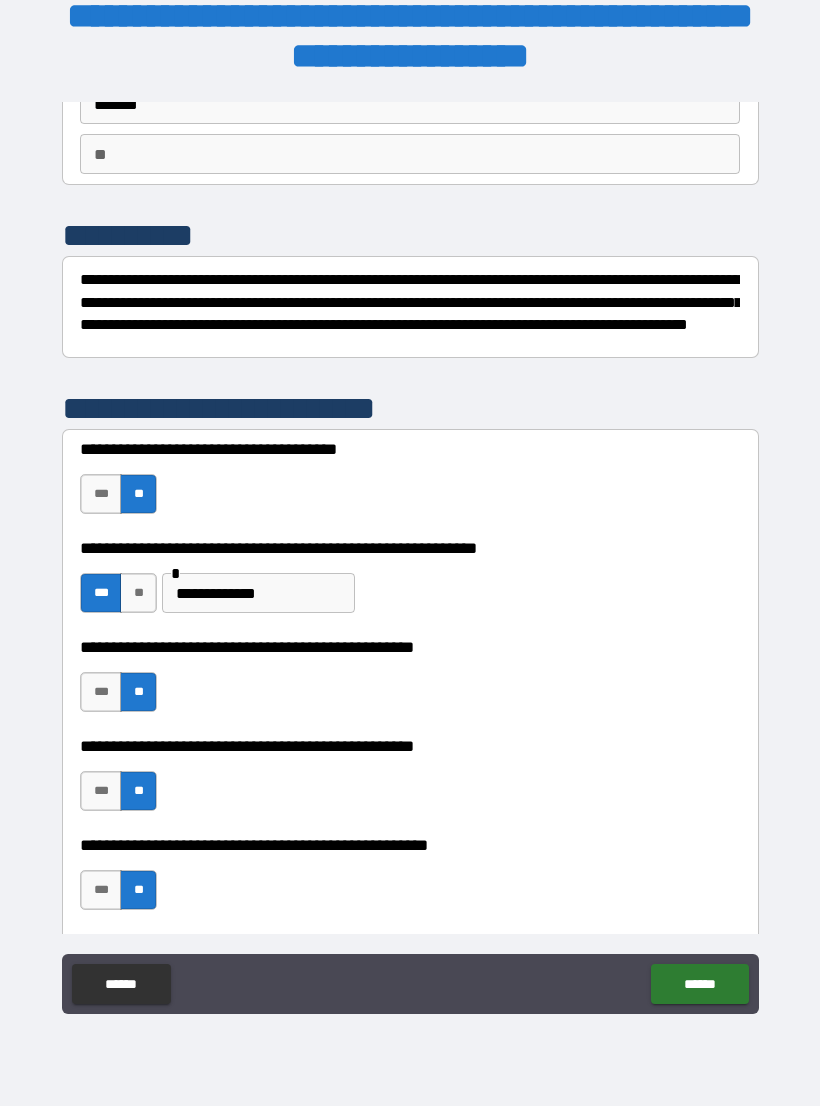 click on "******   ******" at bounding box center [410, 986] 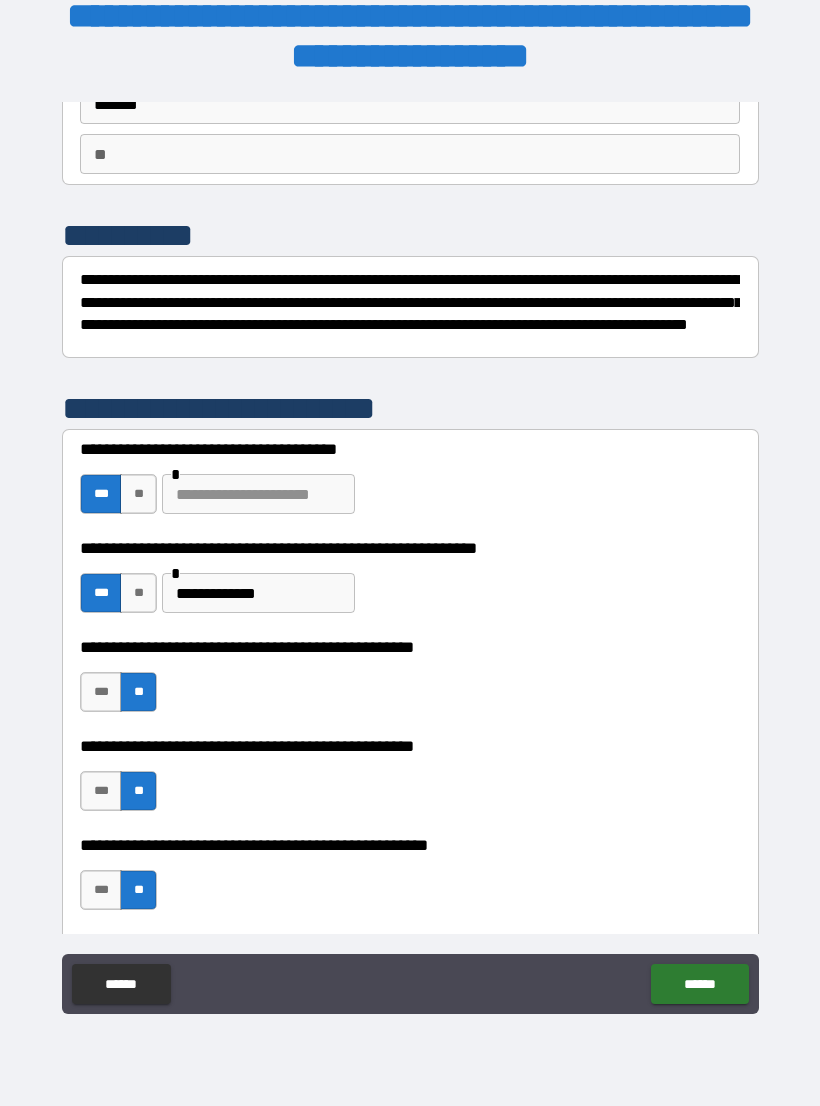 click at bounding box center [258, 494] 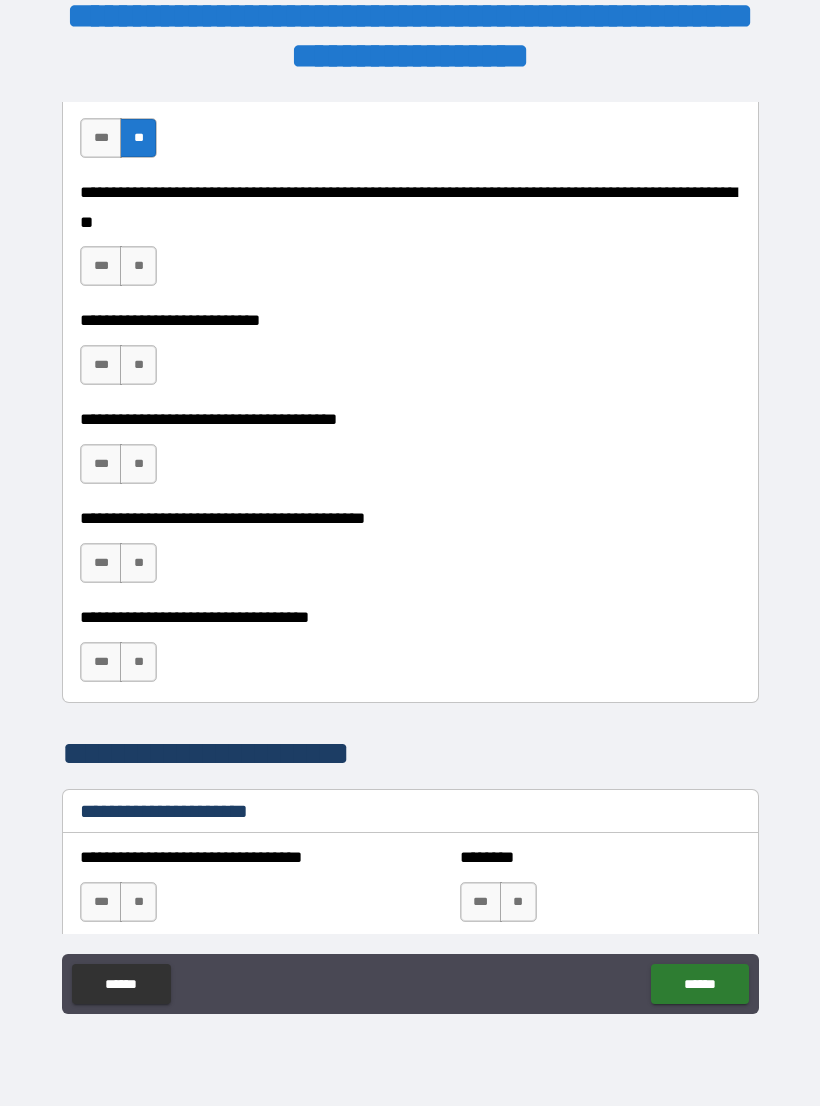 scroll, scrollTop: 912, scrollLeft: 0, axis: vertical 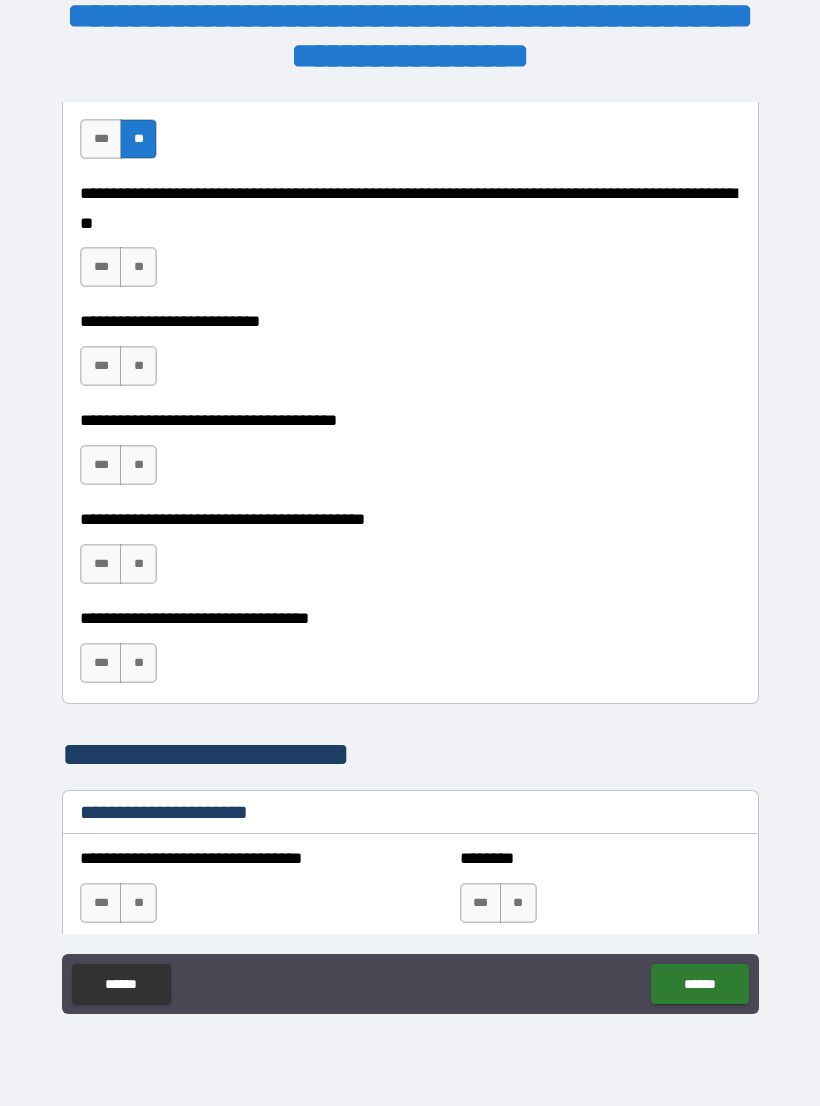 click on "**" at bounding box center (138, 267) 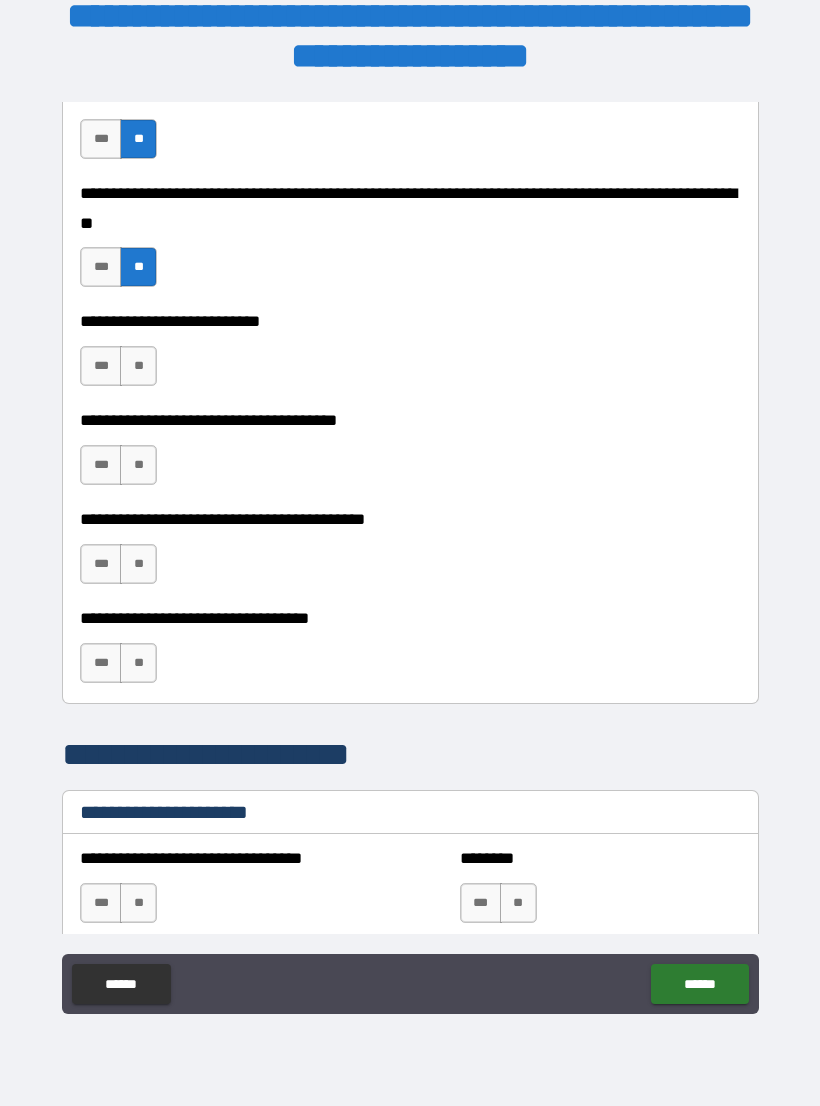 click on "**" at bounding box center (138, 366) 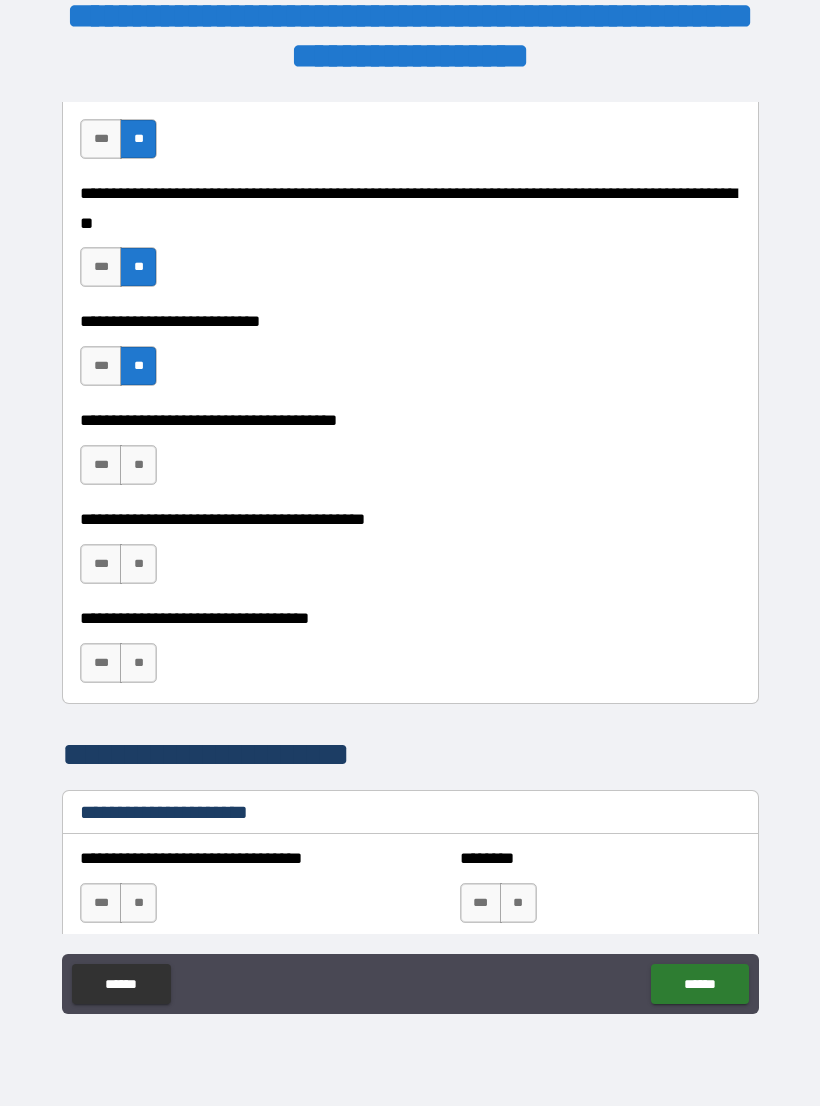 click on "**" at bounding box center (138, 465) 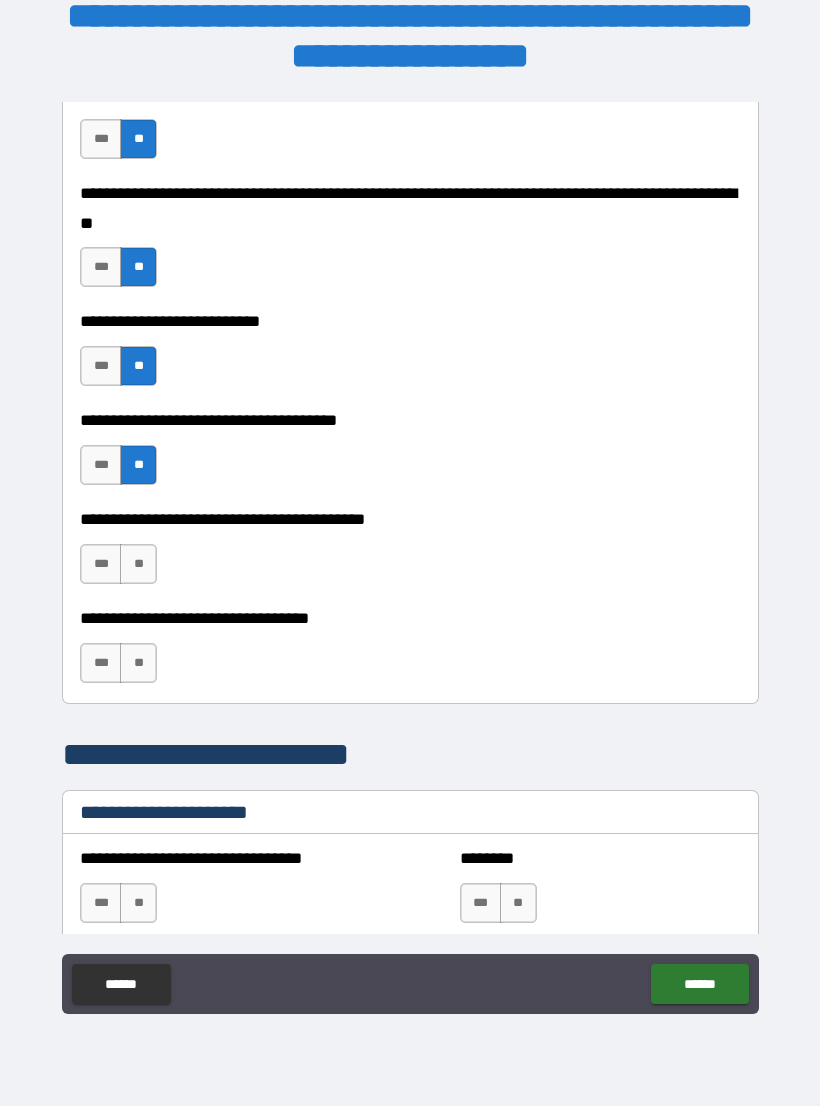 click on "**" at bounding box center (138, 564) 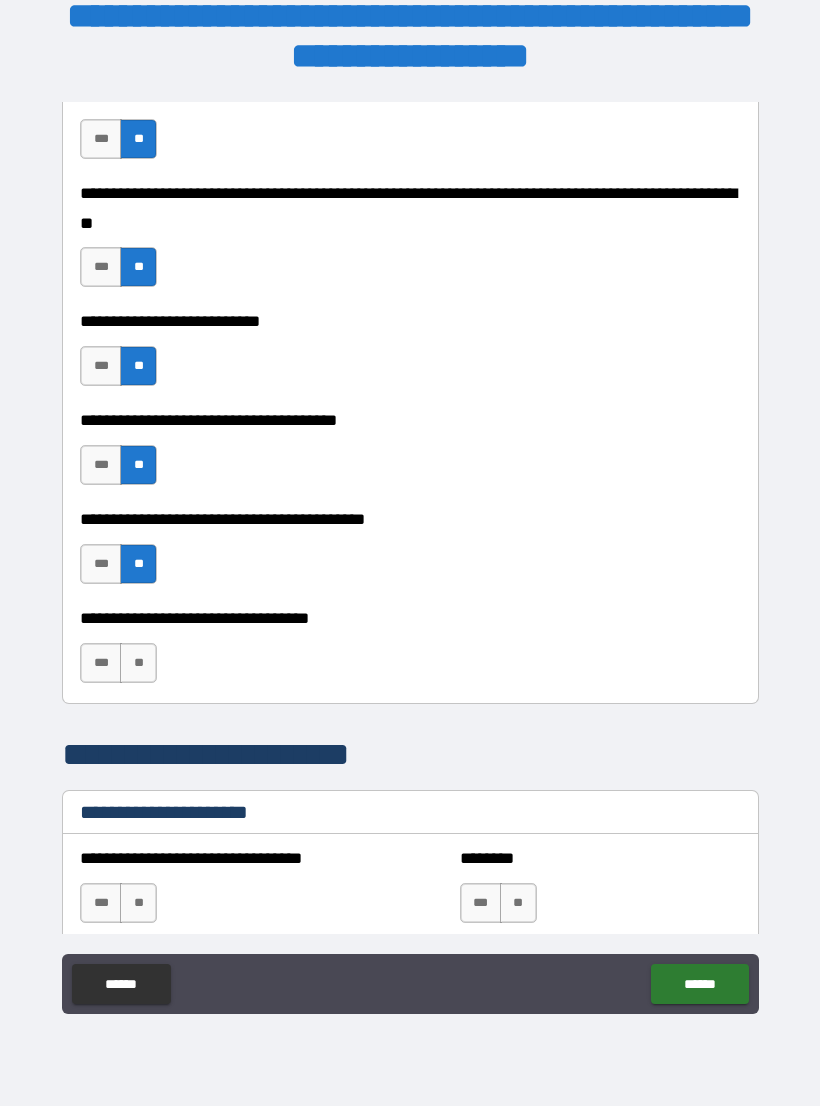 click on "**" at bounding box center [138, 663] 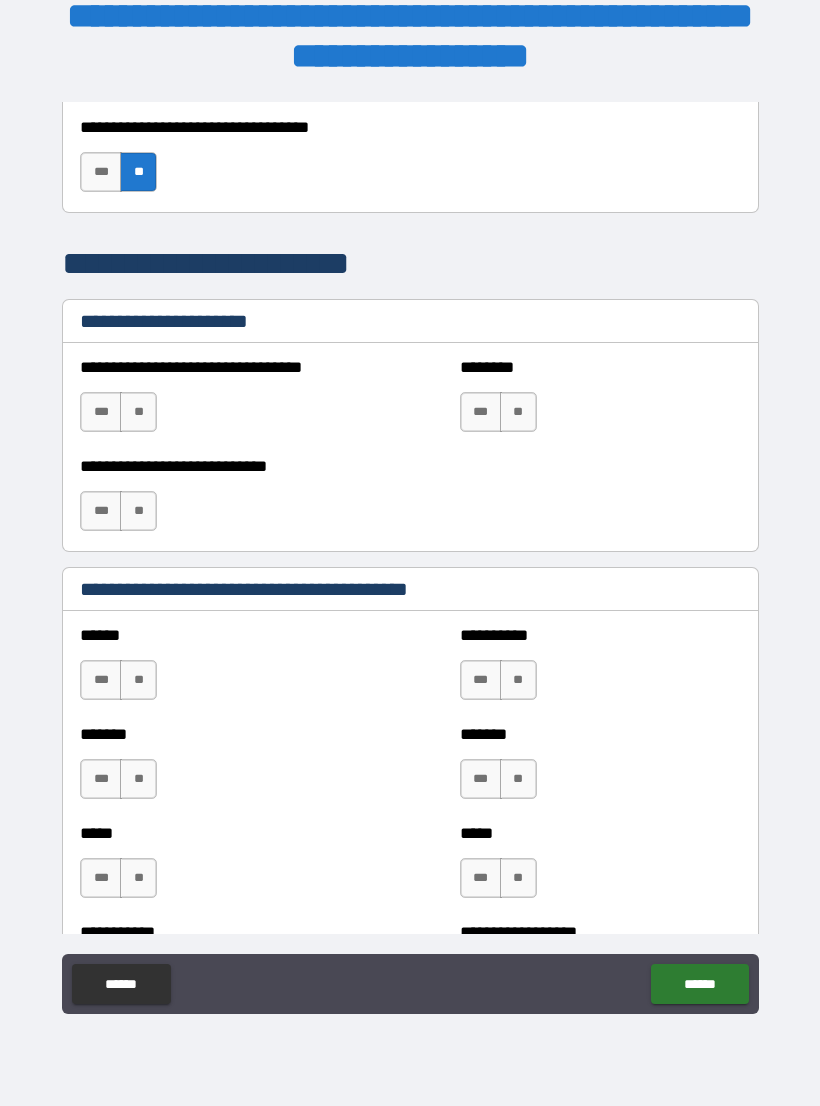 scroll, scrollTop: 1412, scrollLeft: 0, axis: vertical 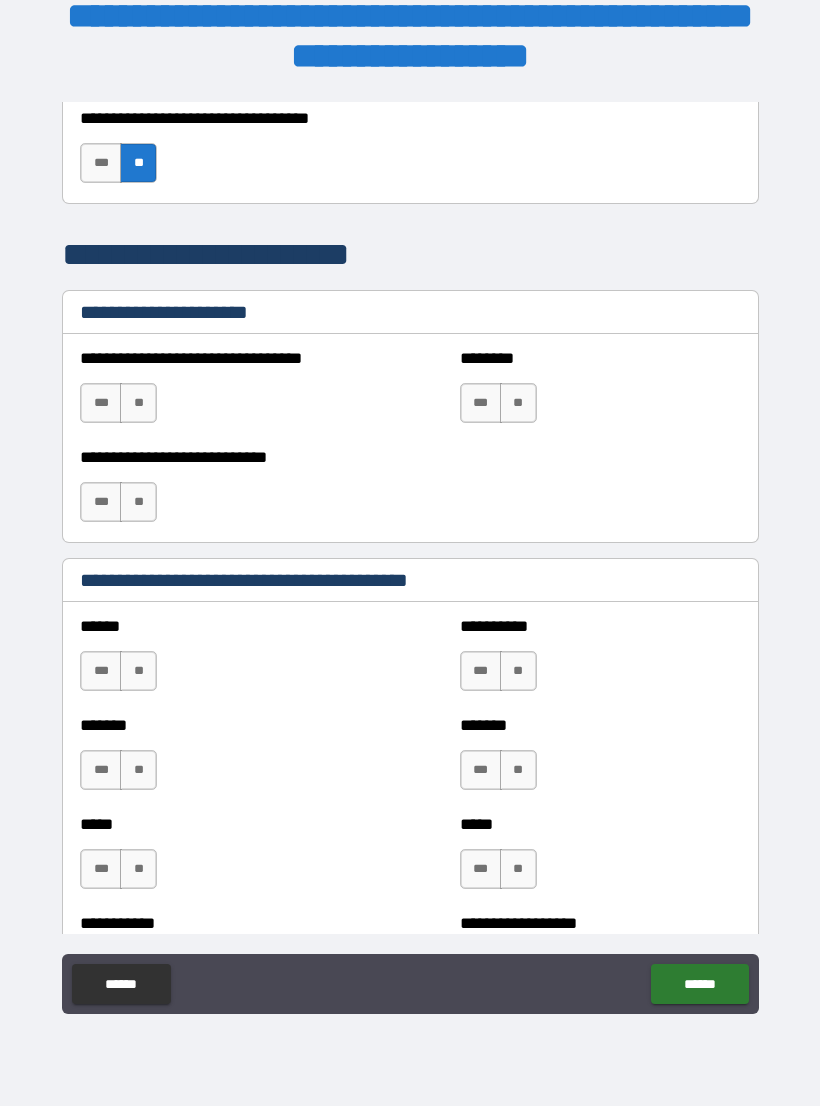 click on "**" at bounding box center (138, 403) 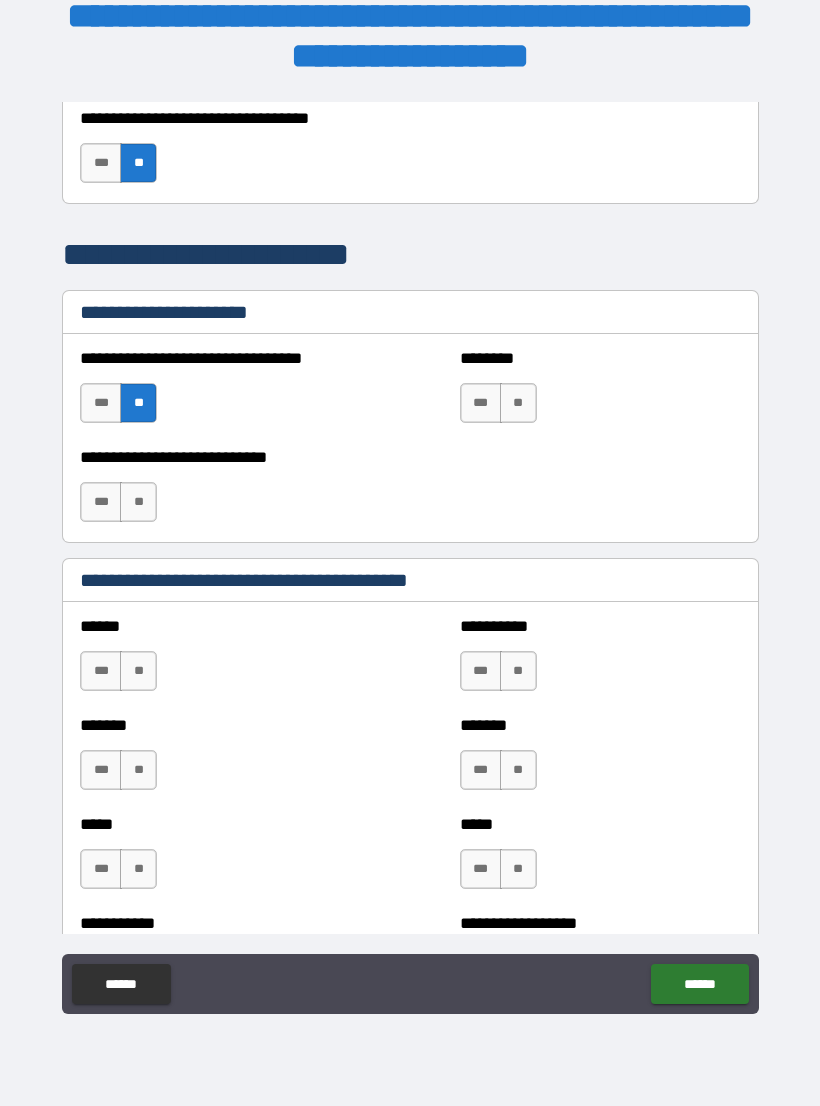 click on "**" at bounding box center (138, 502) 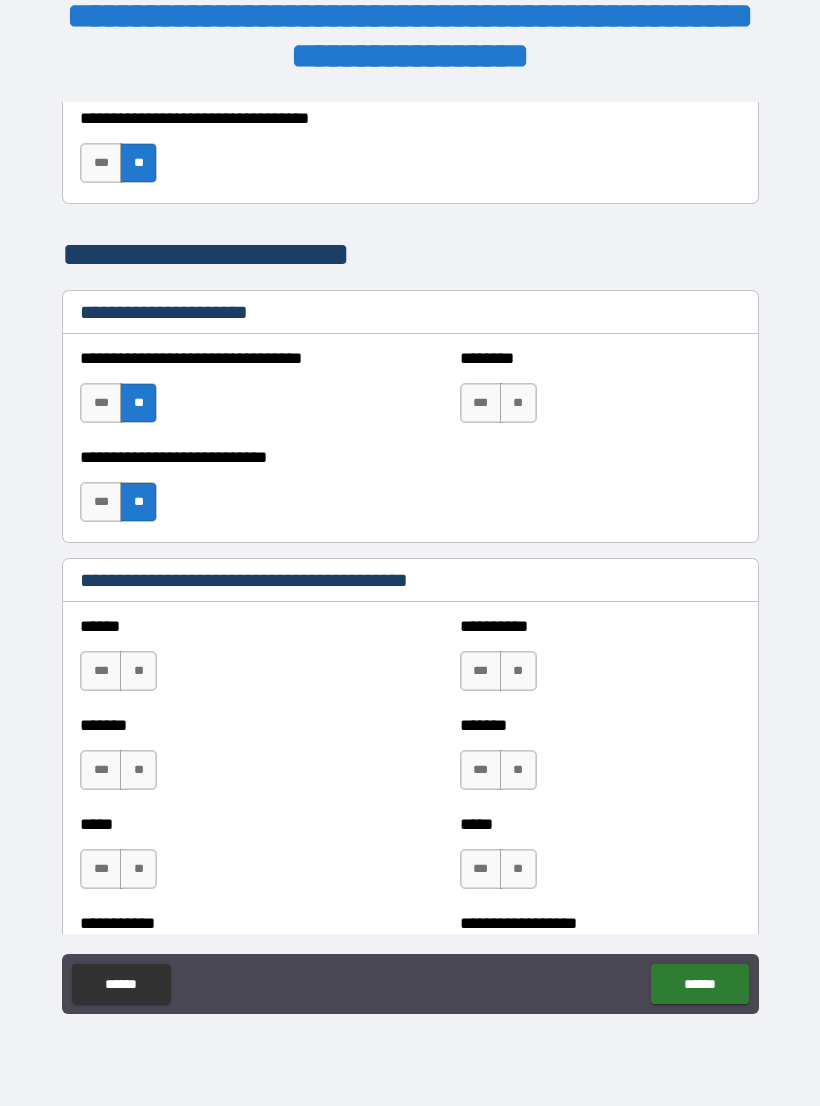 click on "**" at bounding box center [518, 403] 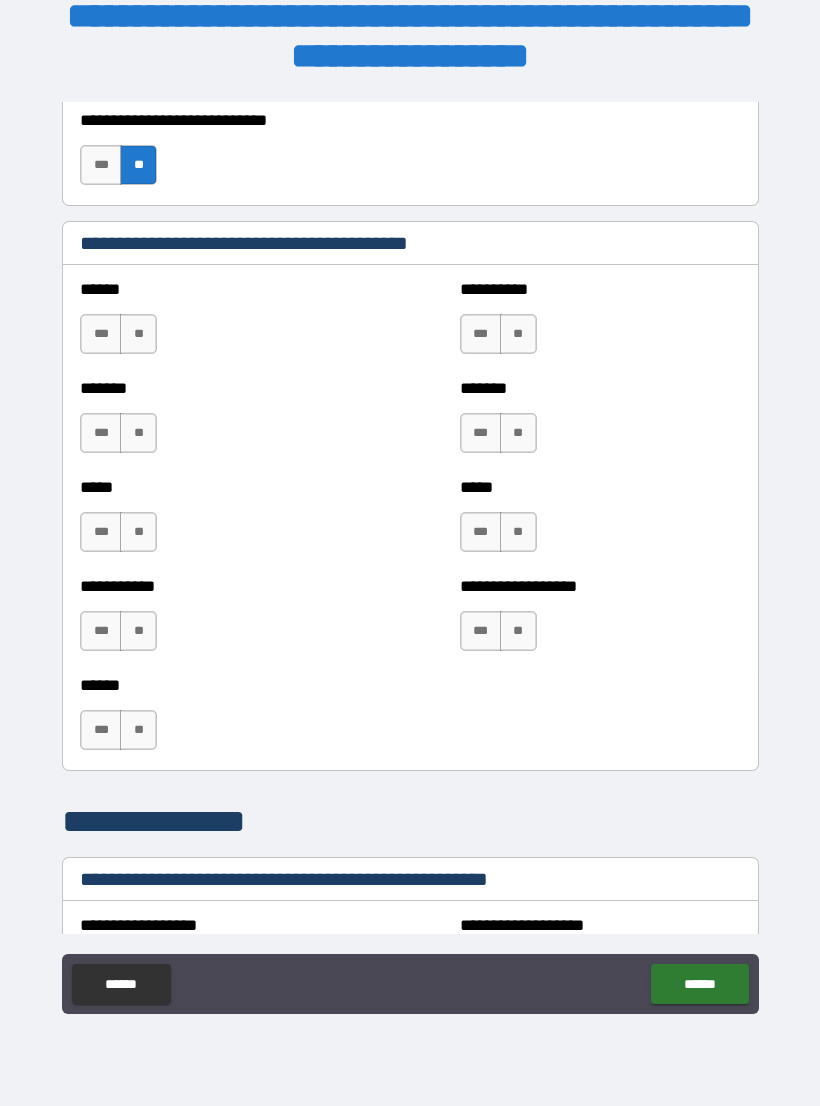 scroll, scrollTop: 1766, scrollLeft: 0, axis: vertical 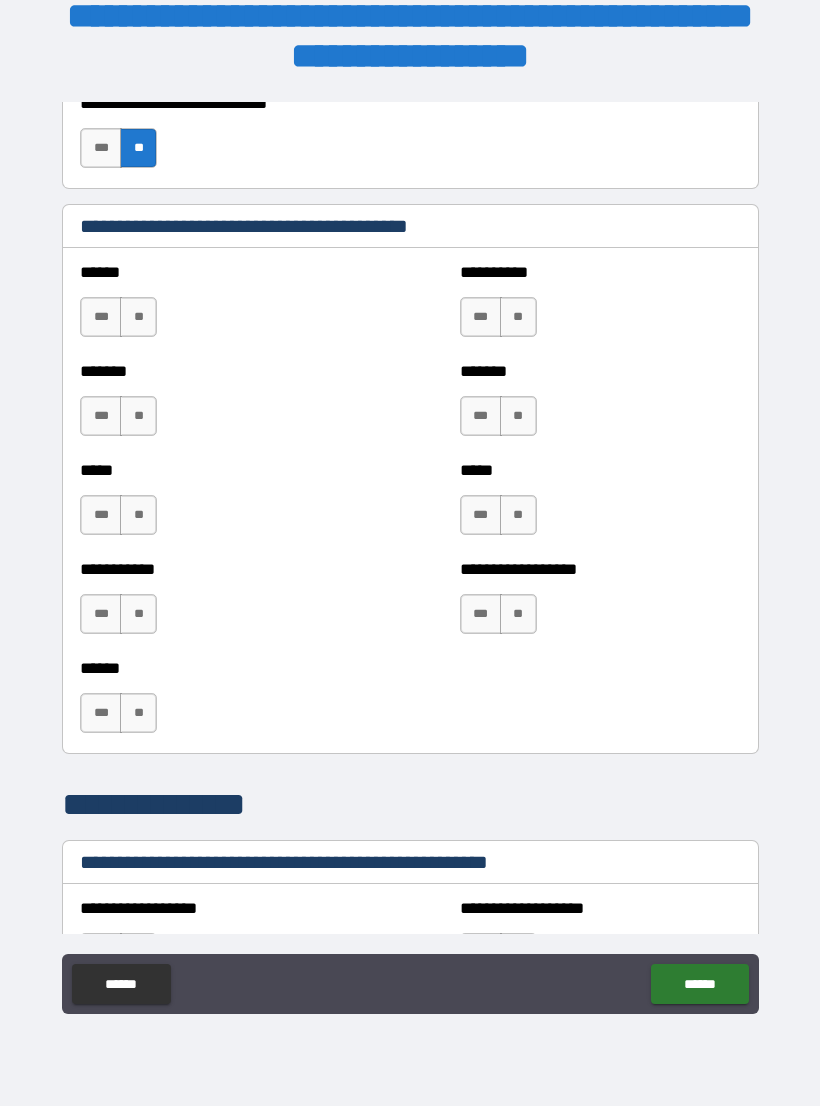 click on "**" at bounding box center (518, 317) 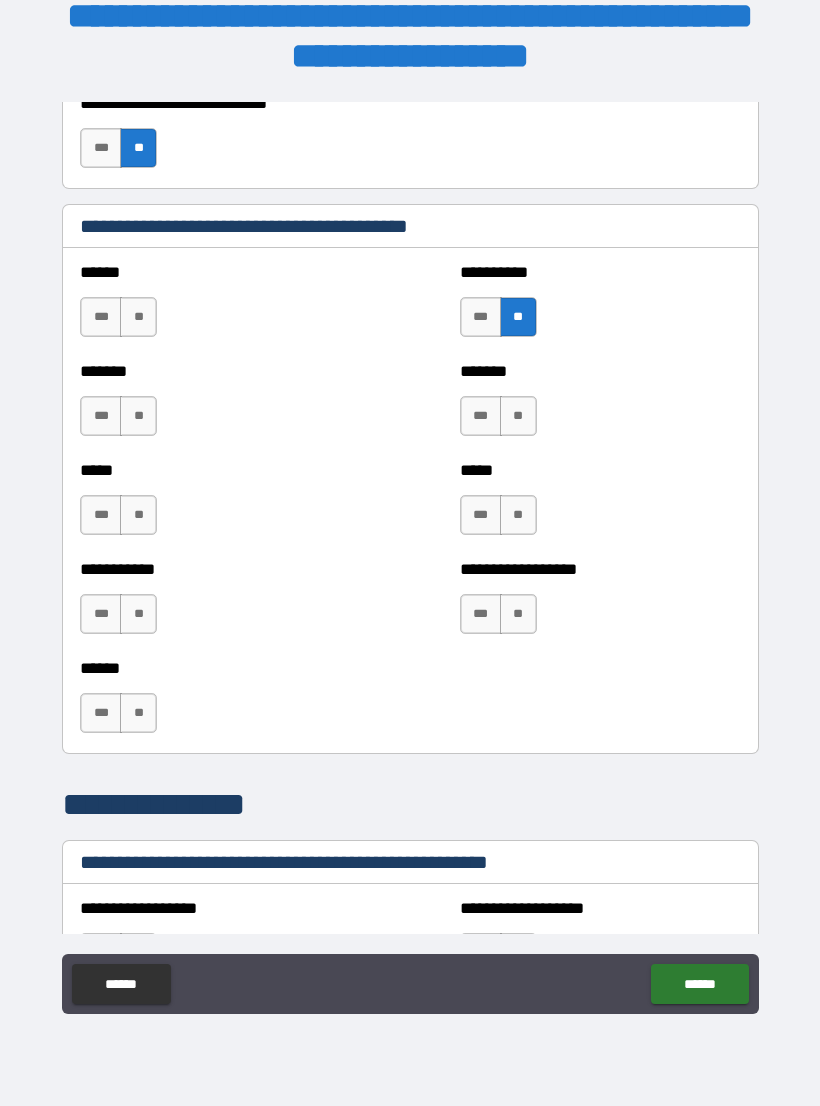 click on "**" at bounding box center (518, 416) 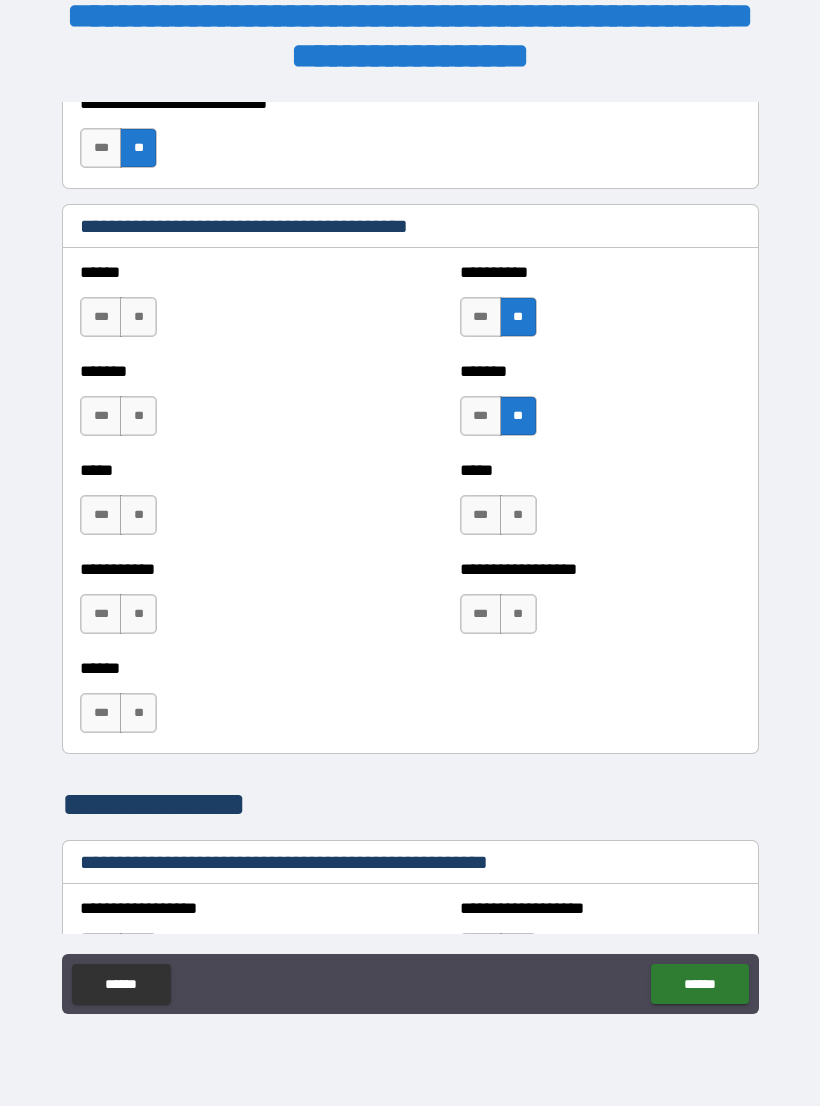 click on "**" at bounding box center [518, 515] 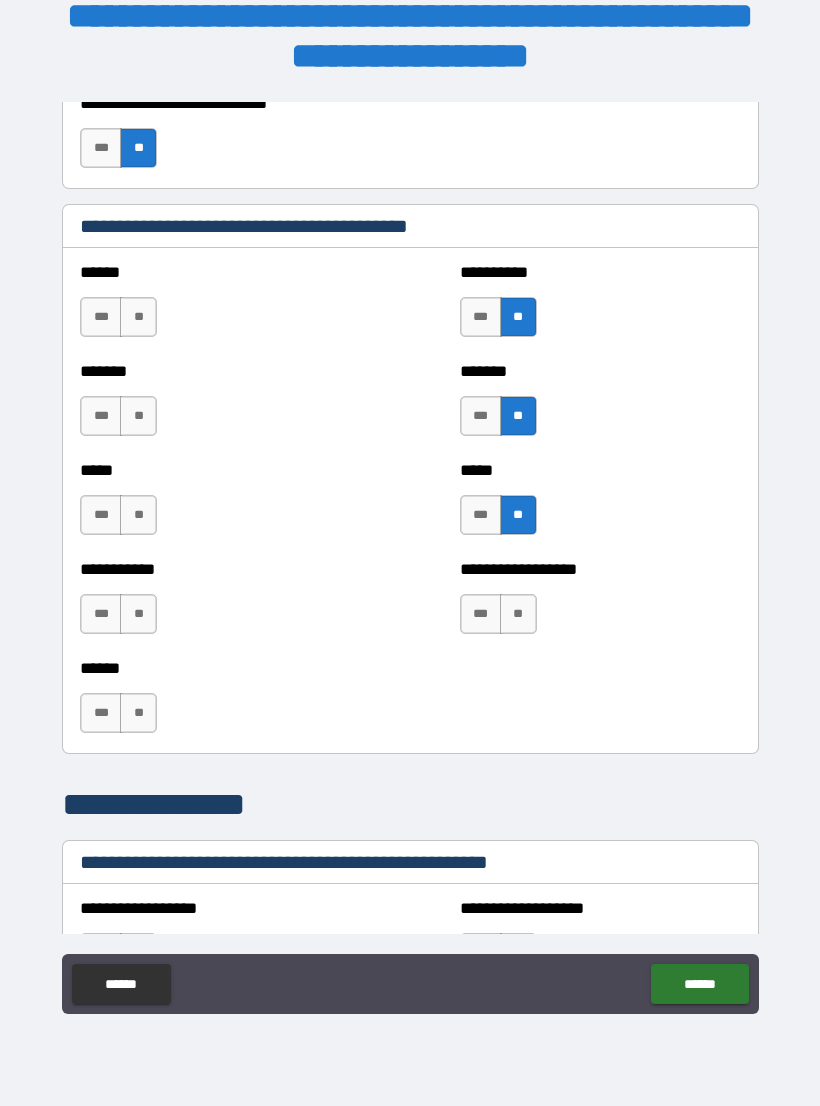 click on "**" at bounding box center [518, 614] 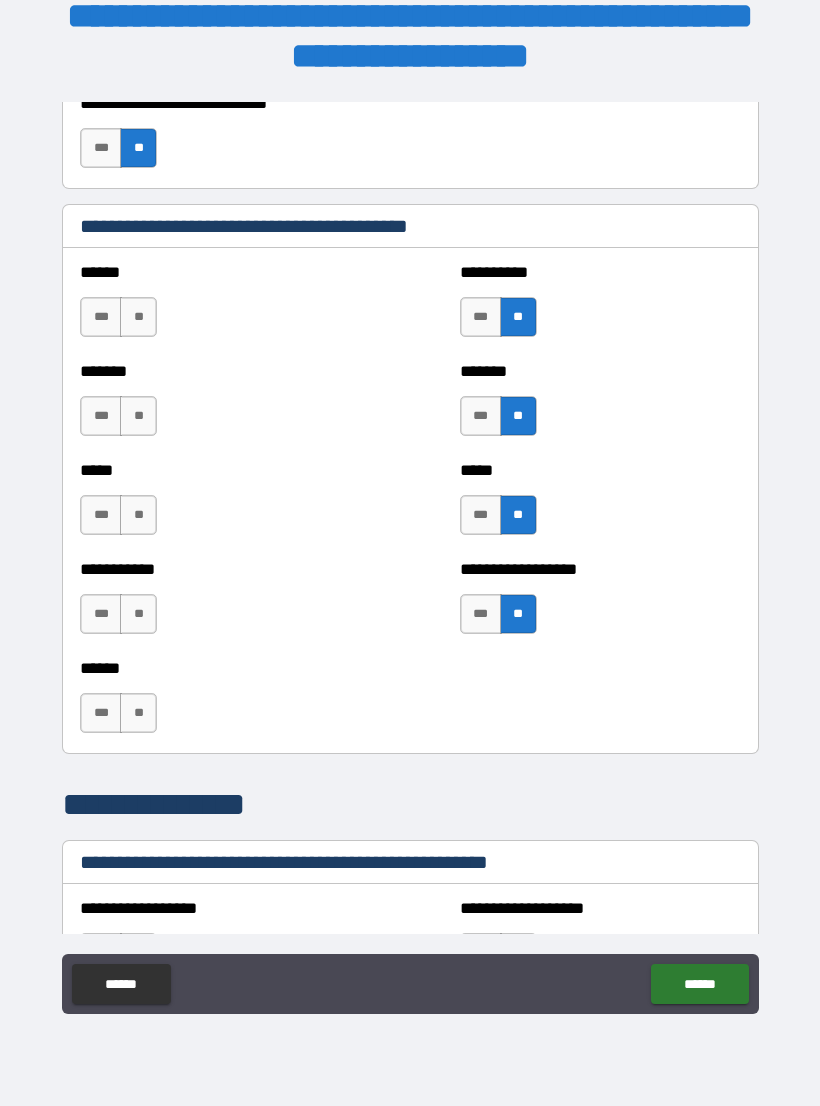 click on "**" at bounding box center (138, 614) 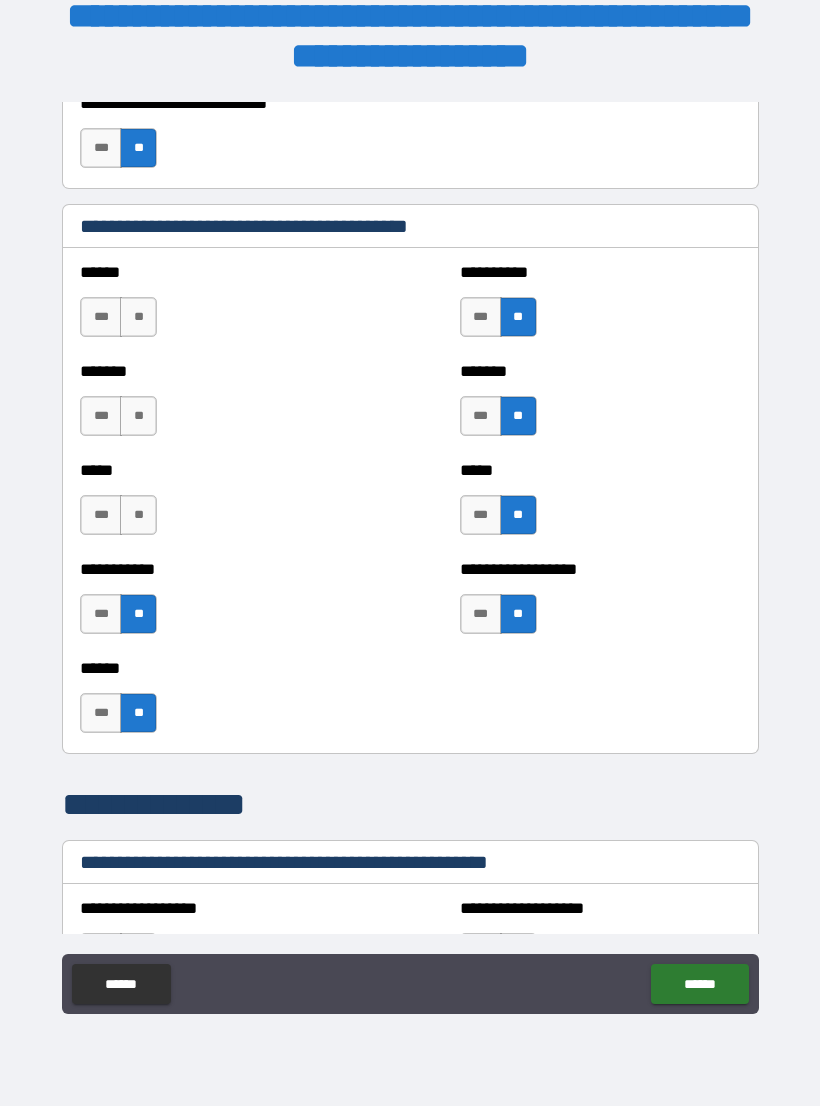 click on "**" at bounding box center [138, 515] 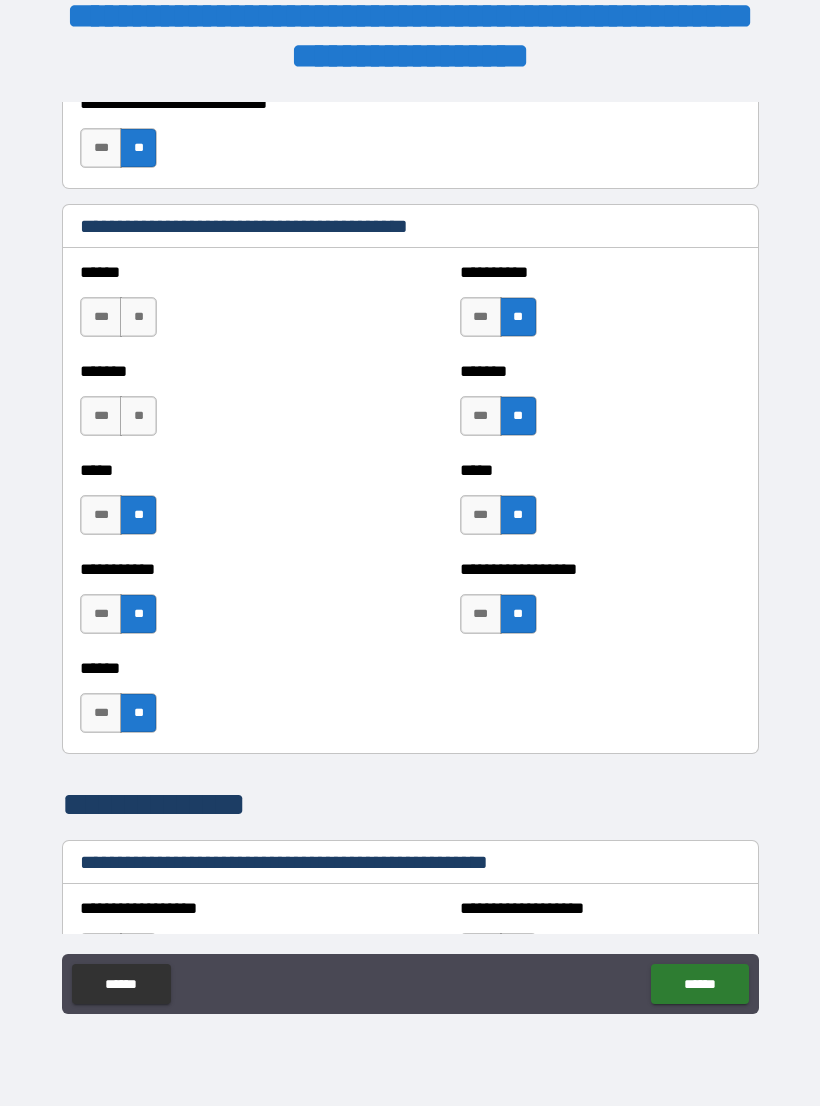 click on "**" at bounding box center (138, 416) 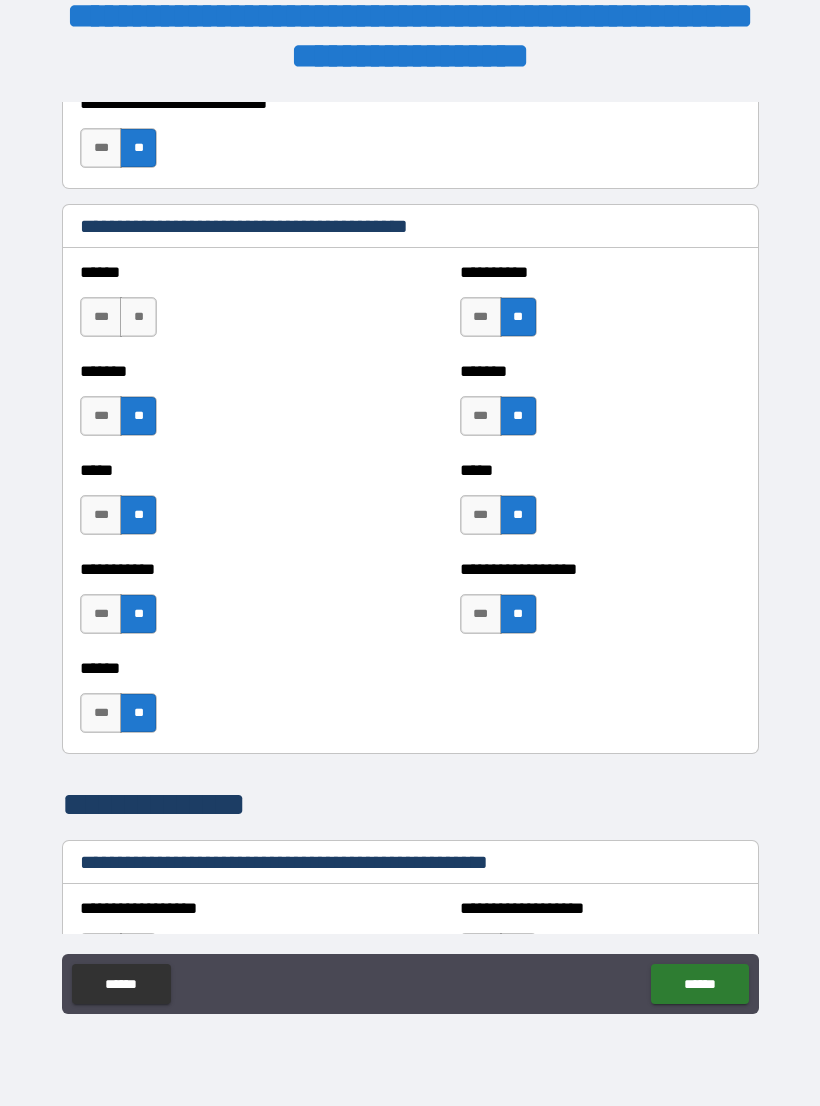 click on "****** *** **" at bounding box center (220, 307) 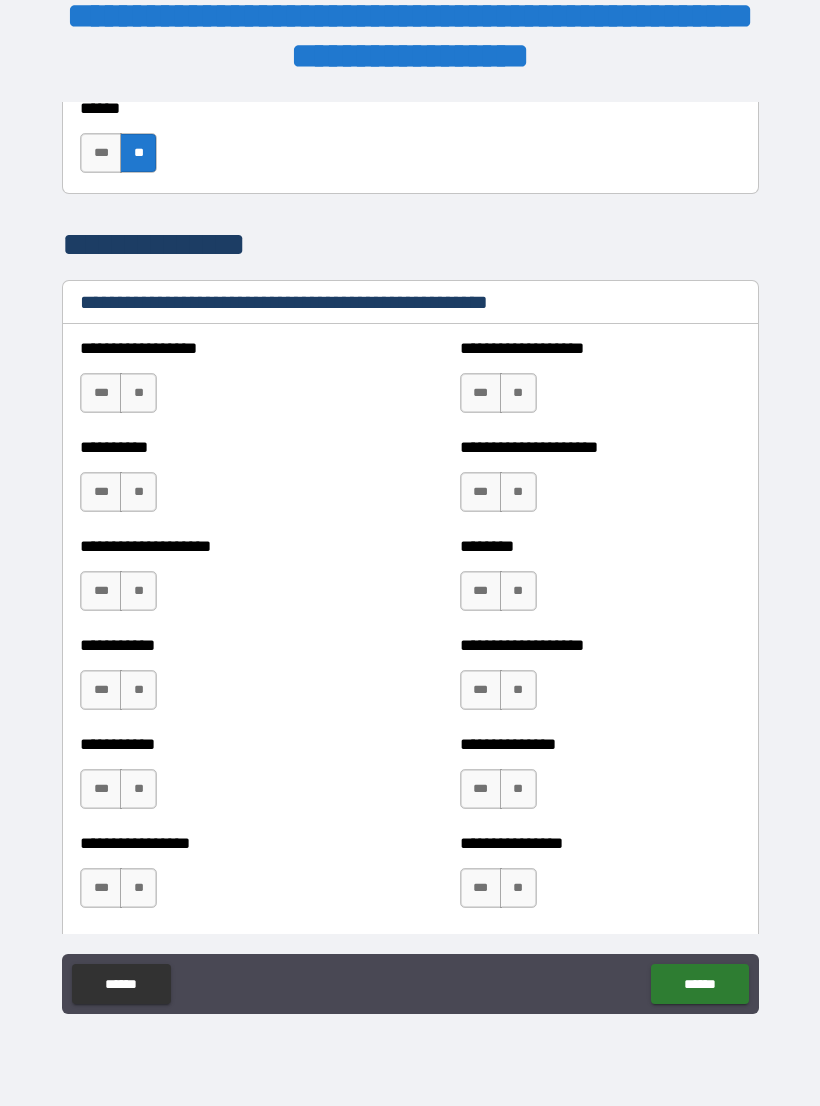 scroll, scrollTop: 2356, scrollLeft: 0, axis: vertical 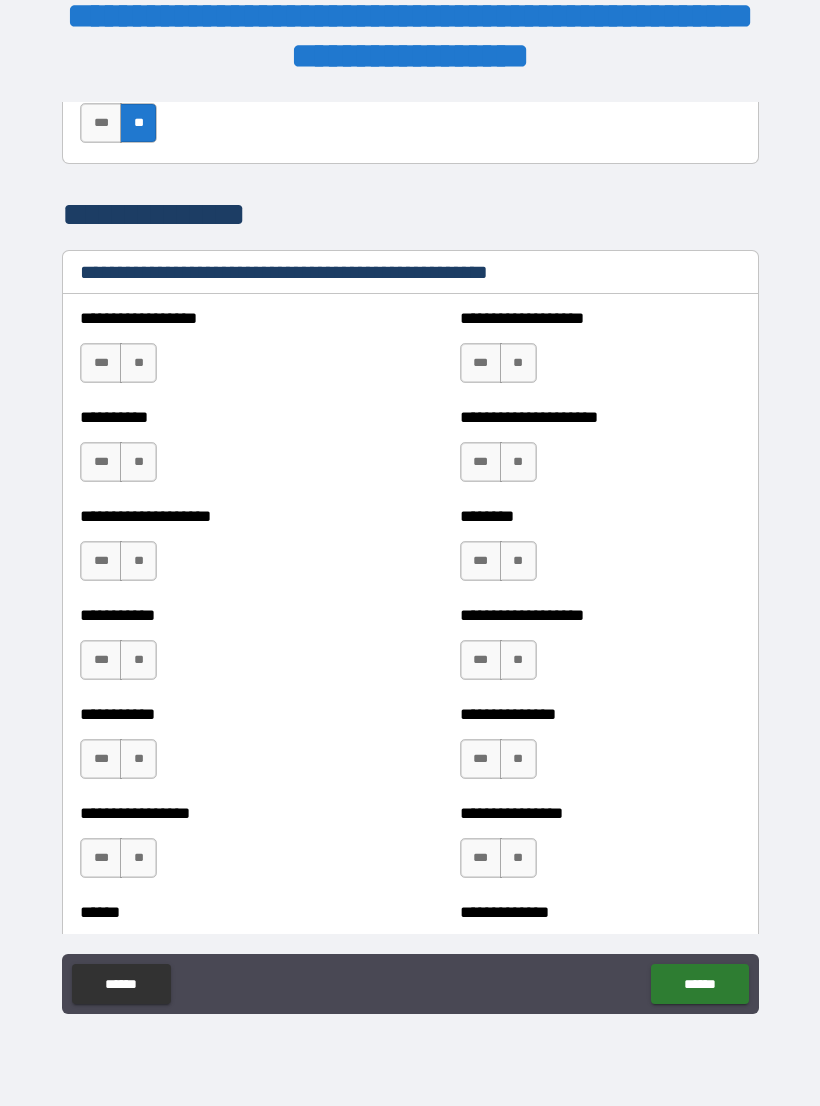click on "**" at bounding box center [138, 363] 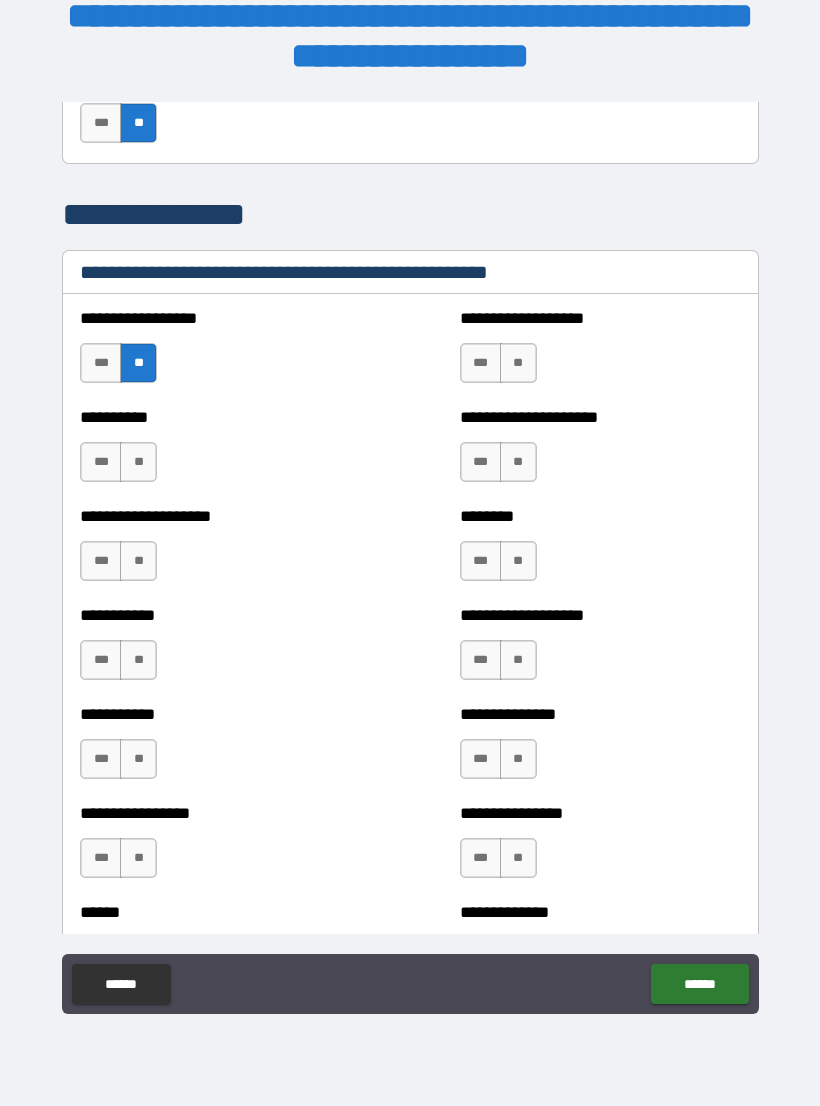 click on "**" at bounding box center (138, 462) 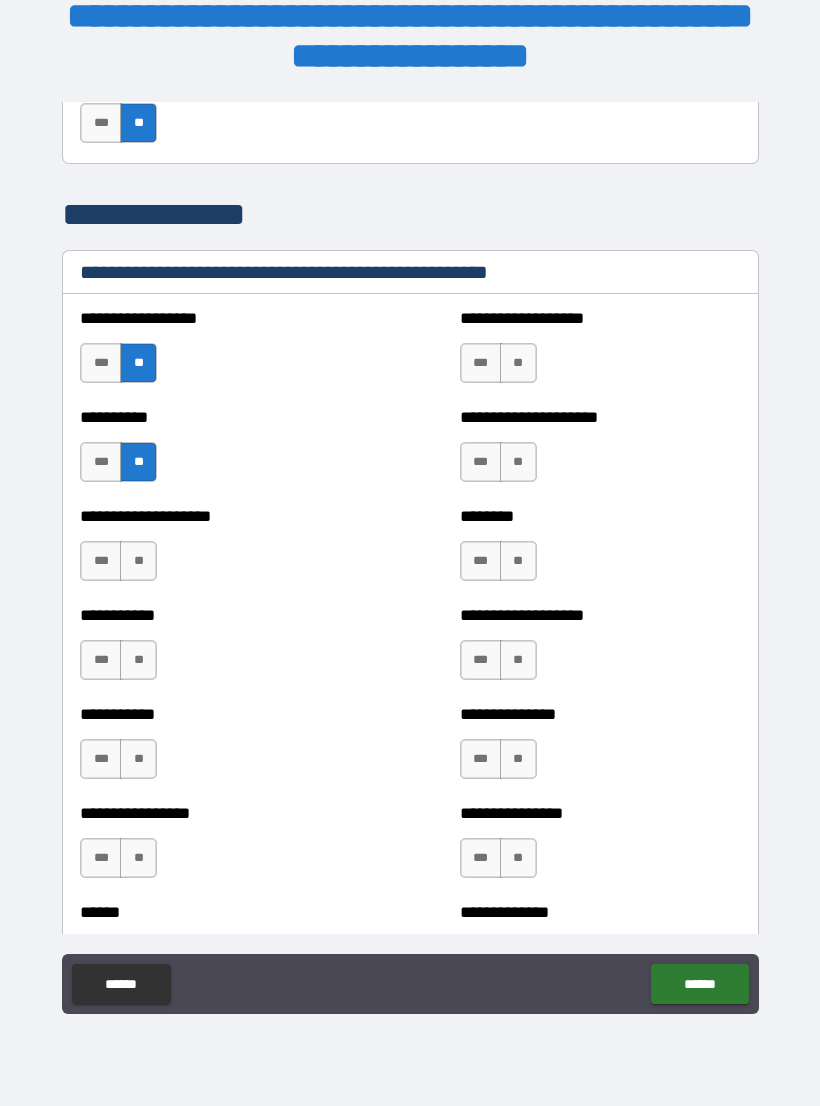 click on "**" at bounding box center (138, 561) 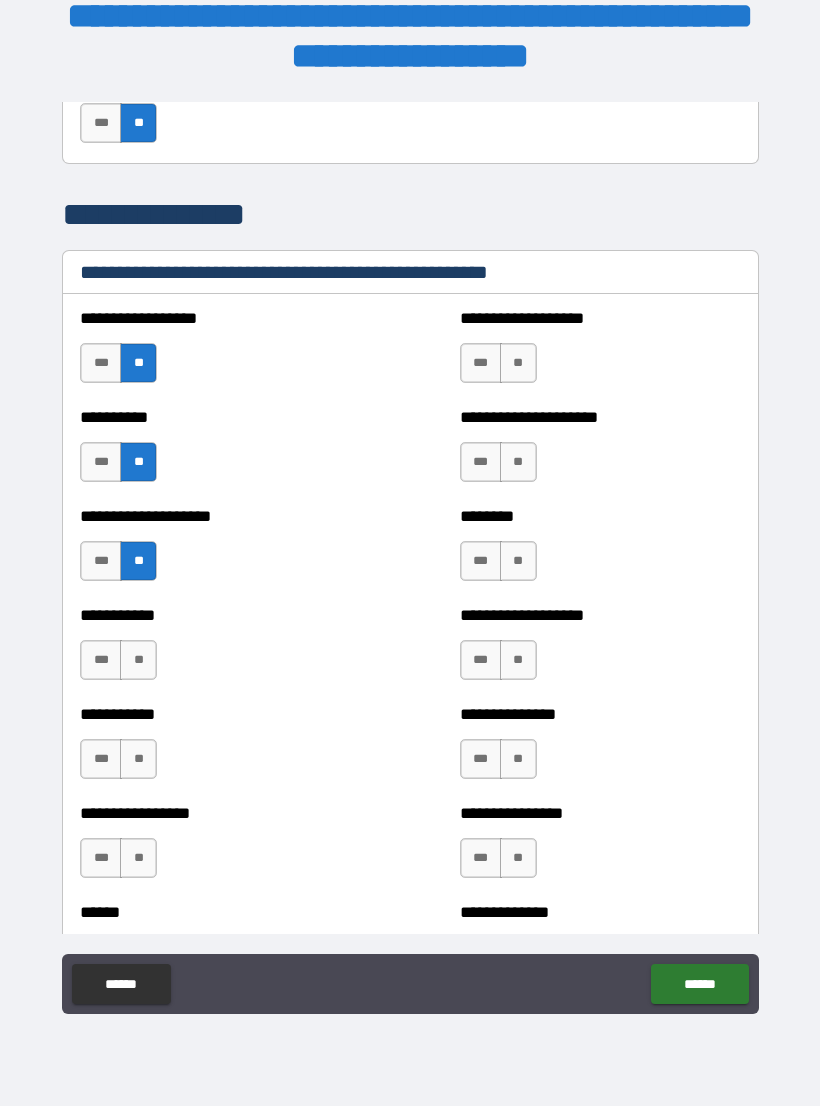 click on "**" at bounding box center [138, 660] 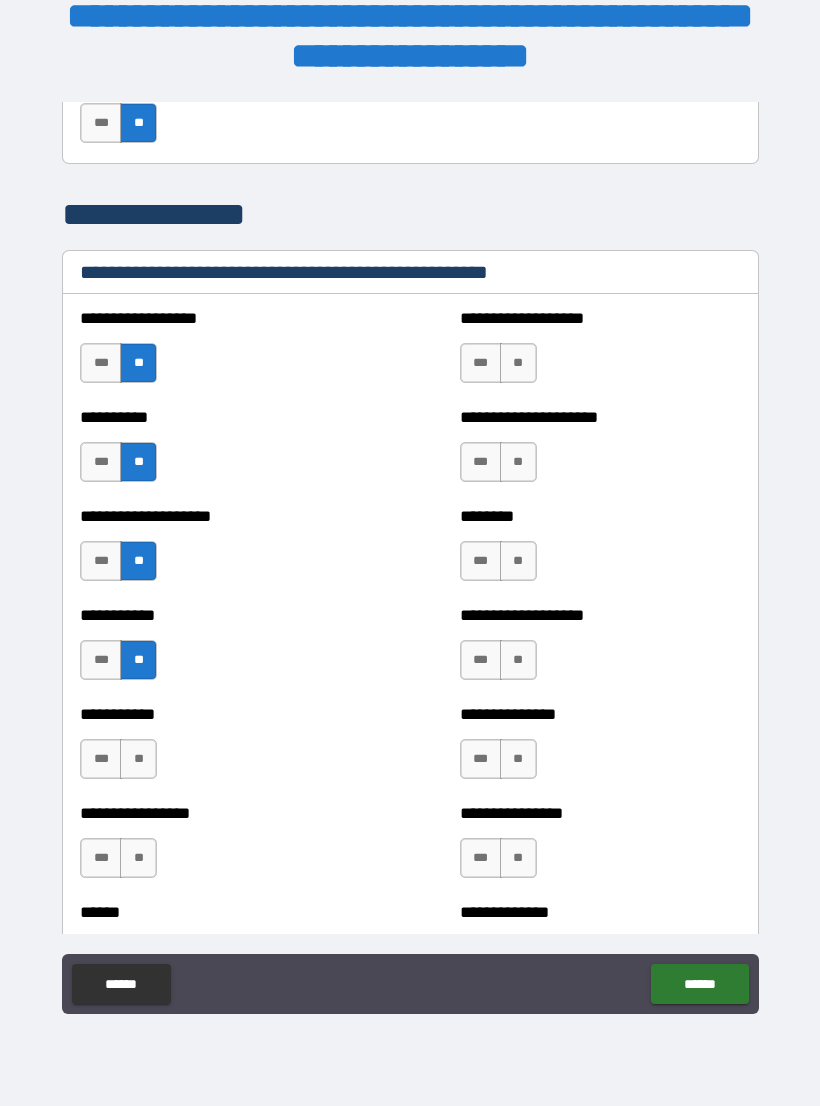 click on "**" at bounding box center [138, 759] 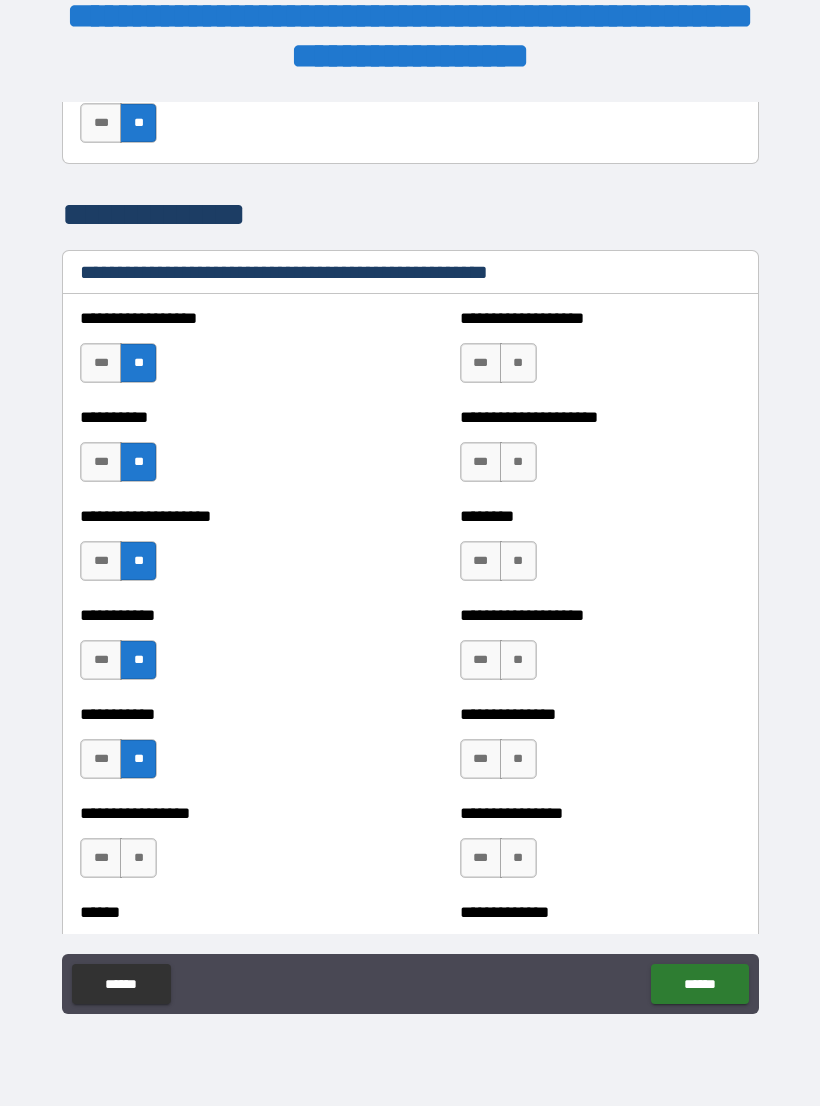 click on "**" at bounding box center [138, 858] 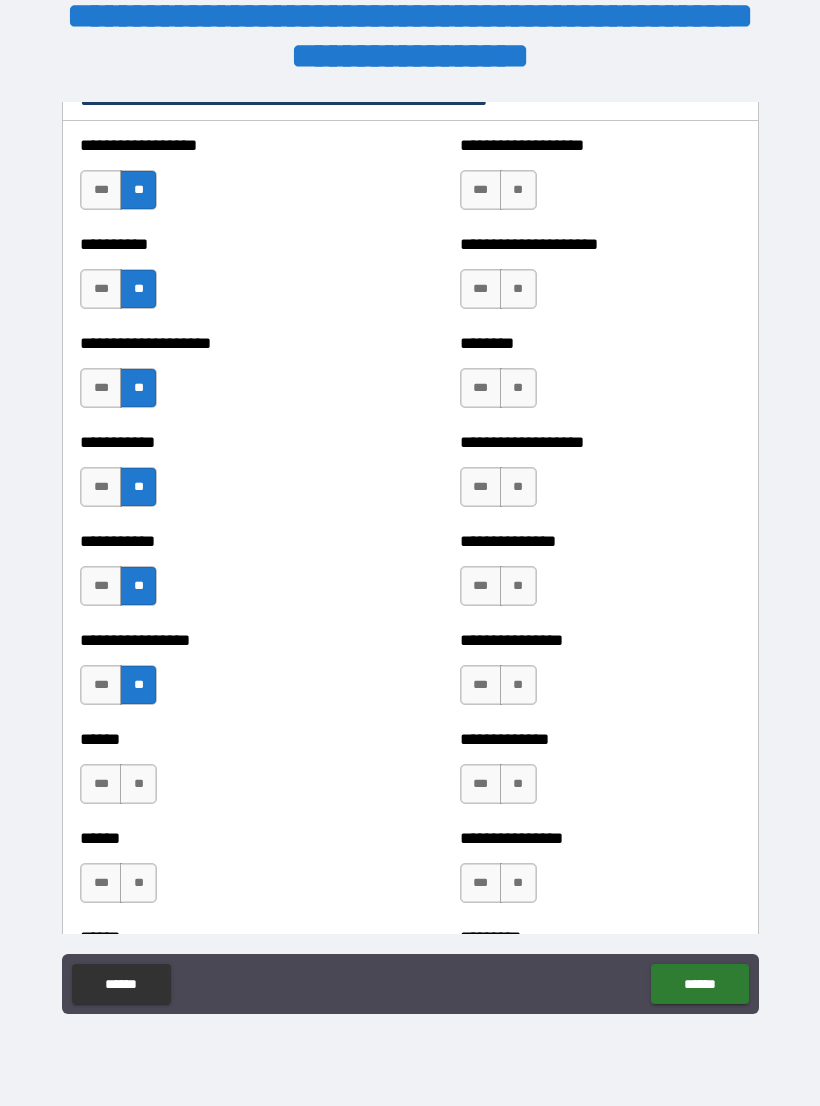 scroll, scrollTop: 2539, scrollLeft: 0, axis: vertical 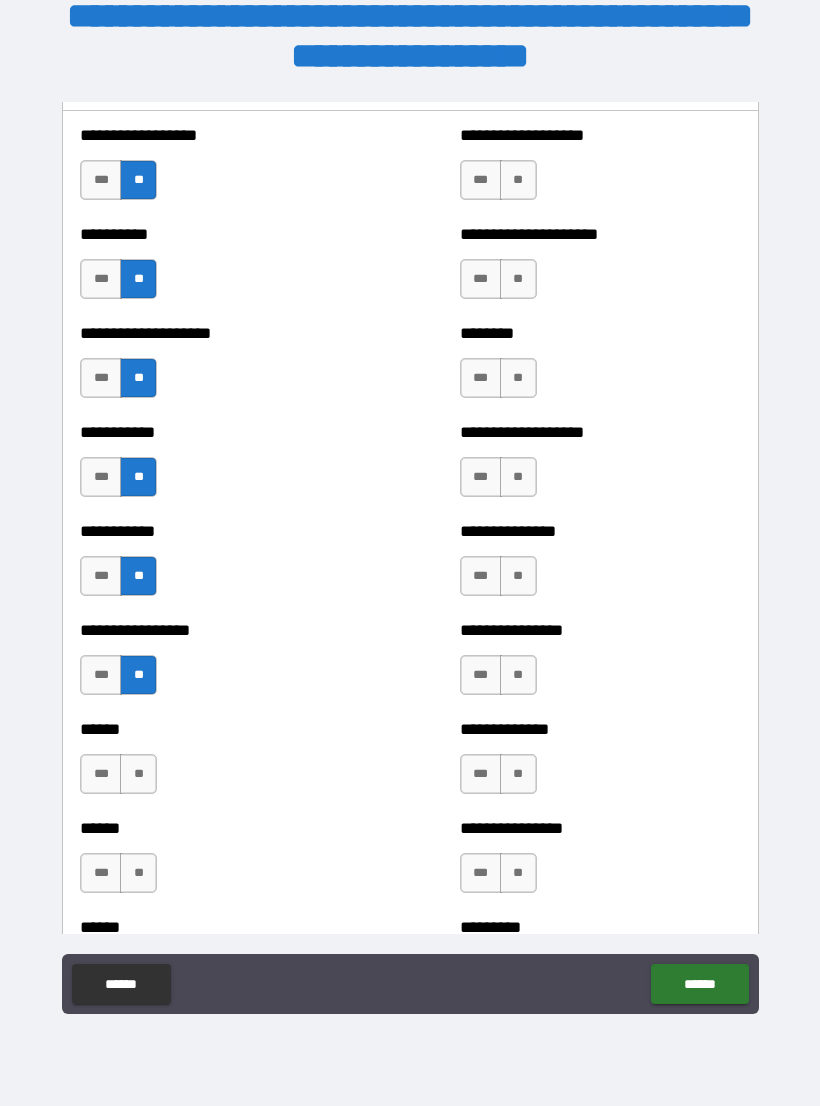click on "**" at bounding box center (518, 180) 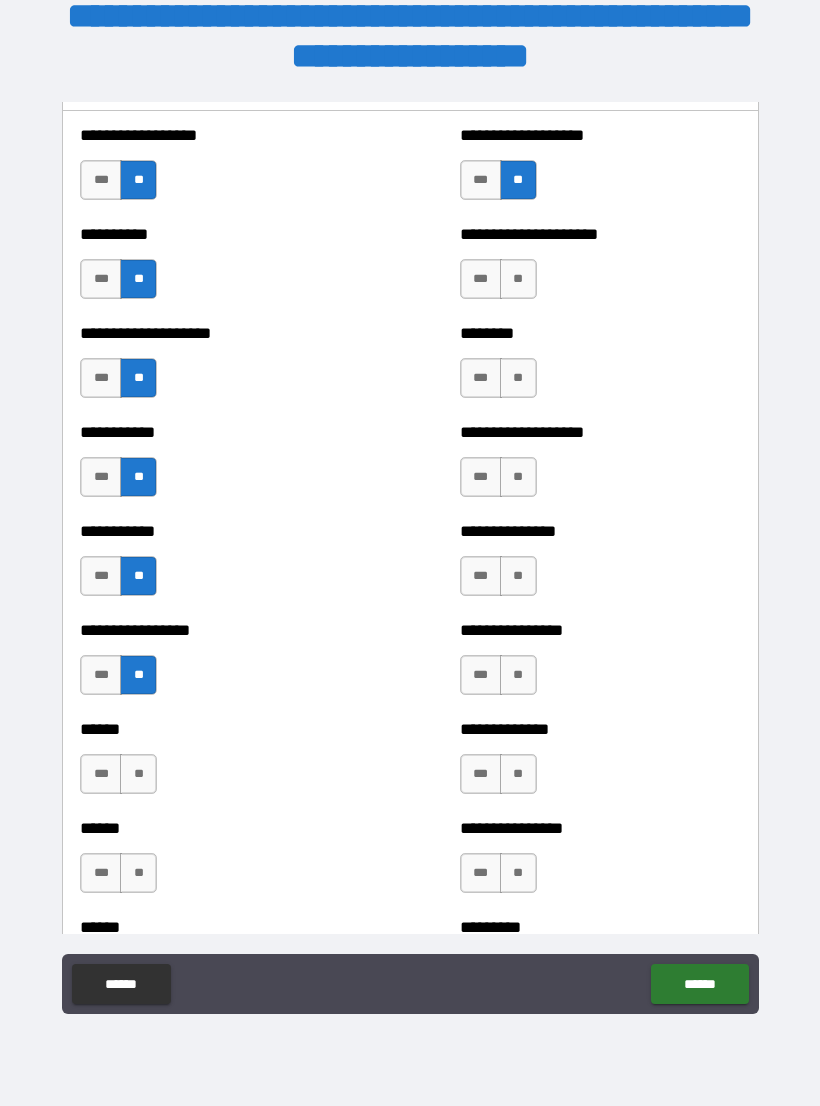 click on "**" at bounding box center [518, 279] 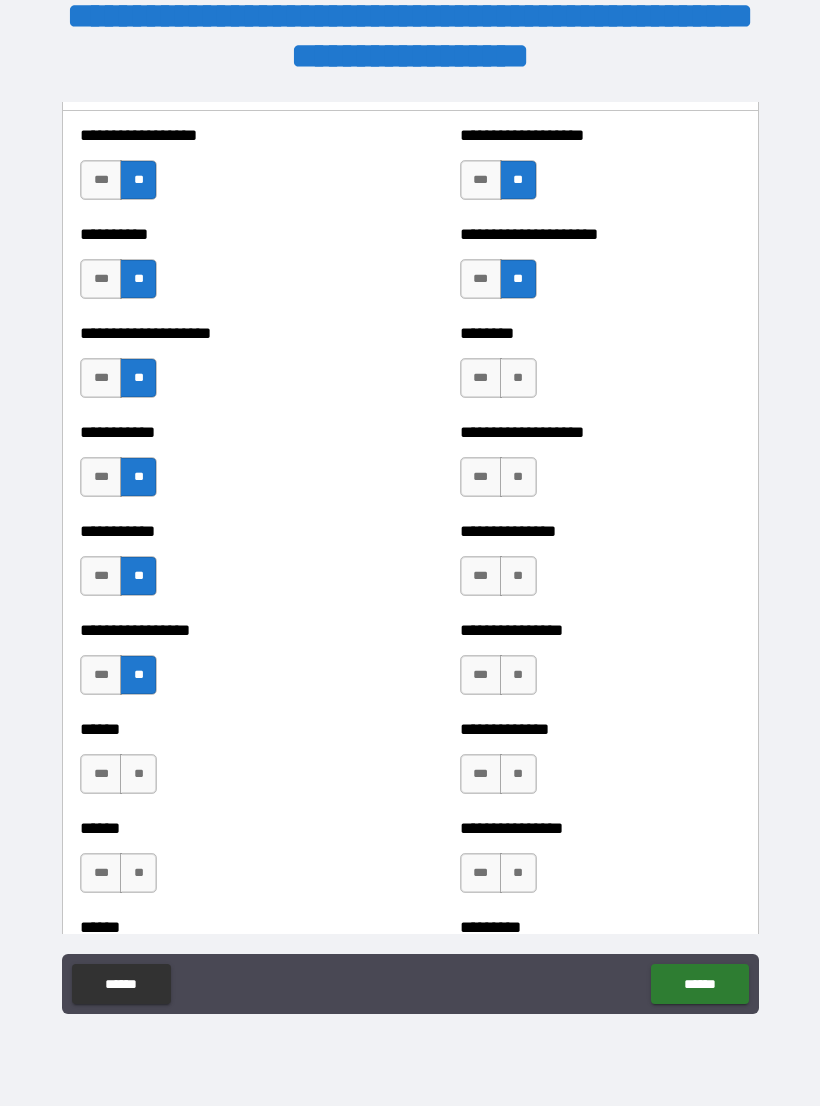 click on "**" at bounding box center (518, 378) 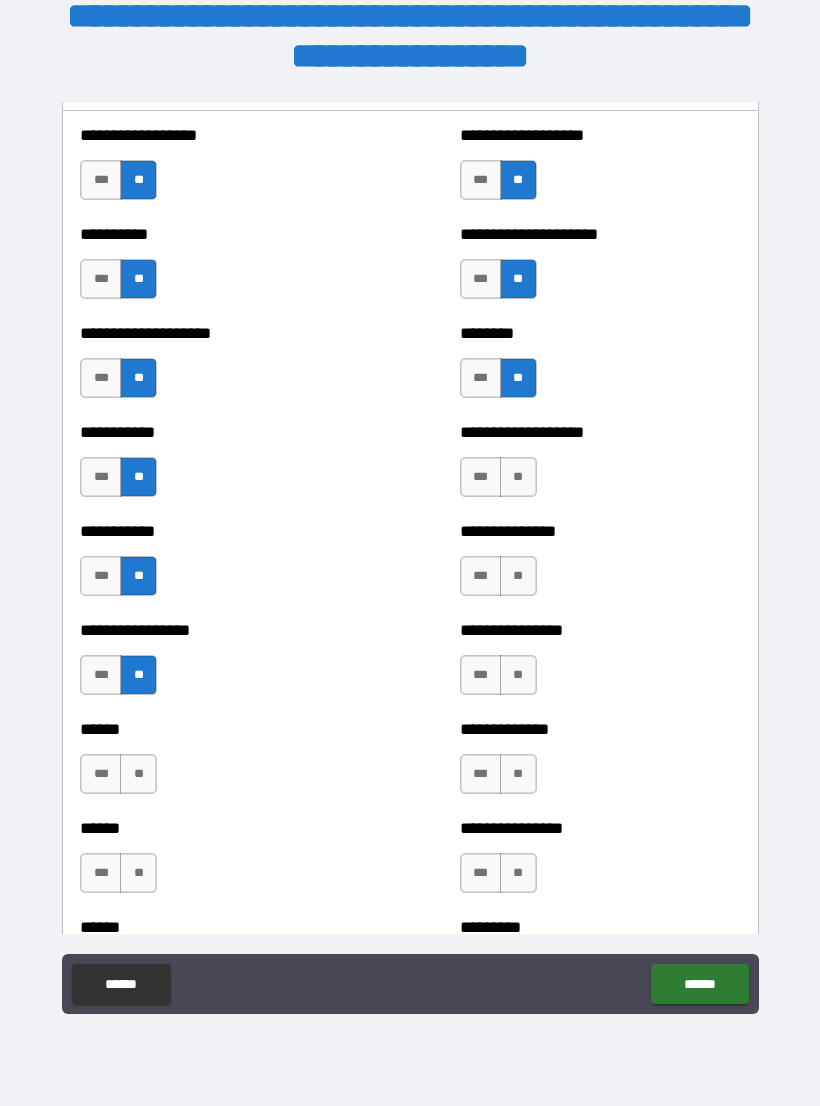 click on "**" at bounding box center [518, 477] 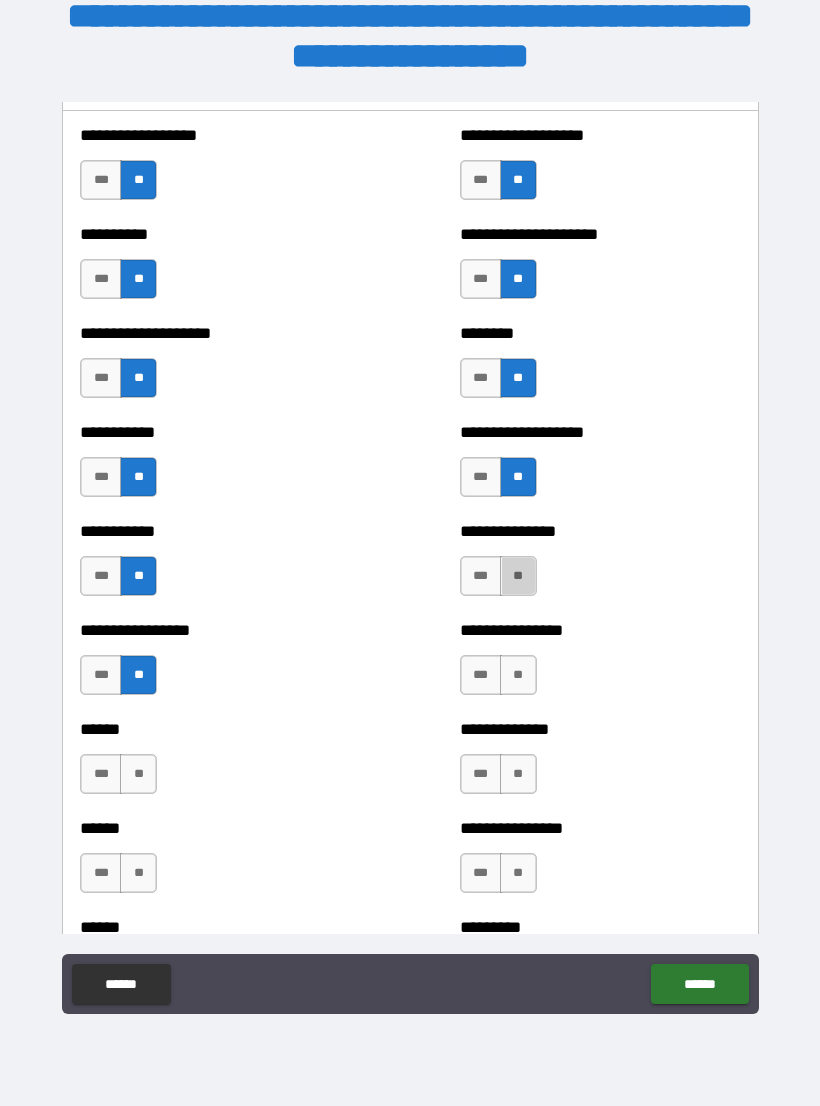 click on "**" at bounding box center [518, 576] 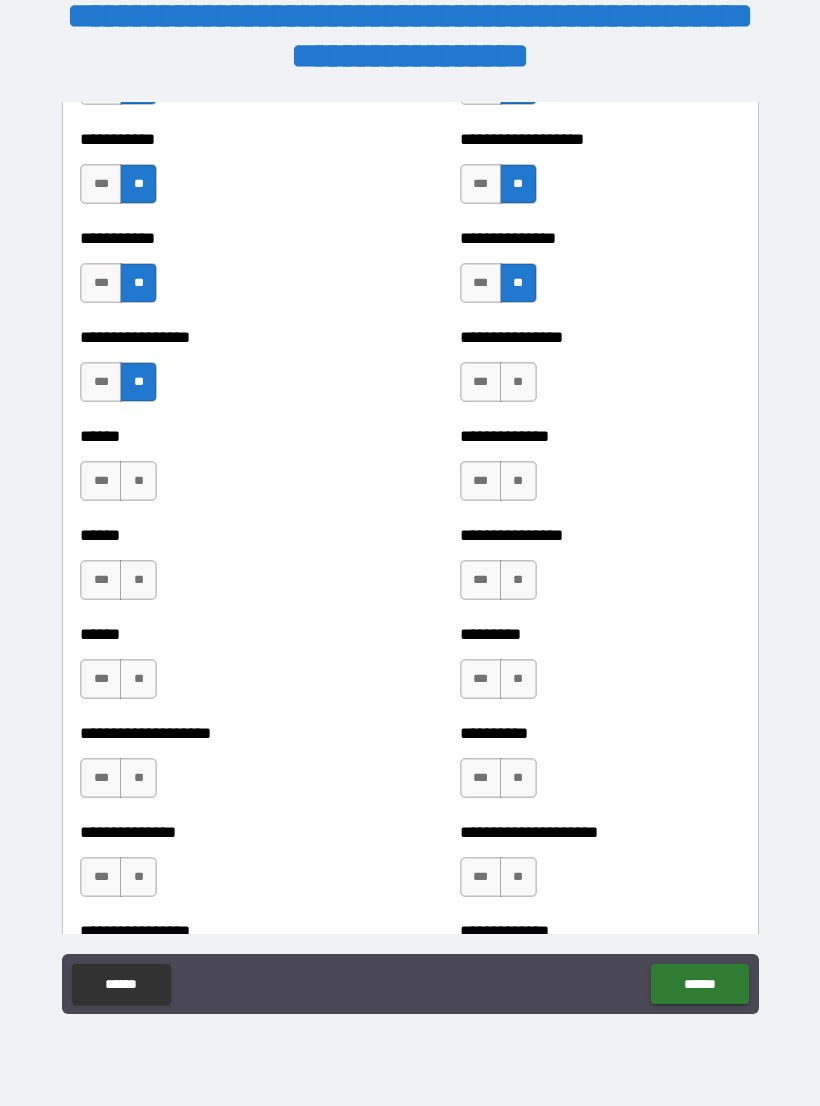 scroll, scrollTop: 2848, scrollLeft: 0, axis: vertical 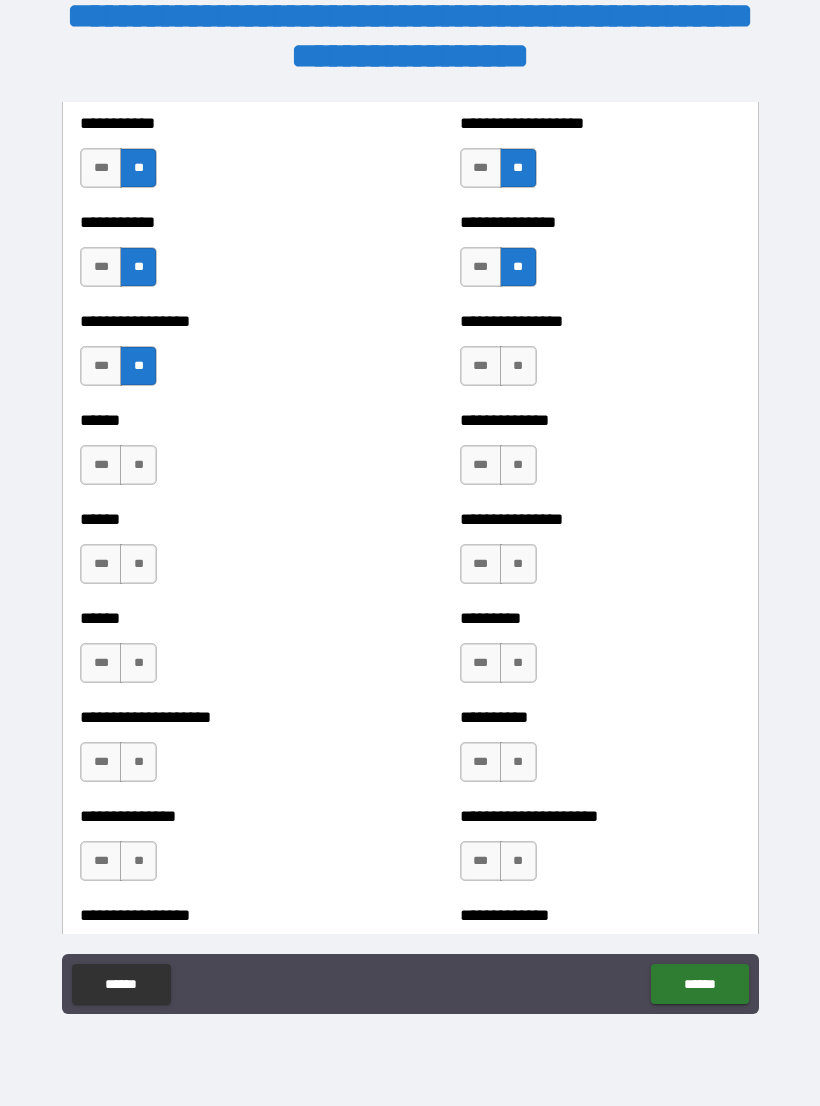 click on "**" at bounding box center (518, 366) 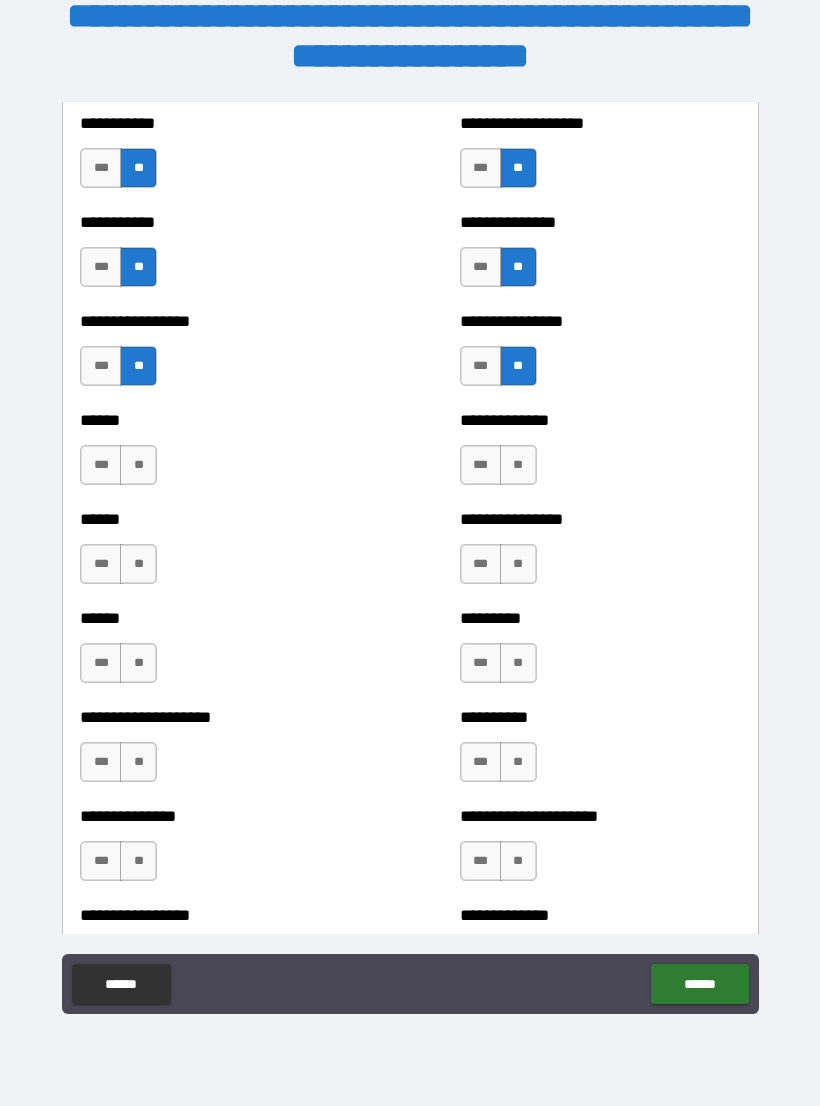 click on "**" at bounding box center (518, 465) 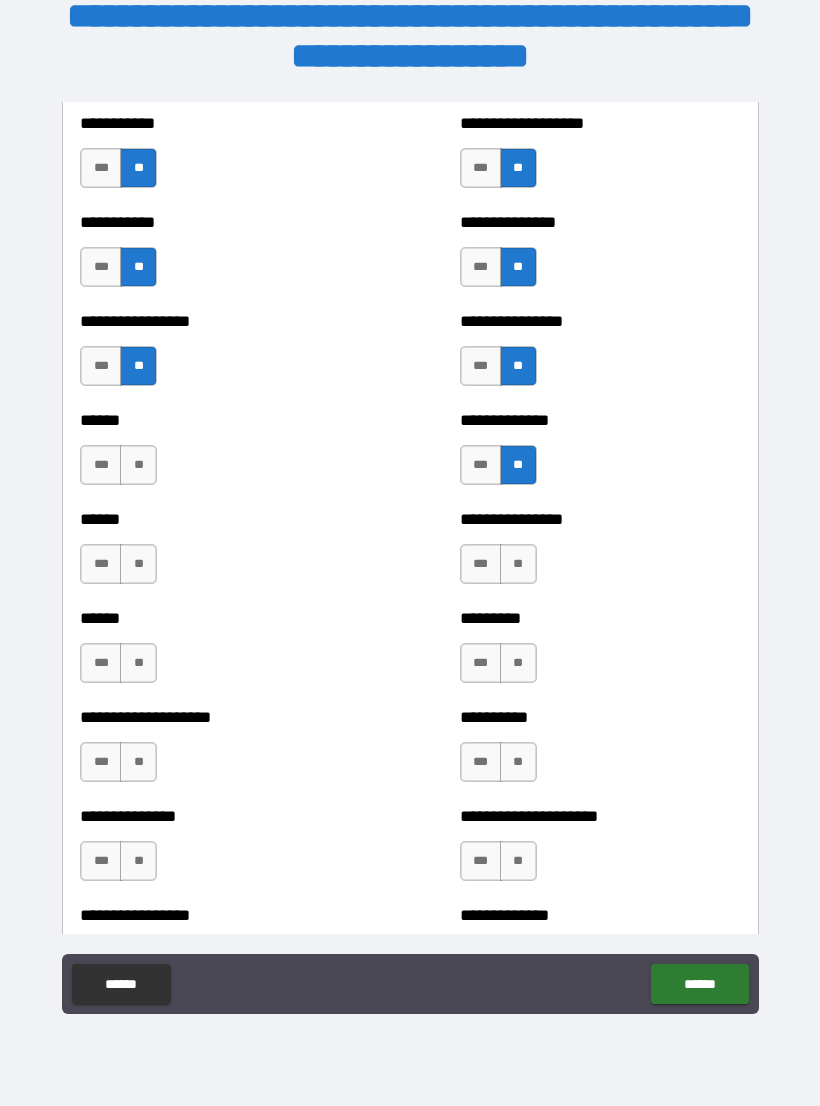 click on "**" at bounding box center [518, 564] 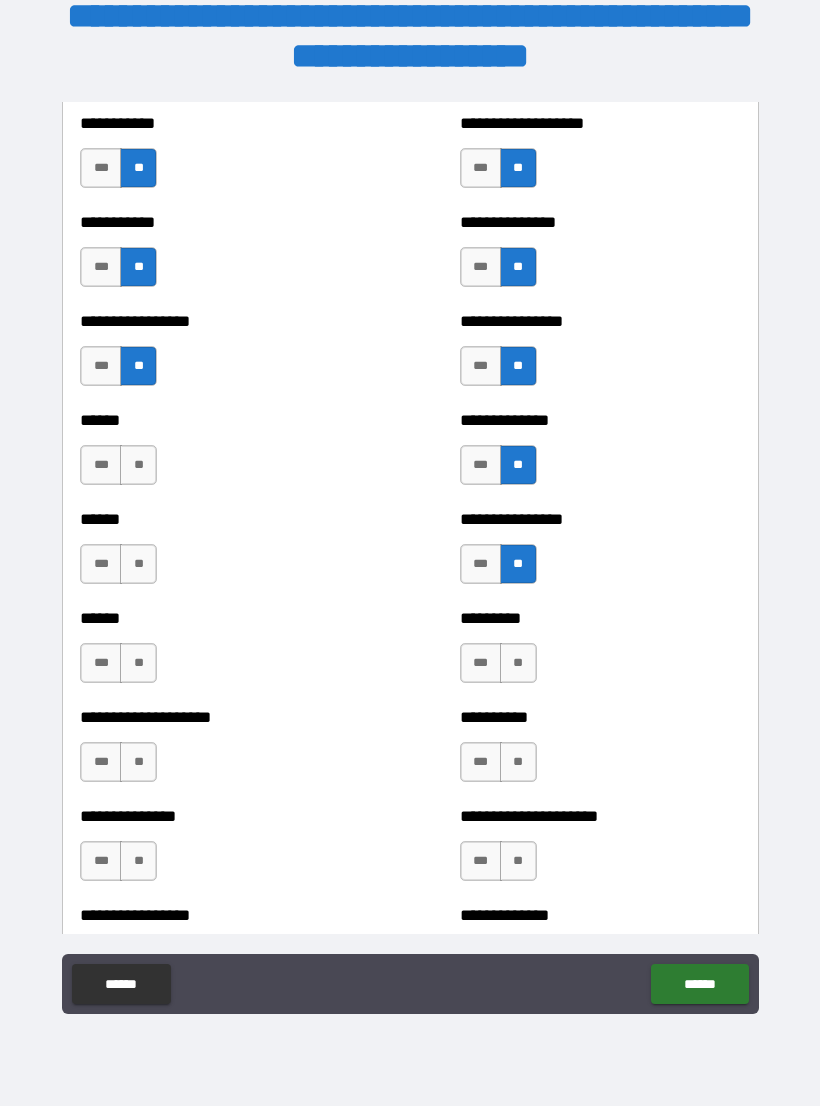 click on "***" at bounding box center [101, 465] 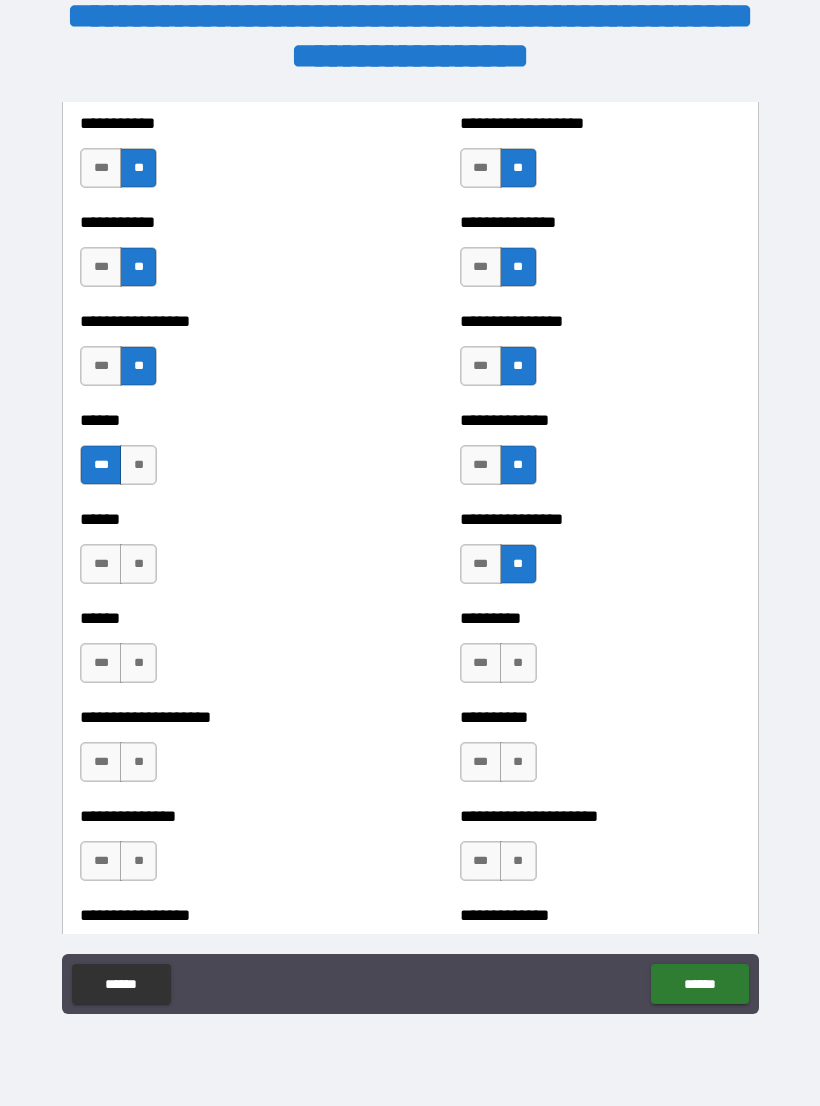 click on "**" at bounding box center [138, 564] 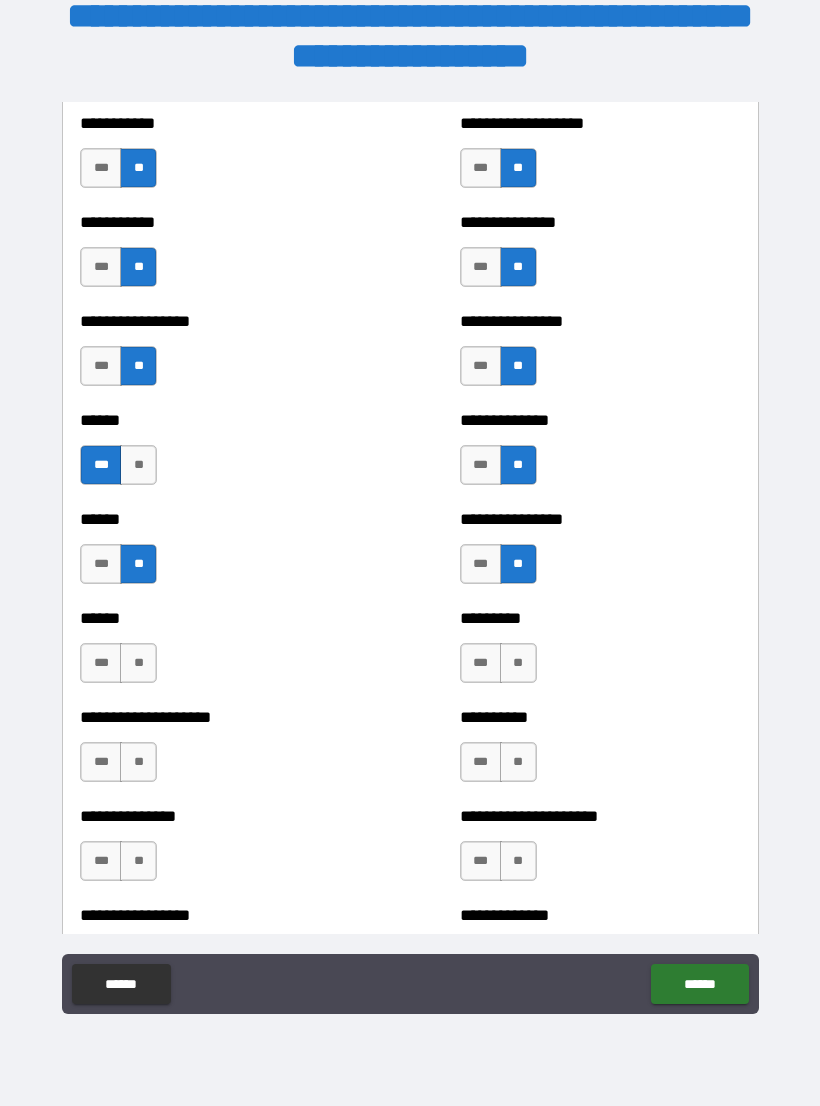 click on "**" at bounding box center [138, 663] 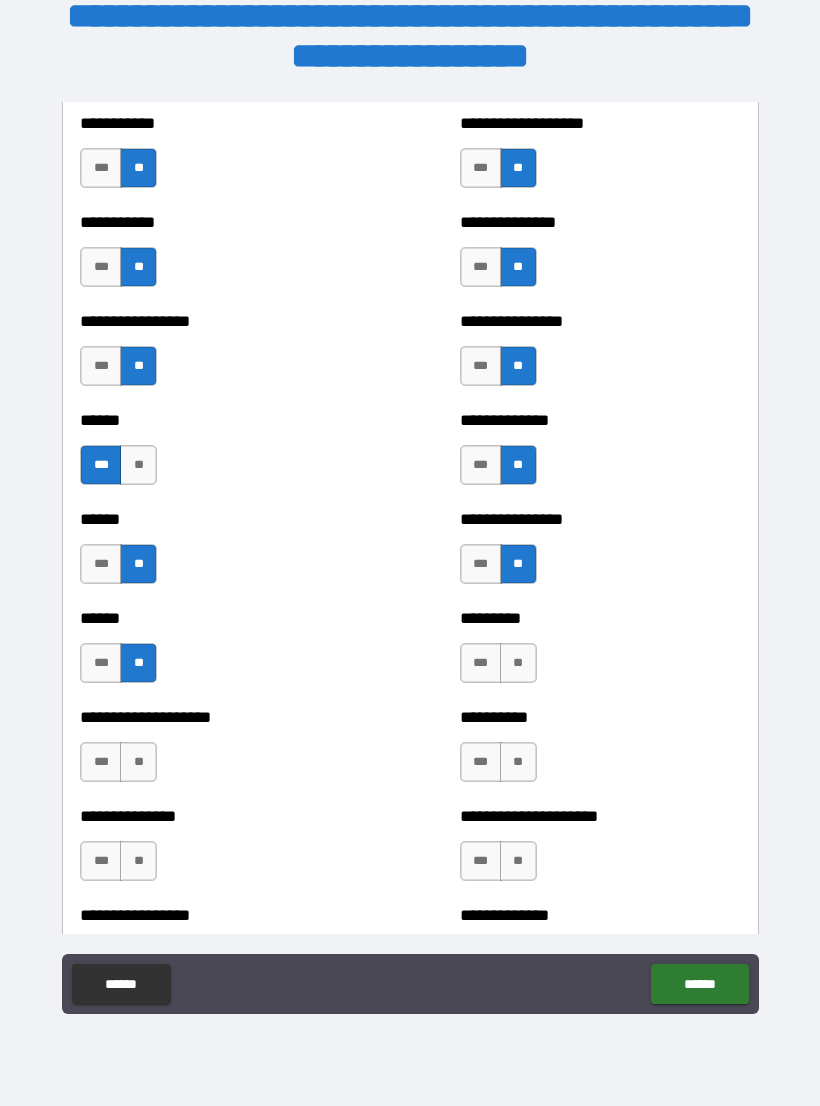 click on "**" at bounding box center [138, 762] 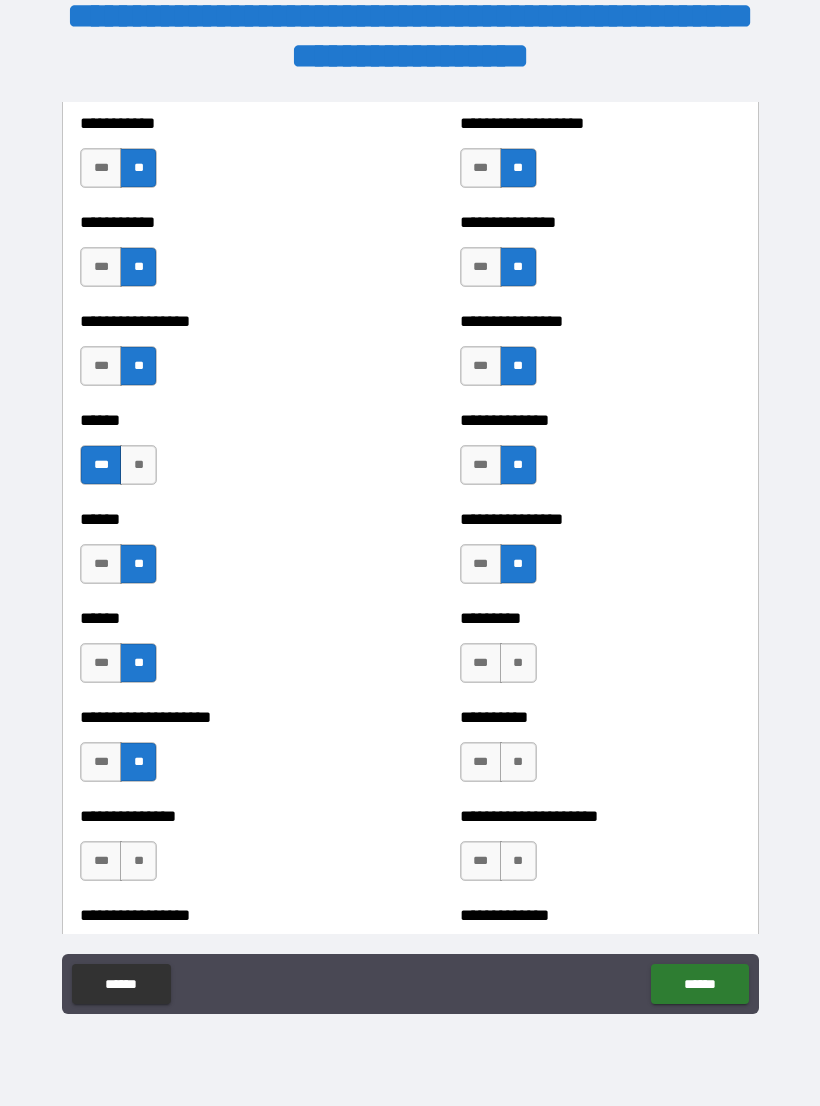 click on "**" at bounding box center [138, 861] 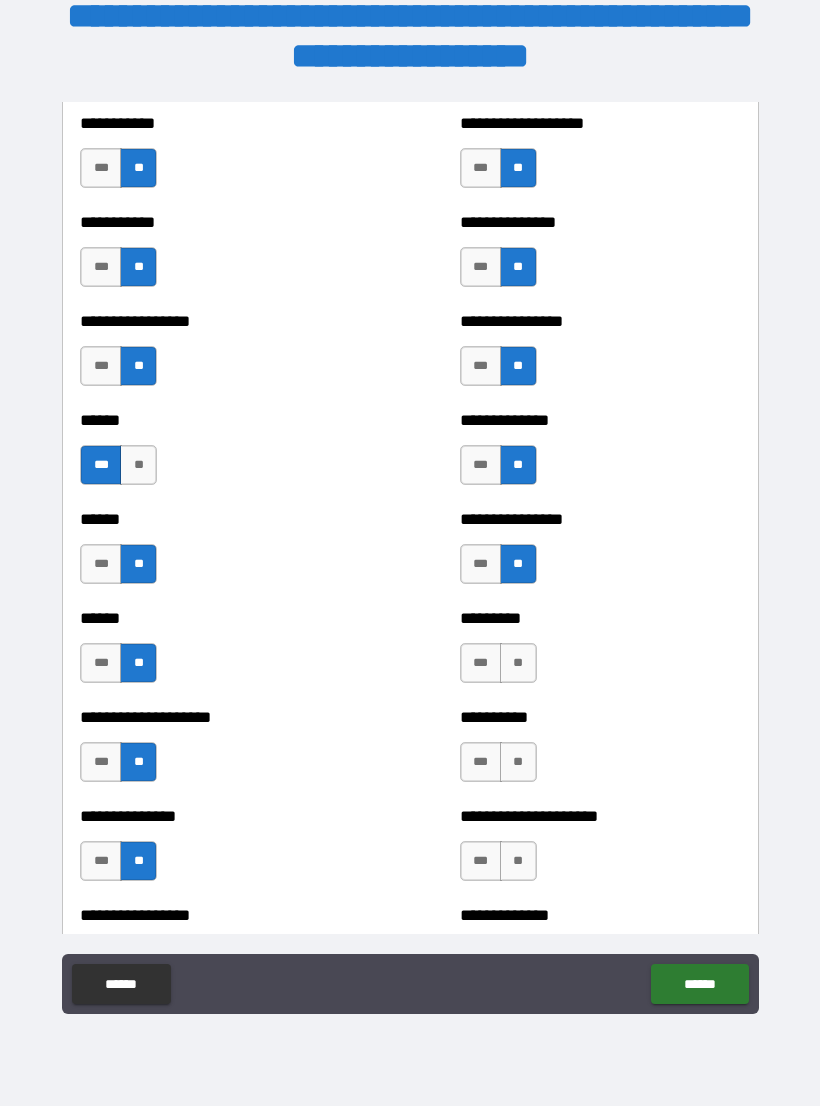 click on "**" at bounding box center [518, 663] 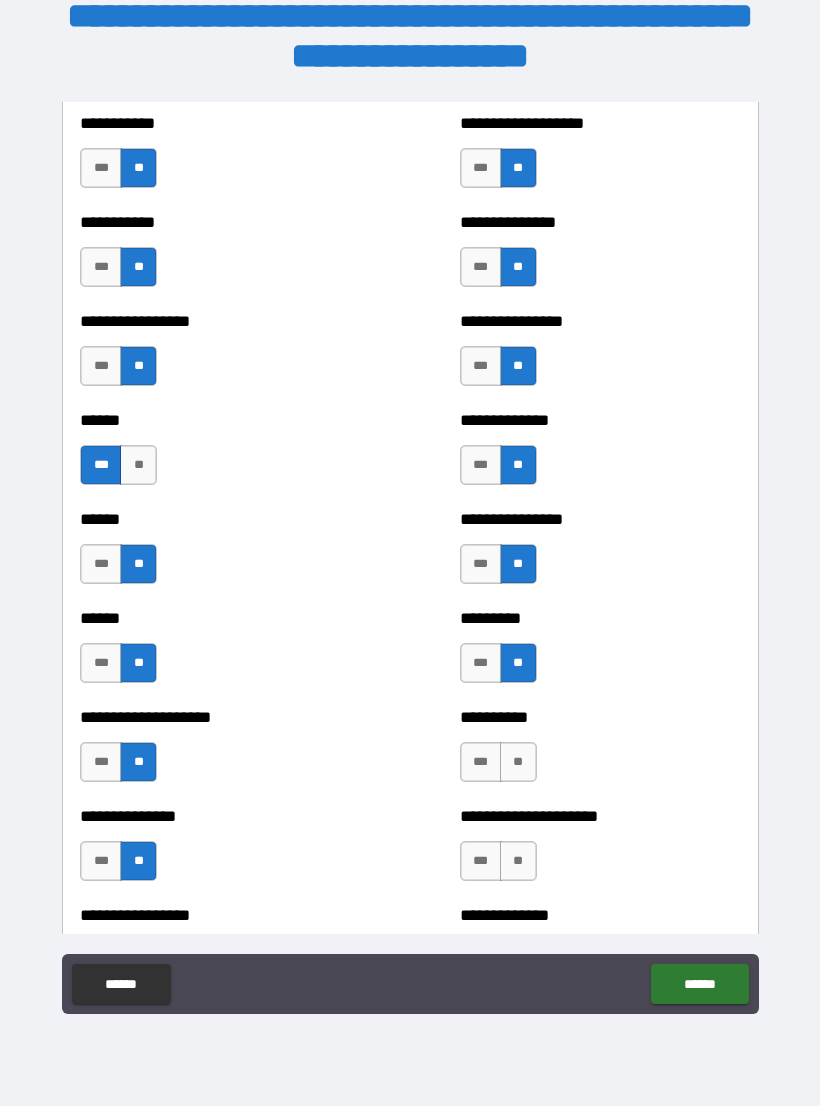 click on "**" at bounding box center [518, 762] 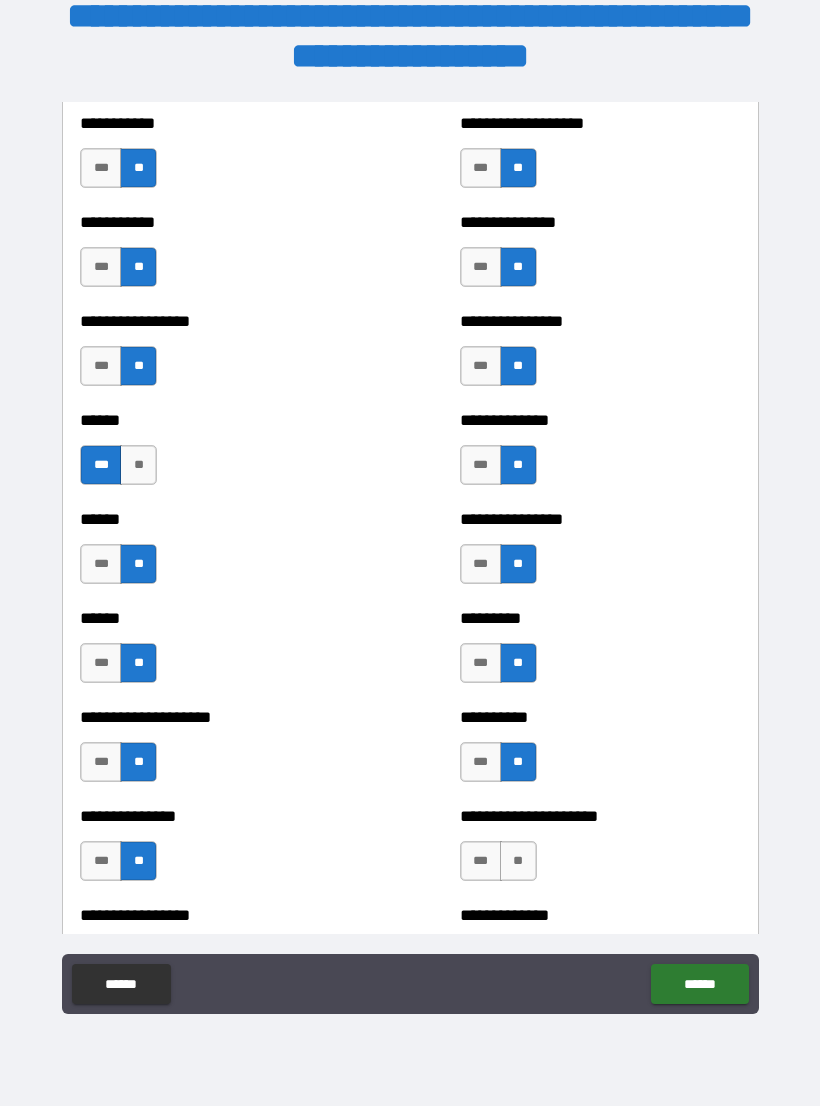 click on "**" at bounding box center [518, 861] 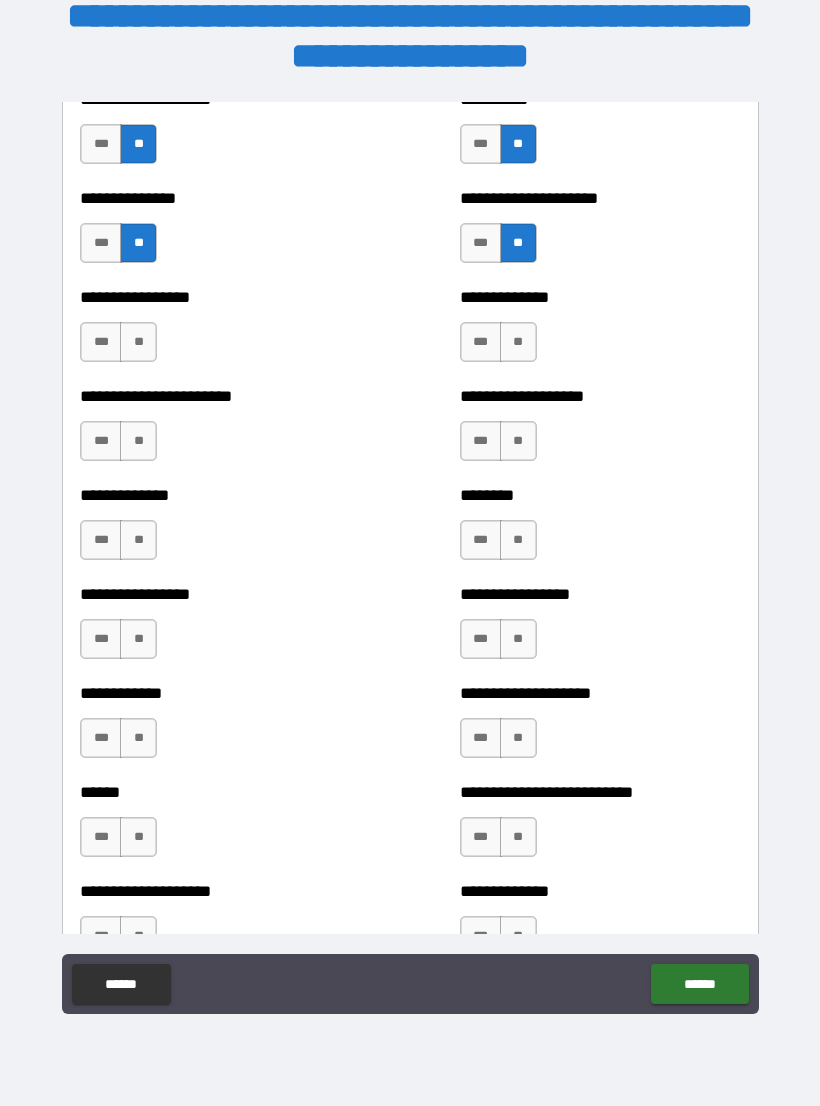 scroll, scrollTop: 3489, scrollLeft: 0, axis: vertical 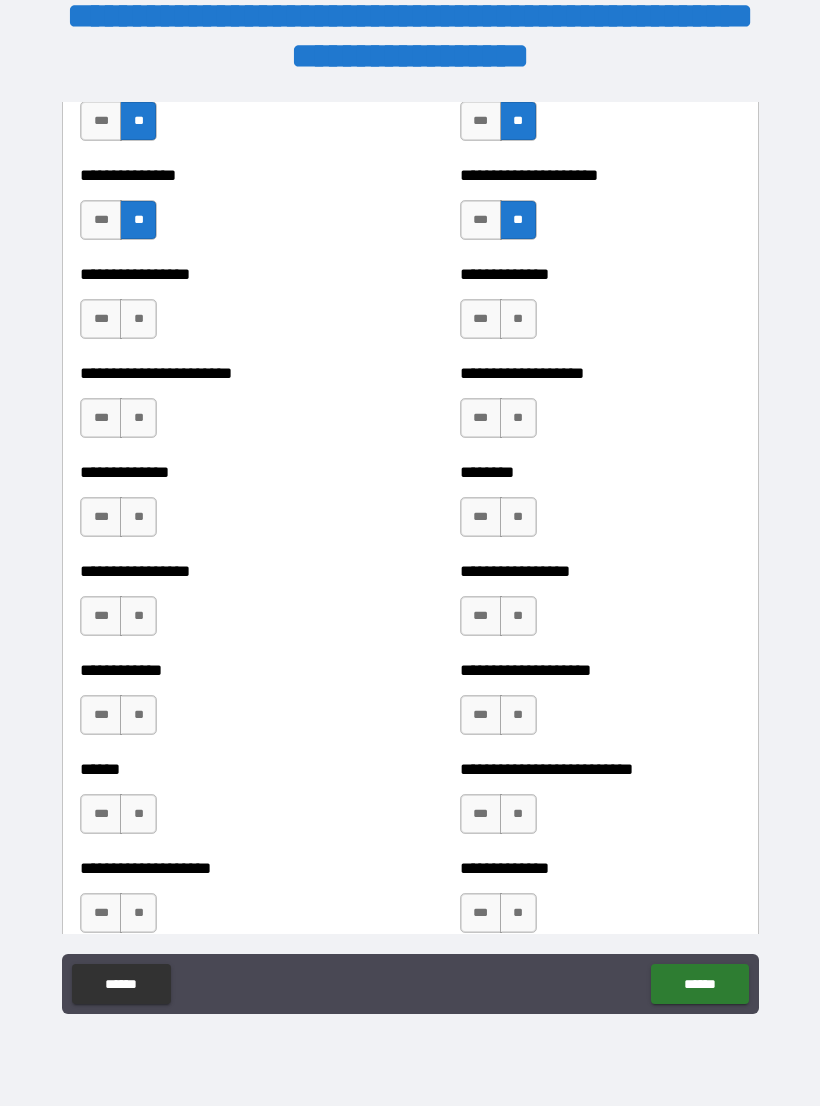 click on "**" at bounding box center [518, 319] 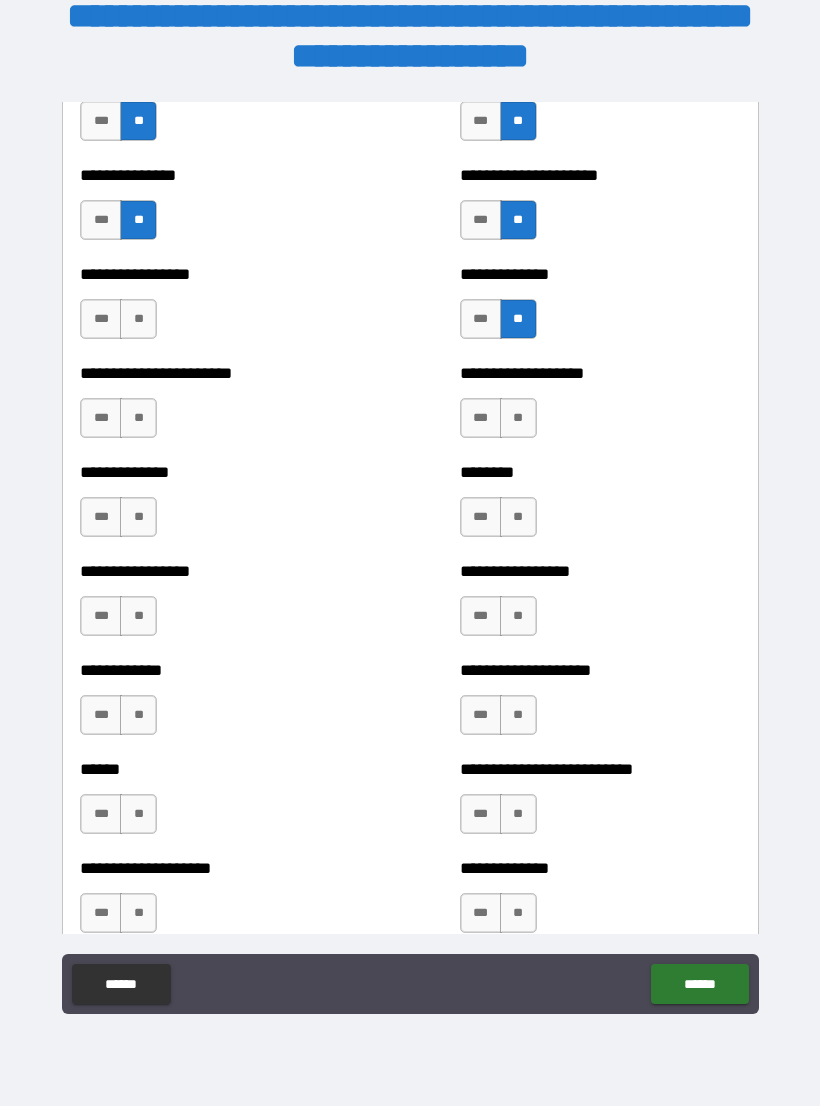 click on "**" at bounding box center [518, 418] 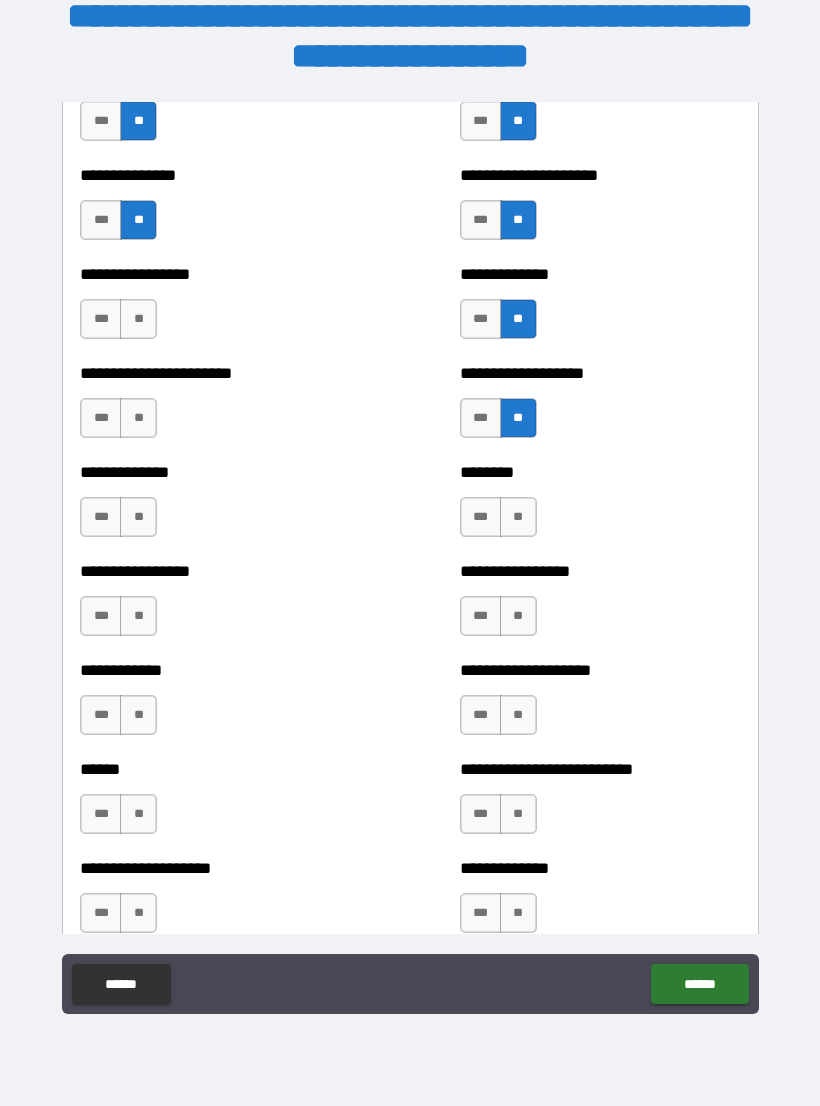 click on "**" at bounding box center (138, 319) 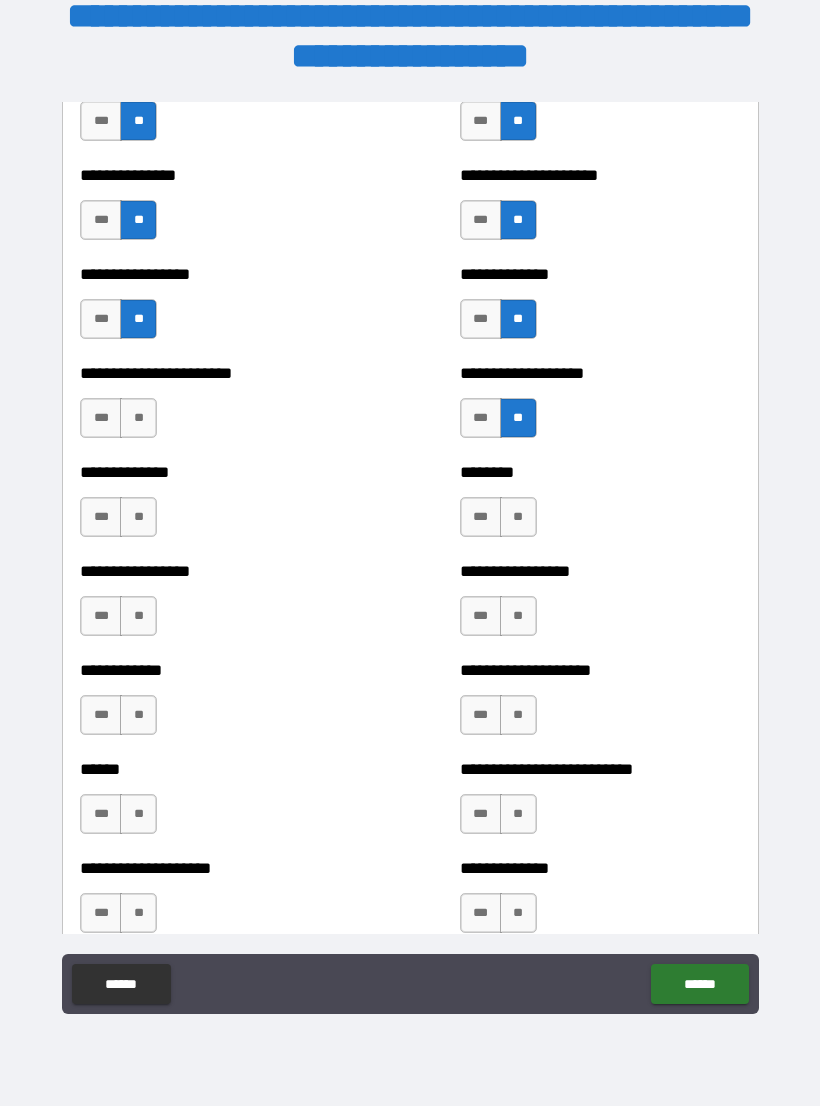 click on "**" at bounding box center [138, 418] 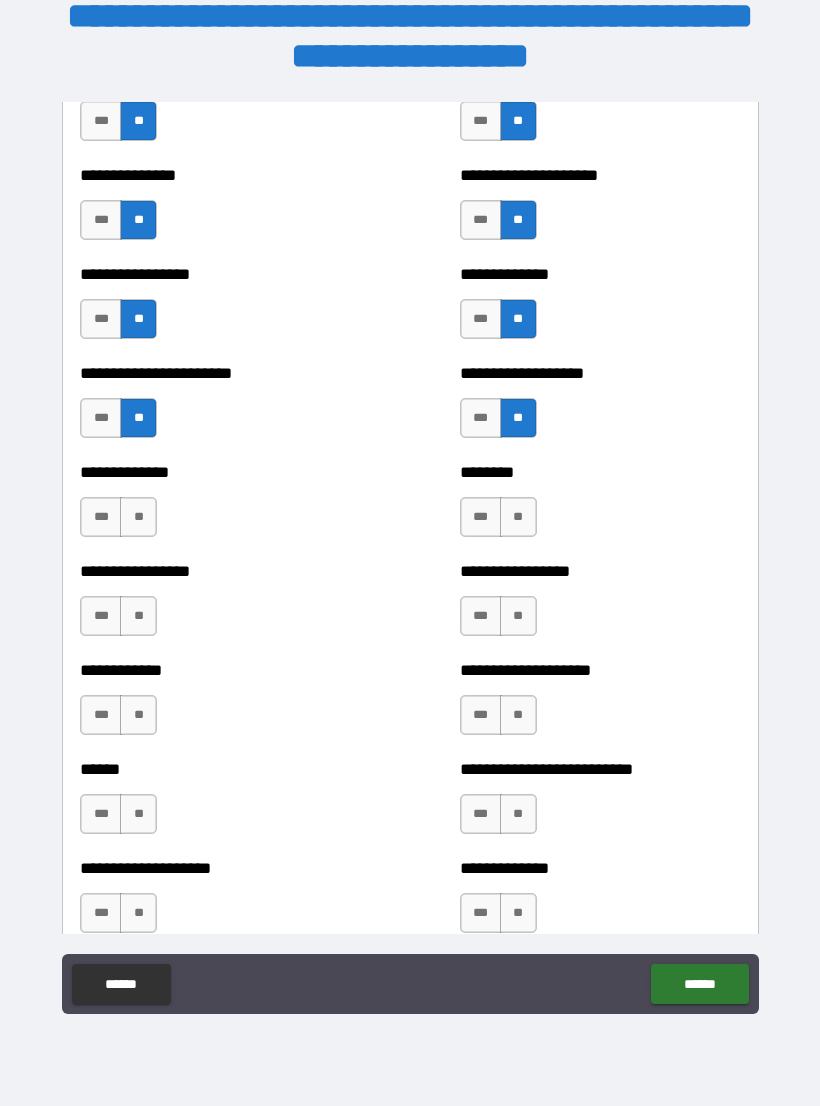 click on "**" at bounding box center (138, 517) 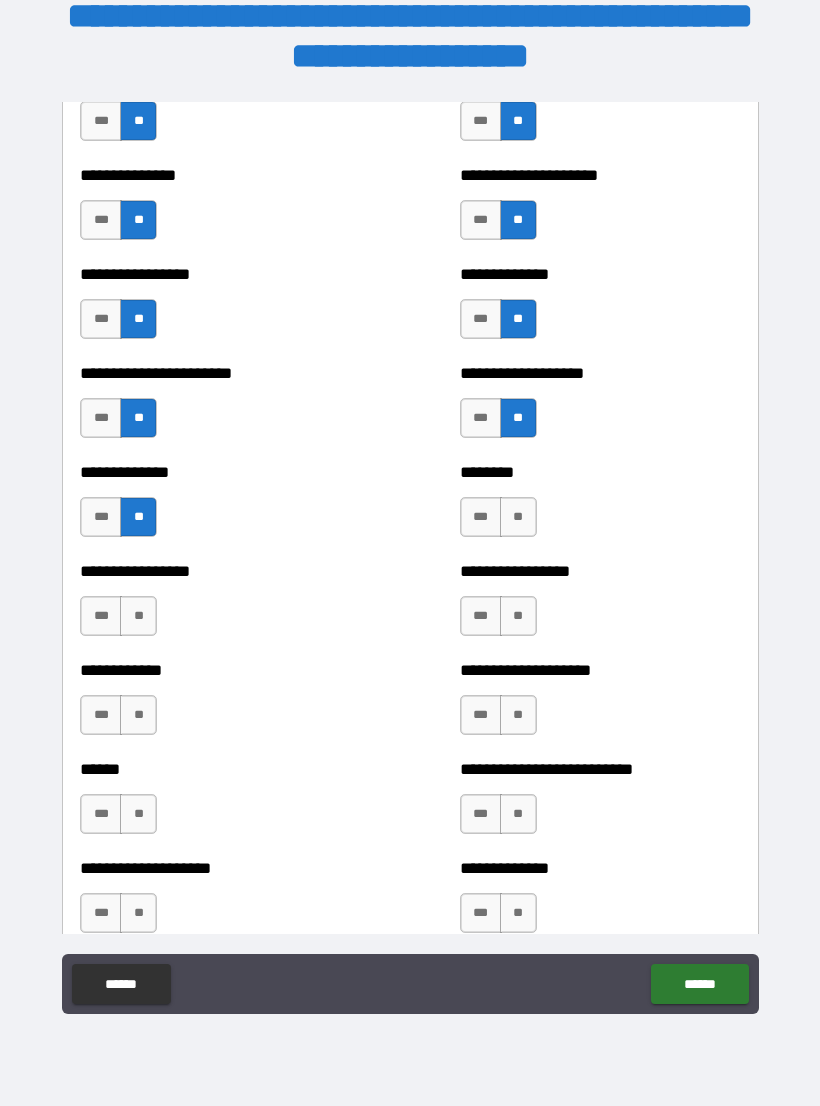 click on "**" at bounding box center (138, 616) 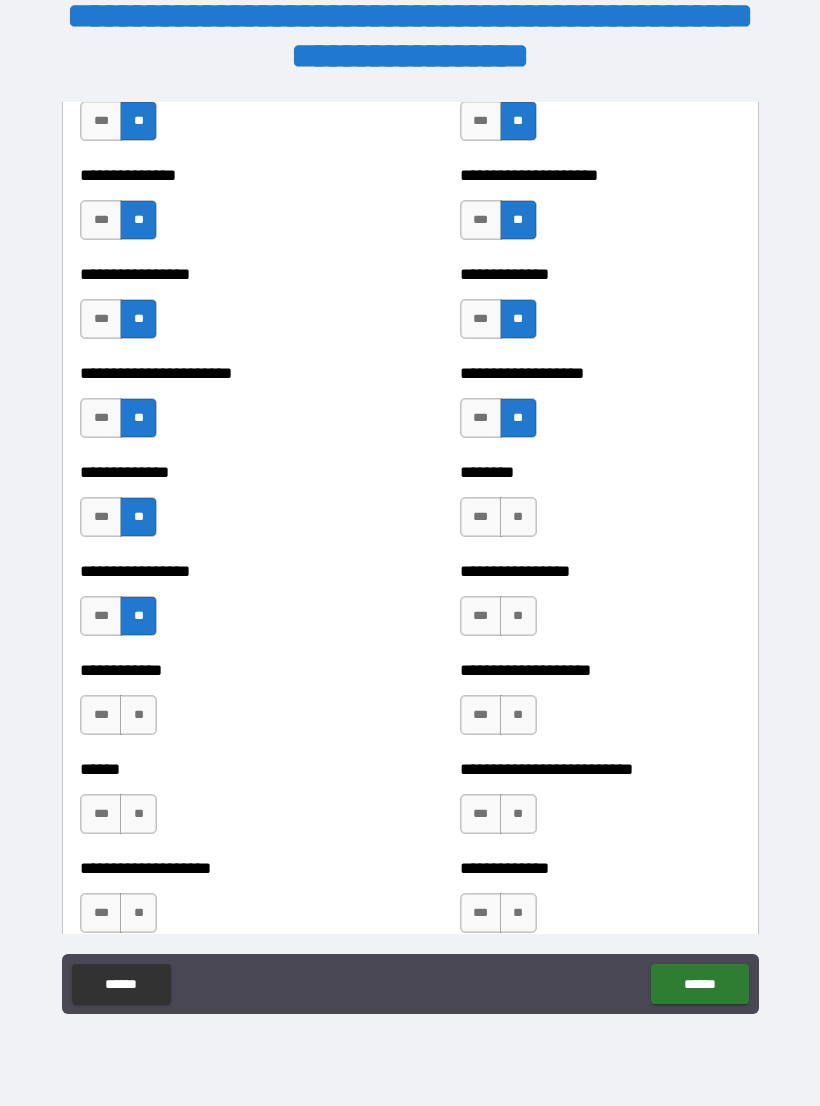 click on "**" at bounding box center [138, 715] 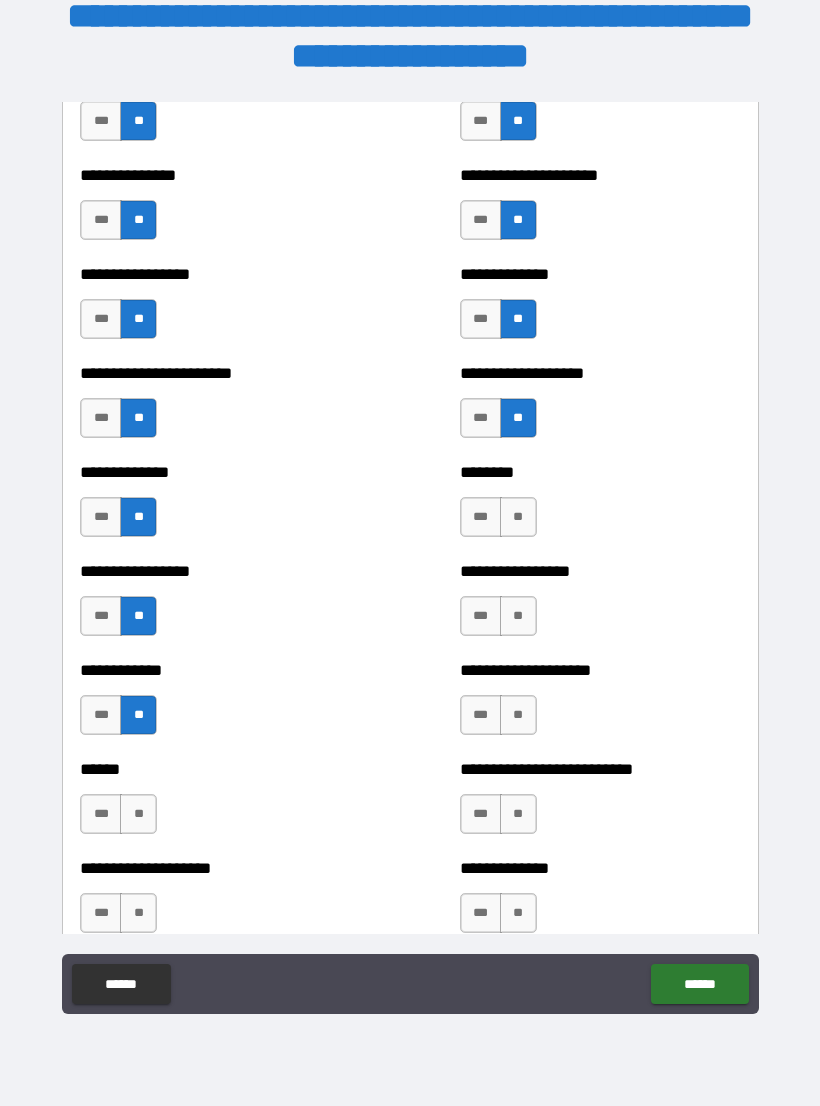 click on "**" at bounding box center [138, 814] 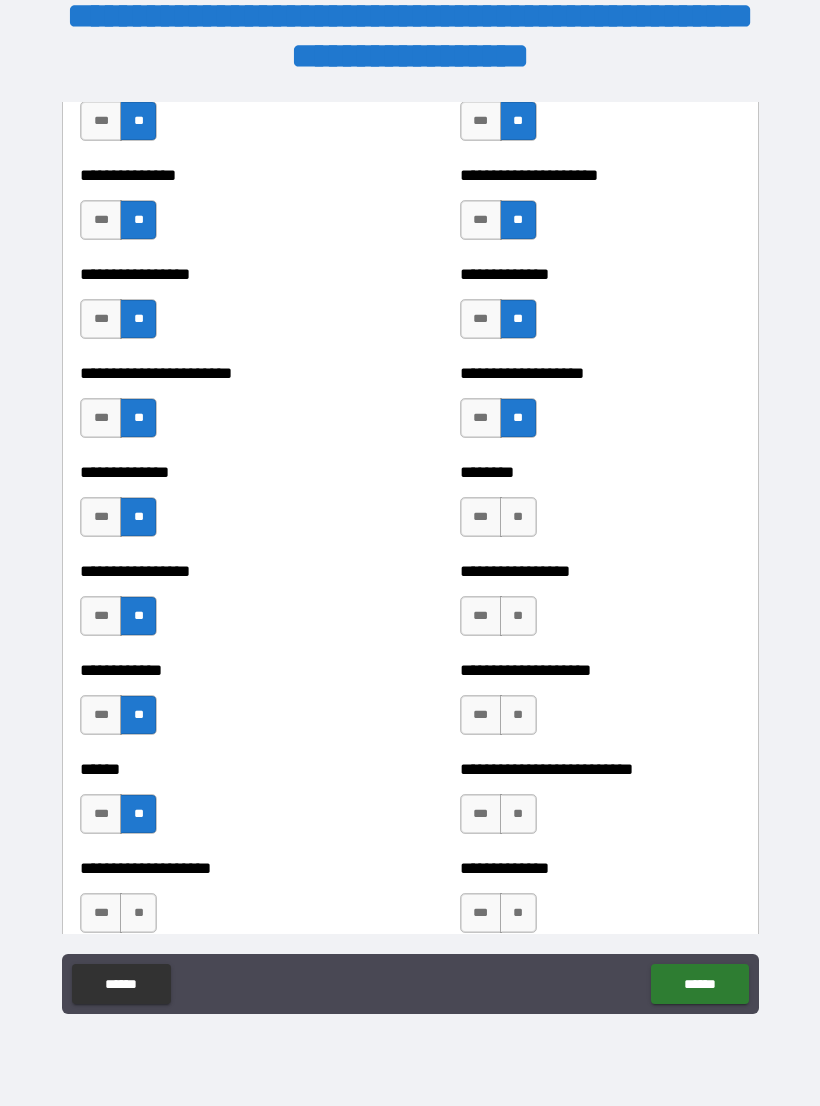 click on "***" at bounding box center [101, 814] 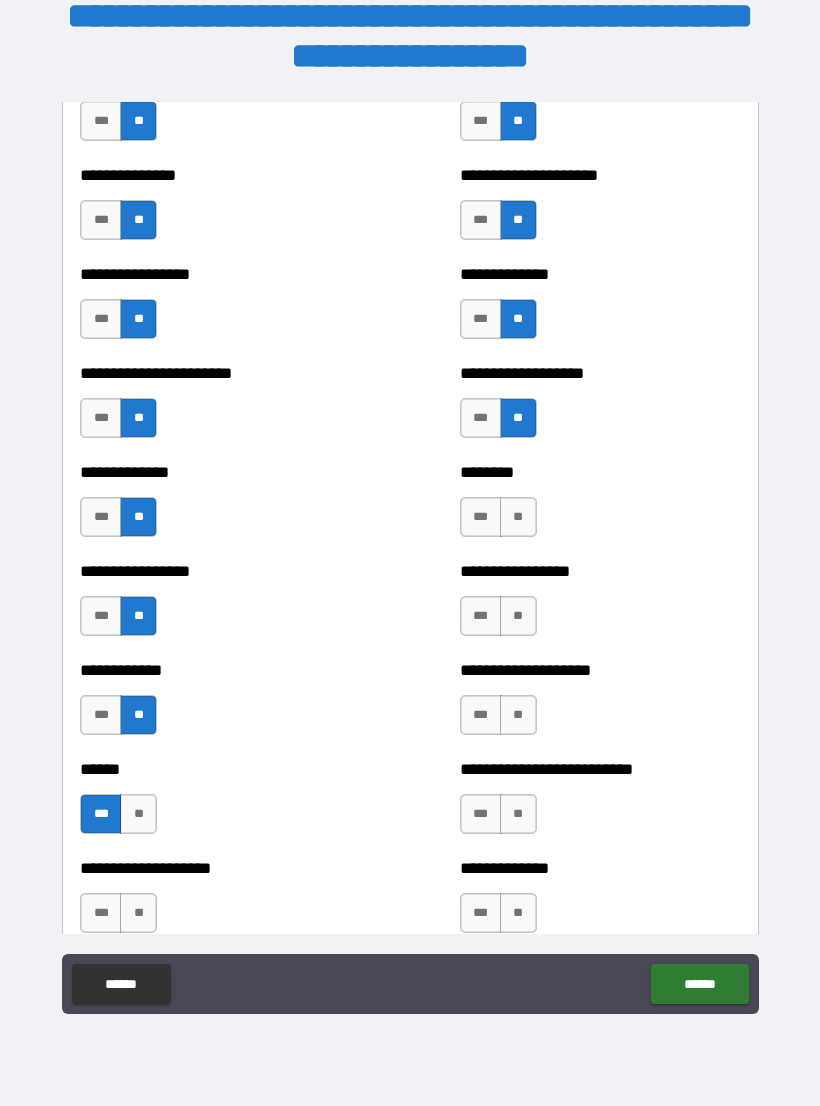 click on "**" at bounding box center (518, 814) 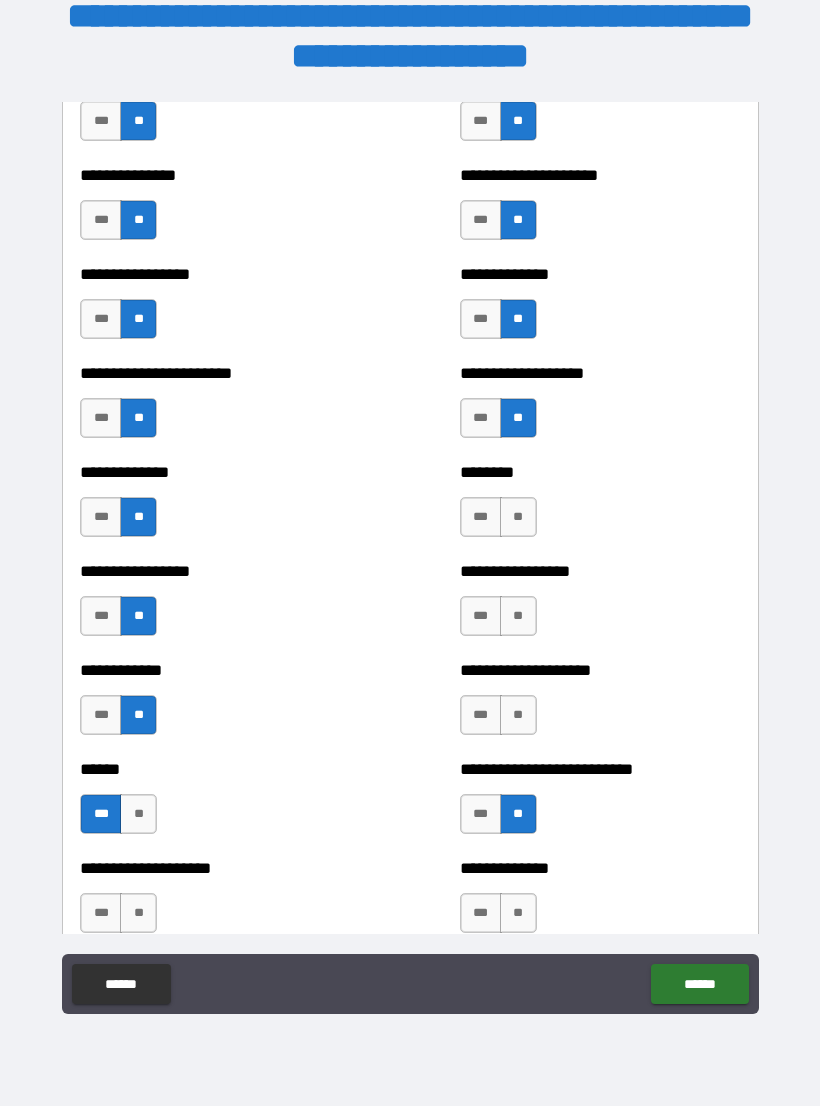 click on "**" at bounding box center [518, 715] 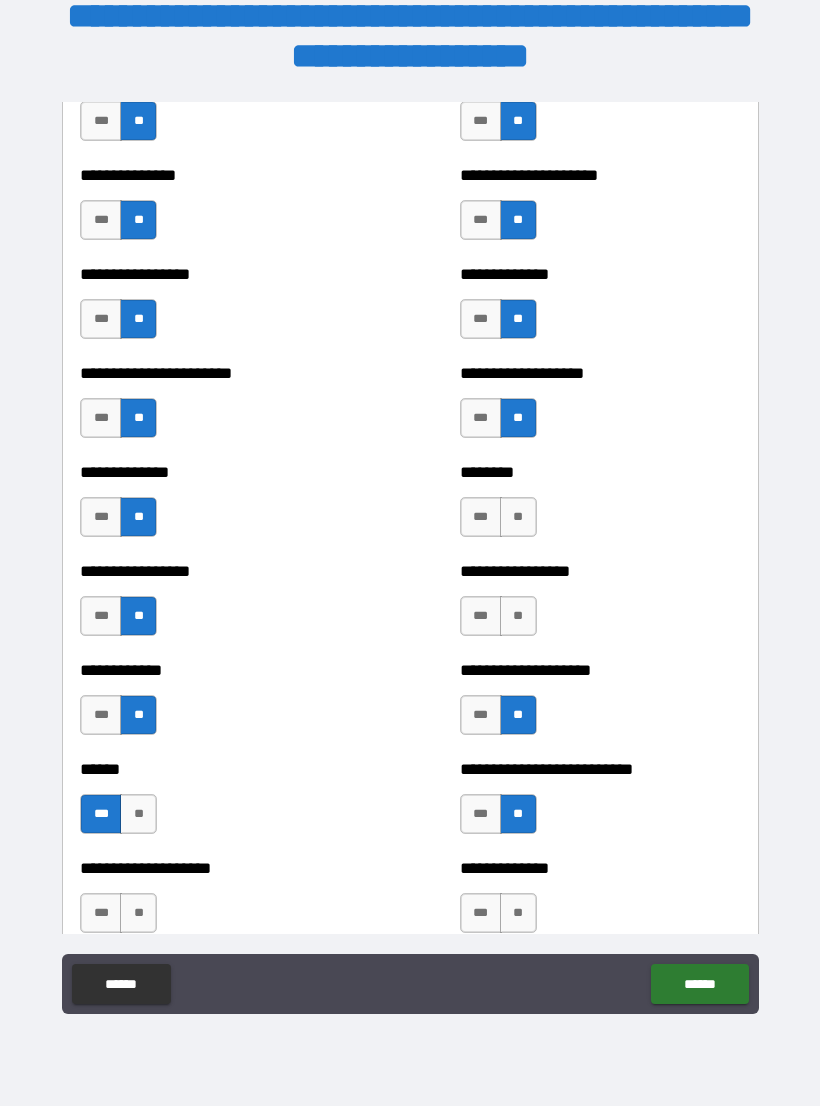 click on "**" at bounding box center (518, 616) 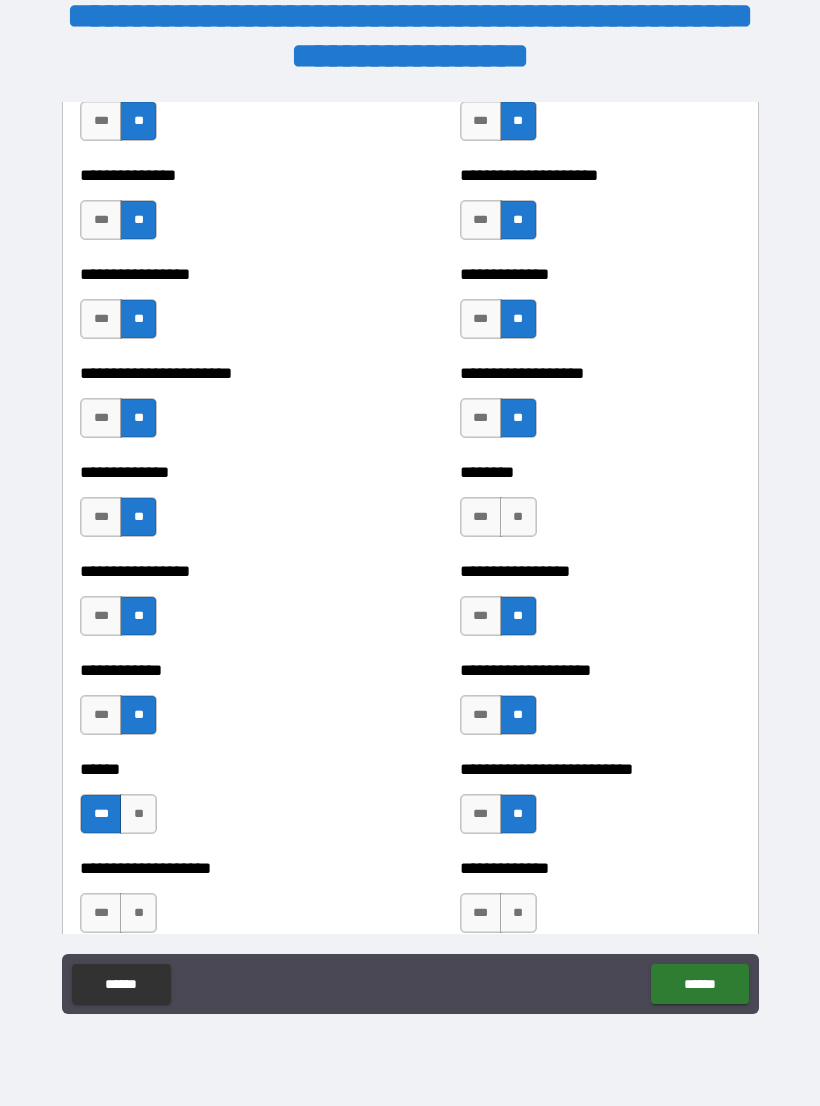 click on "**" at bounding box center [518, 517] 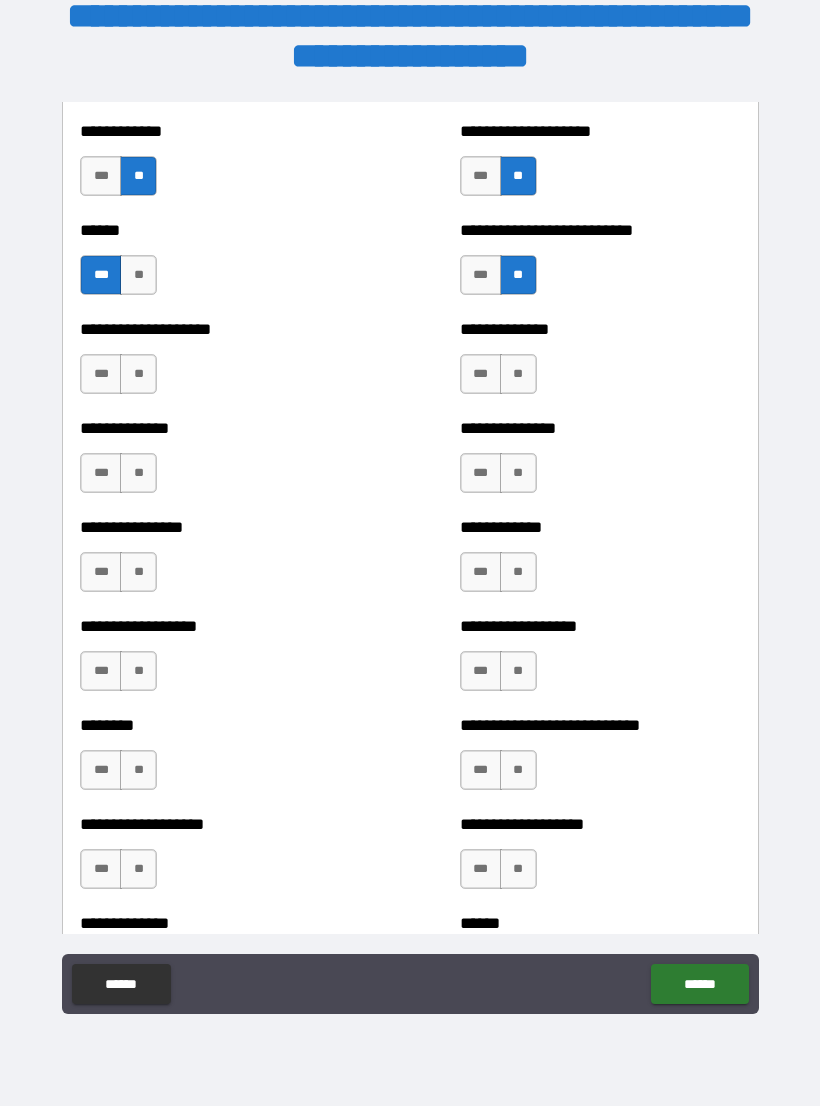 scroll, scrollTop: 4026, scrollLeft: 0, axis: vertical 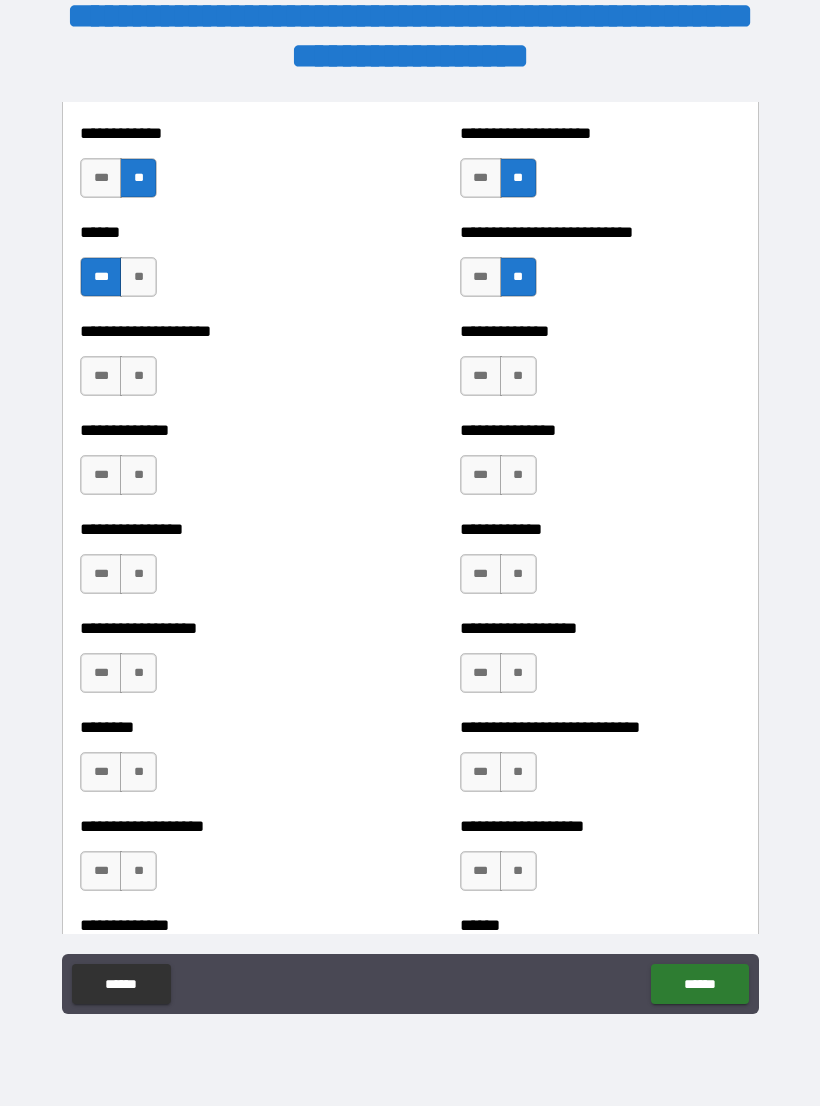 click on "**" at bounding box center (138, 376) 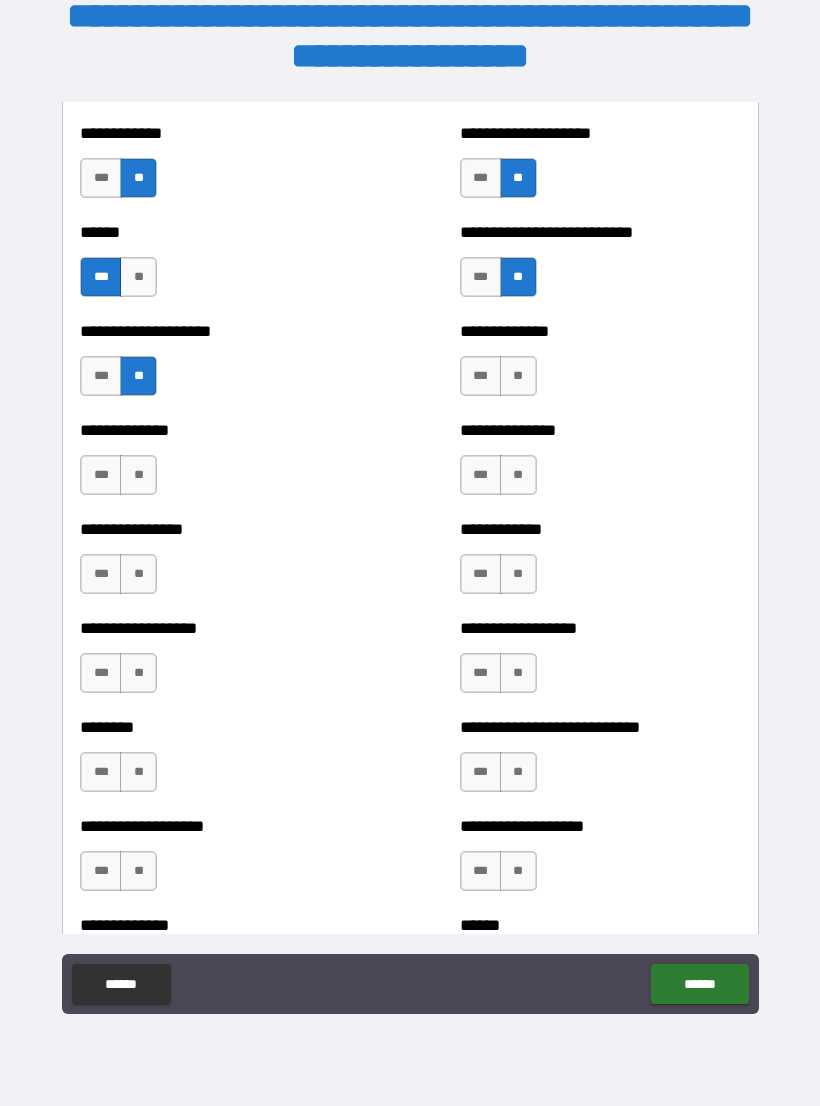 click on "**" at bounding box center [138, 475] 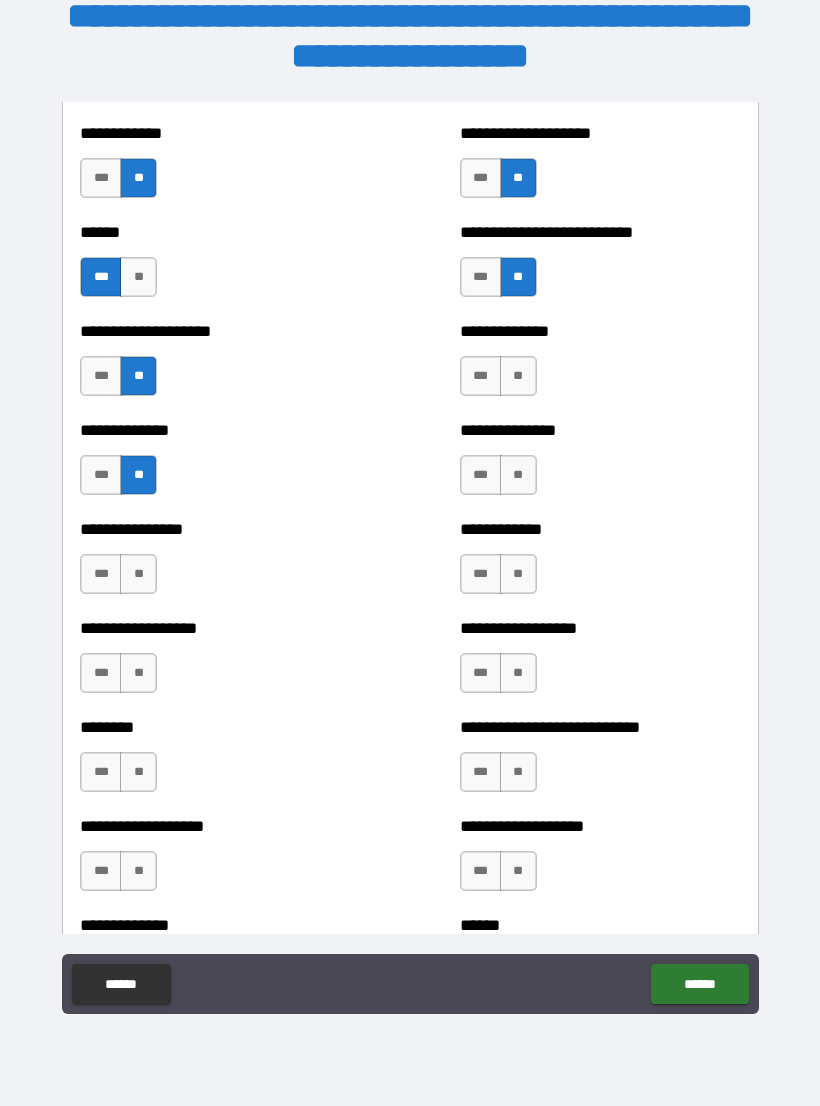 click on "**" at bounding box center [138, 574] 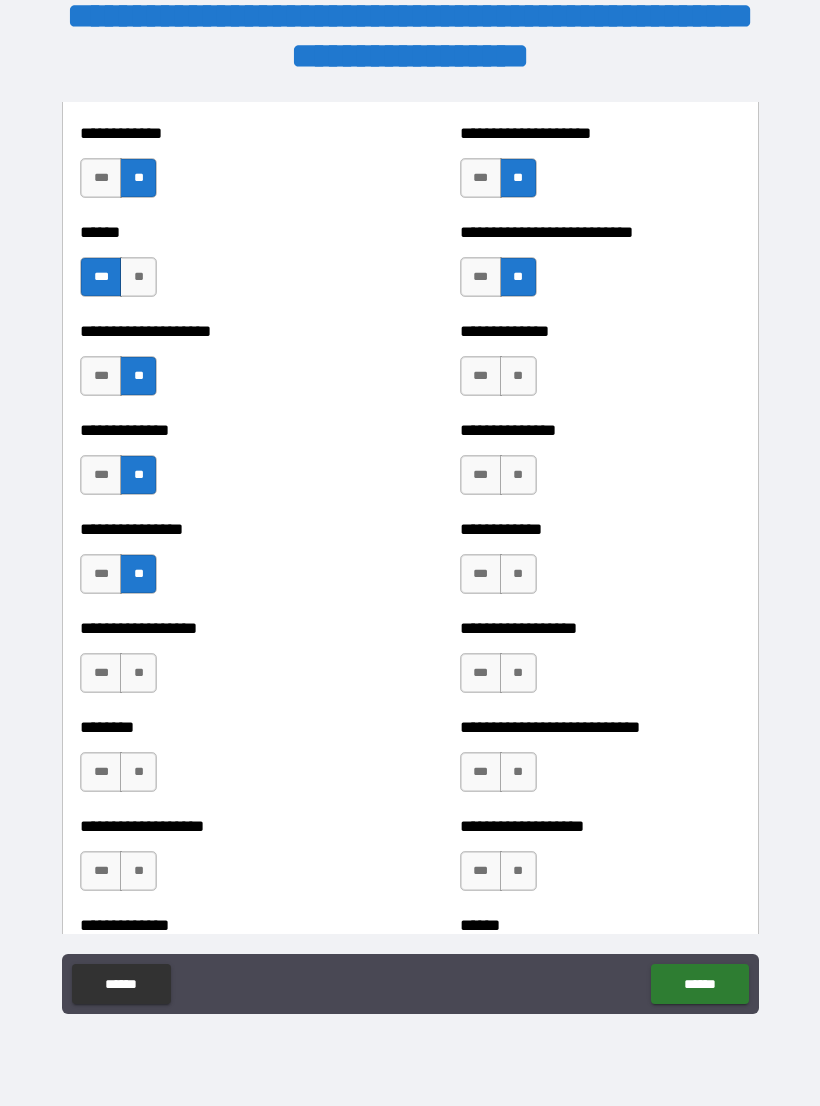 click on "**" at bounding box center (138, 673) 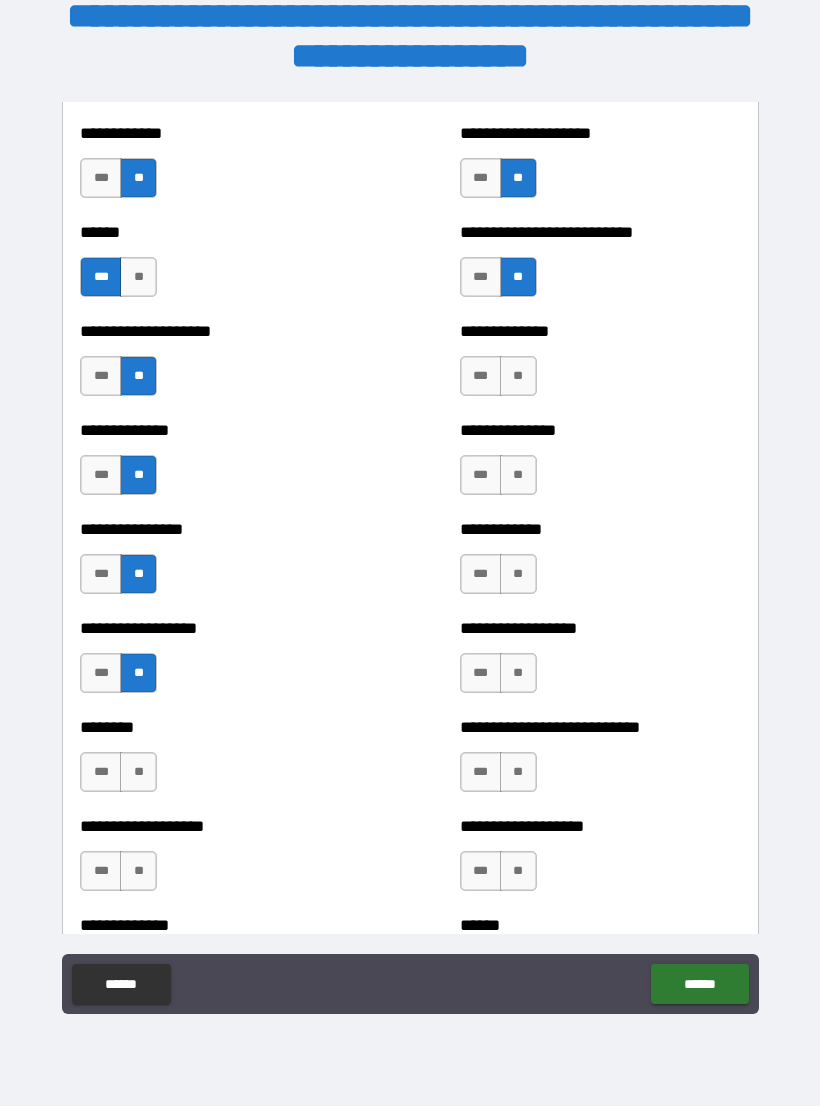 click on "**" at bounding box center (138, 772) 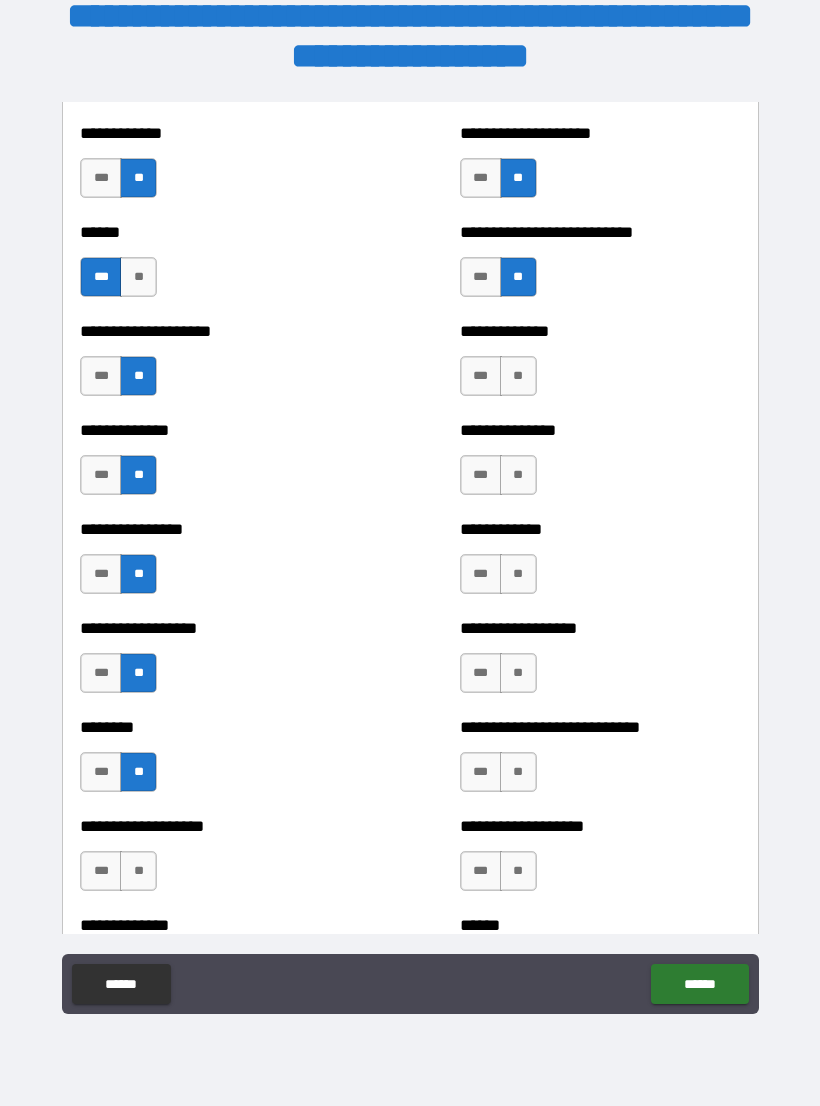 click on "**" at bounding box center [138, 871] 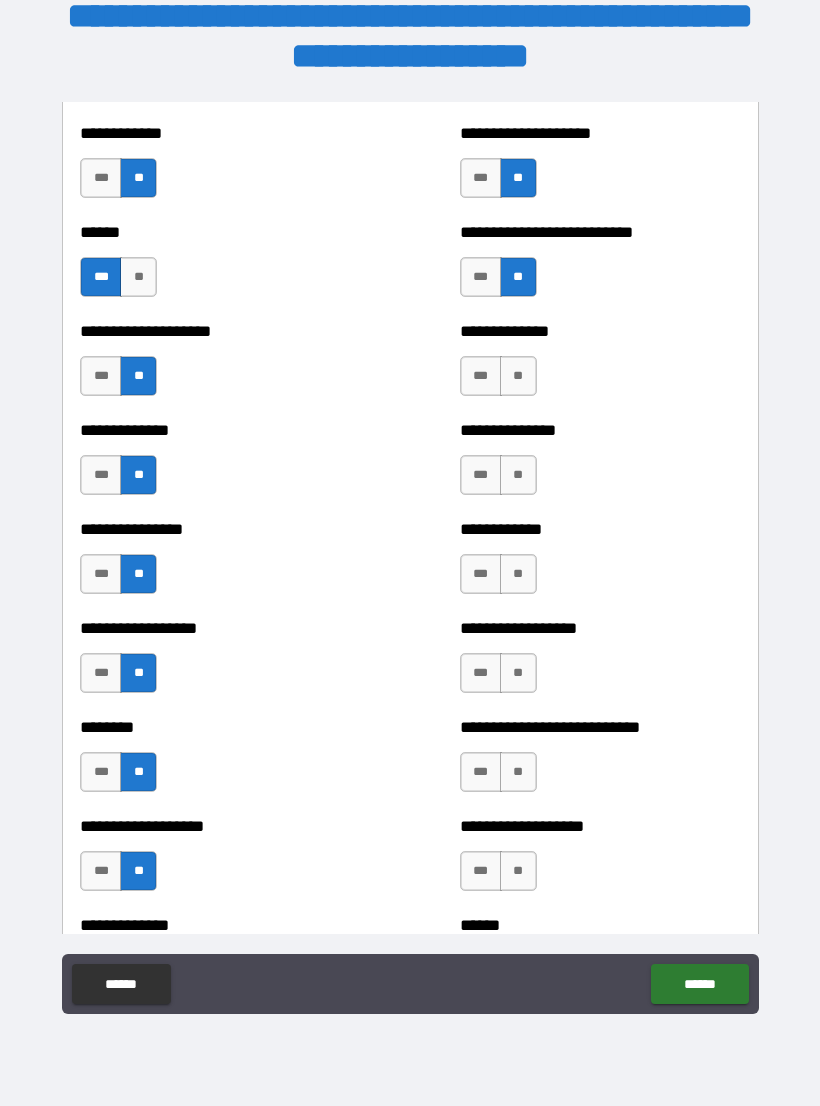 click on "***" at bounding box center [481, 871] 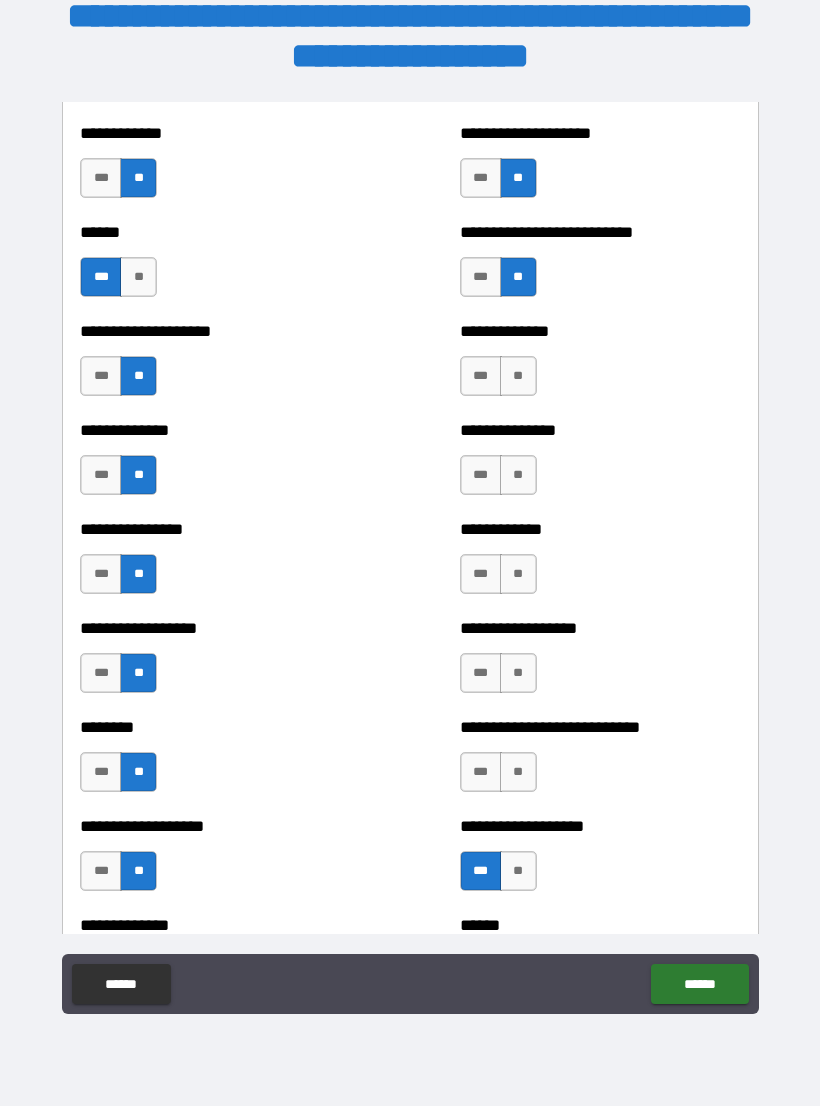 click on "**" at bounding box center (518, 772) 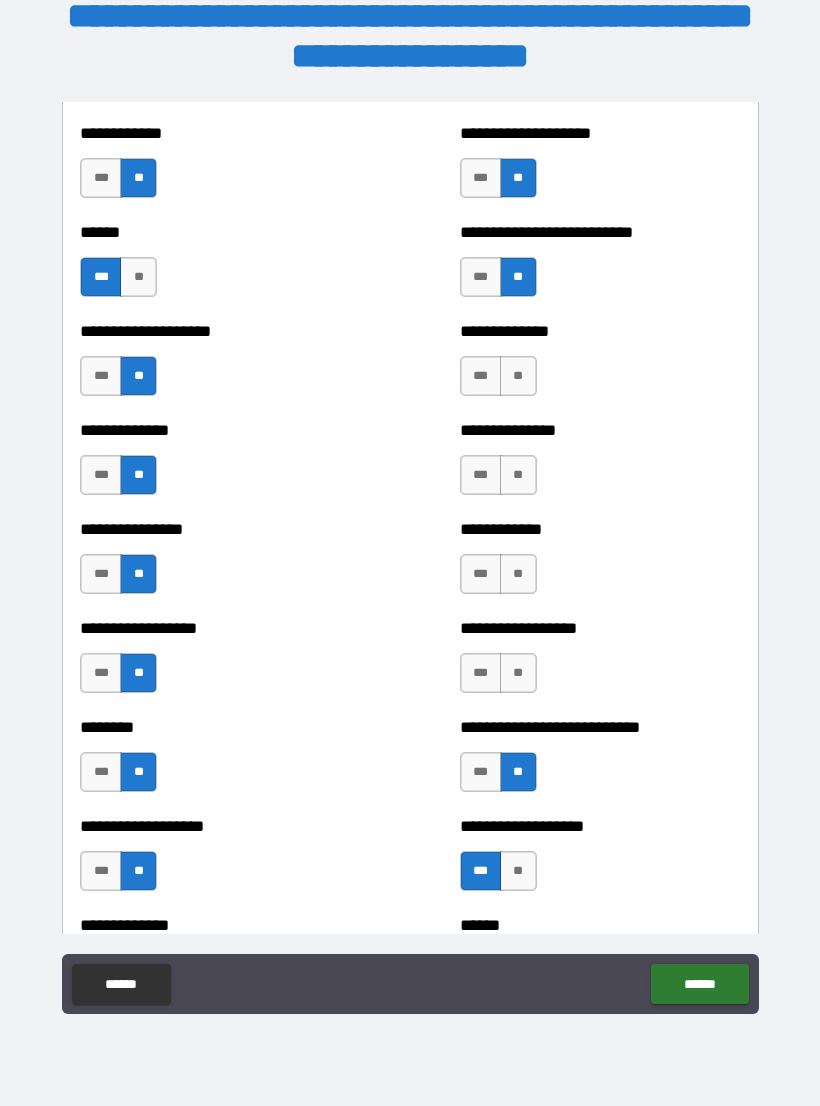 click on "**" at bounding box center [518, 673] 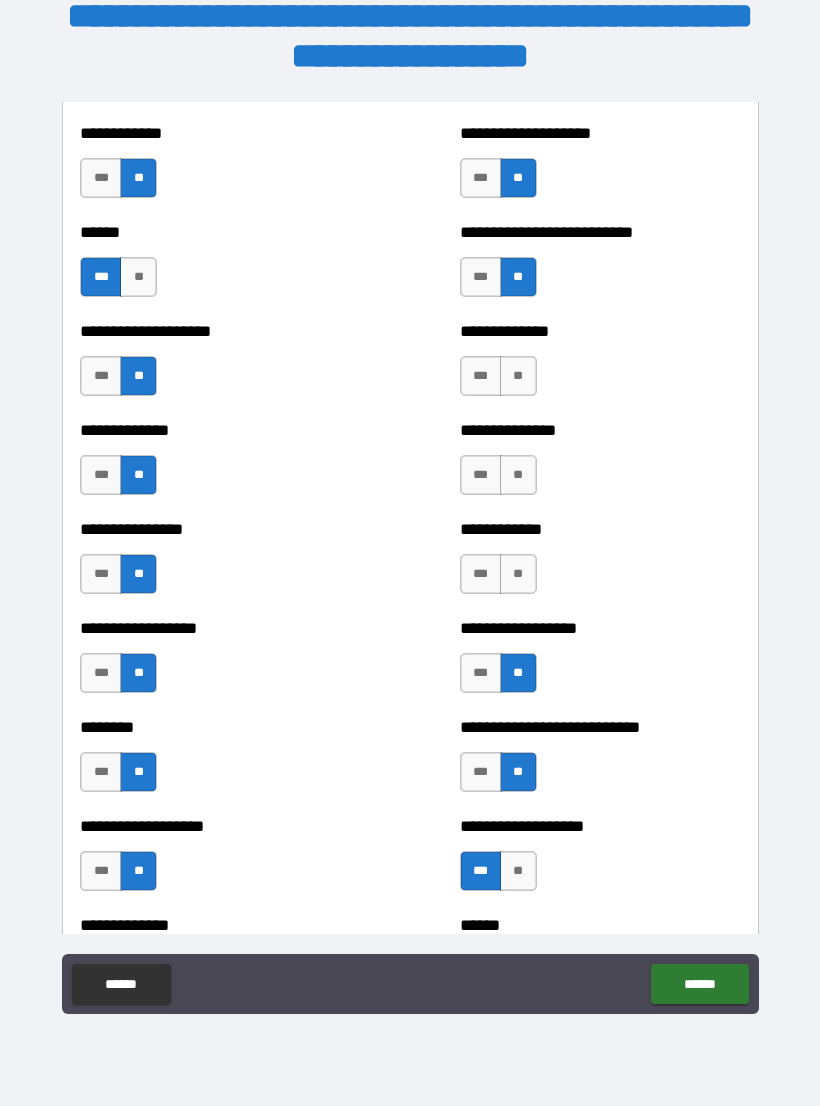 click on "**" at bounding box center (518, 574) 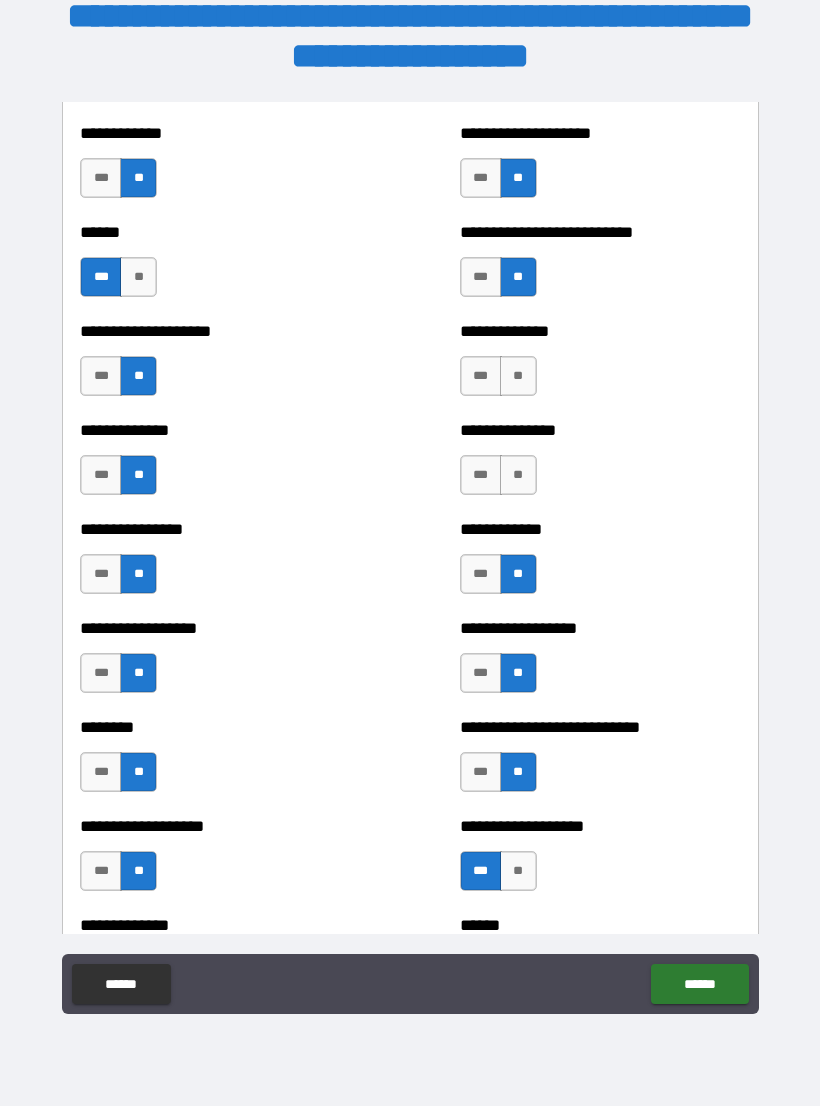 click on "**" at bounding box center (518, 475) 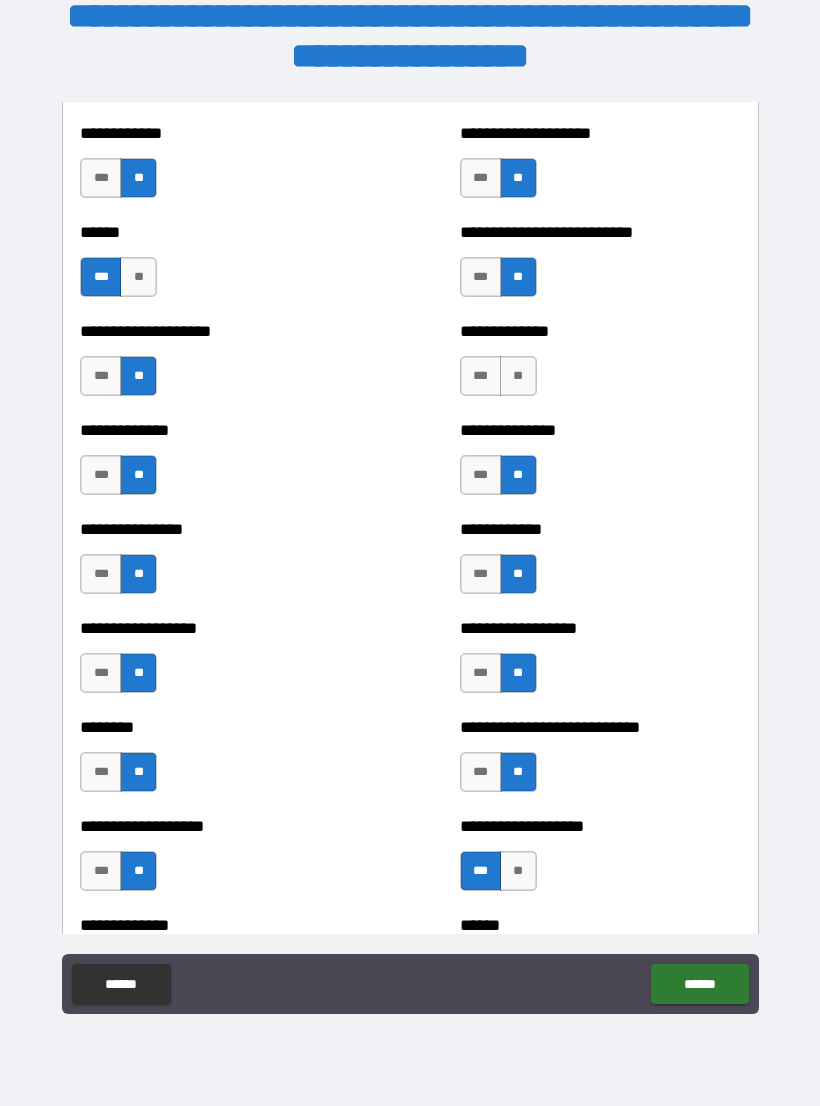 click on "**" at bounding box center (518, 376) 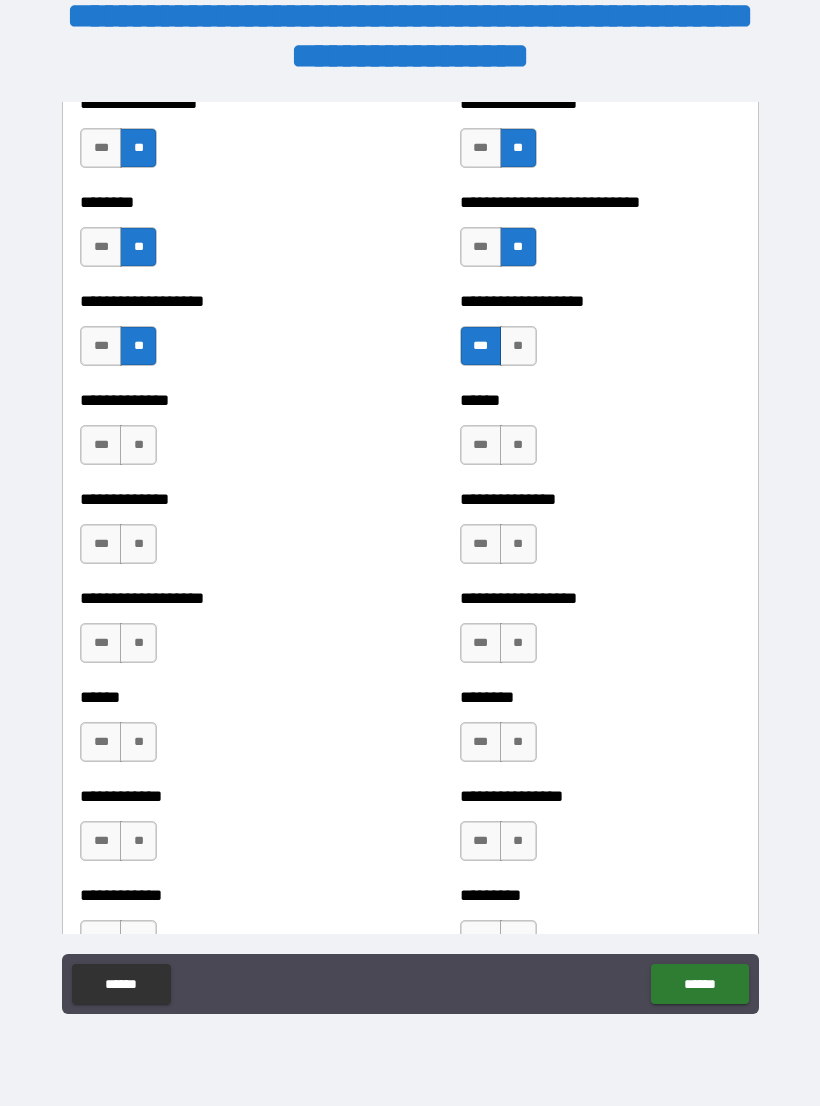 scroll, scrollTop: 4576, scrollLeft: 0, axis: vertical 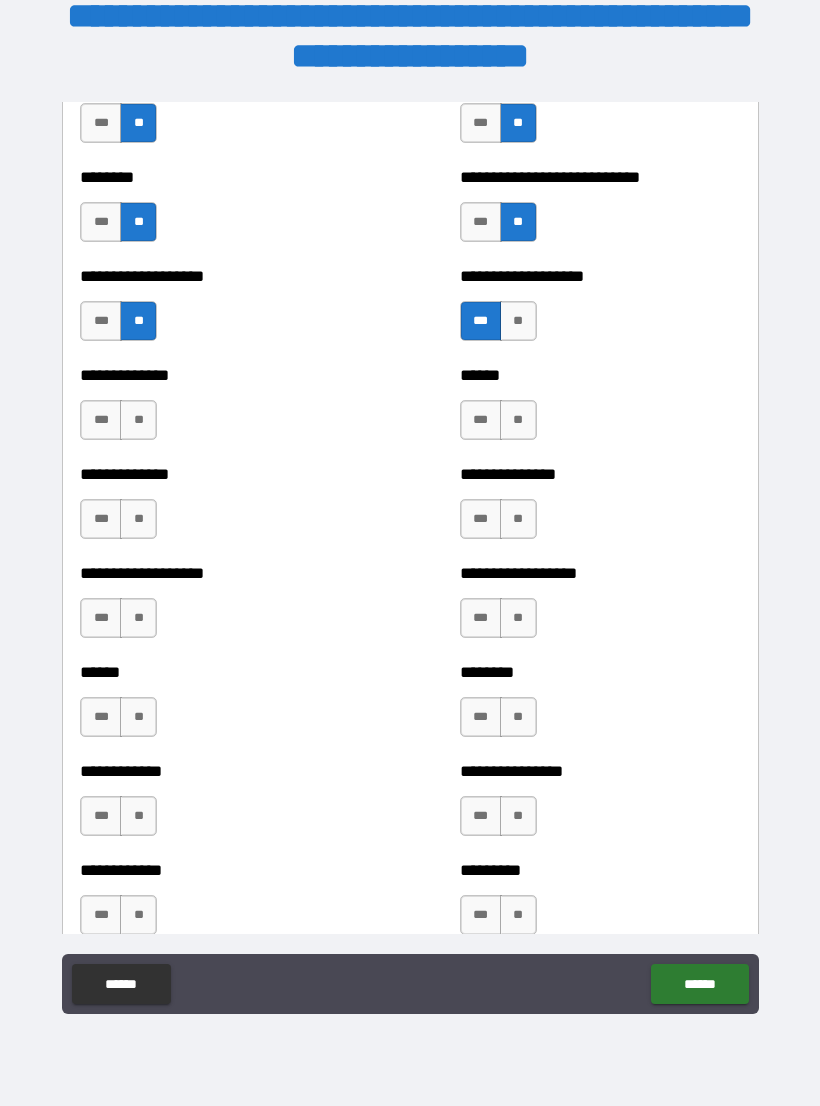 click on "**" at bounding box center [518, 420] 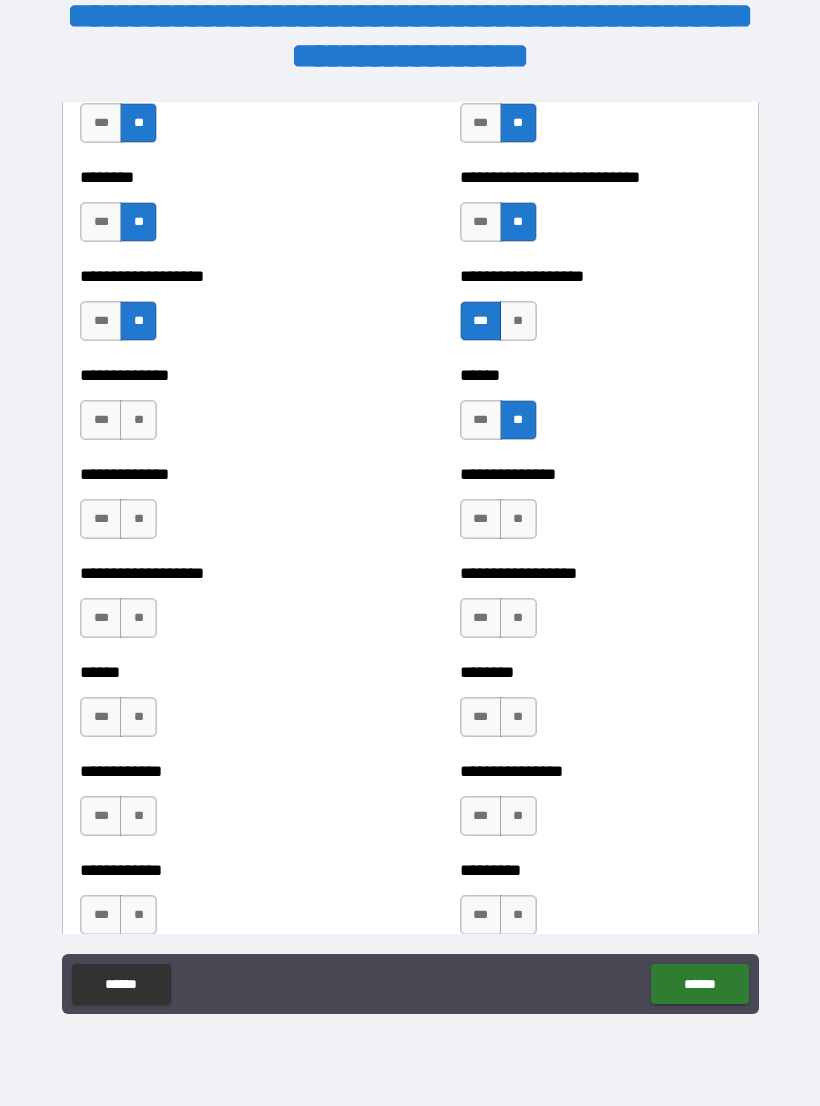 click on "**" at bounding box center [518, 519] 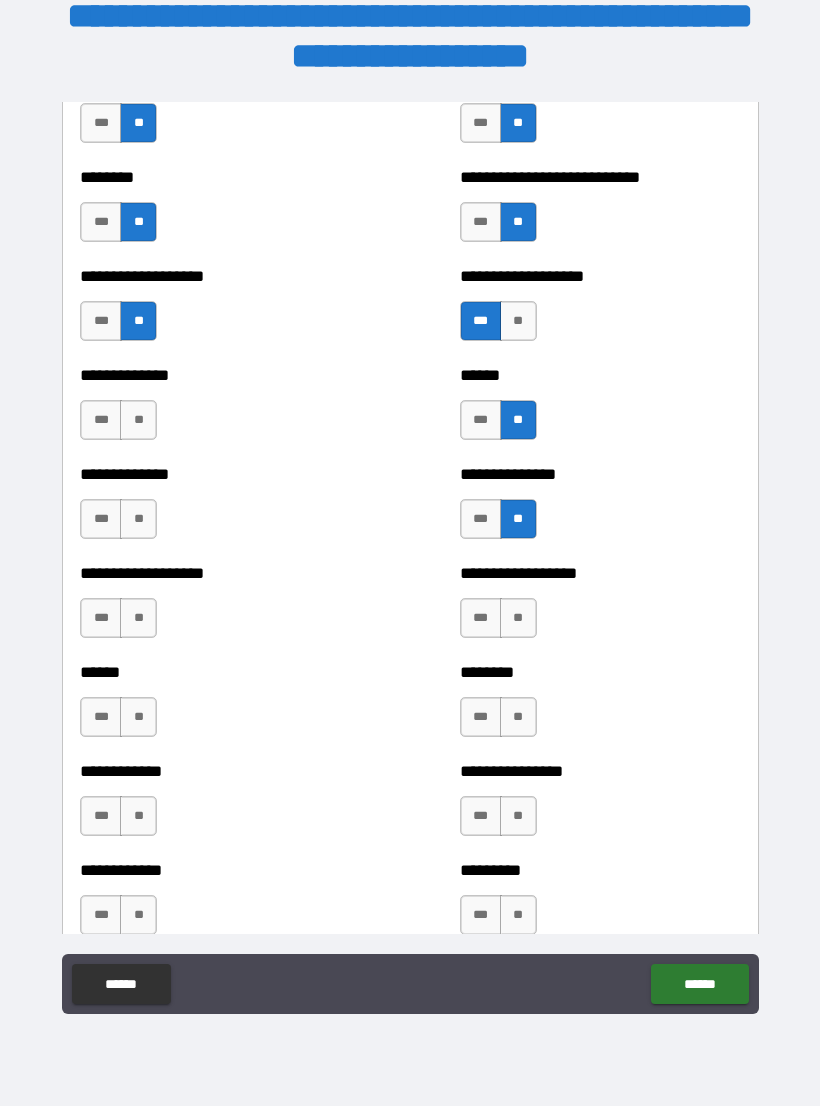 click on "**" at bounding box center (518, 618) 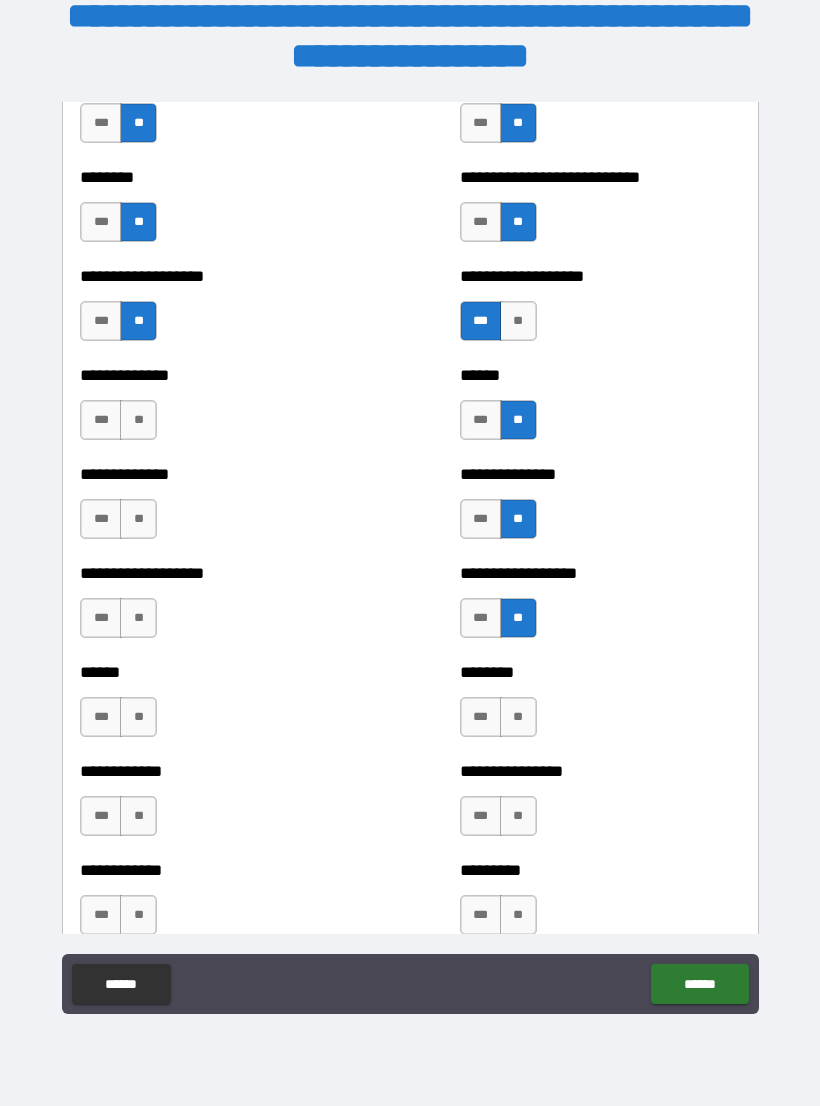 click on "**" at bounding box center [518, 717] 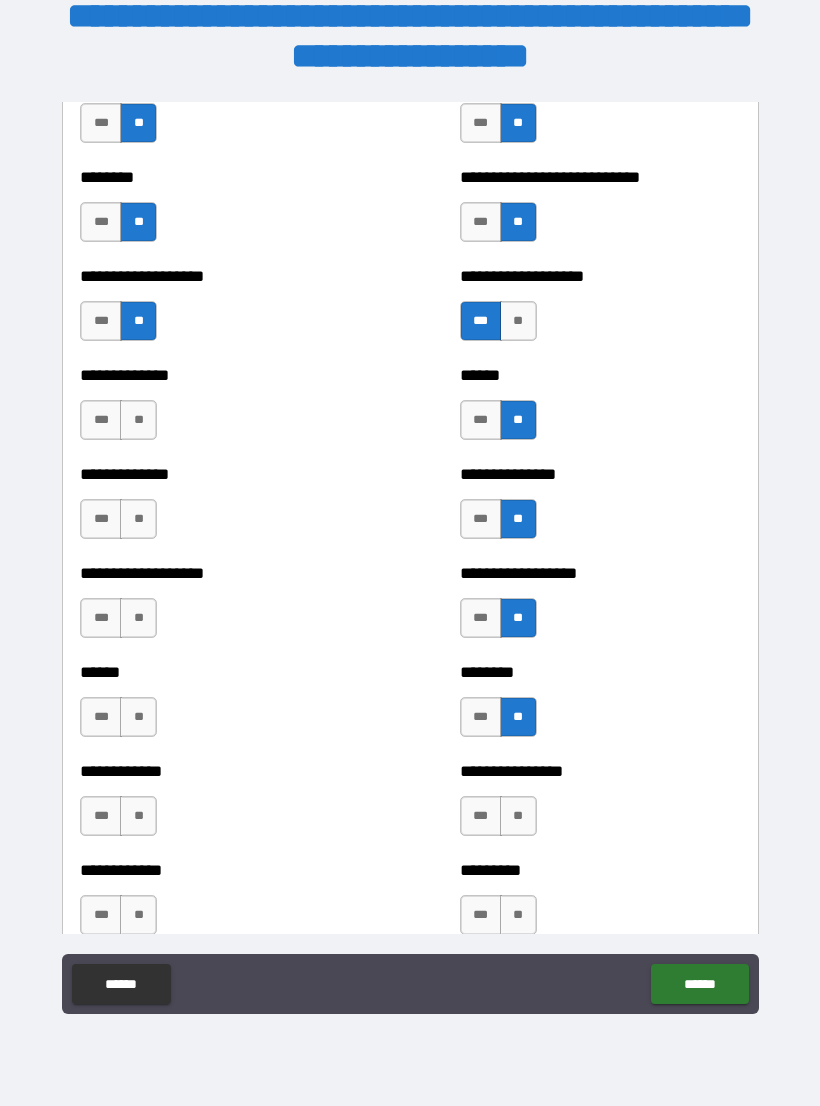 click on "**" at bounding box center [518, 816] 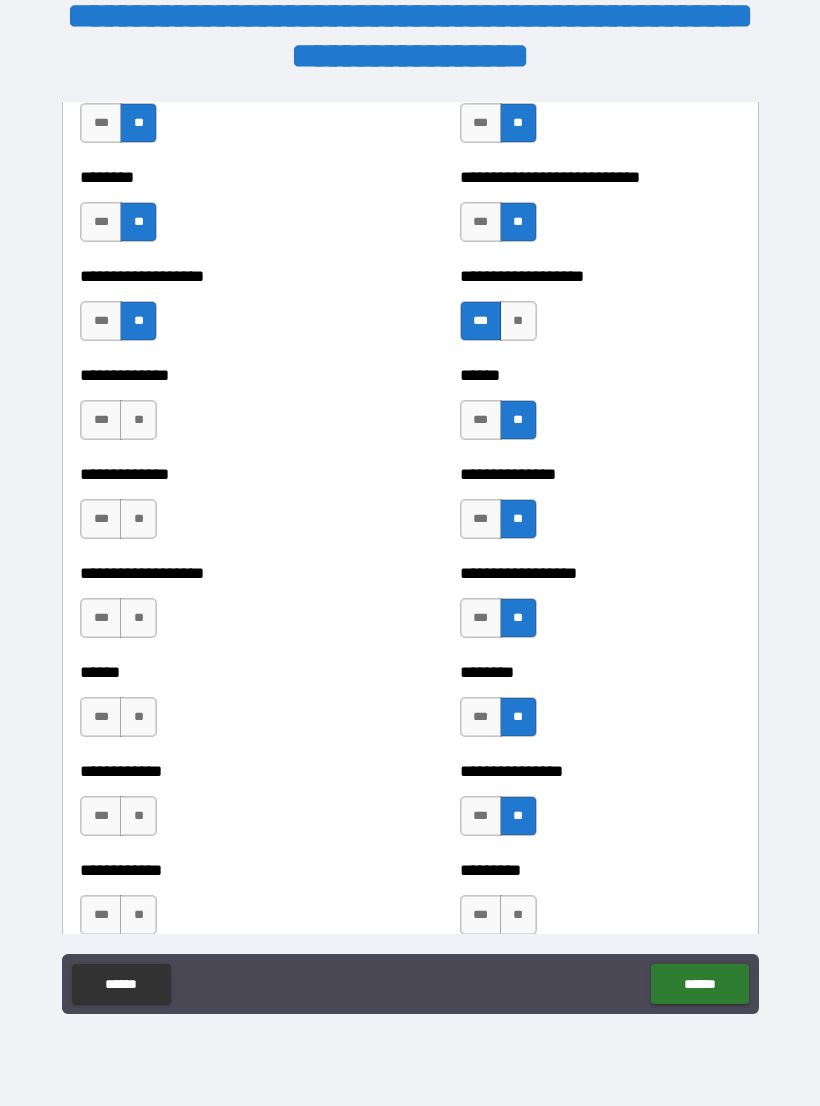 click on "**" at bounding box center [518, 915] 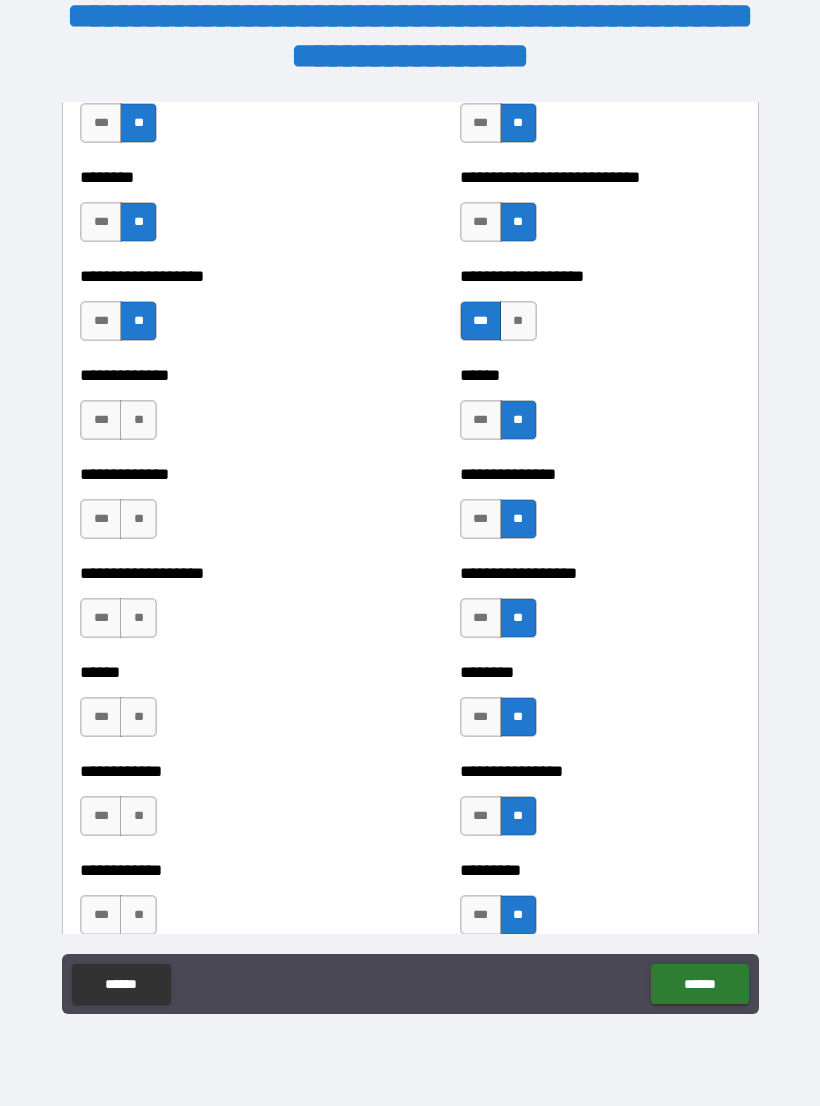 click on "**" at bounding box center (138, 915) 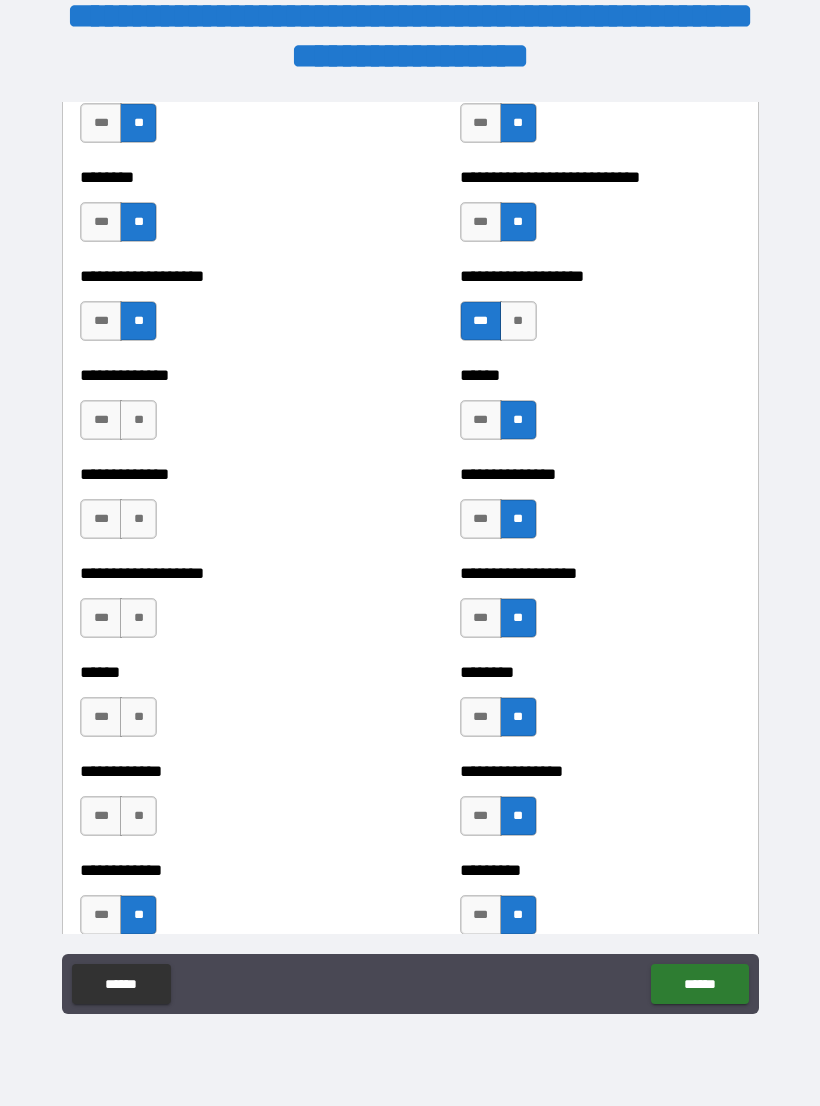 click on "**" at bounding box center [138, 816] 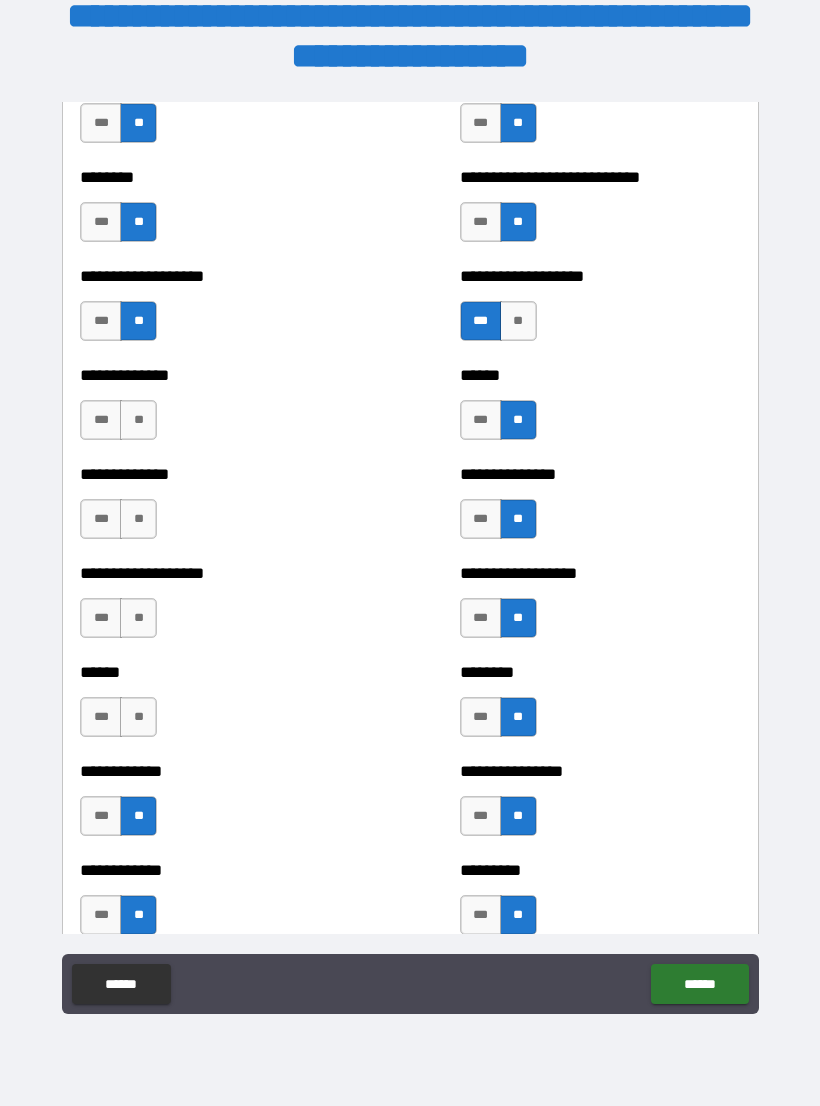 click on "**" at bounding box center (138, 717) 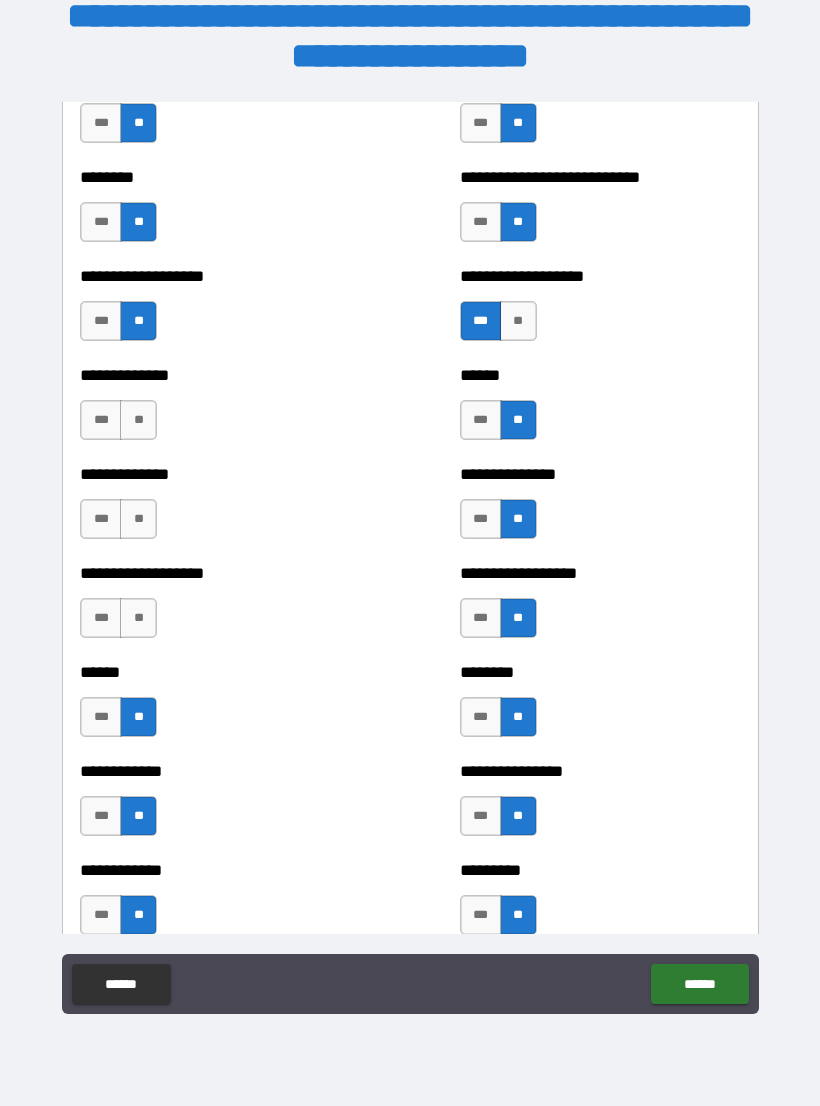 click on "**" at bounding box center [138, 618] 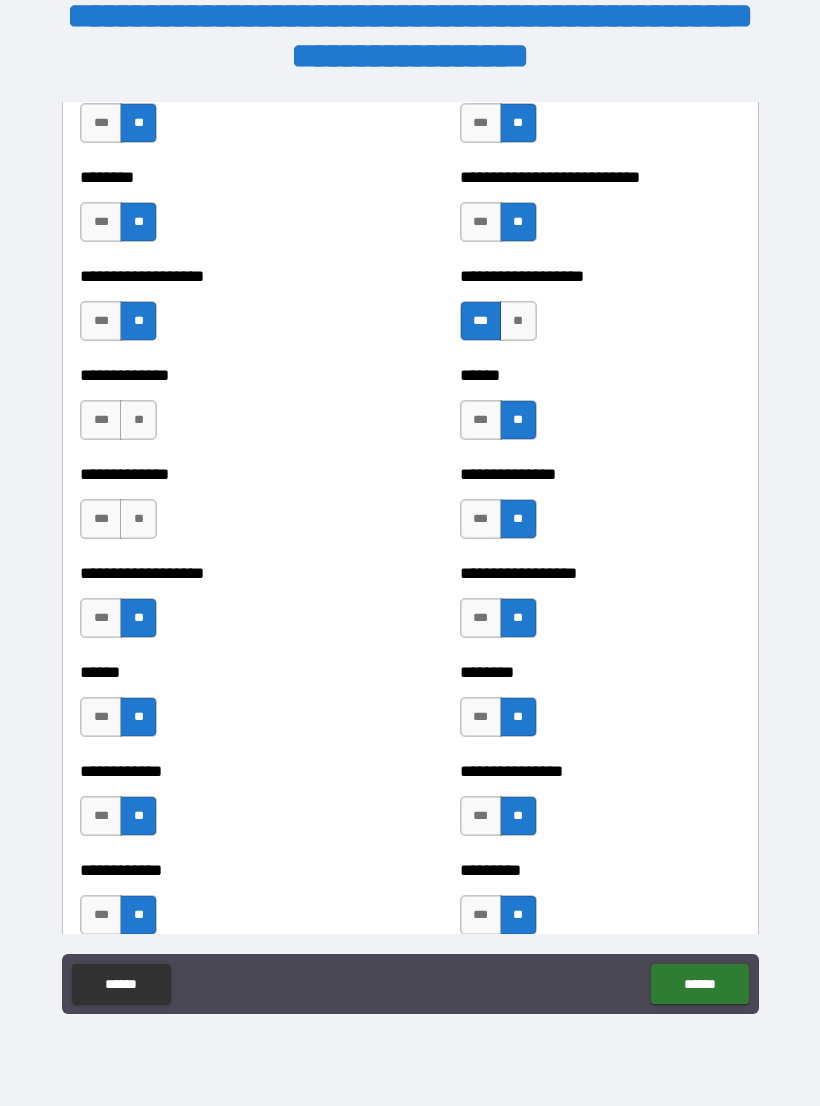 click on "**" at bounding box center (138, 519) 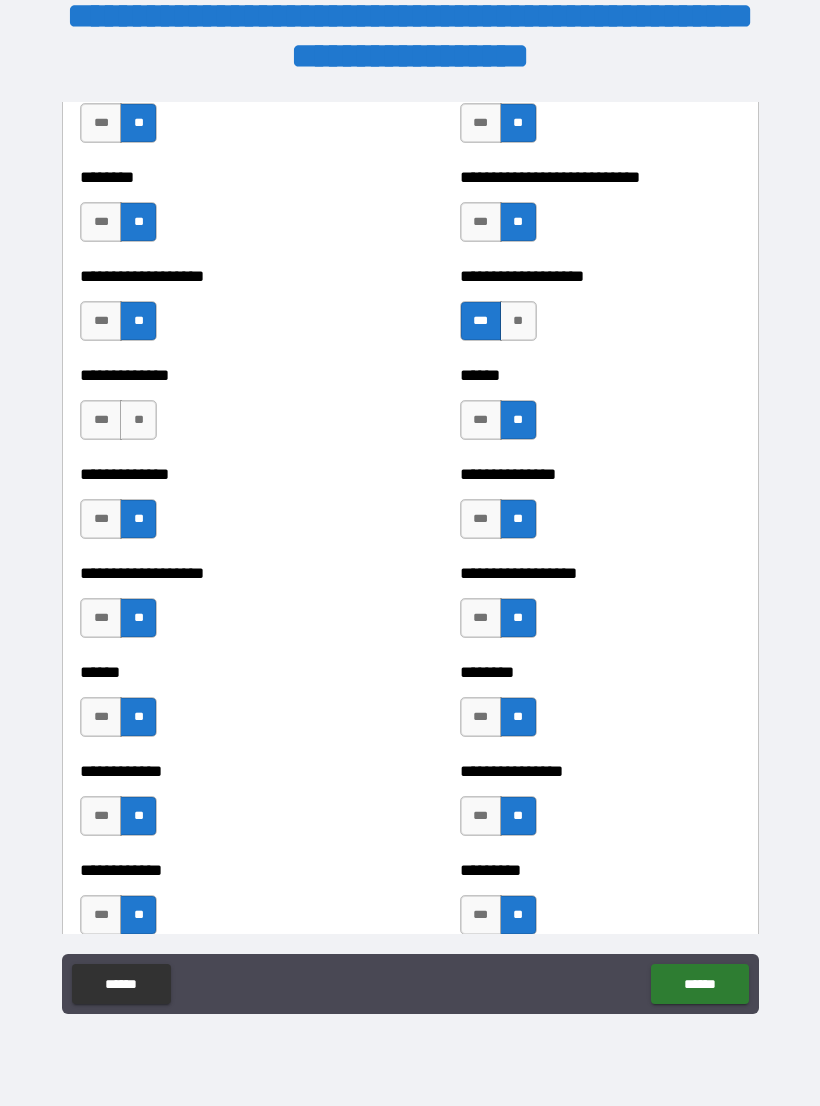 click on "**" at bounding box center (138, 420) 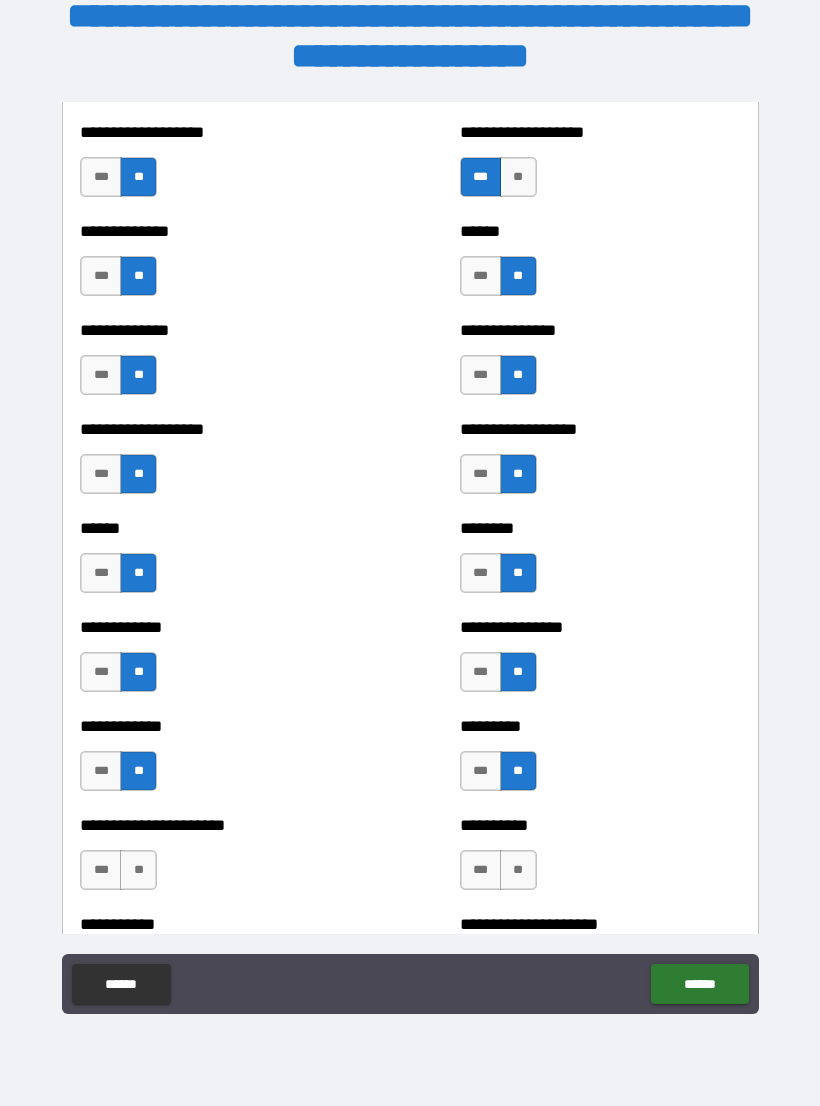 click on "***" at bounding box center (481, 672) 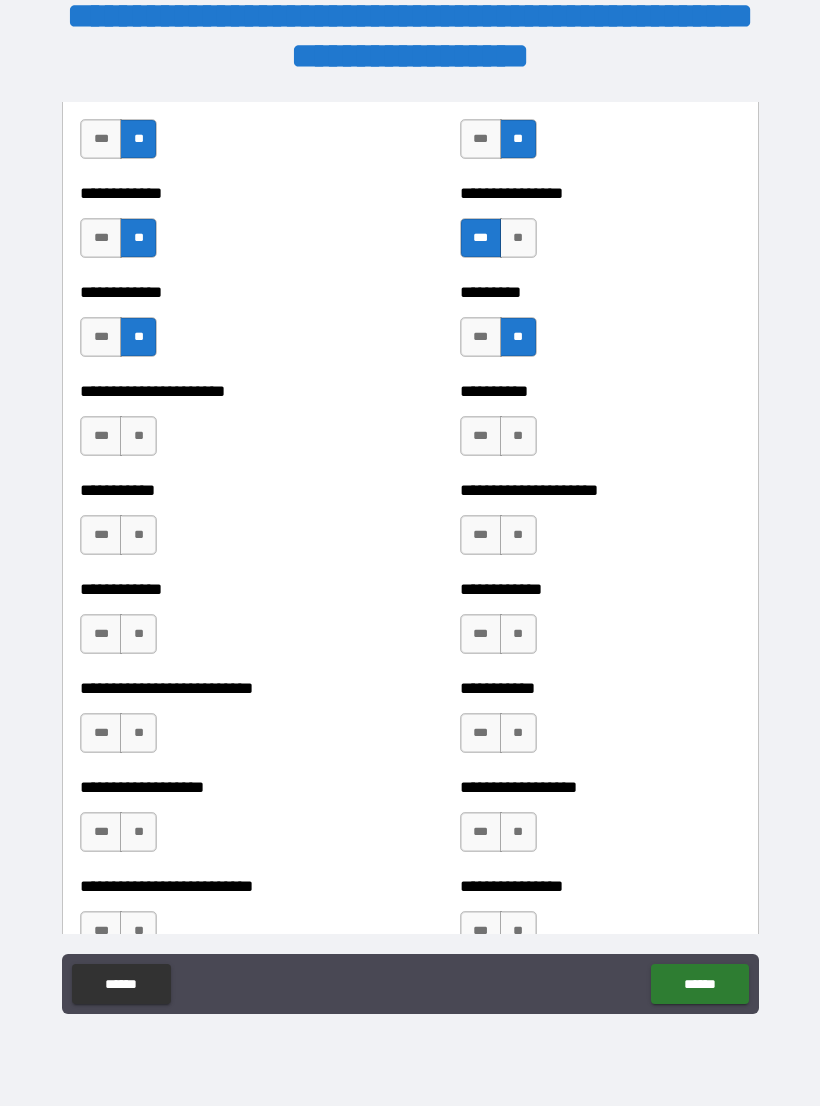 scroll, scrollTop: 5155, scrollLeft: 0, axis: vertical 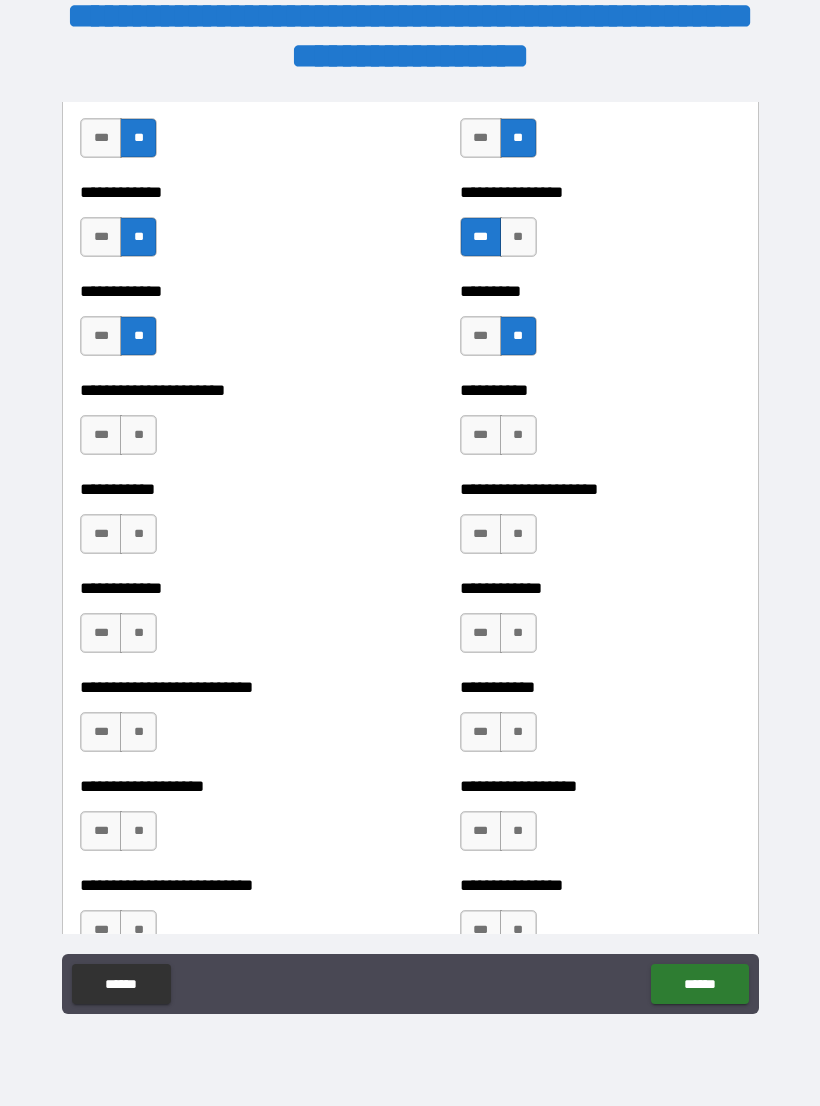 click on "*** **" at bounding box center (498, 435) 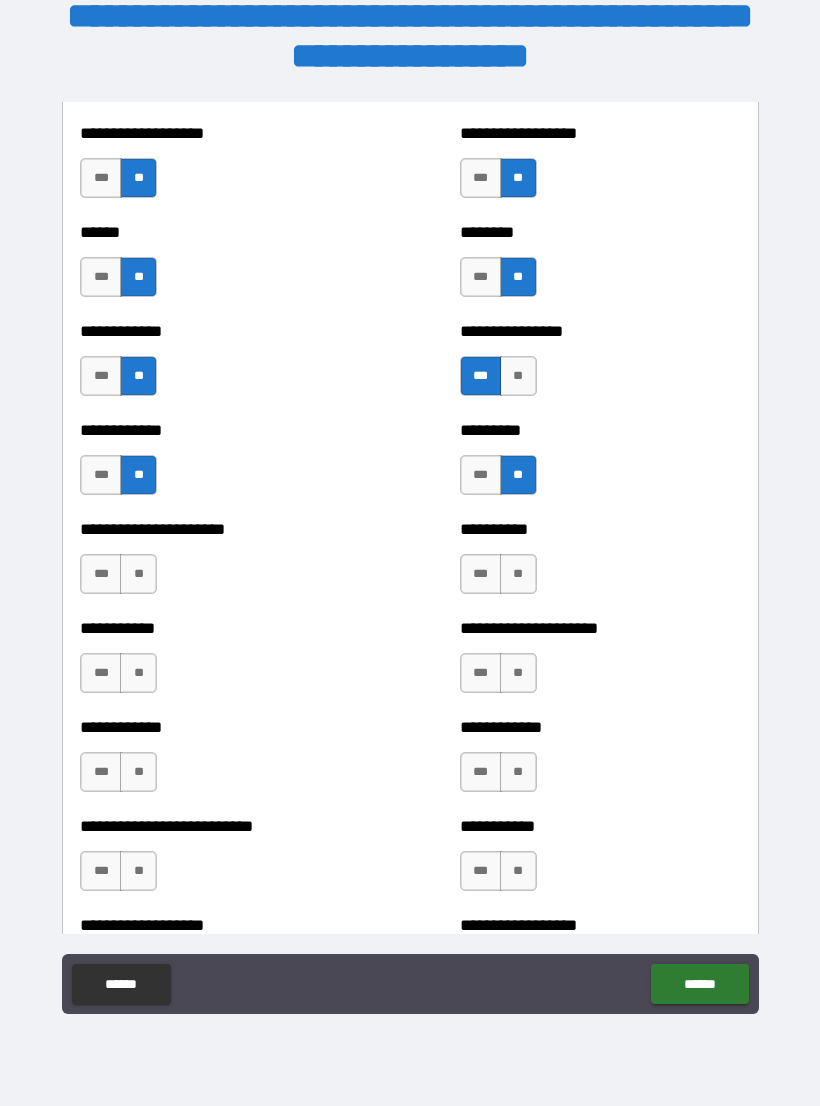 scroll, scrollTop: 5077, scrollLeft: 0, axis: vertical 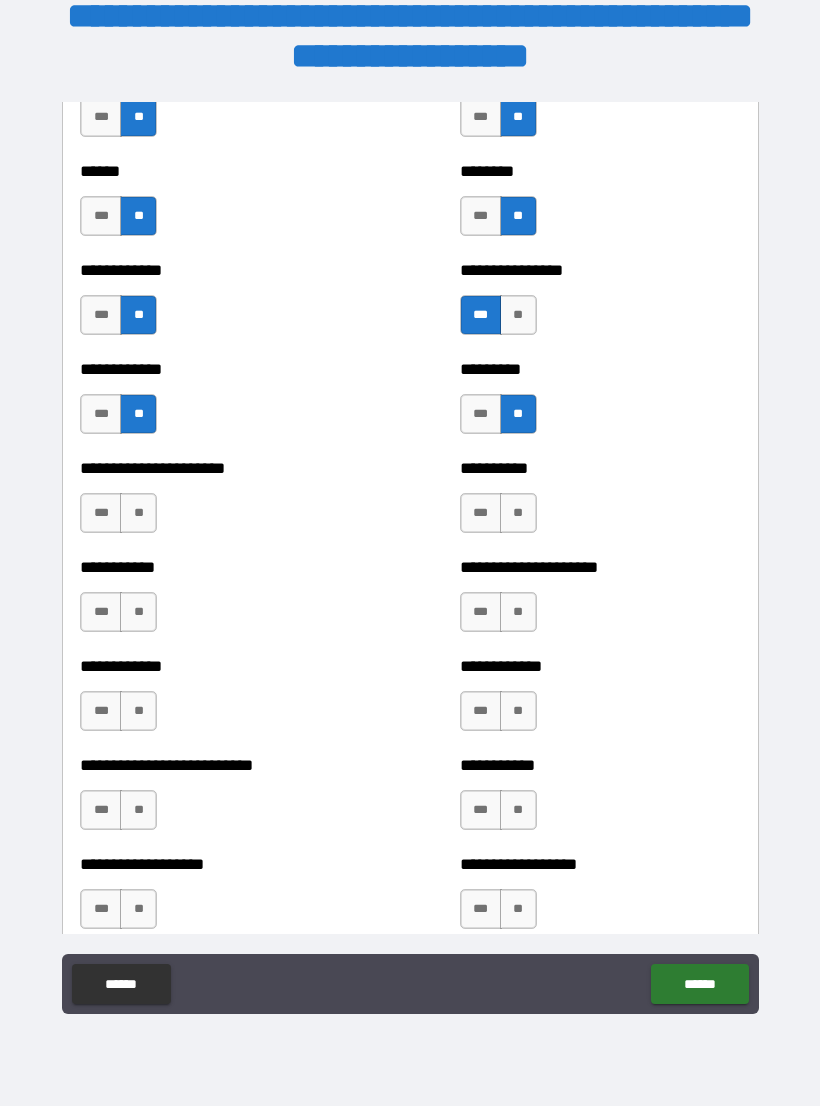 click on "***" at bounding box center (481, 513) 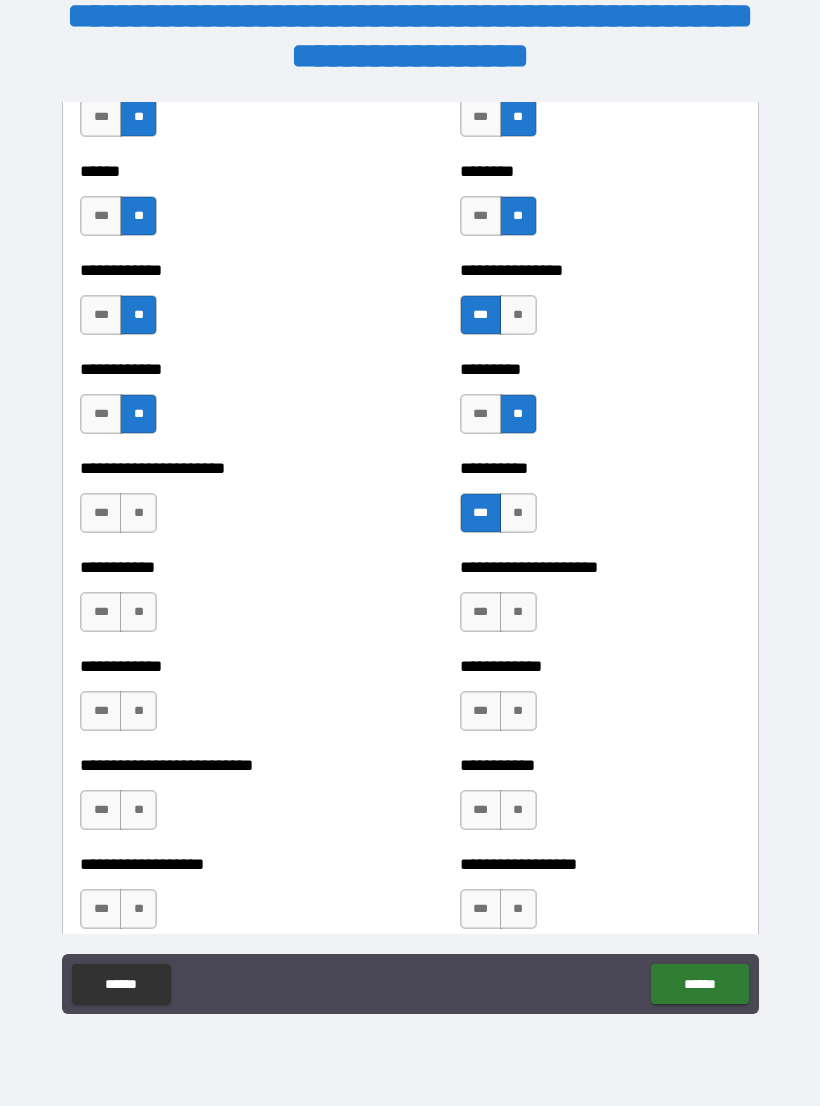 click on "**" at bounding box center (518, 612) 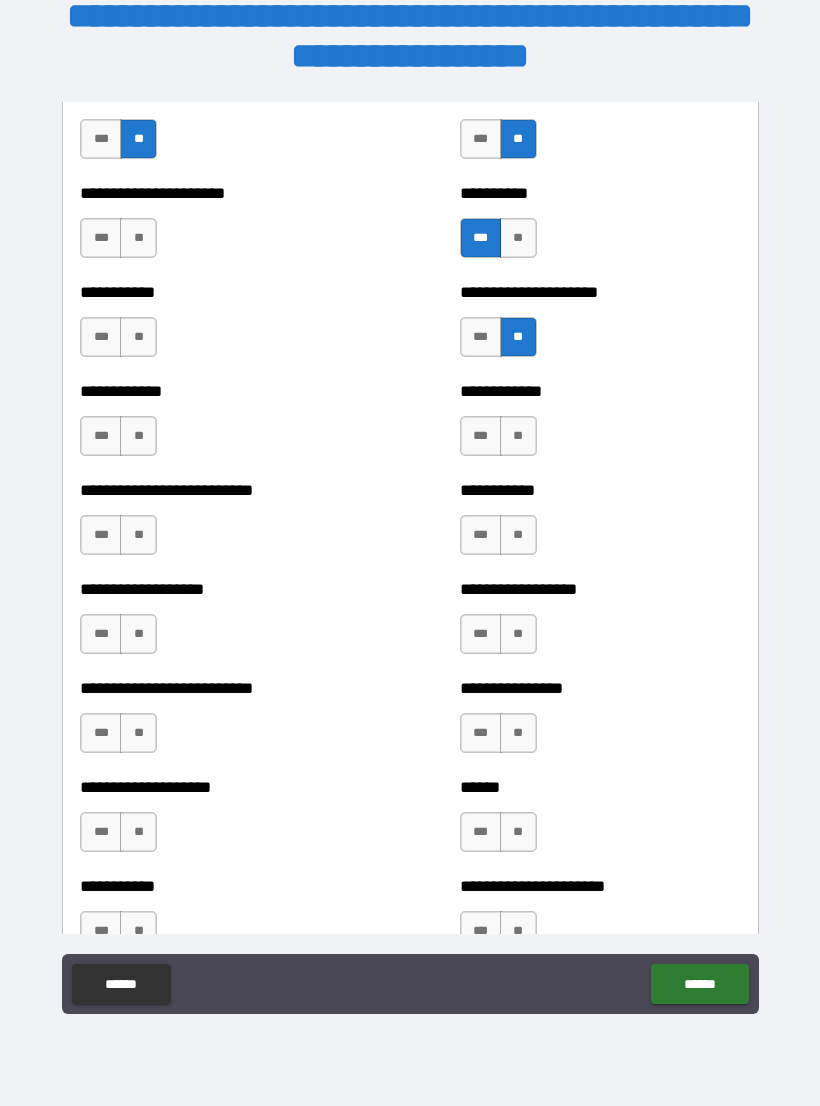 scroll, scrollTop: 5355, scrollLeft: 0, axis: vertical 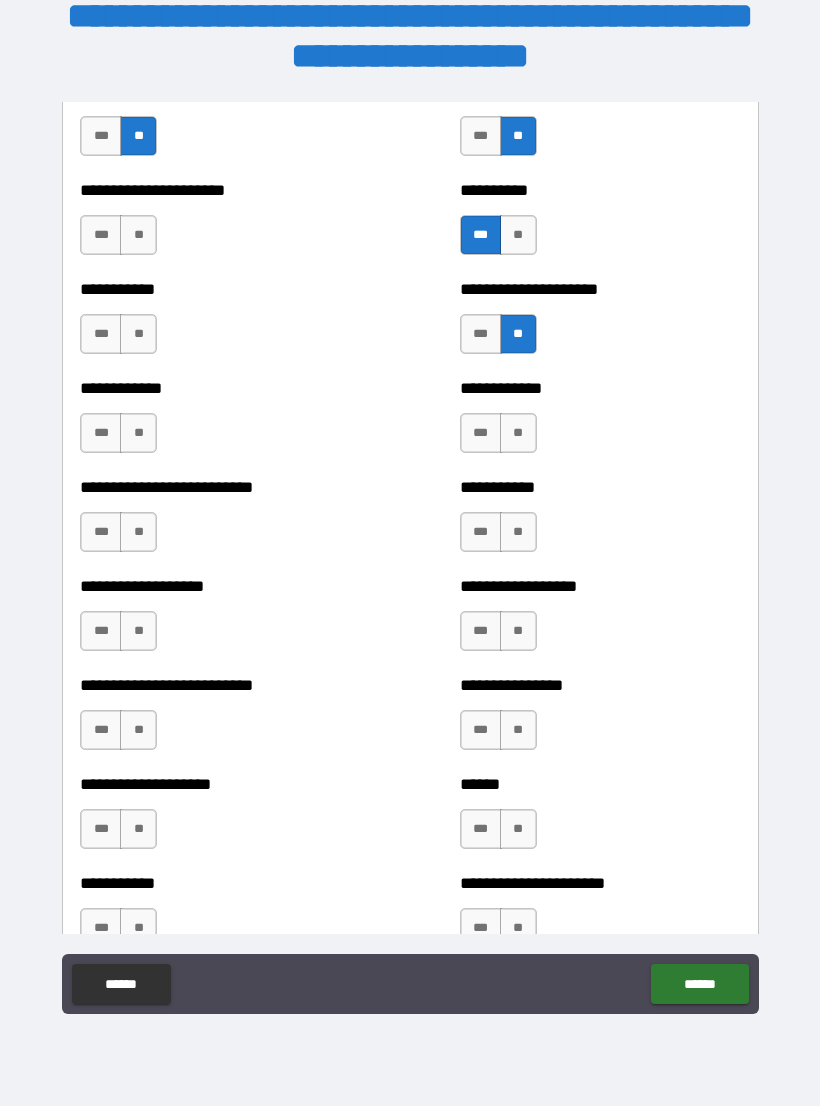 click on "**" at bounding box center (518, 433) 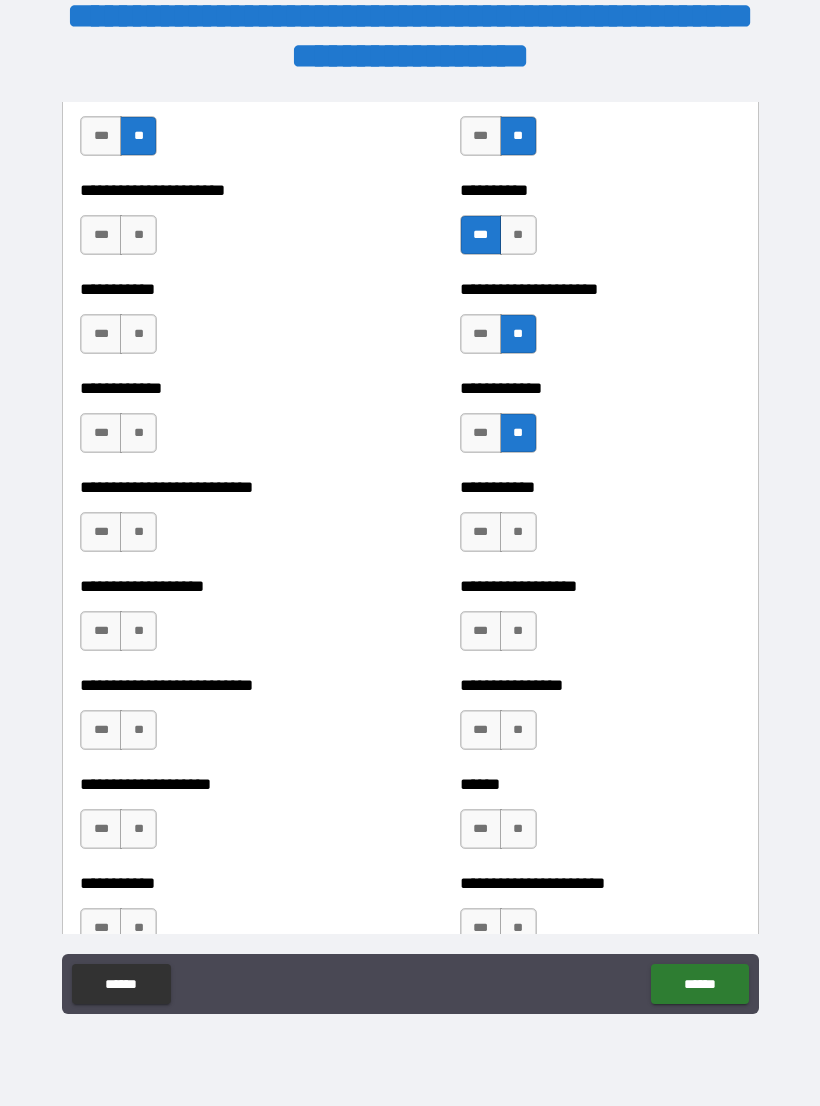 click on "**" at bounding box center [518, 532] 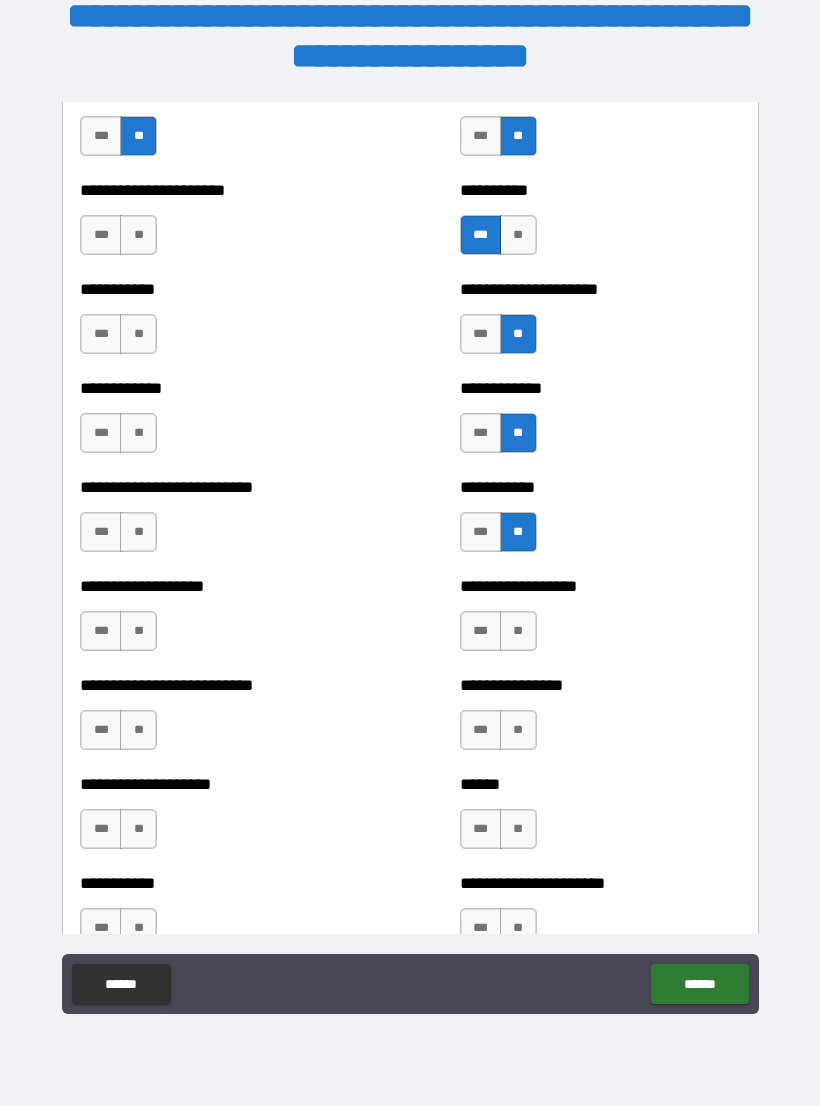 click on "**" at bounding box center [518, 631] 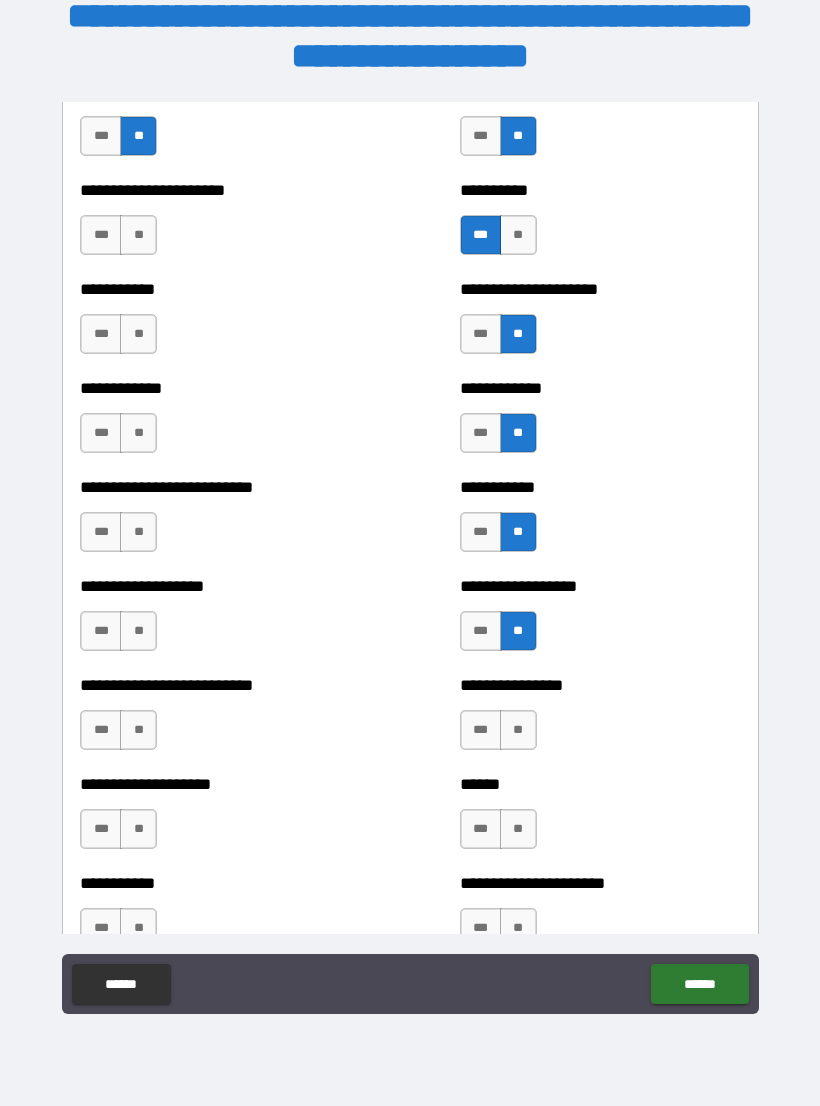 click on "**" at bounding box center [518, 730] 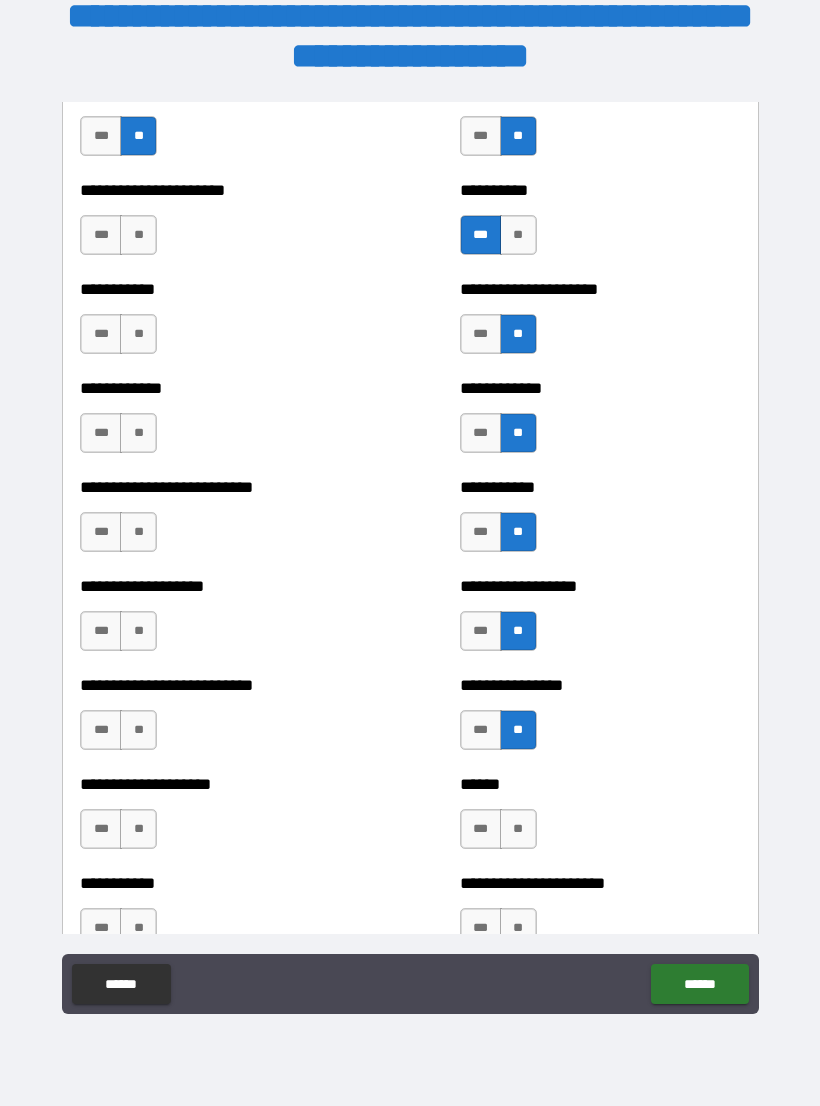 click on "**" at bounding box center [518, 829] 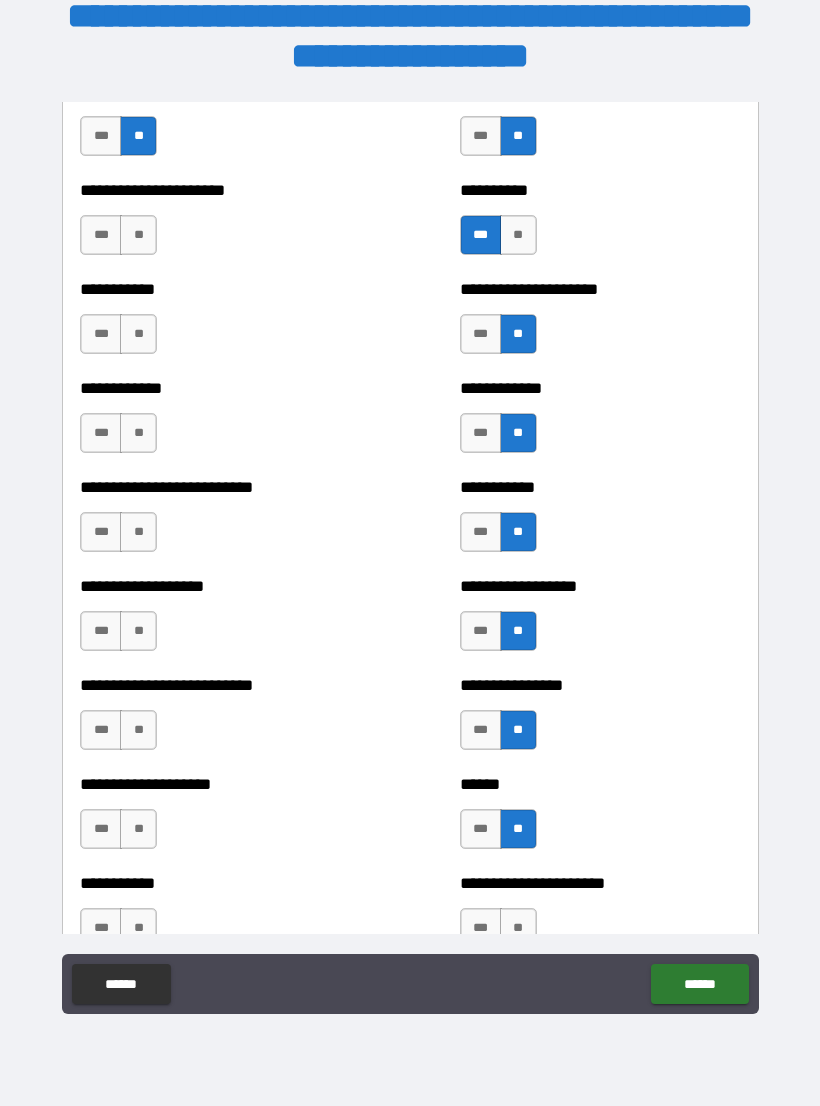 click on "**" at bounding box center [138, 928] 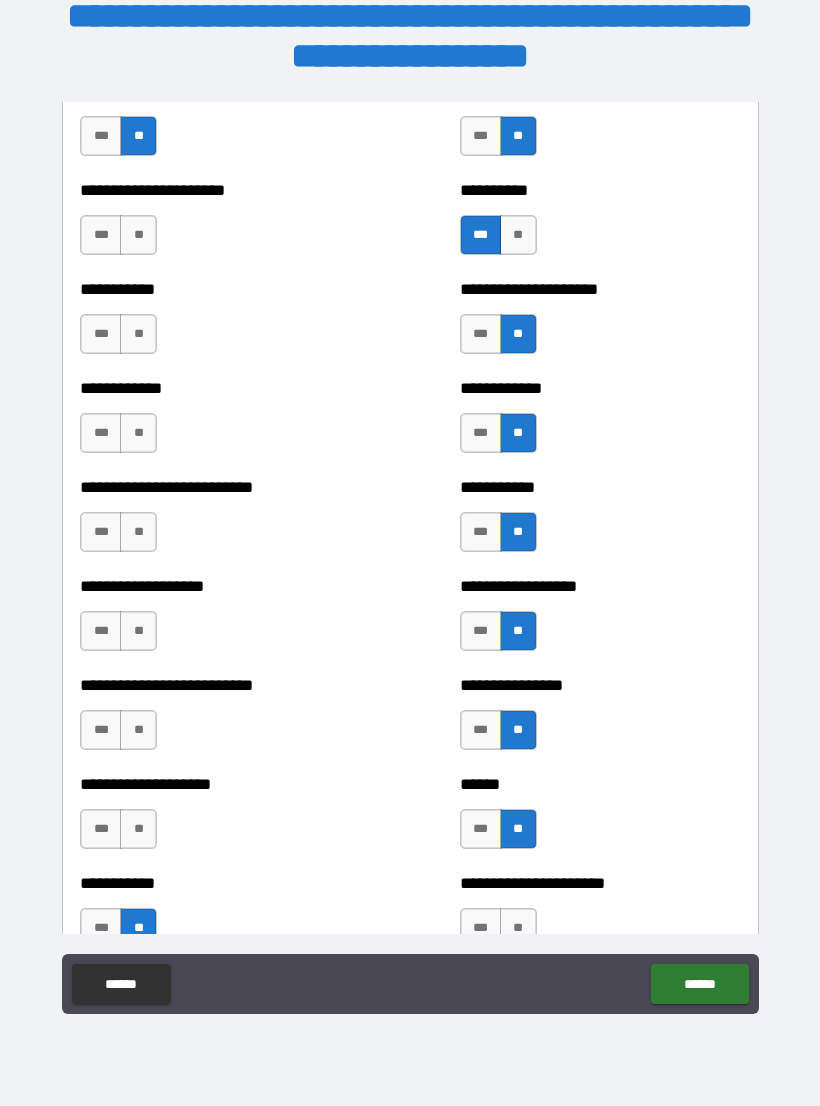 click on "**" at bounding box center [138, 829] 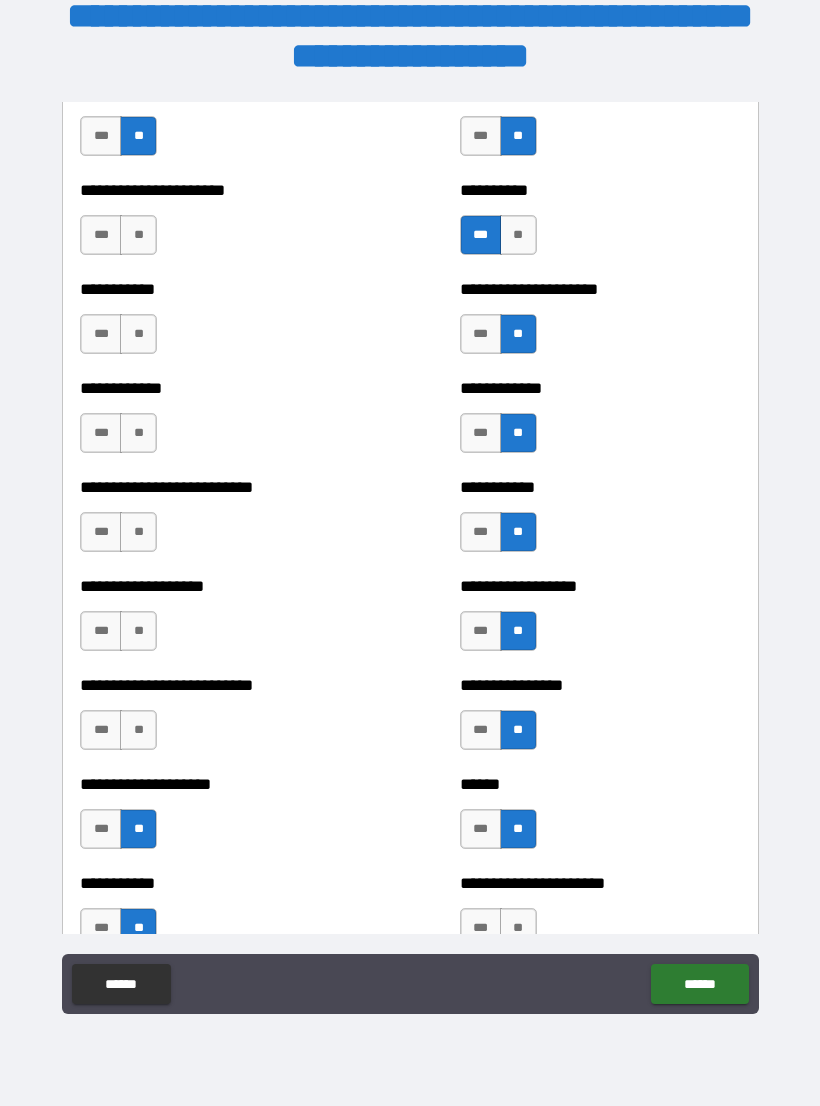 click on "**" at bounding box center (138, 730) 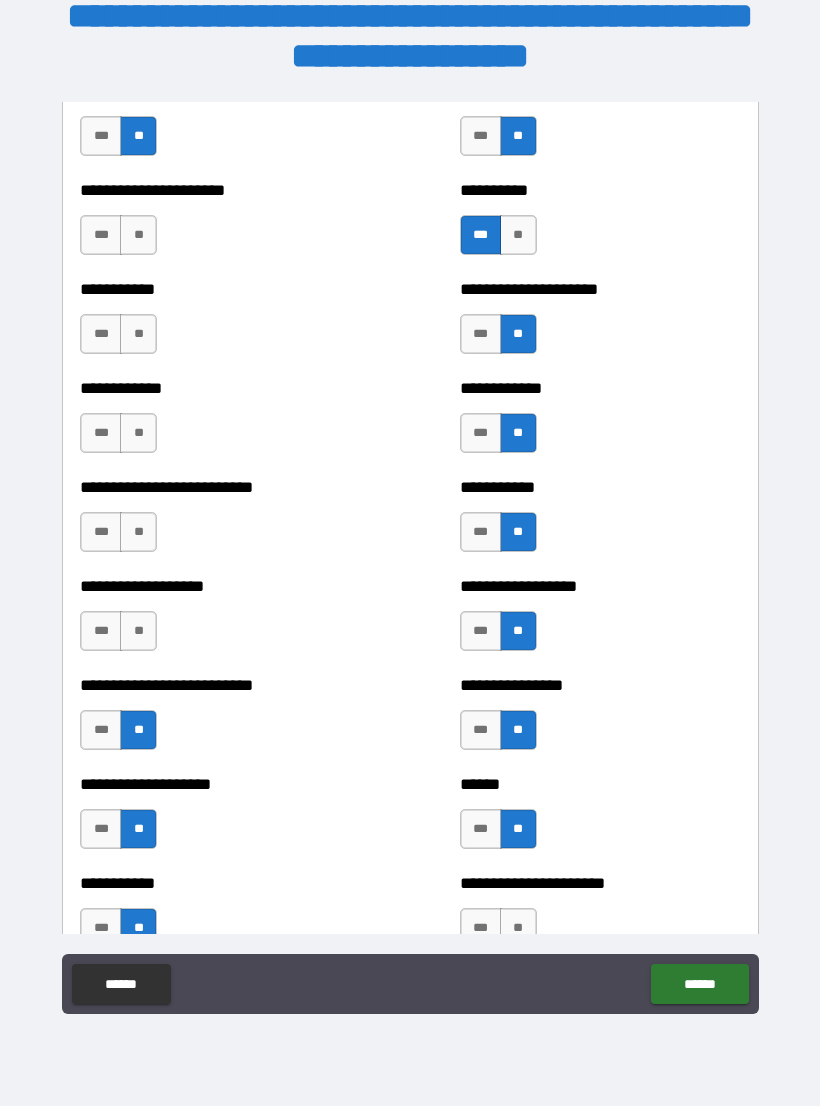 click on "**" at bounding box center (138, 631) 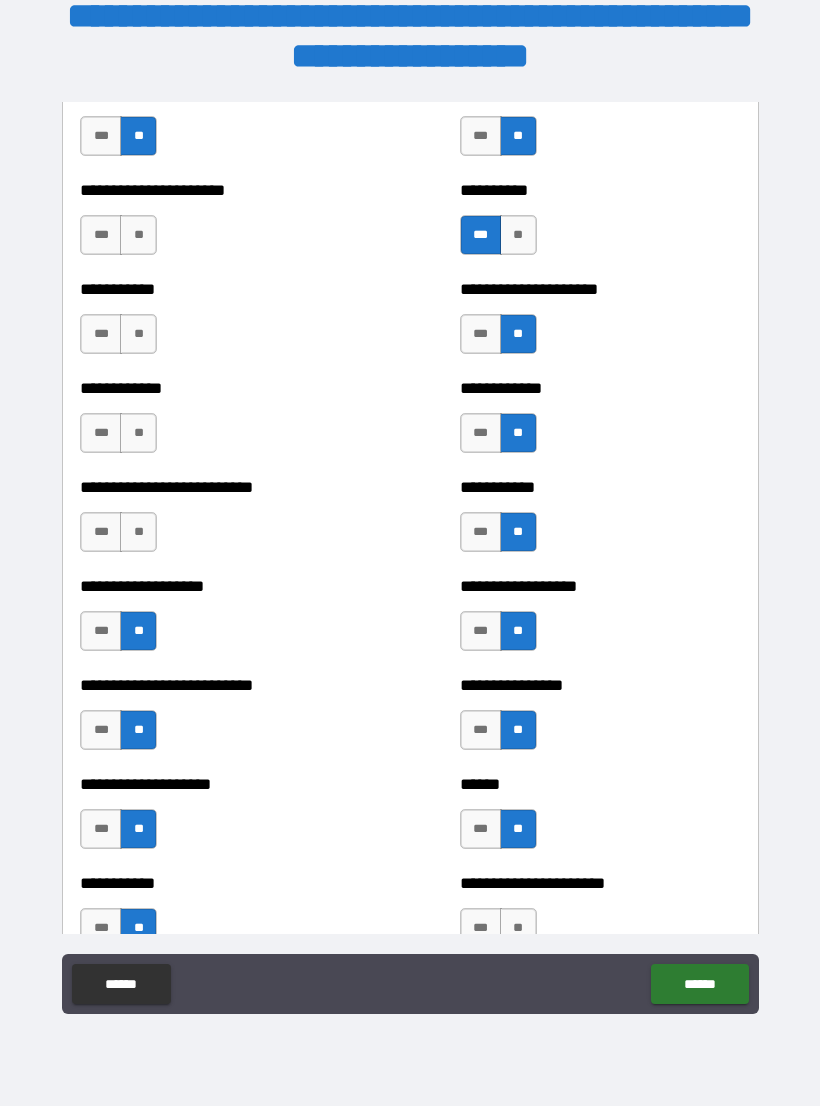 click on "**" at bounding box center (138, 532) 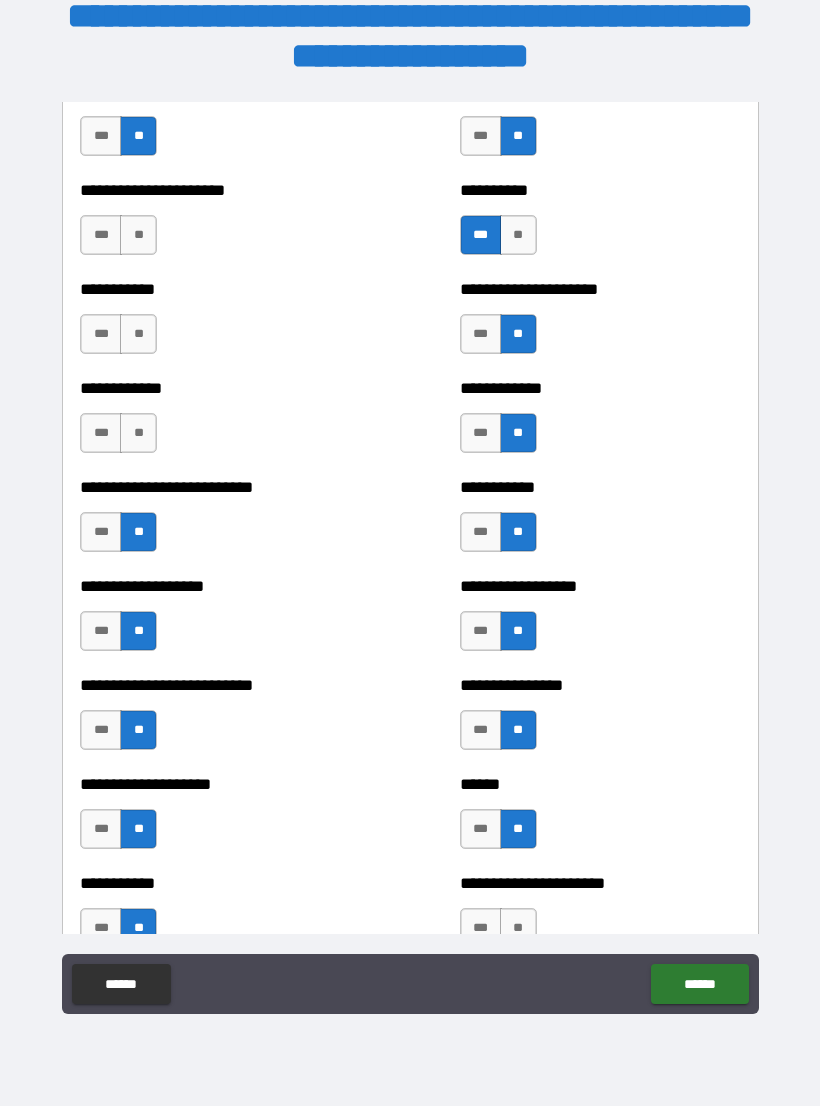 click on "***" at bounding box center [101, 631] 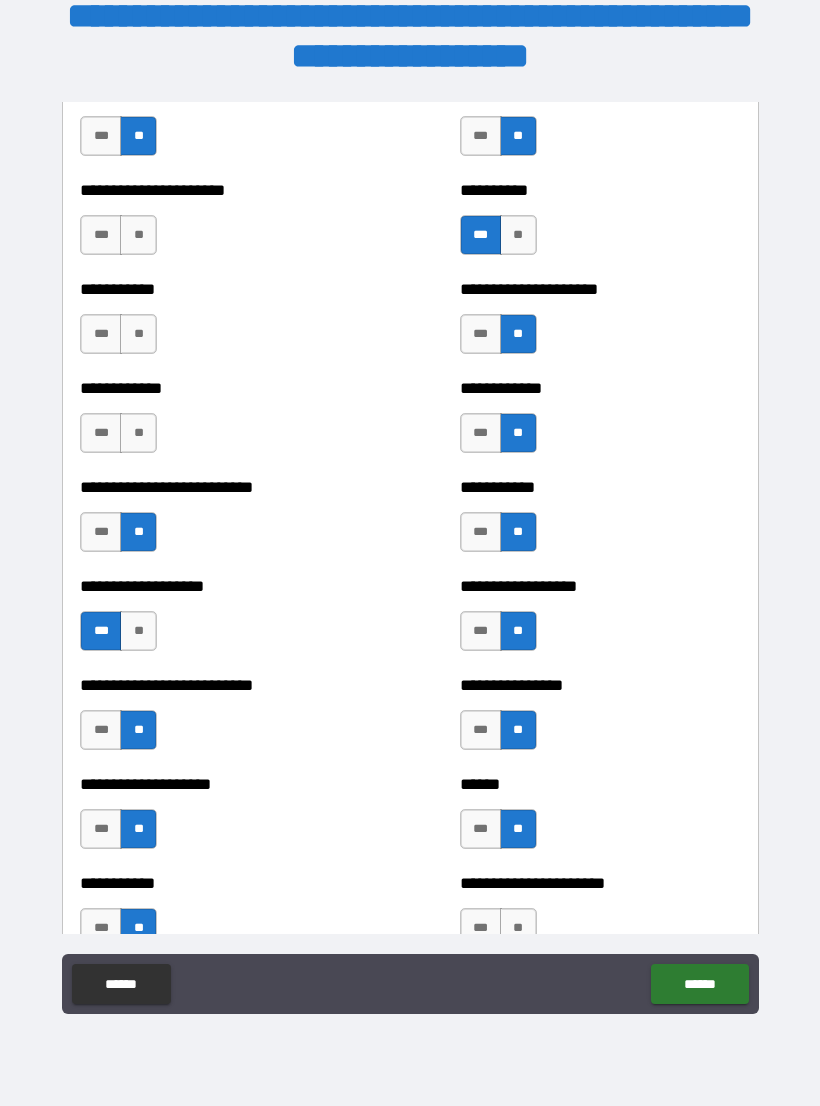 click on "***" at bounding box center [101, 532] 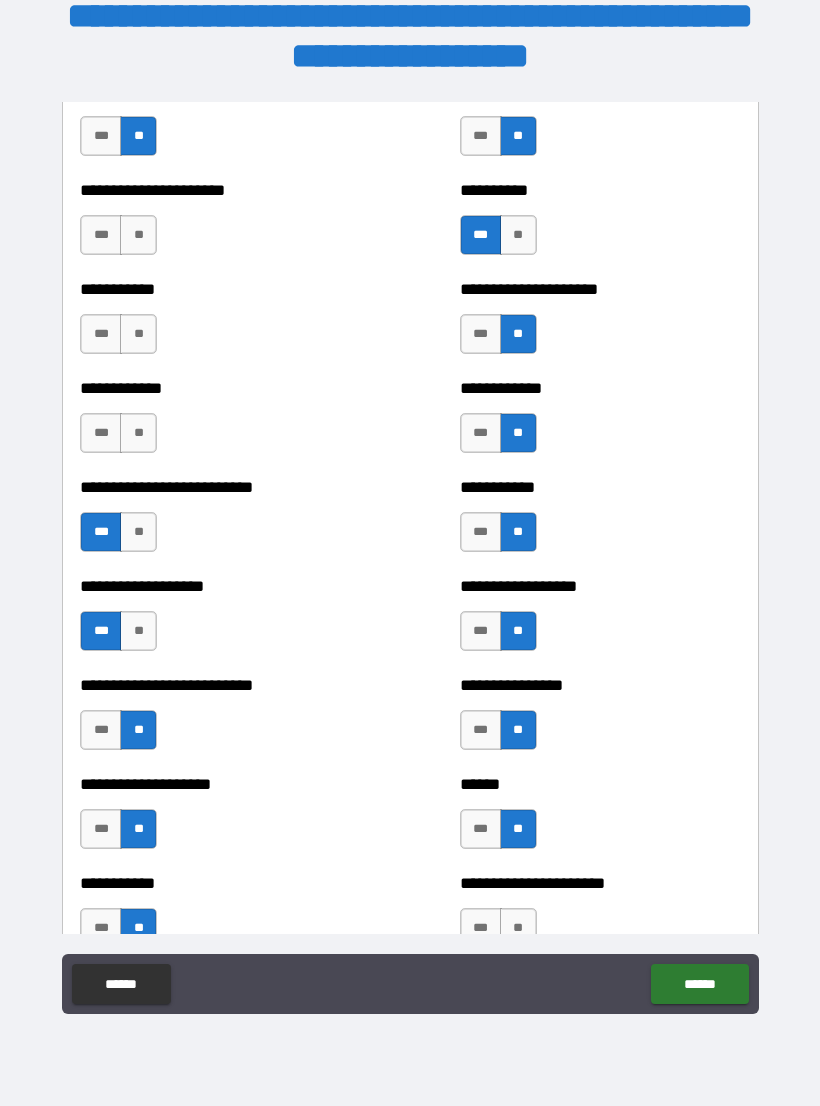 click on "**" at bounding box center [138, 433] 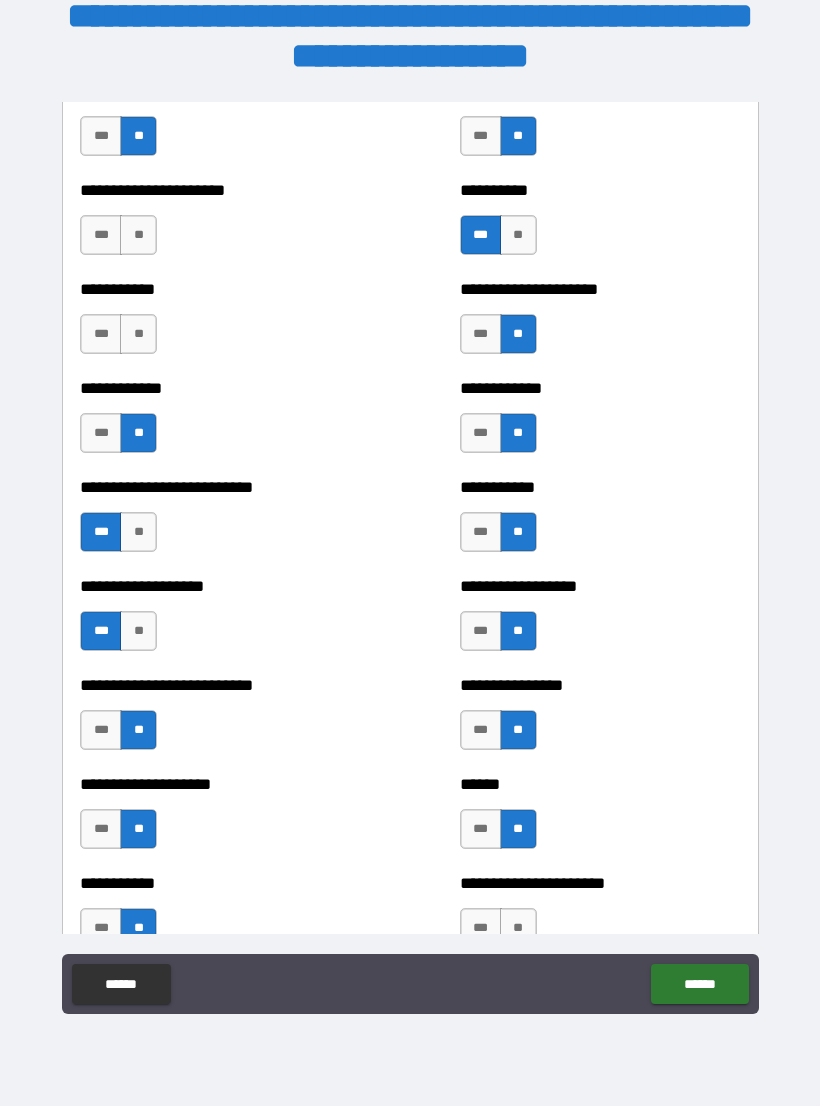 click on "**" at bounding box center [138, 334] 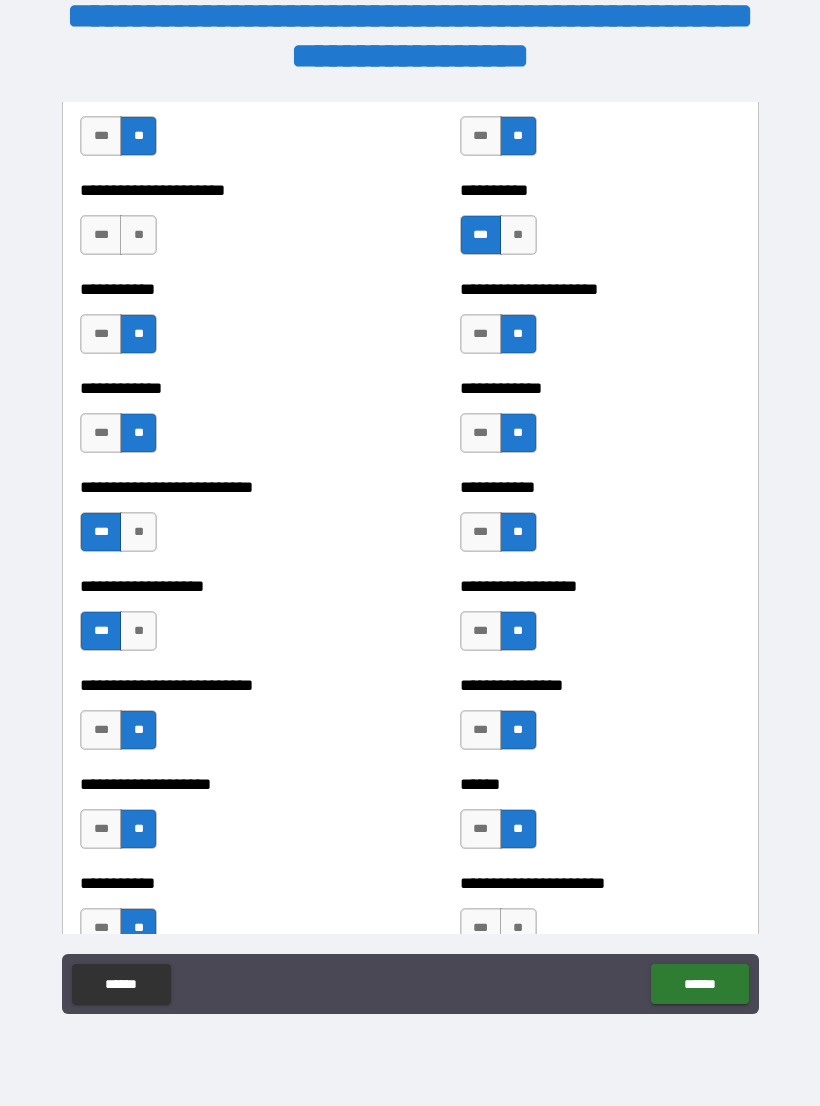 click on "**" at bounding box center (138, 235) 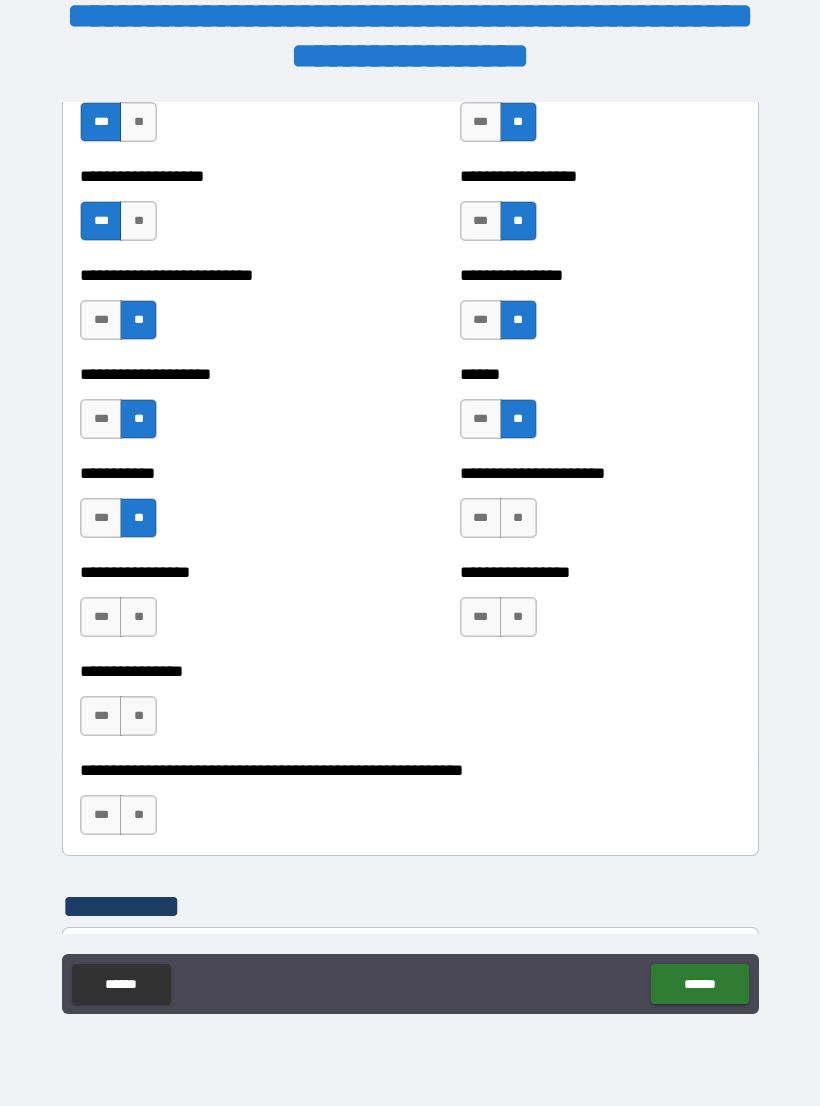 scroll, scrollTop: 5775, scrollLeft: 0, axis: vertical 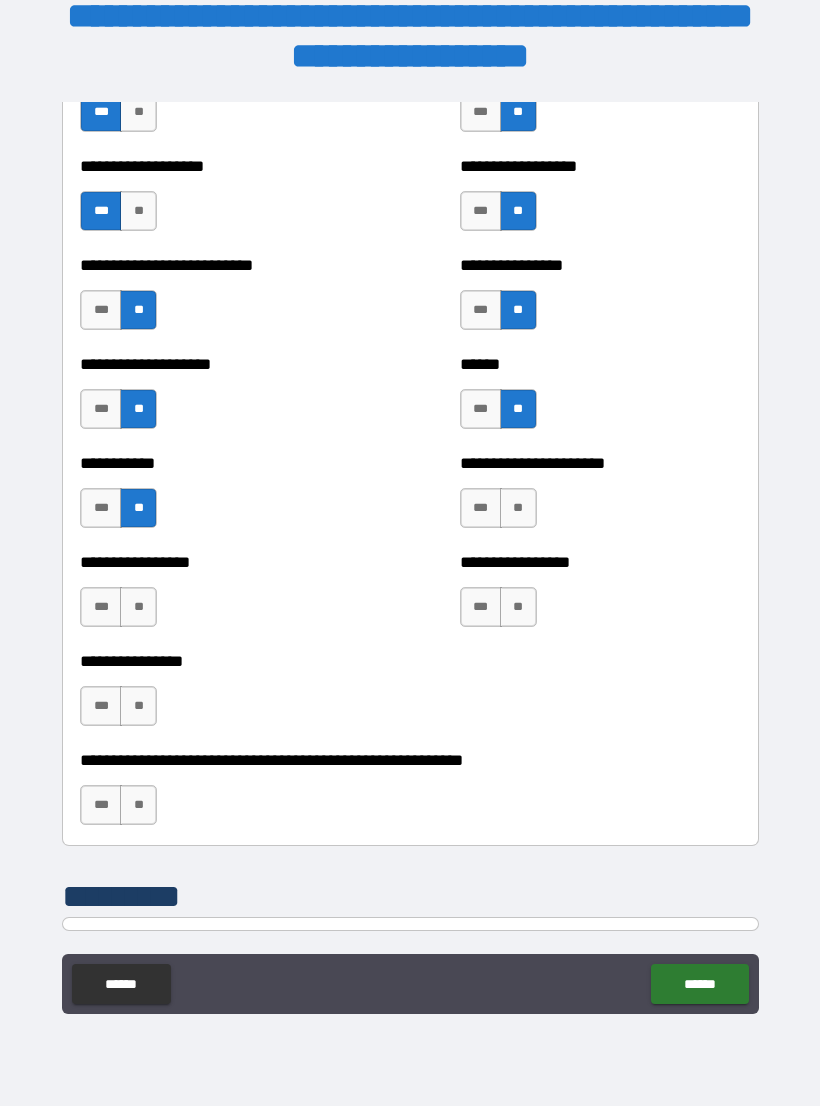 click on "**********" at bounding box center [600, 498] 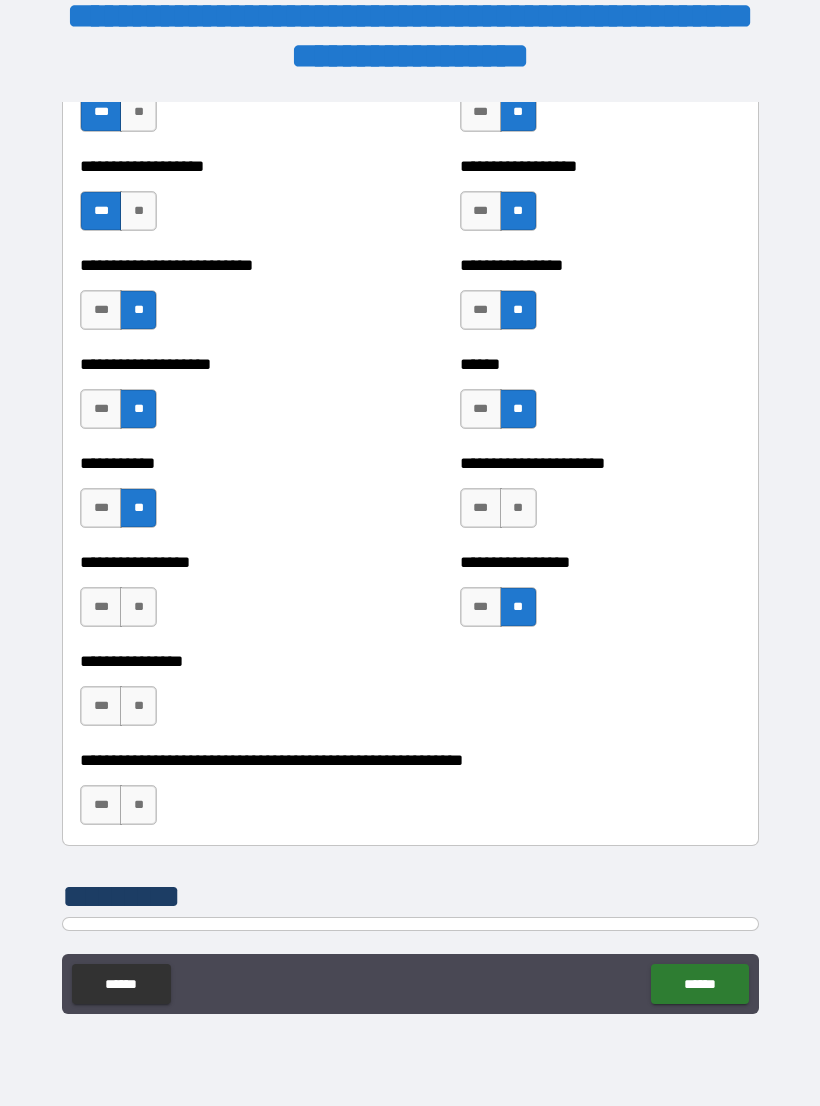 click on "**" at bounding box center [138, 607] 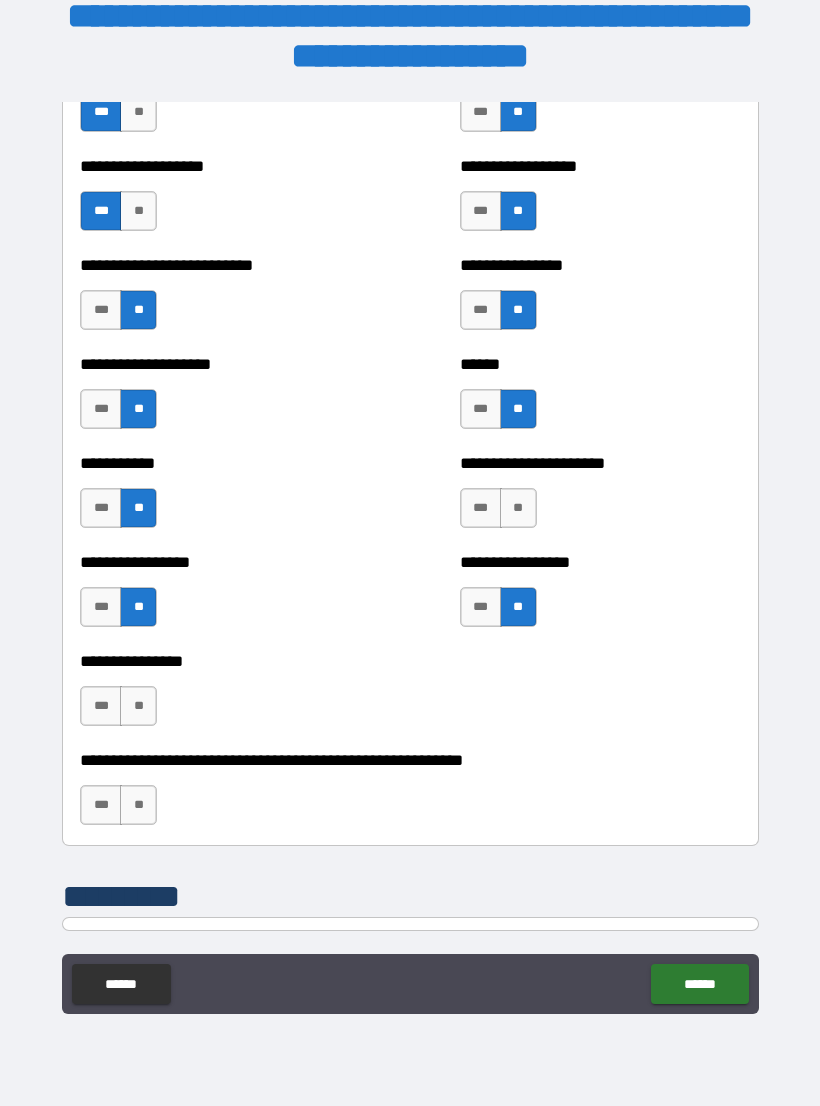 click on "**********" at bounding box center [220, 661] 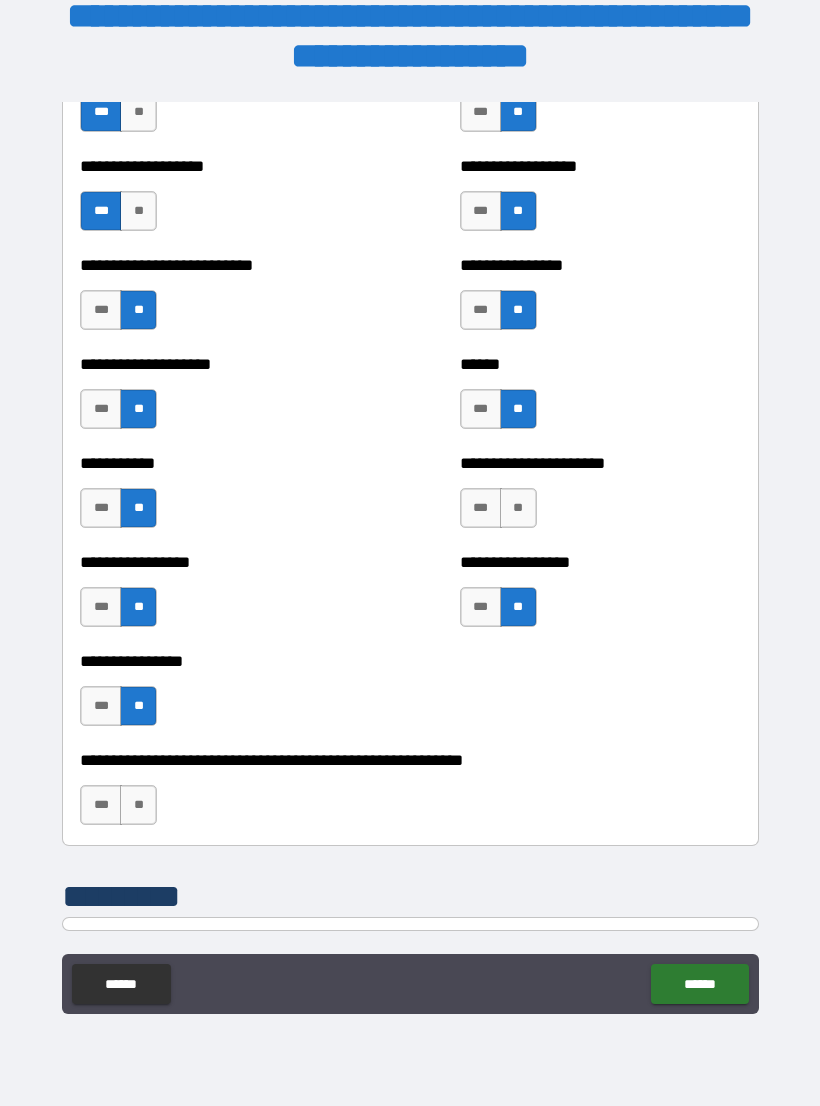 click on "**" at bounding box center (138, 805) 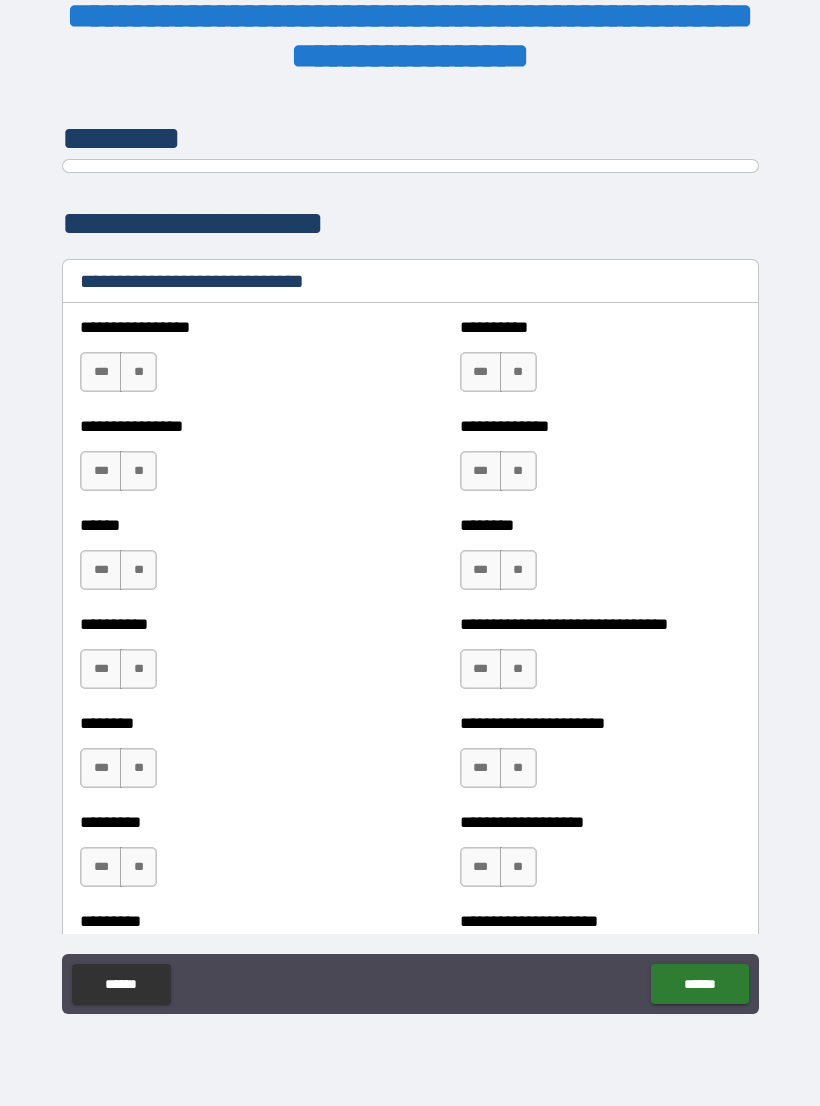 scroll, scrollTop: 6534, scrollLeft: 0, axis: vertical 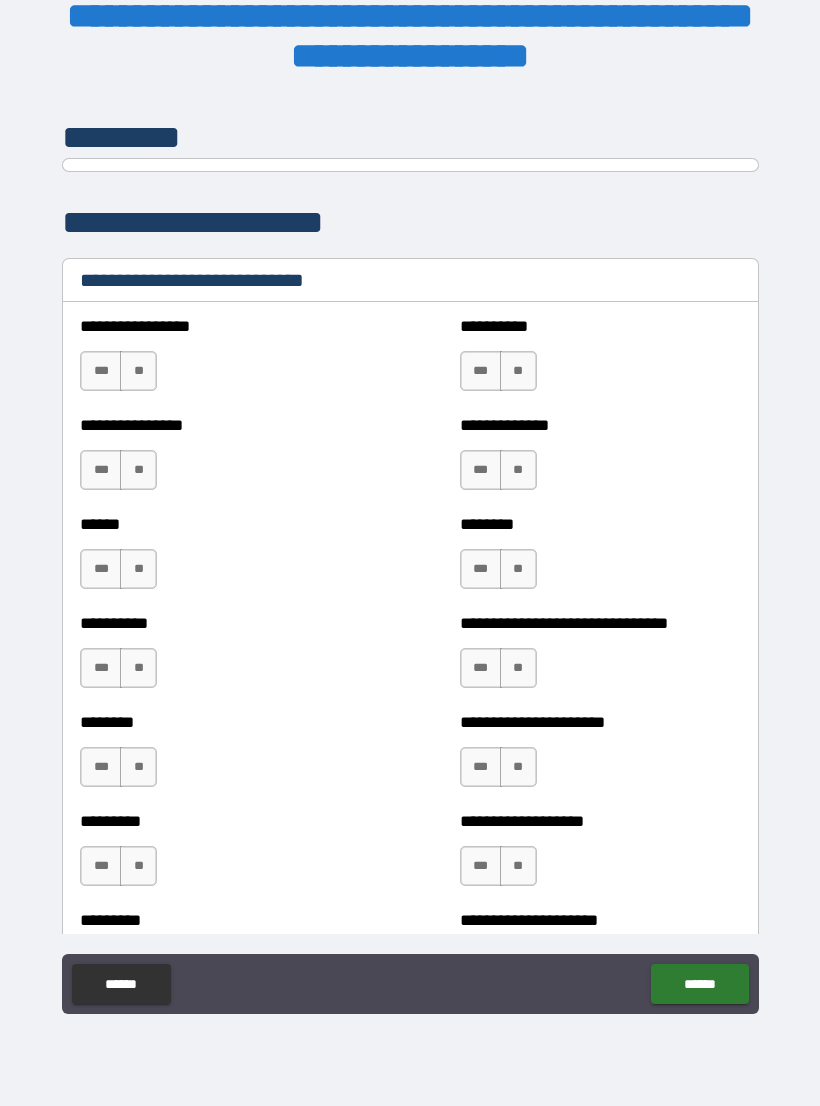 click on "**" at bounding box center [518, 371] 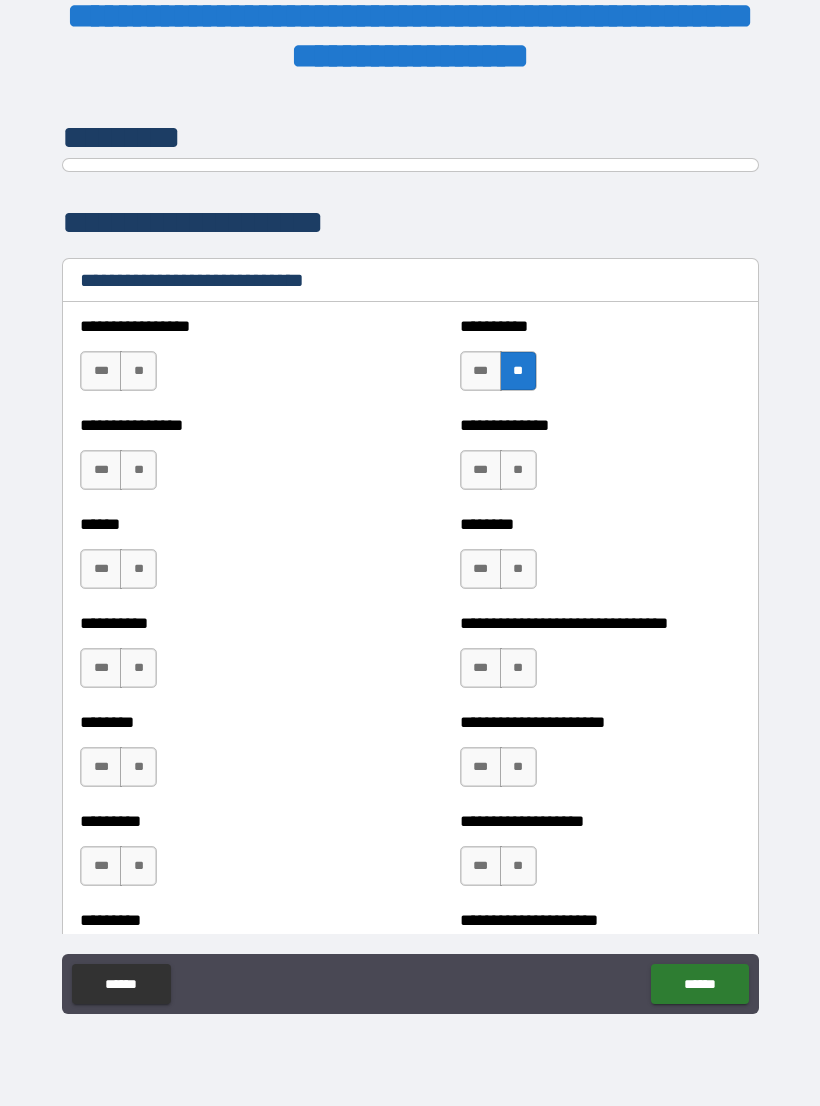click on "**" at bounding box center (518, 470) 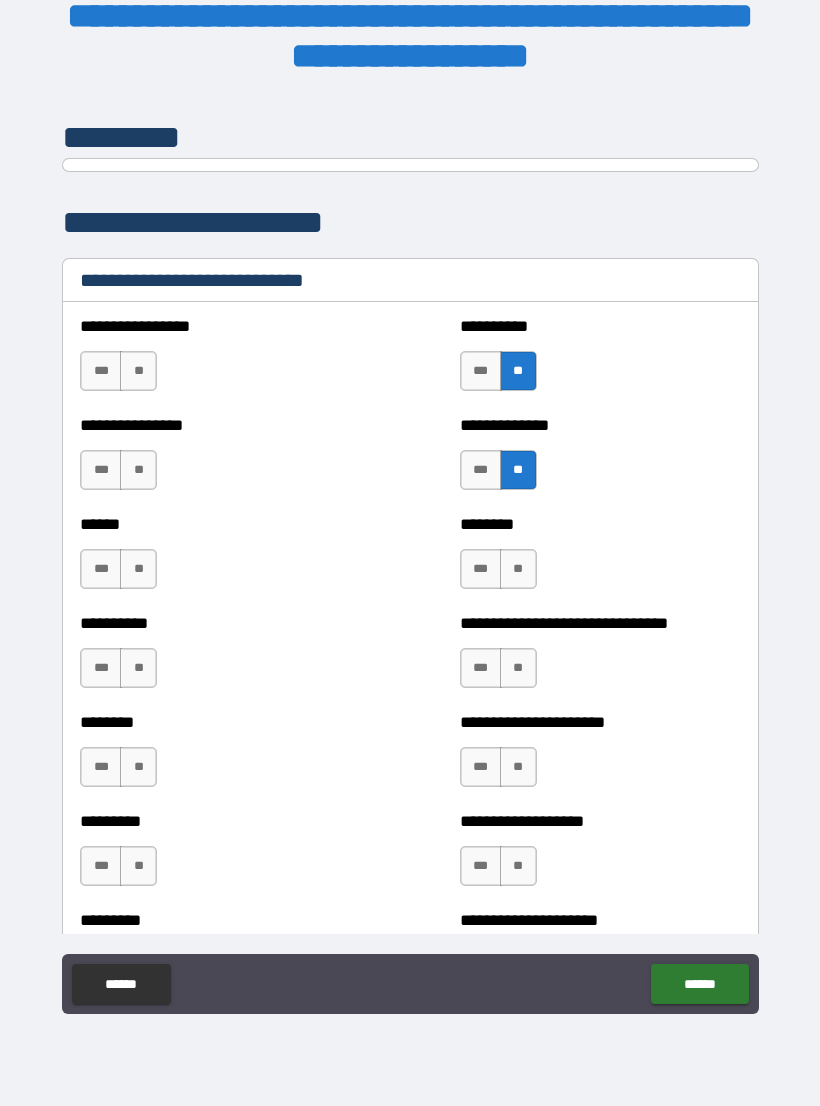 click on "**" at bounding box center [518, 668] 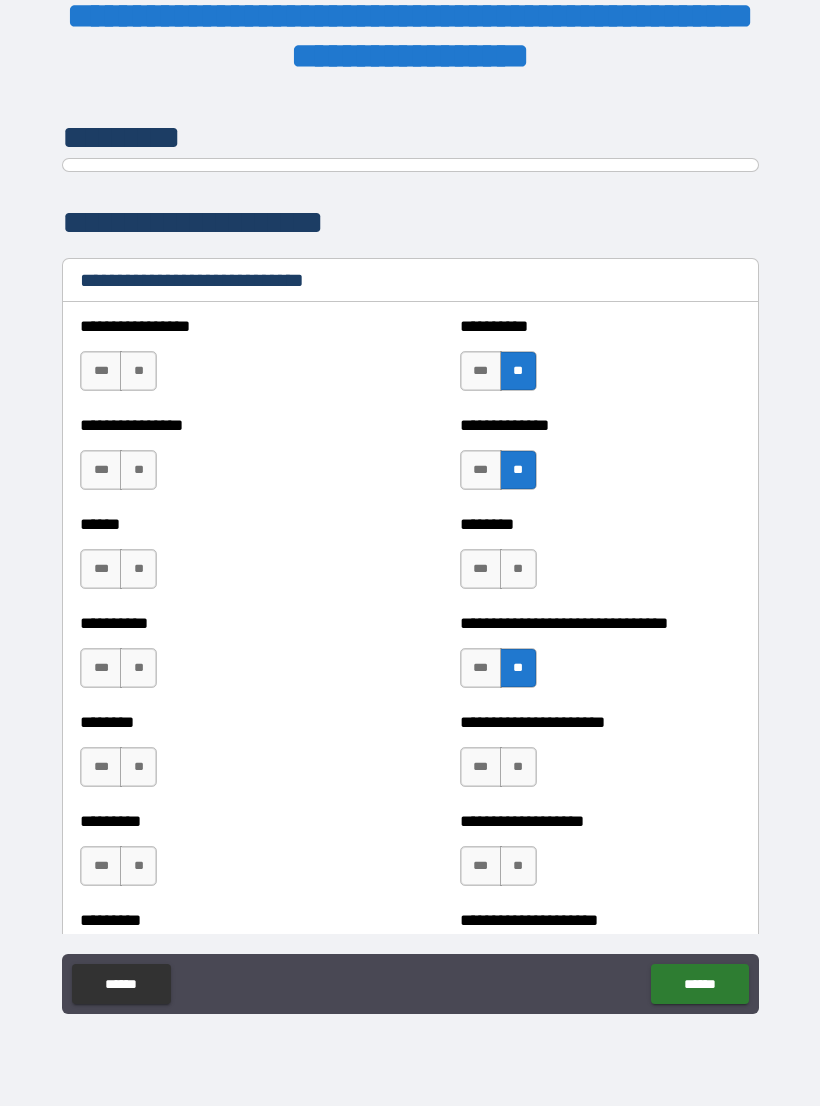 click on "***" at bounding box center (481, 767) 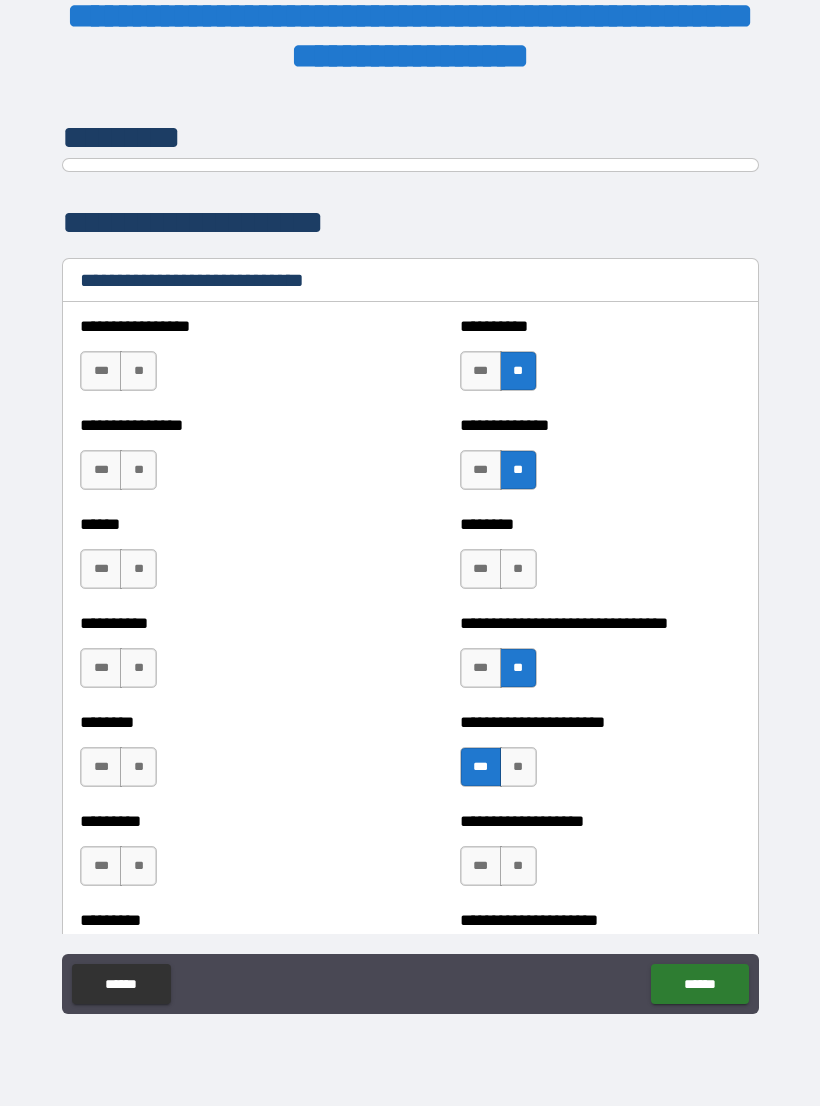 click on "***" at bounding box center (481, 866) 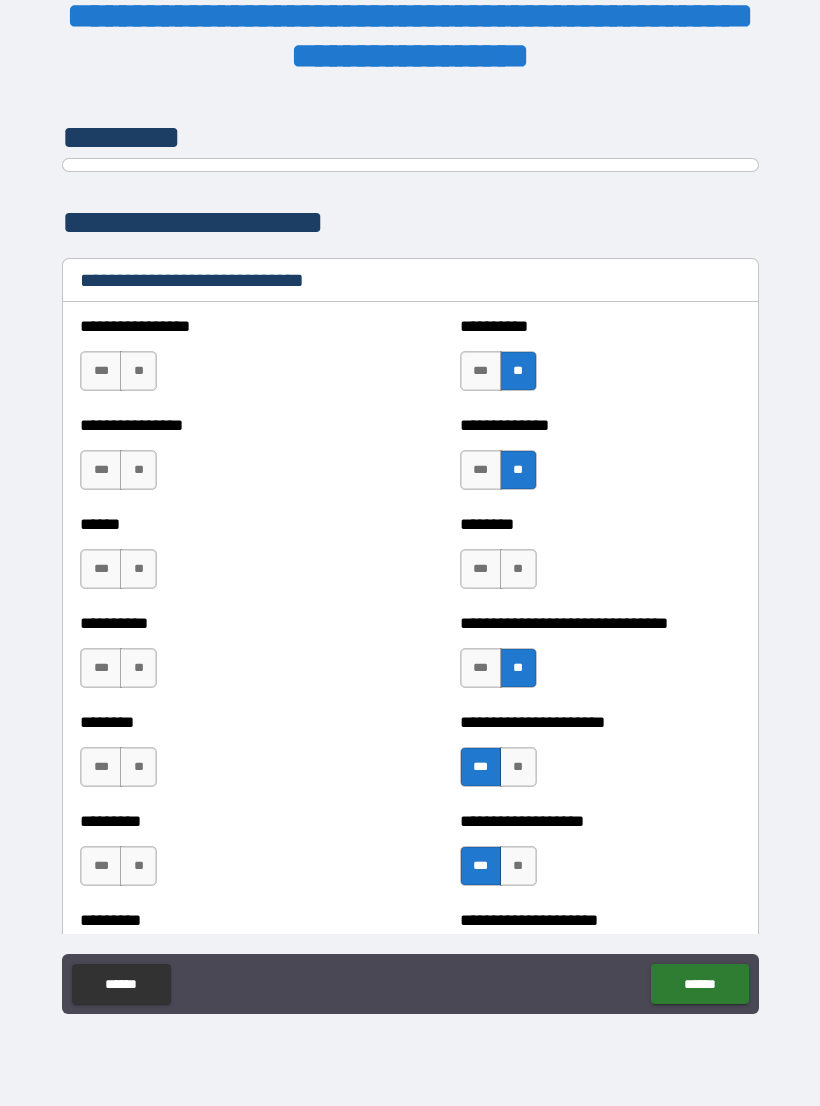 click on "**" at bounding box center (518, 569) 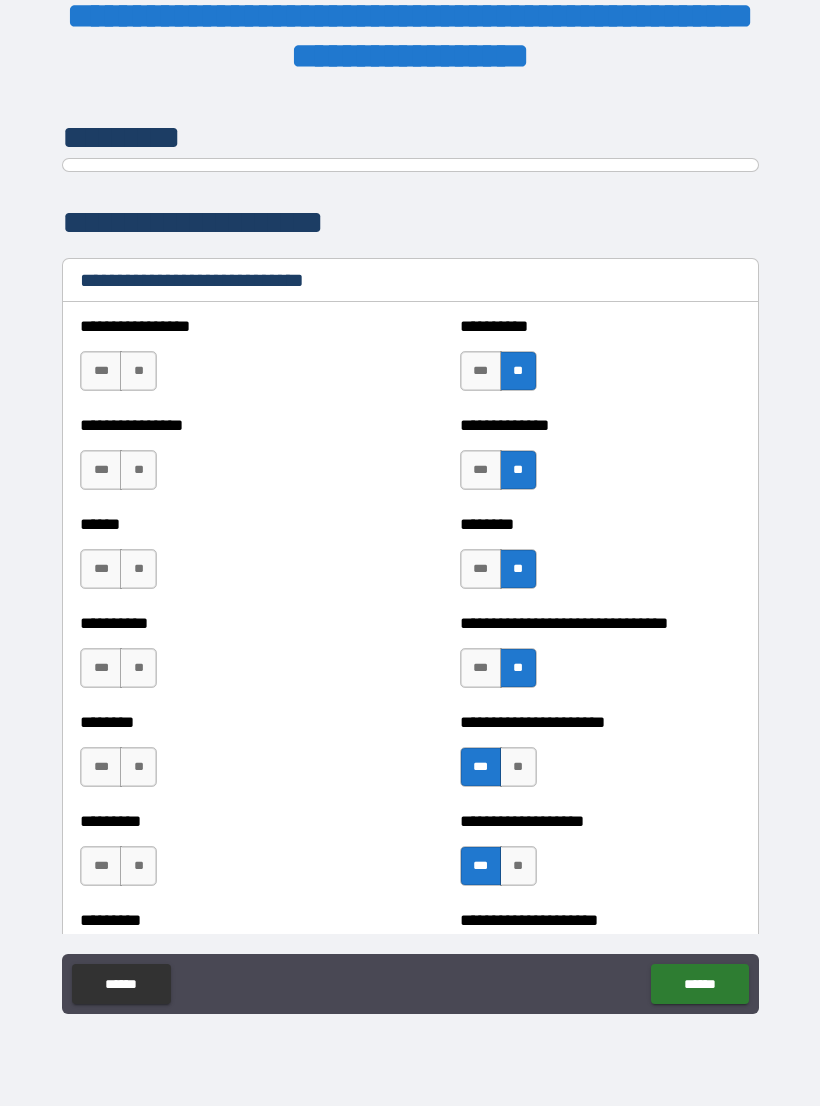 click on "**" at bounding box center [138, 866] 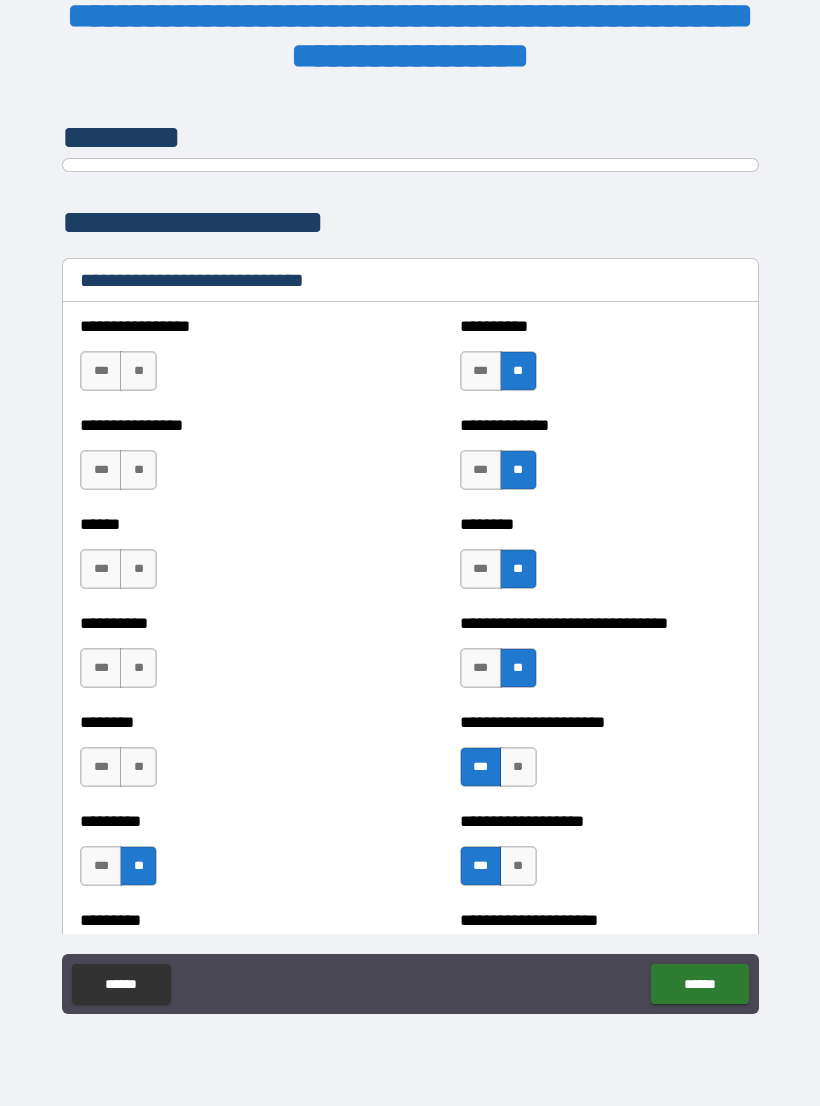click on "**" at bounding box center (138, 767) 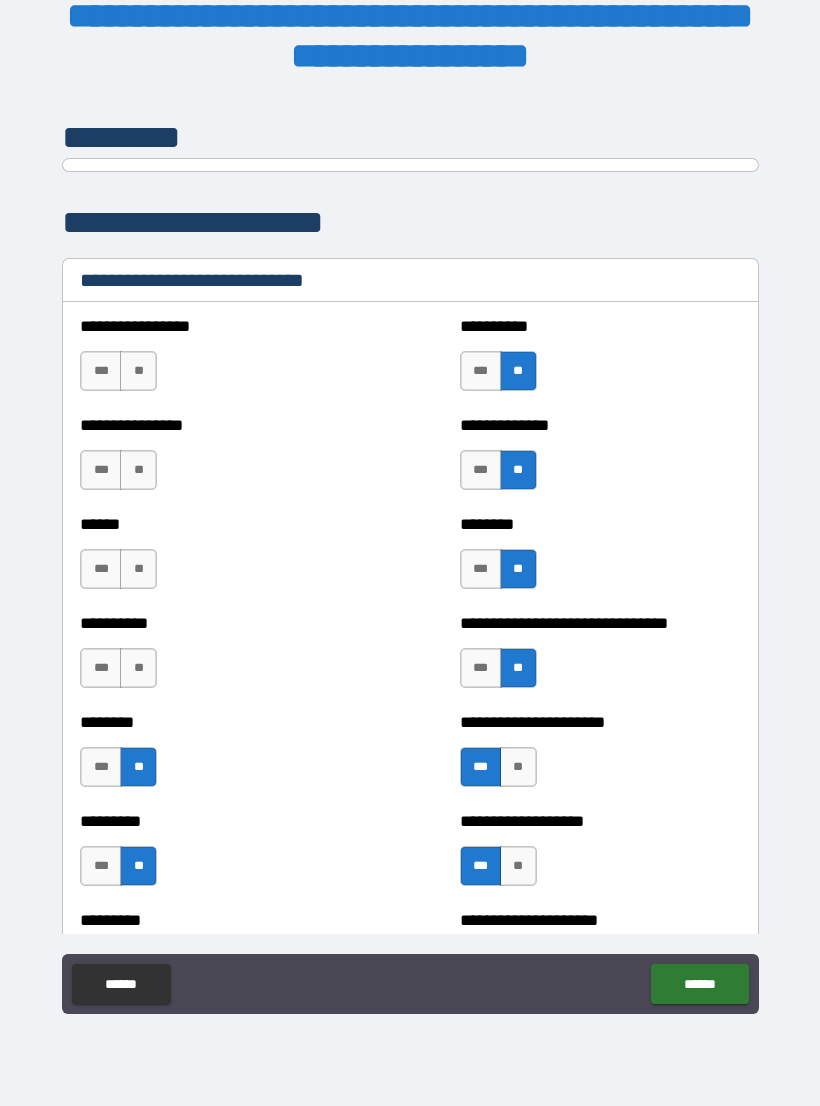 click on "**" at bounding box center (138, 668) 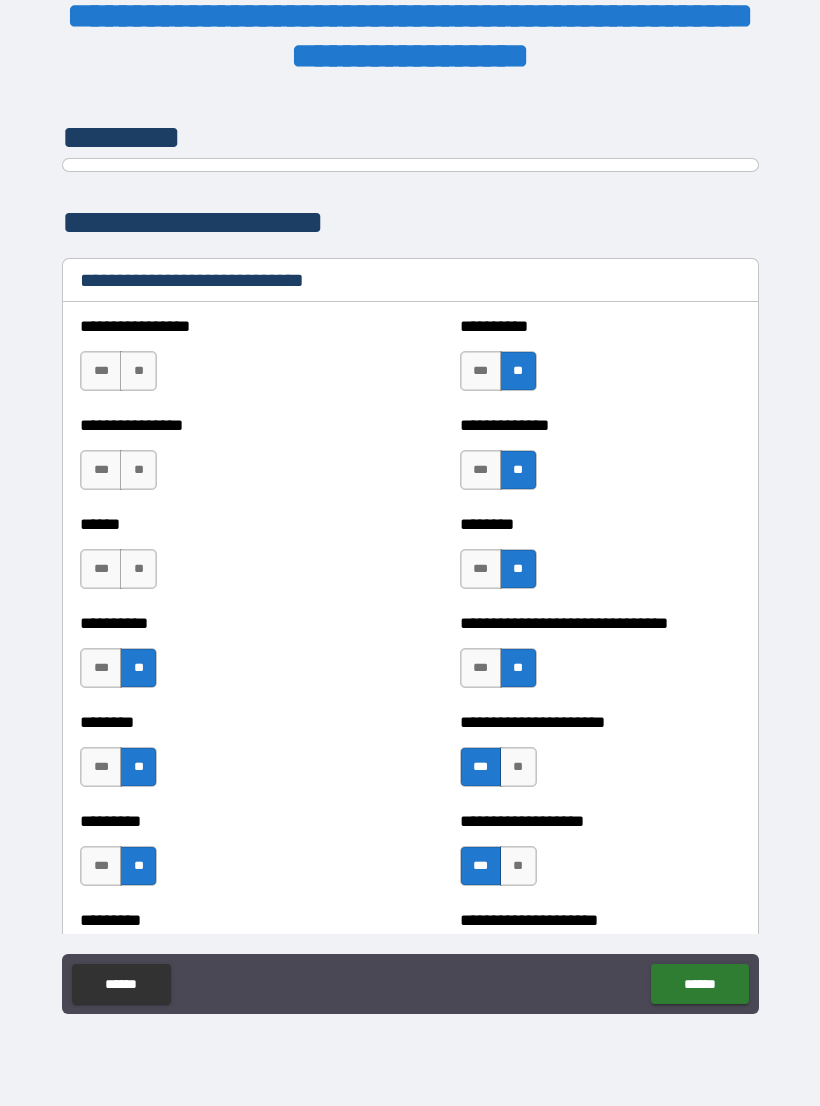 click on "**" at bounding box center [138, 569] 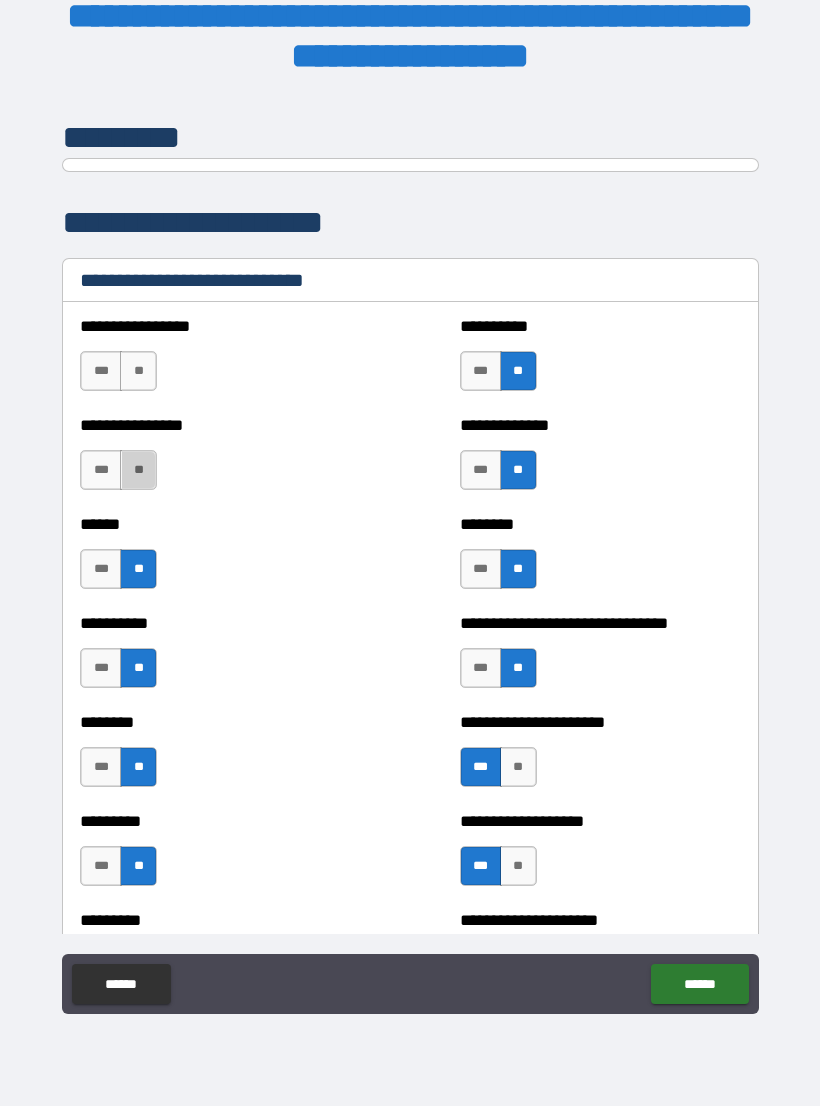 click on "**" at bounding box center (138, 470) 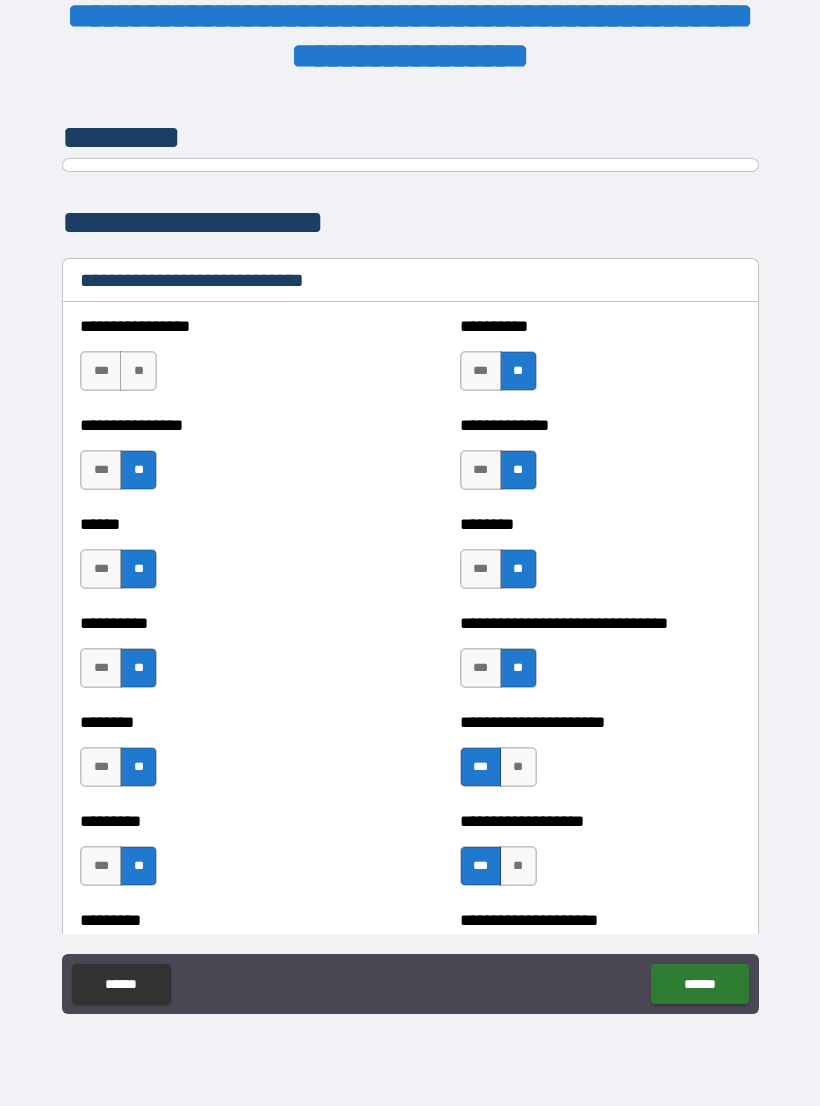 click on "**" at bounding box center (138, 371) 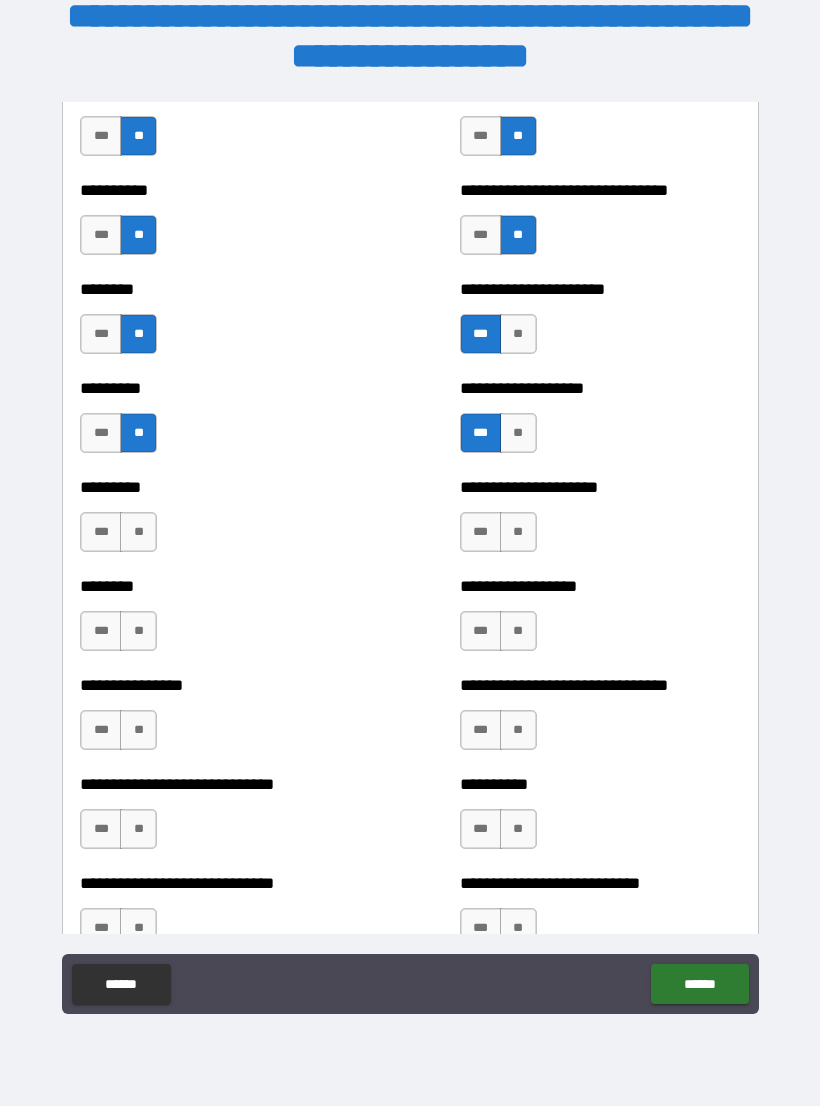 scroll, scrollTop: 6977, scrollLeft: 0, axis: vertical 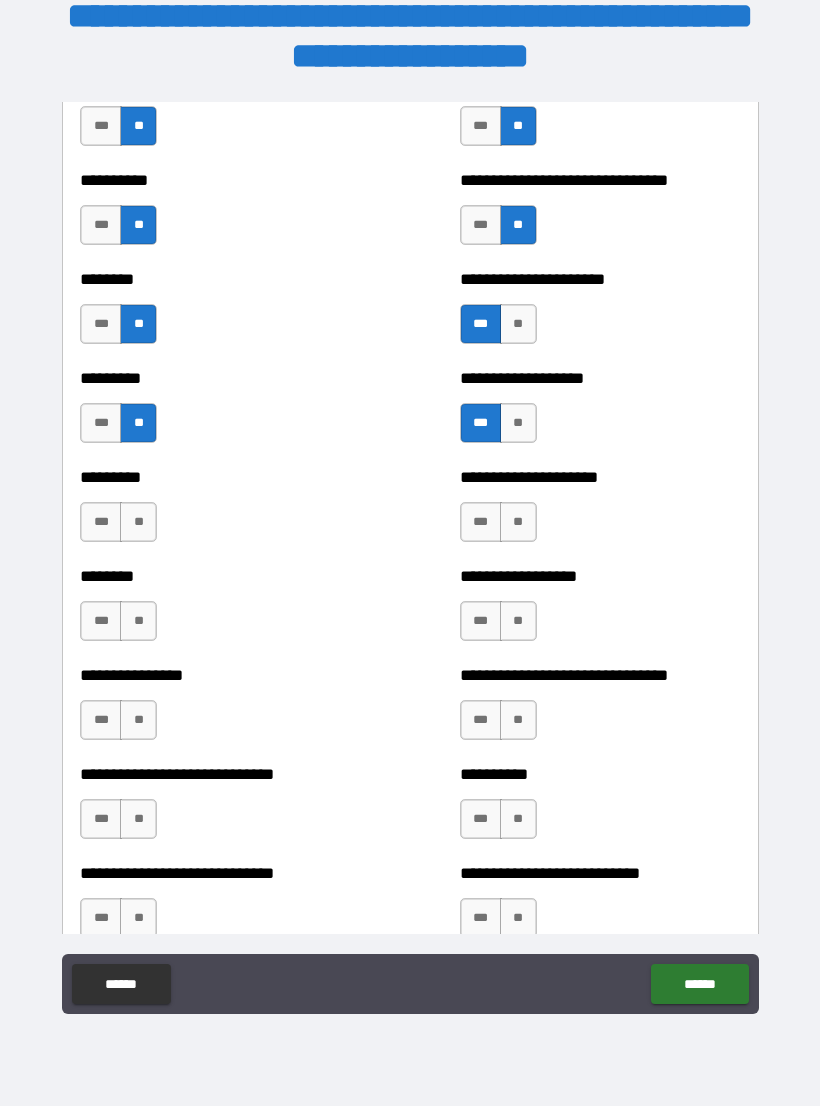 click on "***" at bounding box center [481, 522] 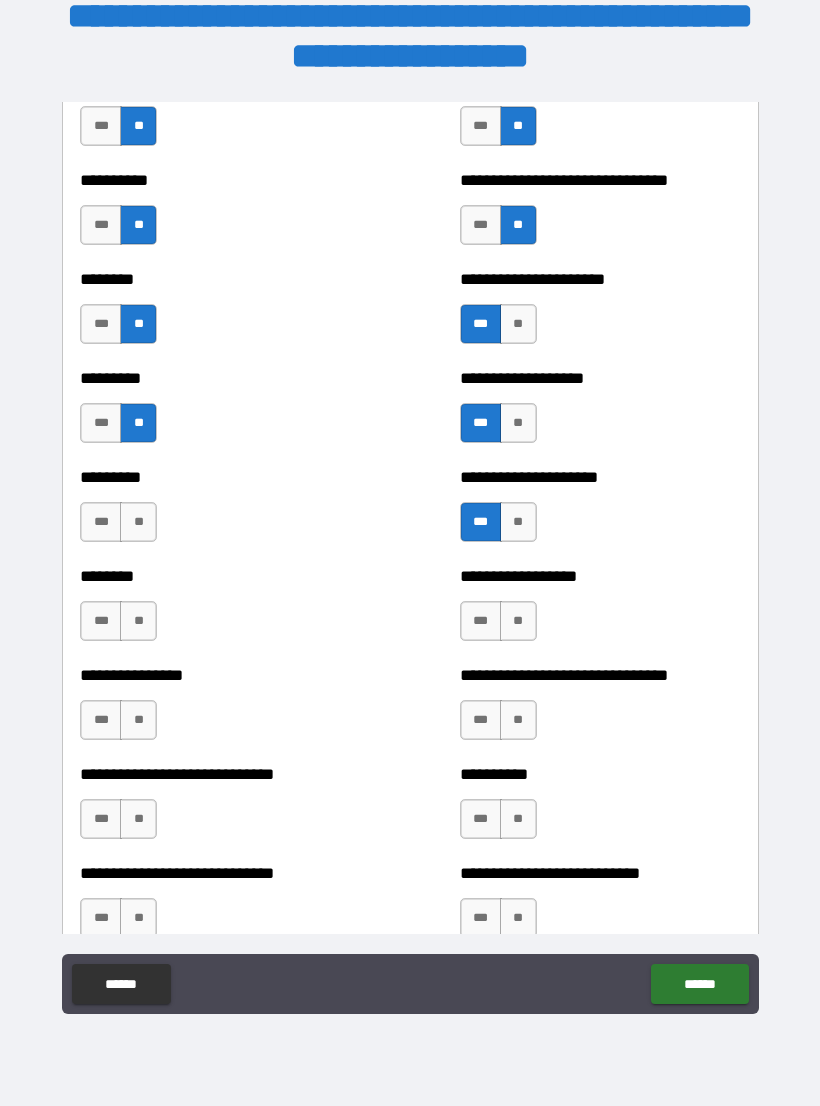 click on "***" at bounding box center [101, 522] 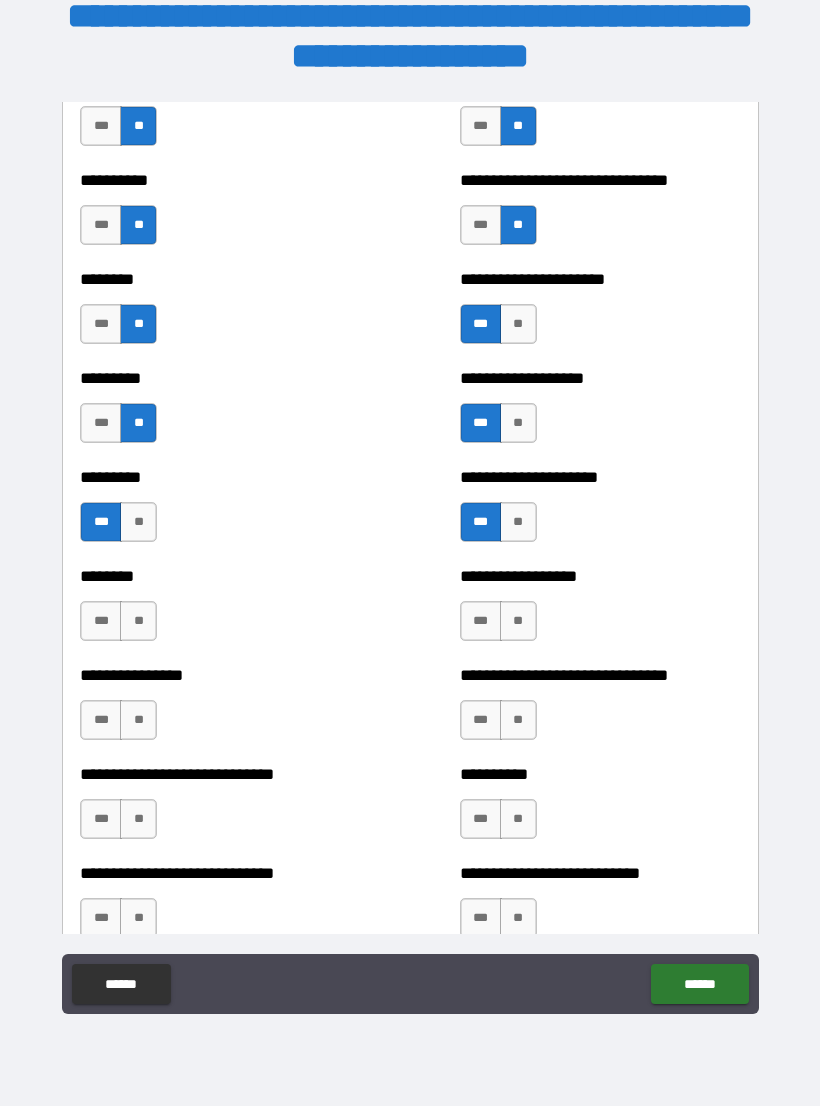click on "**" at bounding box center [138, 621] 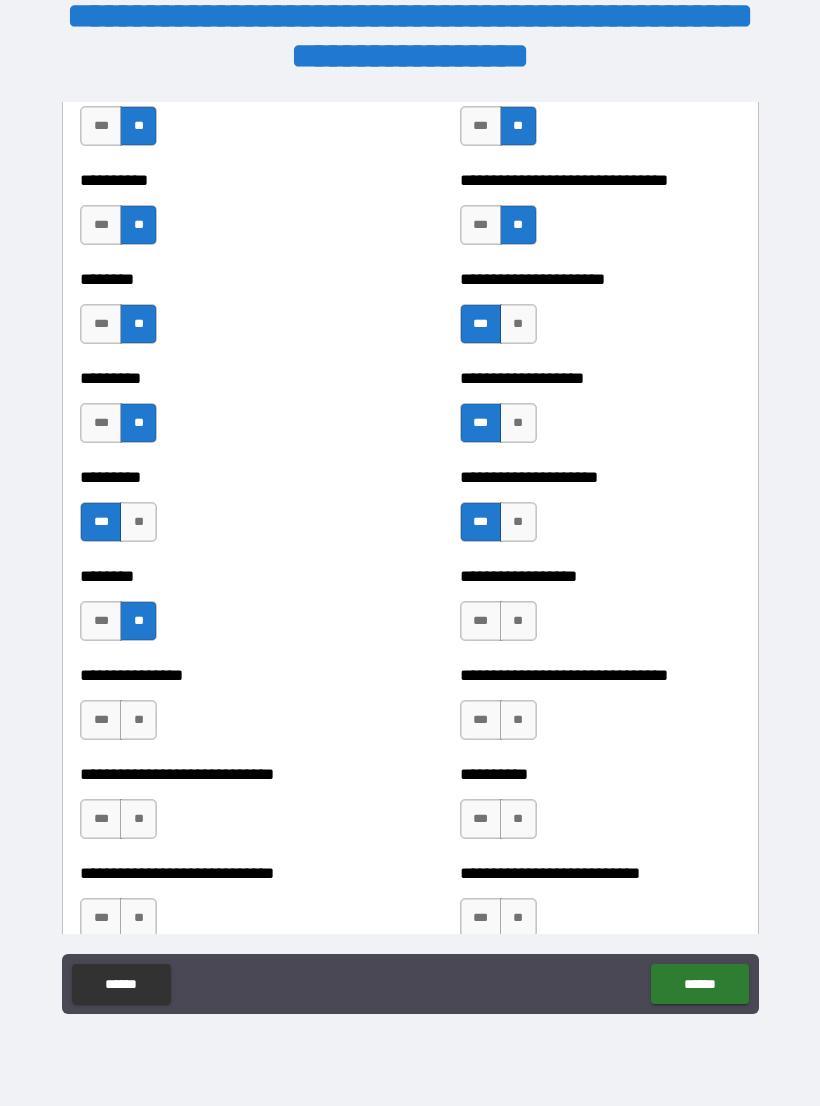 click on "**" at bounding box center (138, 720) 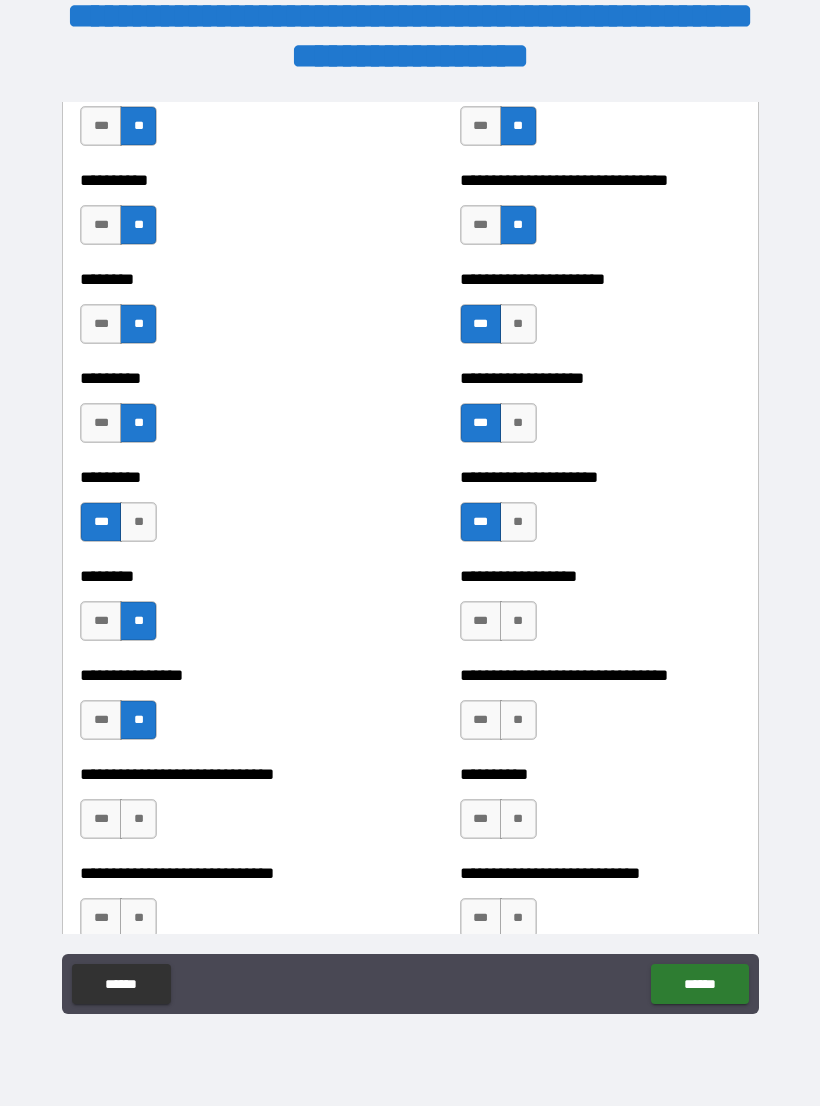 click on "**" at bounding box center (138, 819) 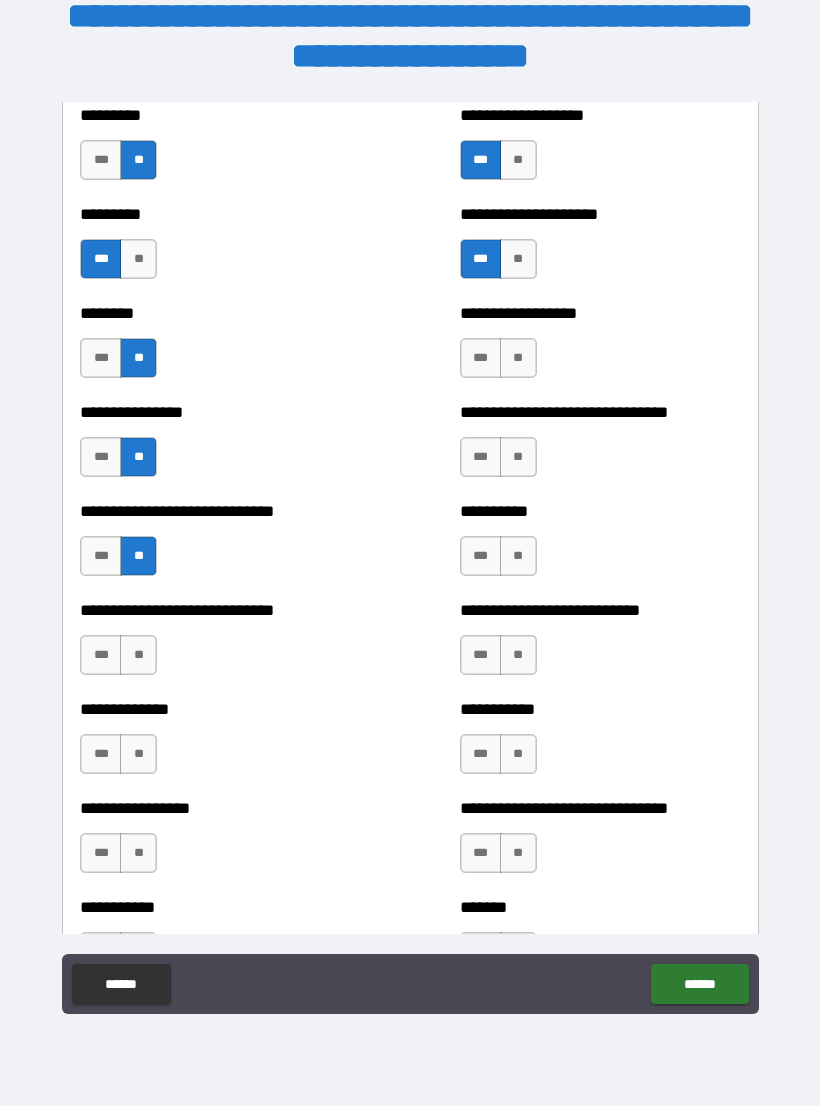 scroll, scrollTop: 7340, scrollLeft: 0, axis: vertical 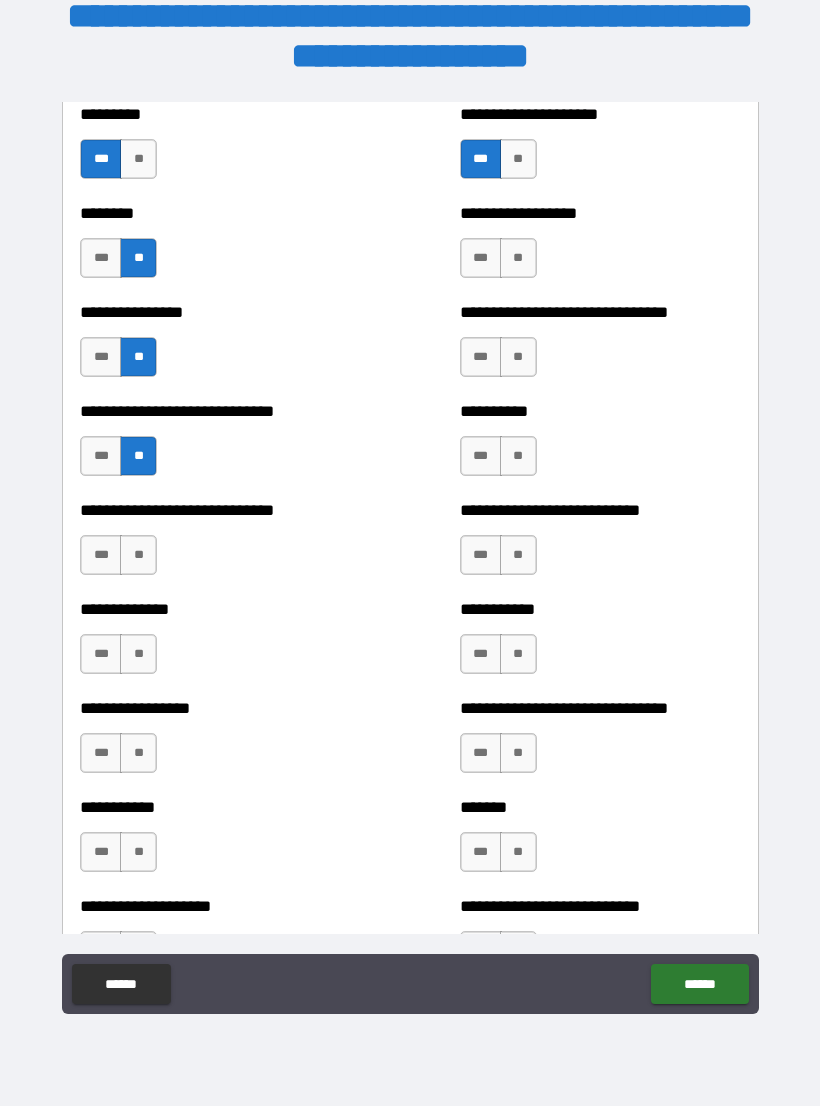 click on "**" at bounding box center (518, 258) 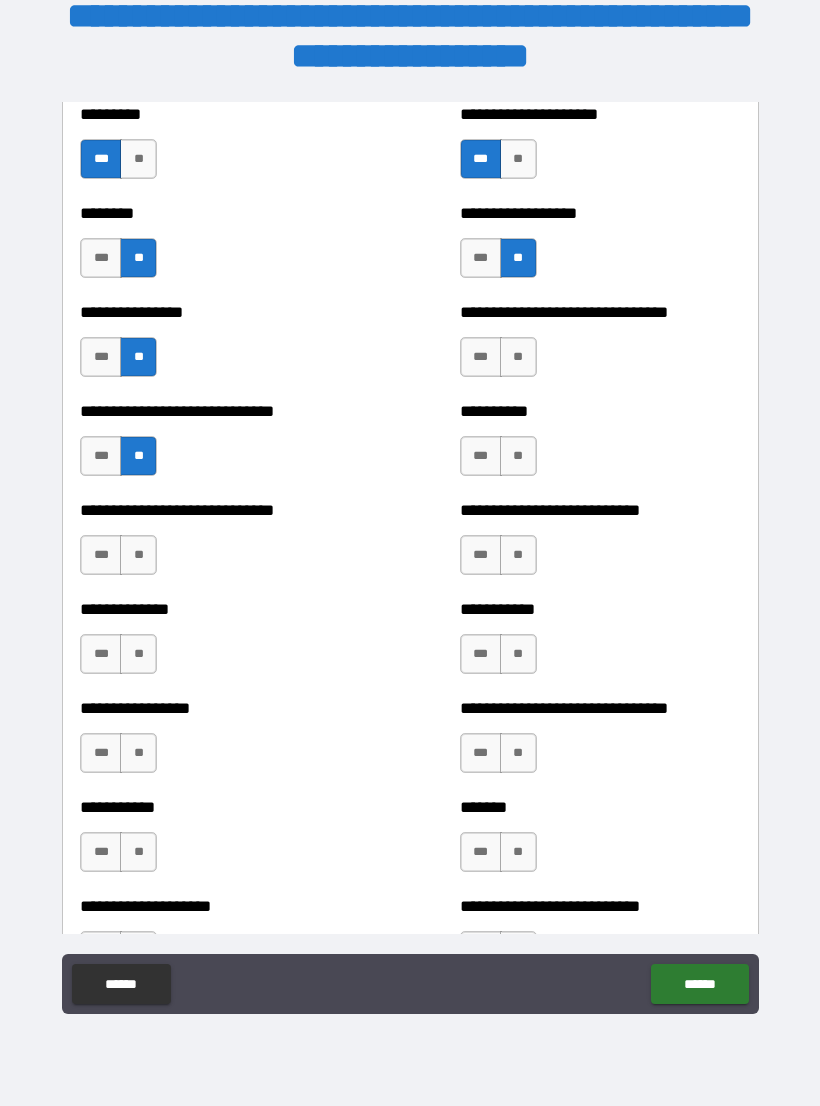 click on "**" at bounding box center [518, 357] 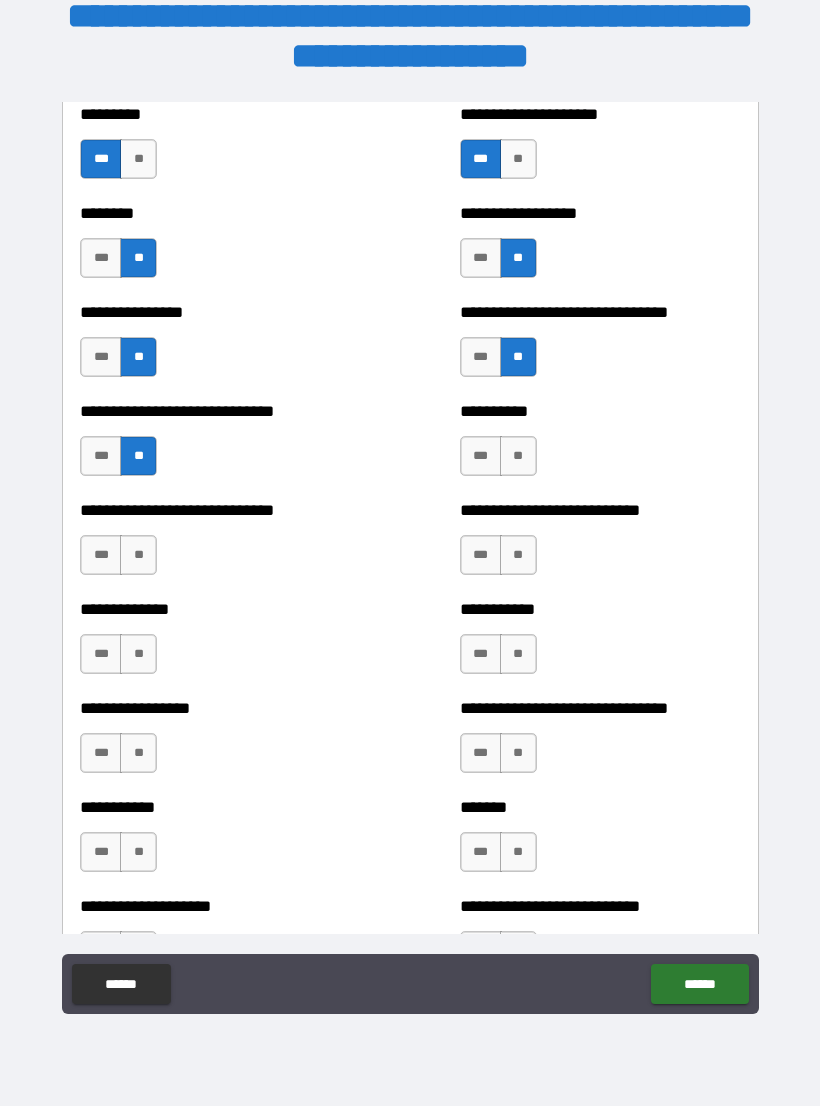 click on "**" at bounding box center (518, 456) 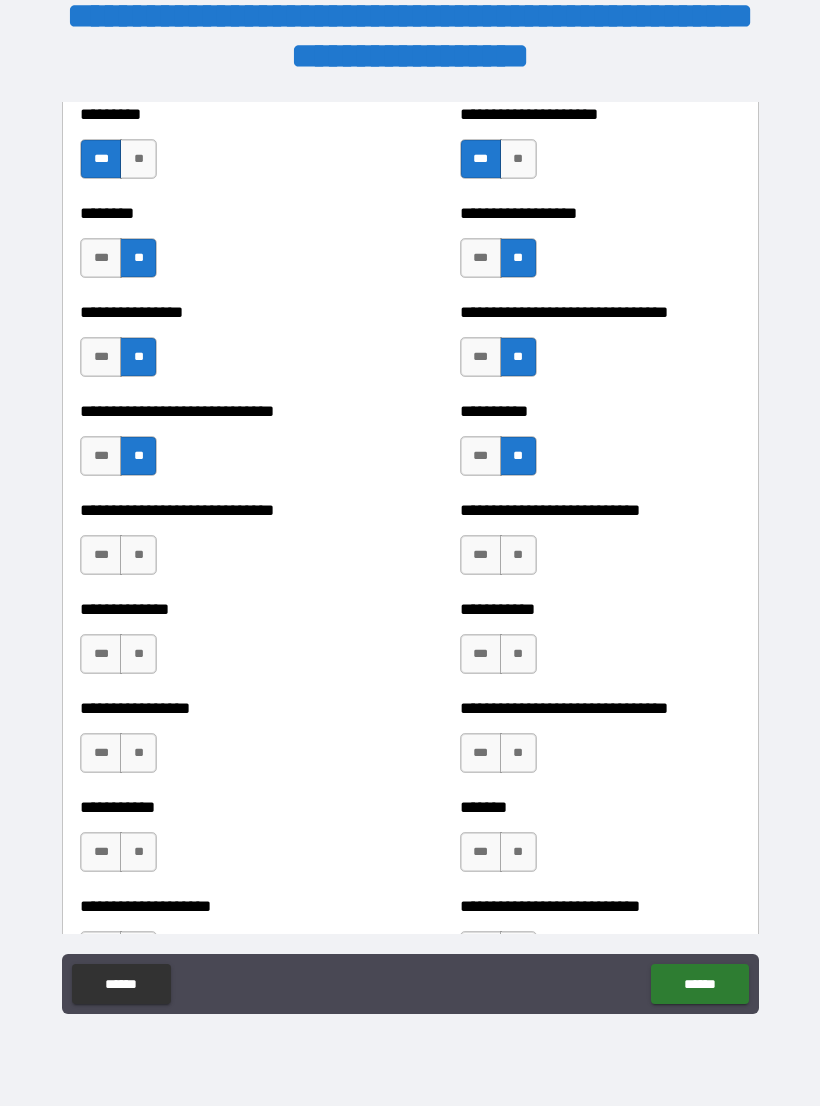 click on "**" at bounding box center [518, 555] 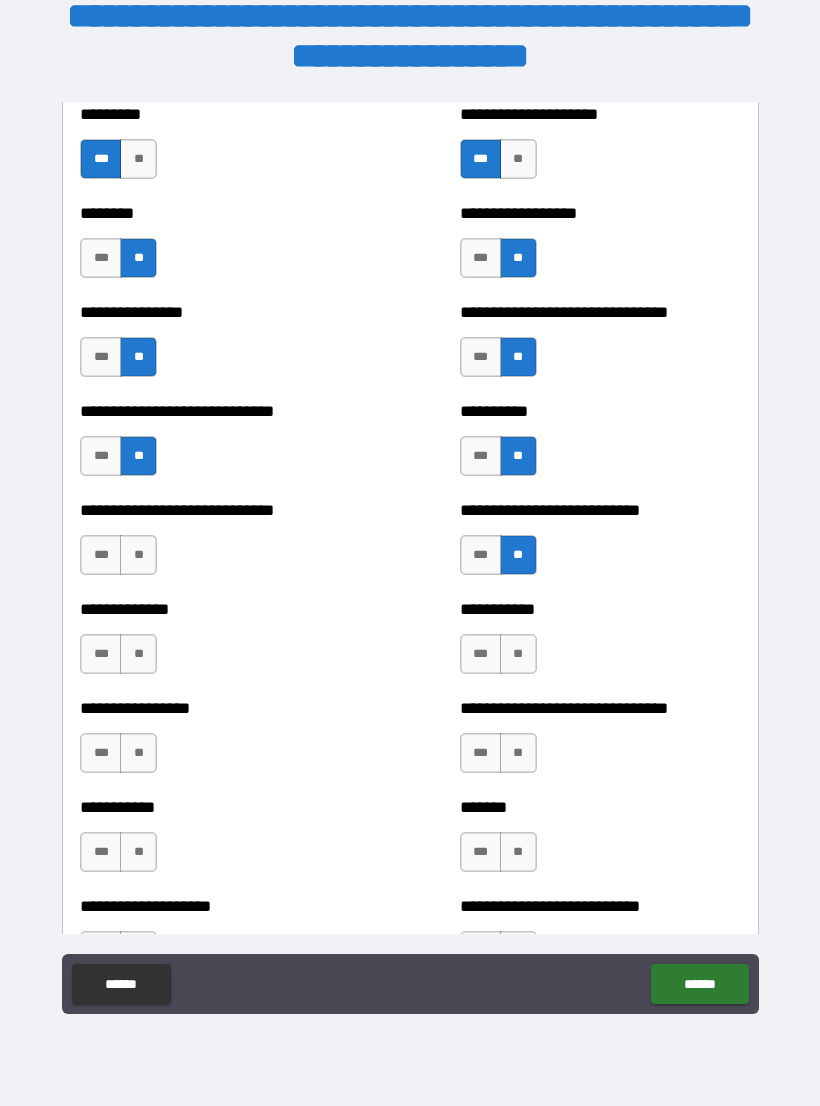 click on "**" at bounding box center [518, 654] 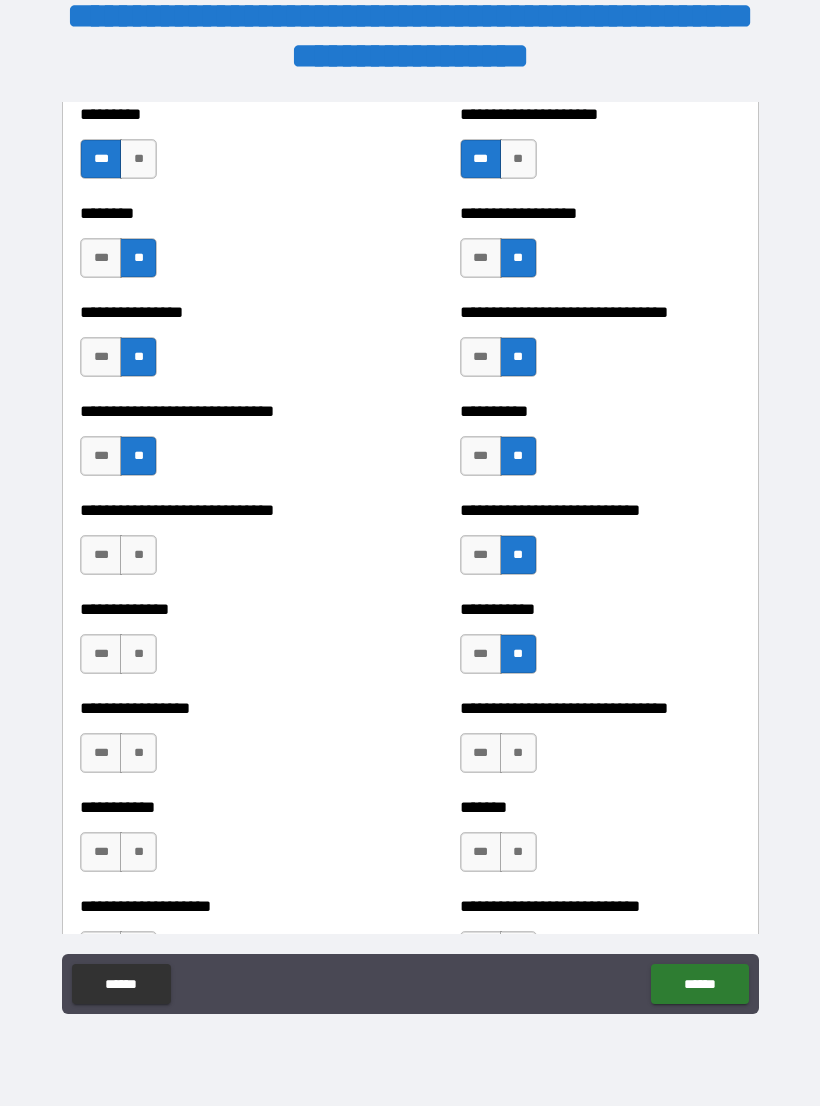 click on "**" at bounding box center [518, 753] 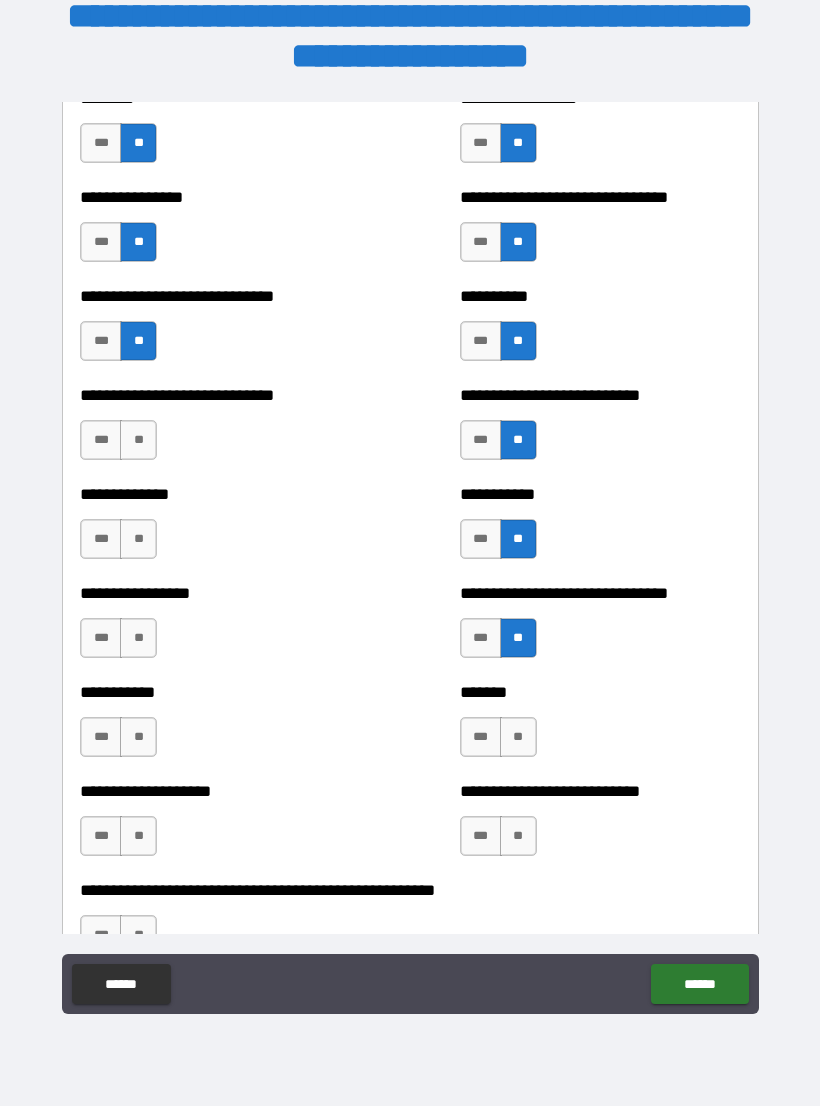 scroll, scrollTop: 7501, scrollLeft: 0, axis: vertical 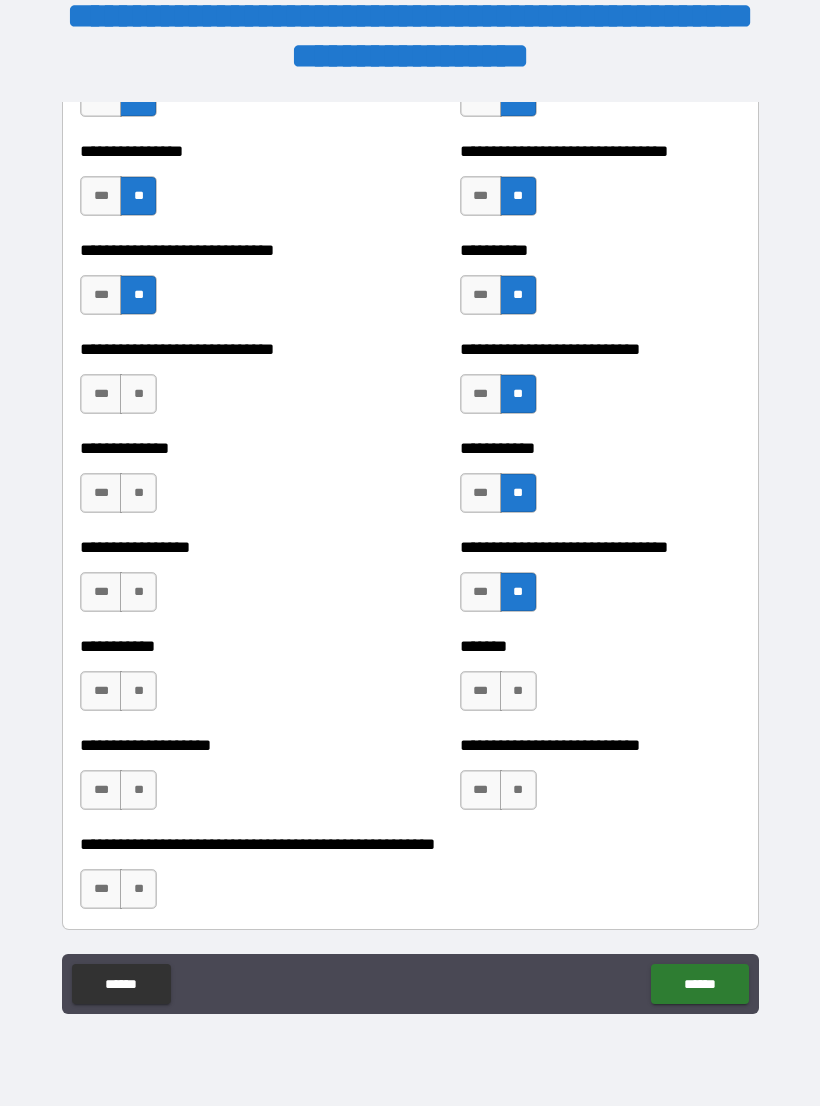 click on "**" at bounding box center (518, 691) 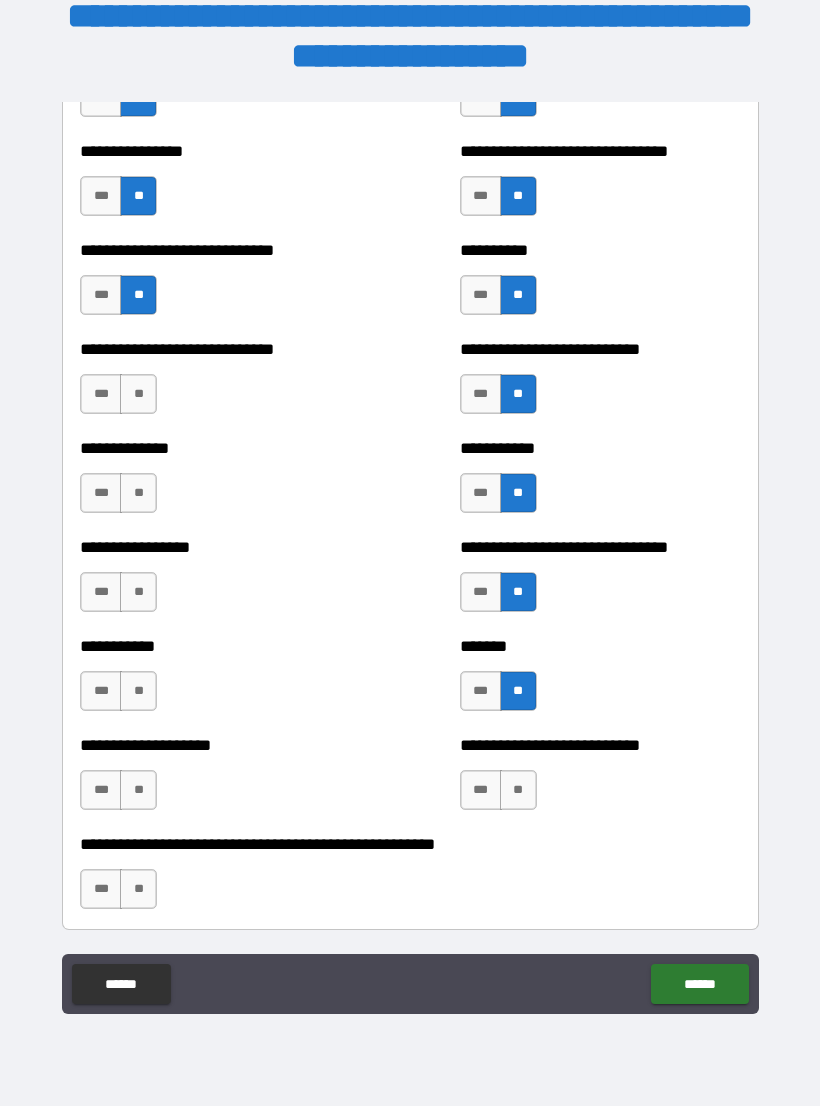 click on "***" at bounding box center [481, 691] 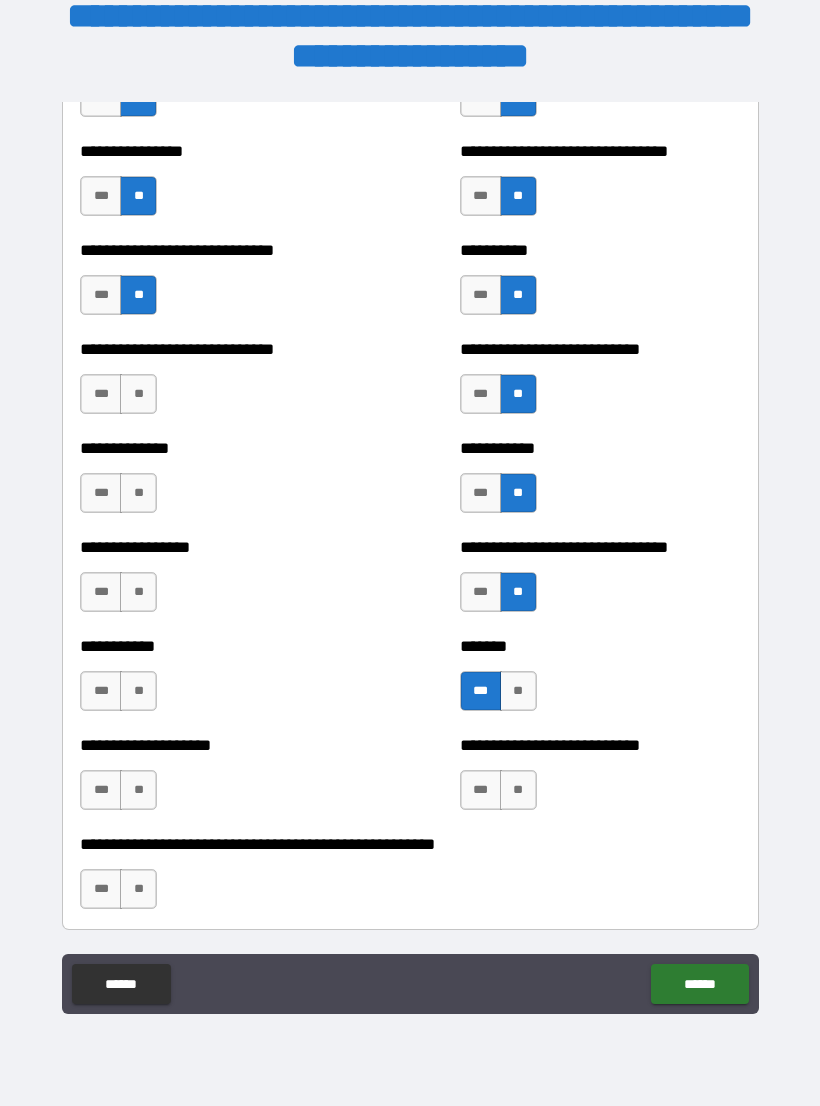click on "**" at bounding box center (518, 790) 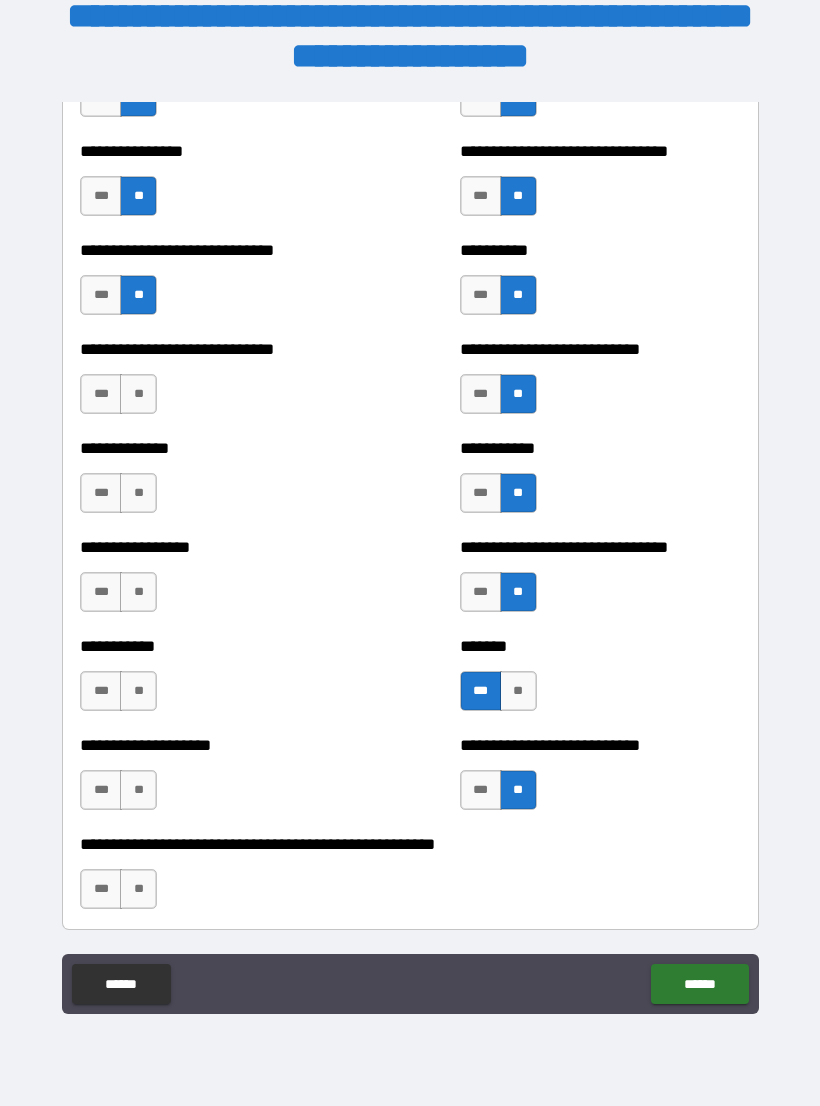 click on "**" at bounding box center (138, 790) 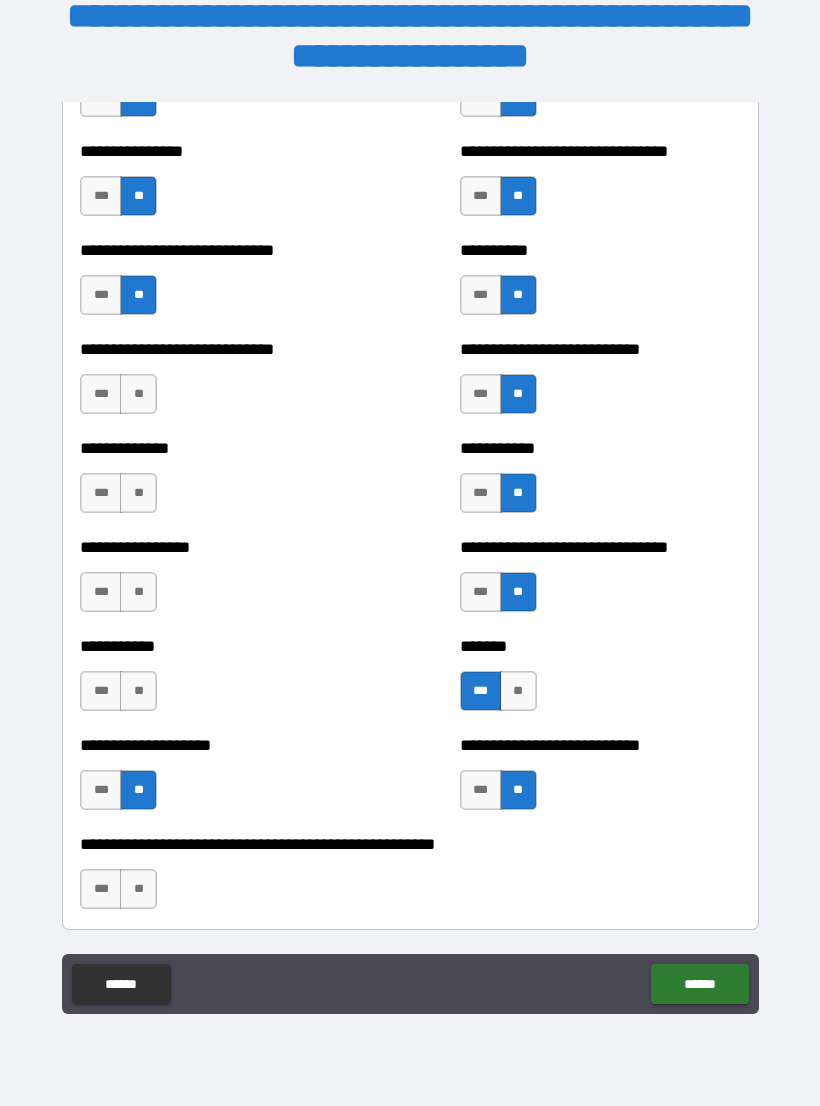 click on "**" at bounding box center [138, 889] 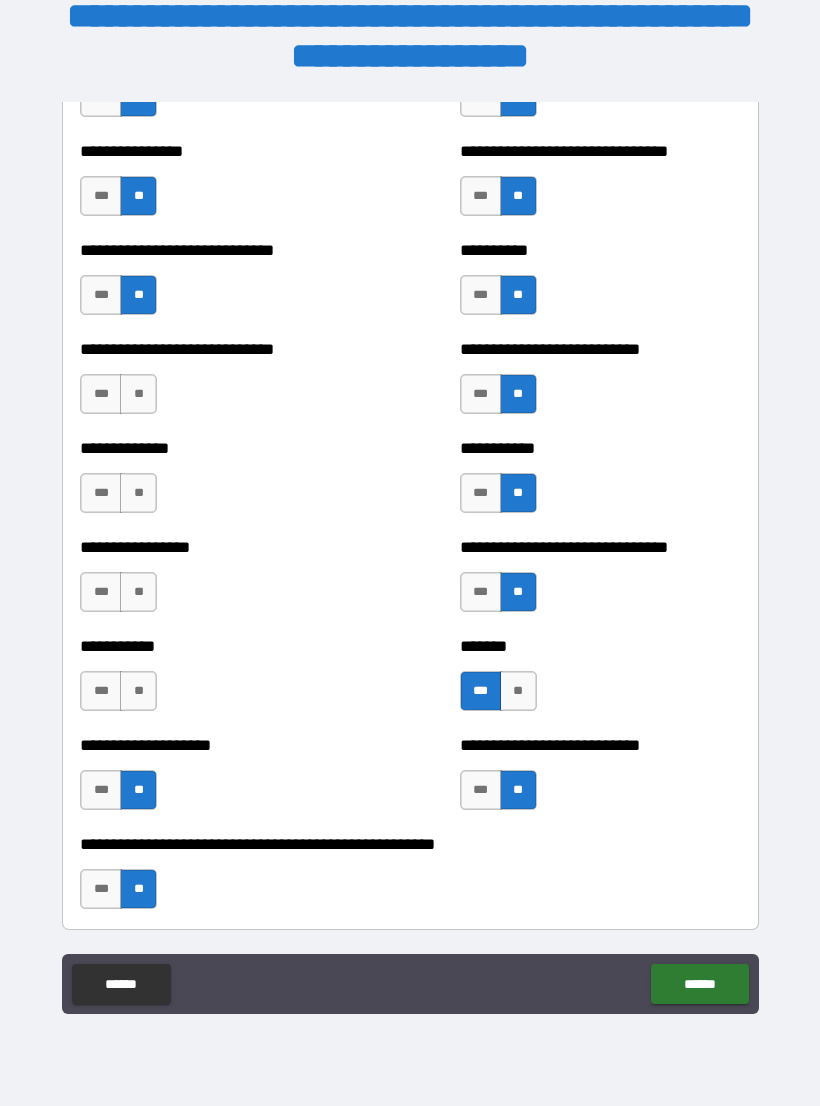 click on "**" at bounding box center (138, 691) 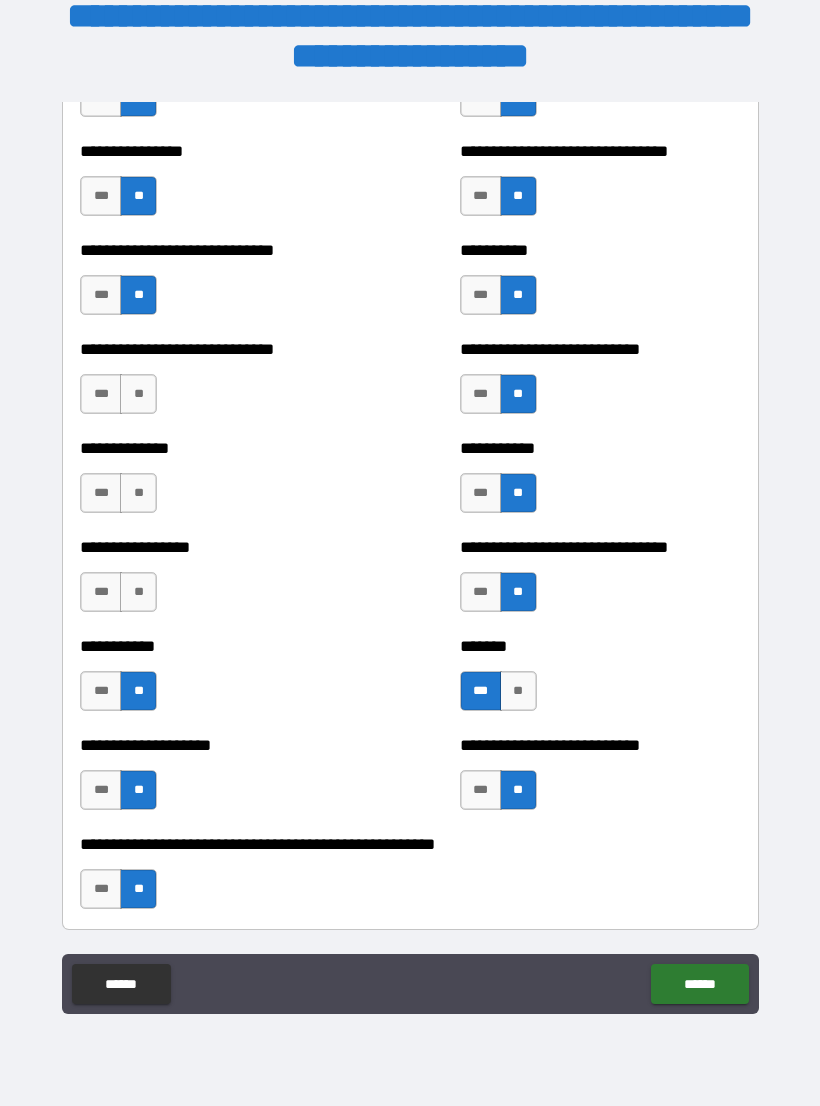 click on "**" at bounding box center (138, 592) 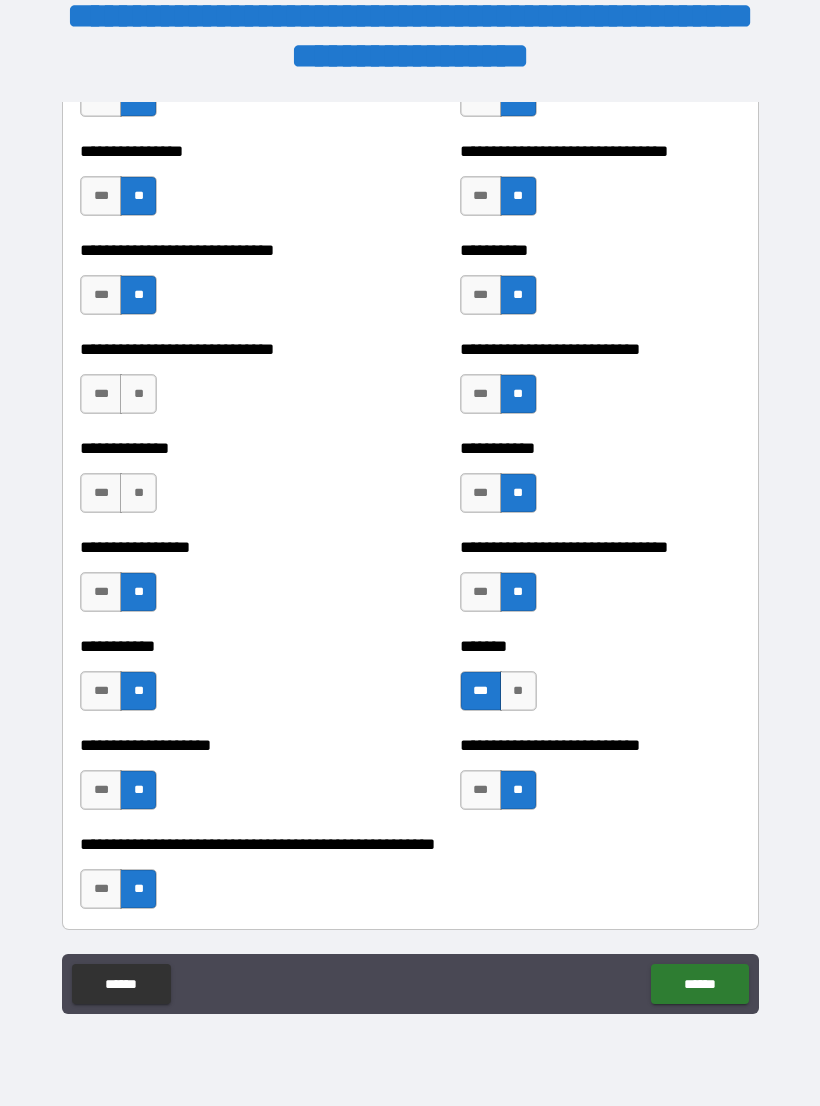 click on "**" at bounding box center [138, 493] 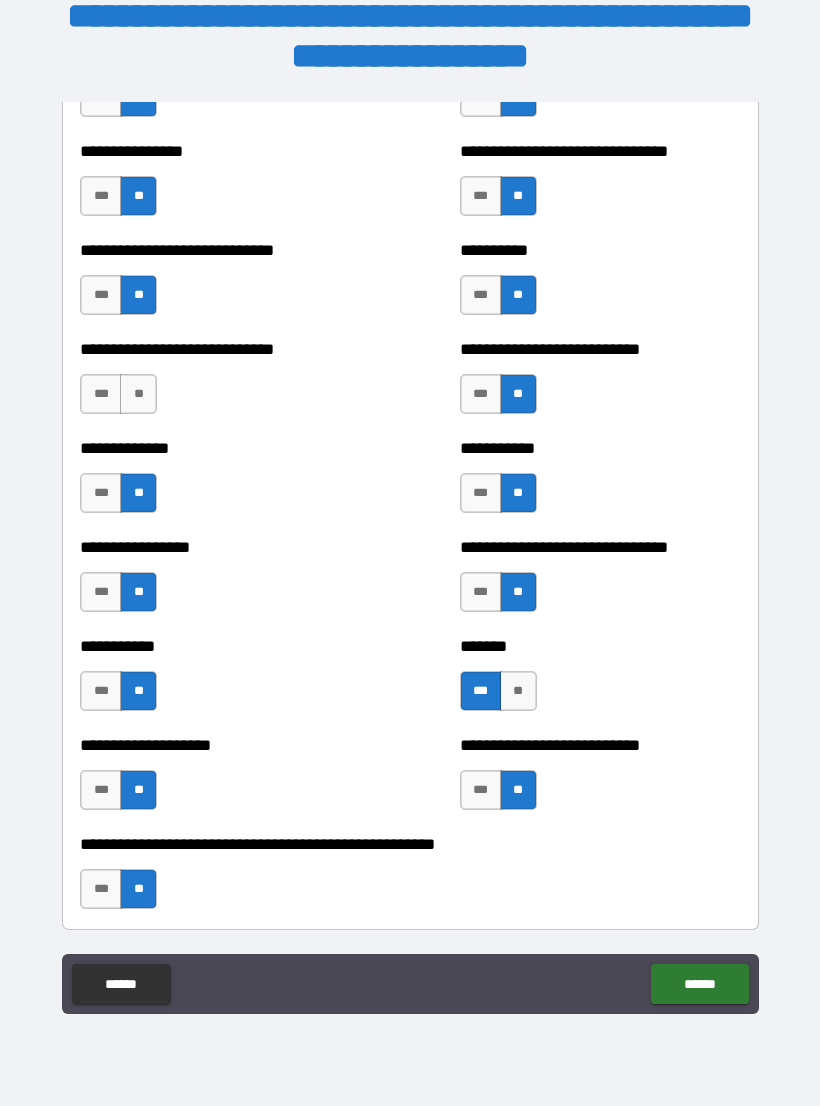 click on "**" at bounding box center (138, 394) 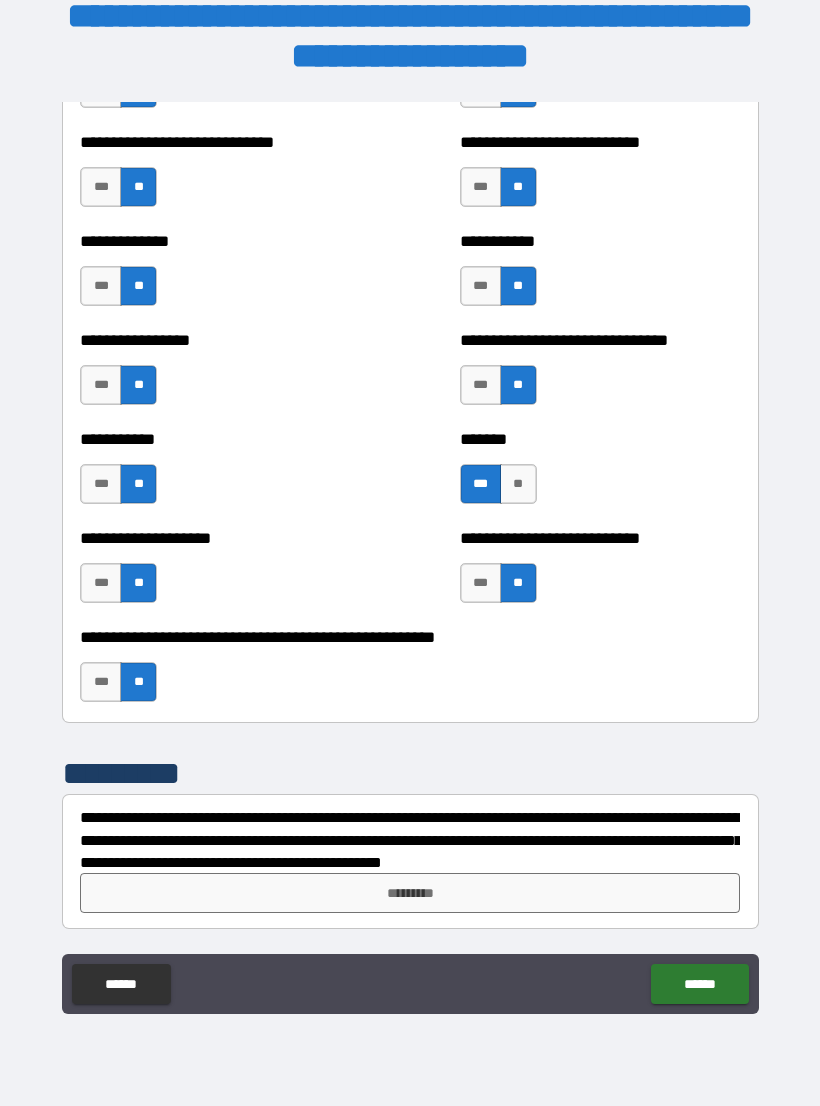 scroll, scrollTop: 7708, scrollLeft: 0, axis: vertical 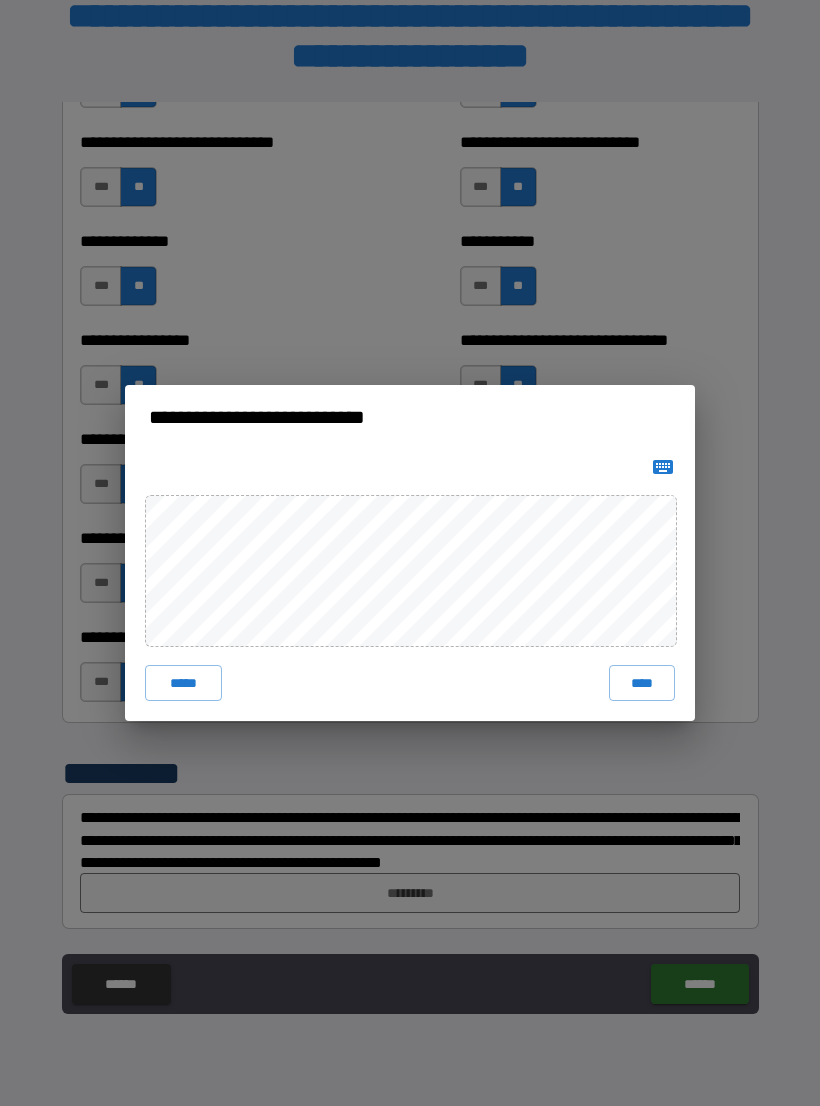 click on "****" at bounding box center [642, 683] 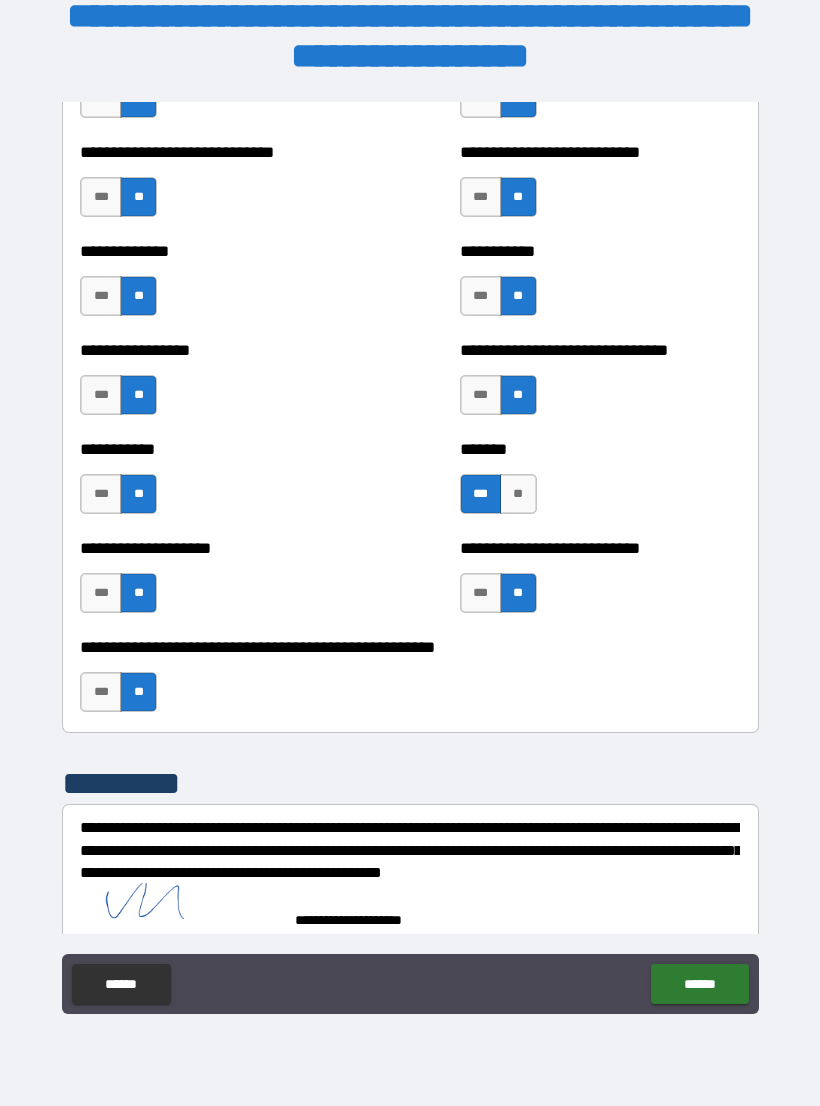 click on "******" at bounding box center [699, 984] 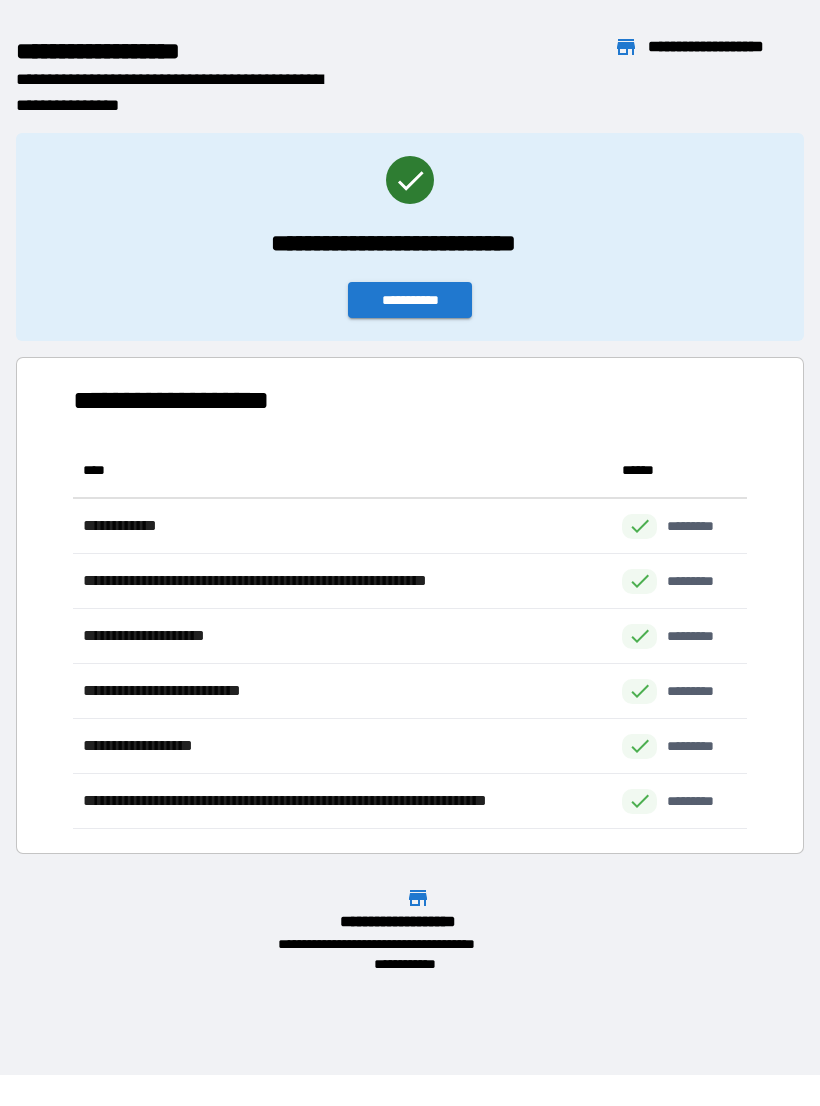 scroll, scrollTop: 386, scrollLeft: 674, axis: both 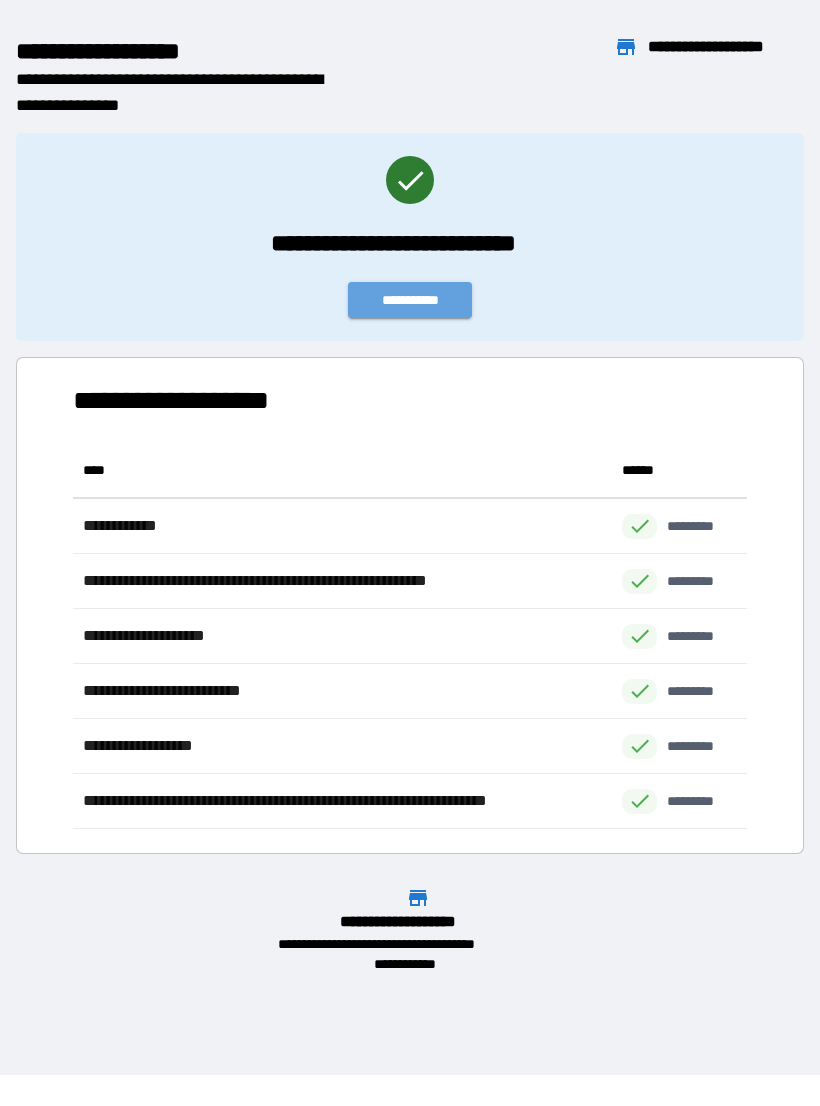 click on "**********" at bounding box center (410, 300) 